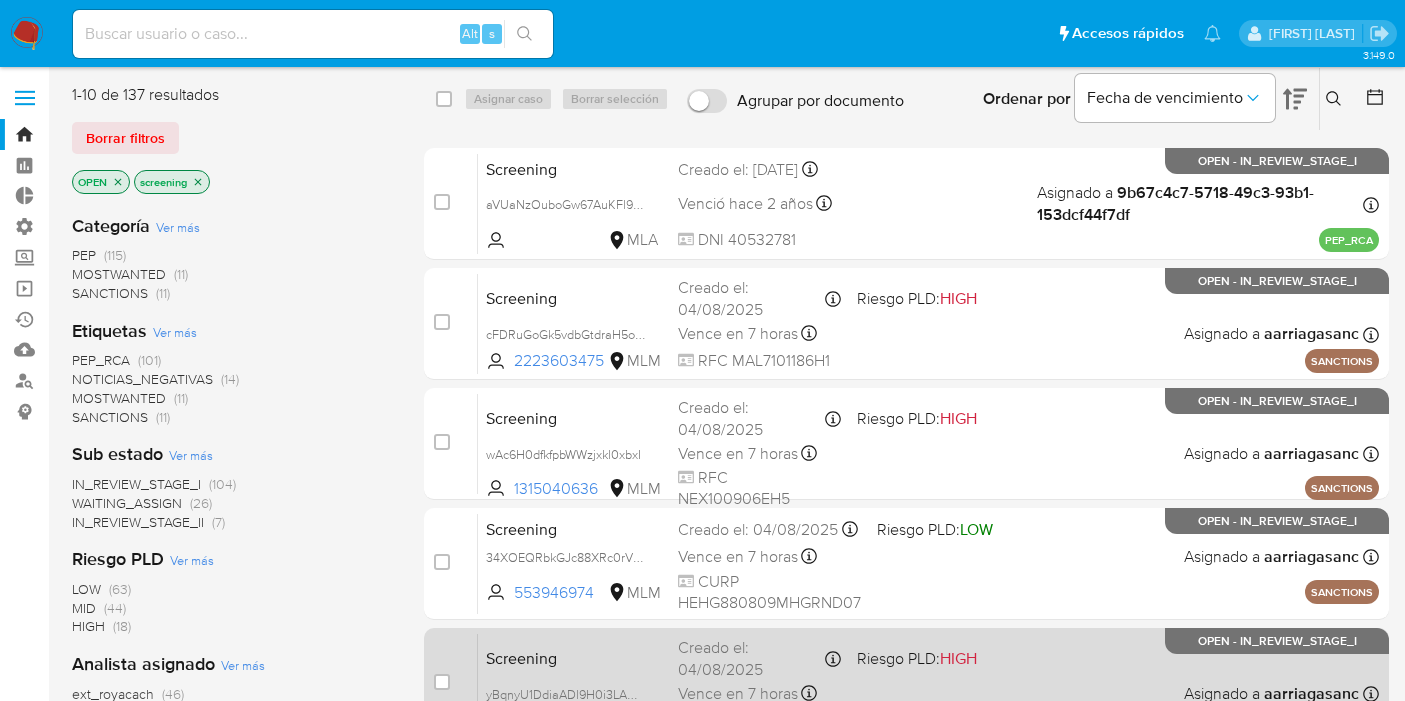 scroll, scrollTop: 0, scrollLeft: 0, axis: both 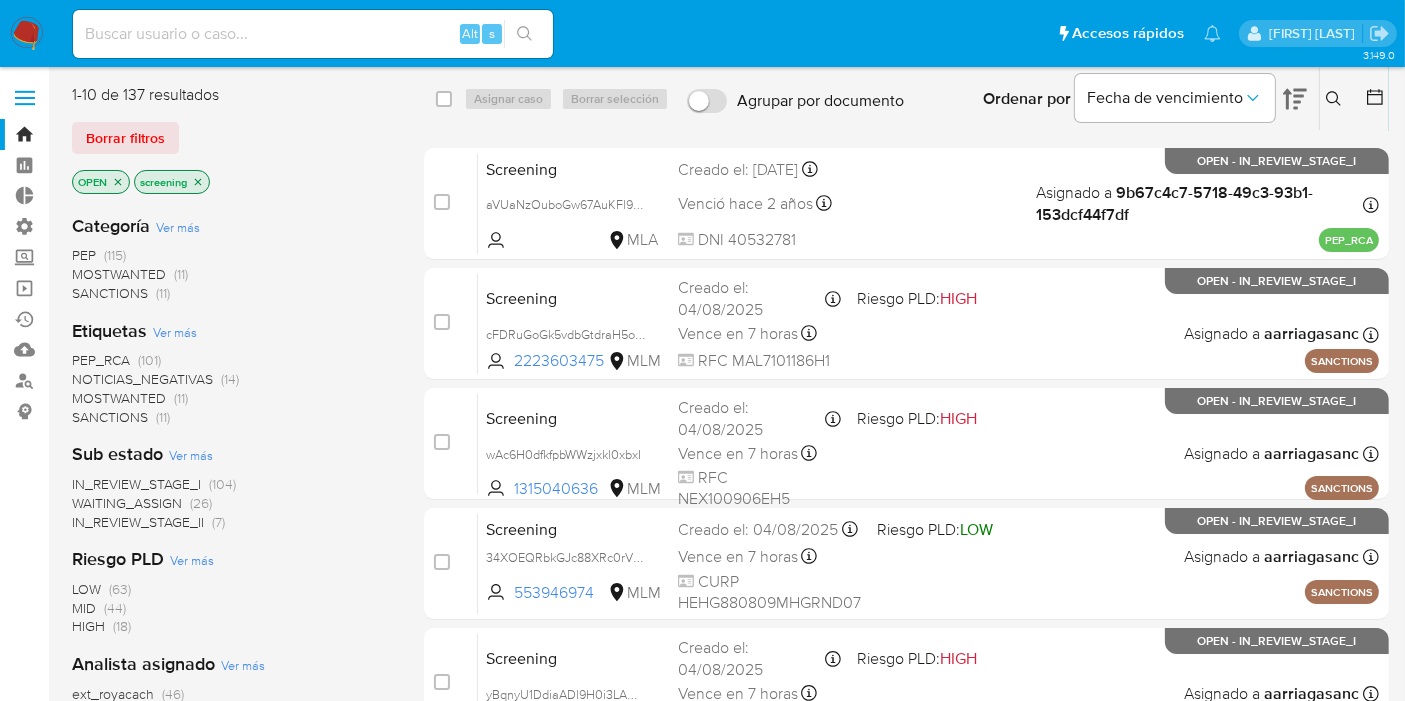 click at bounding box center (25, 98) 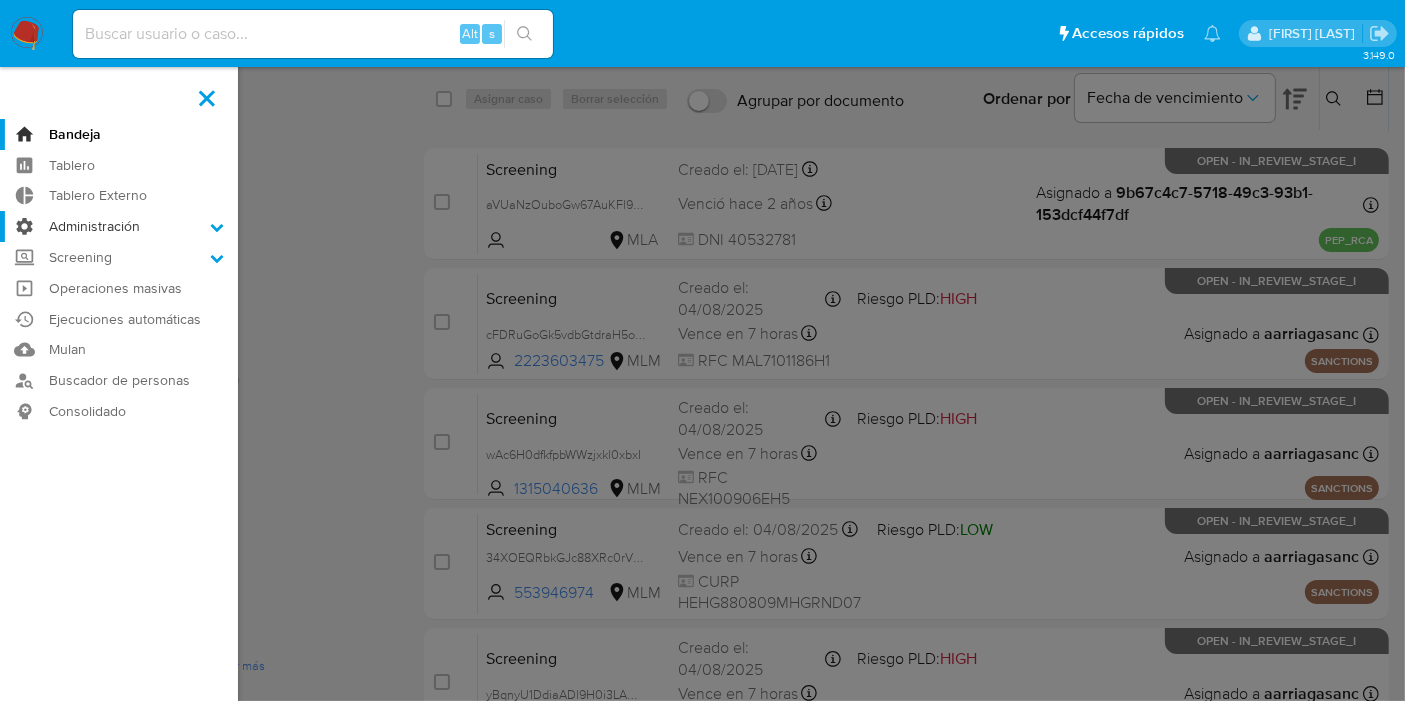 click 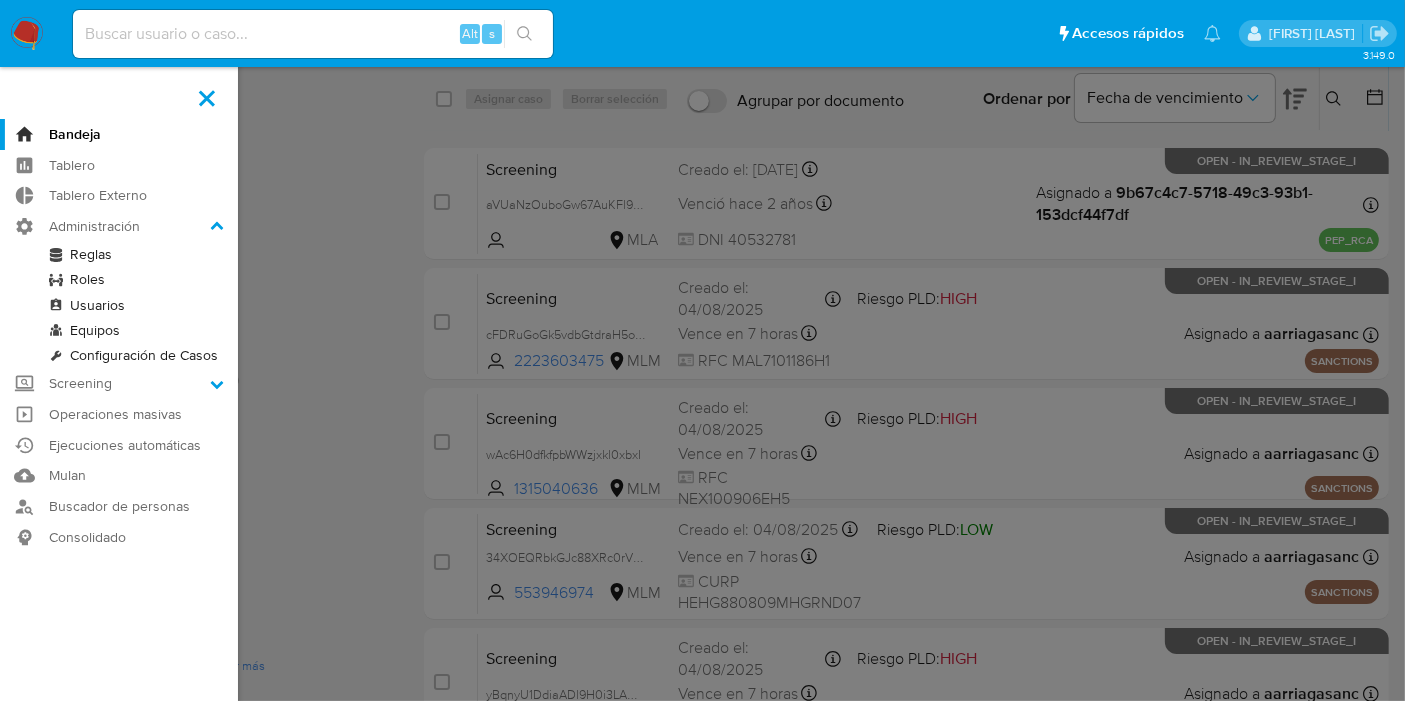 click on "Configuración de Casos" at bounding box center (119, 355) 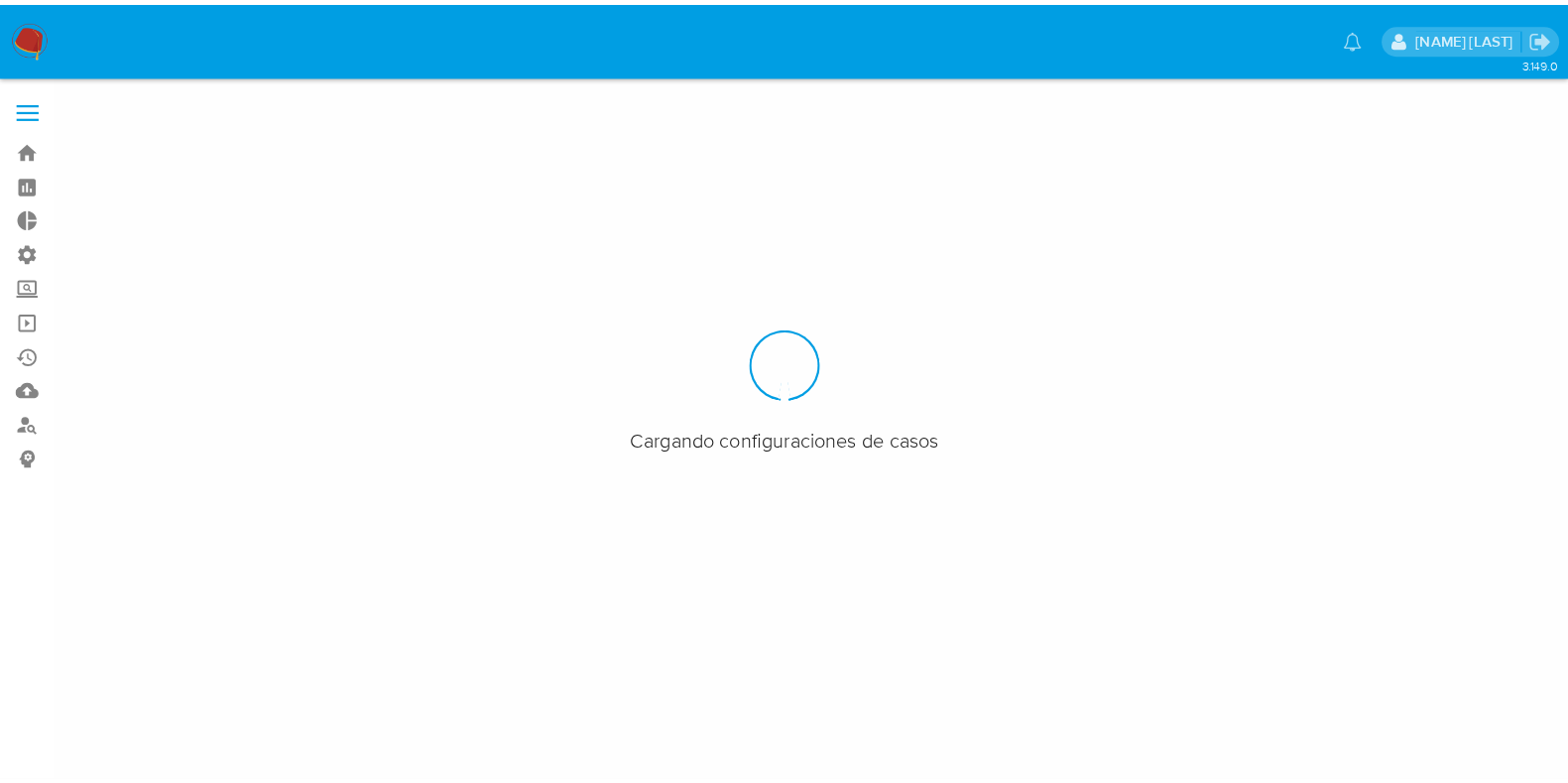 scroll, scrollTop: 0, scrollLeft: 0, axis: both 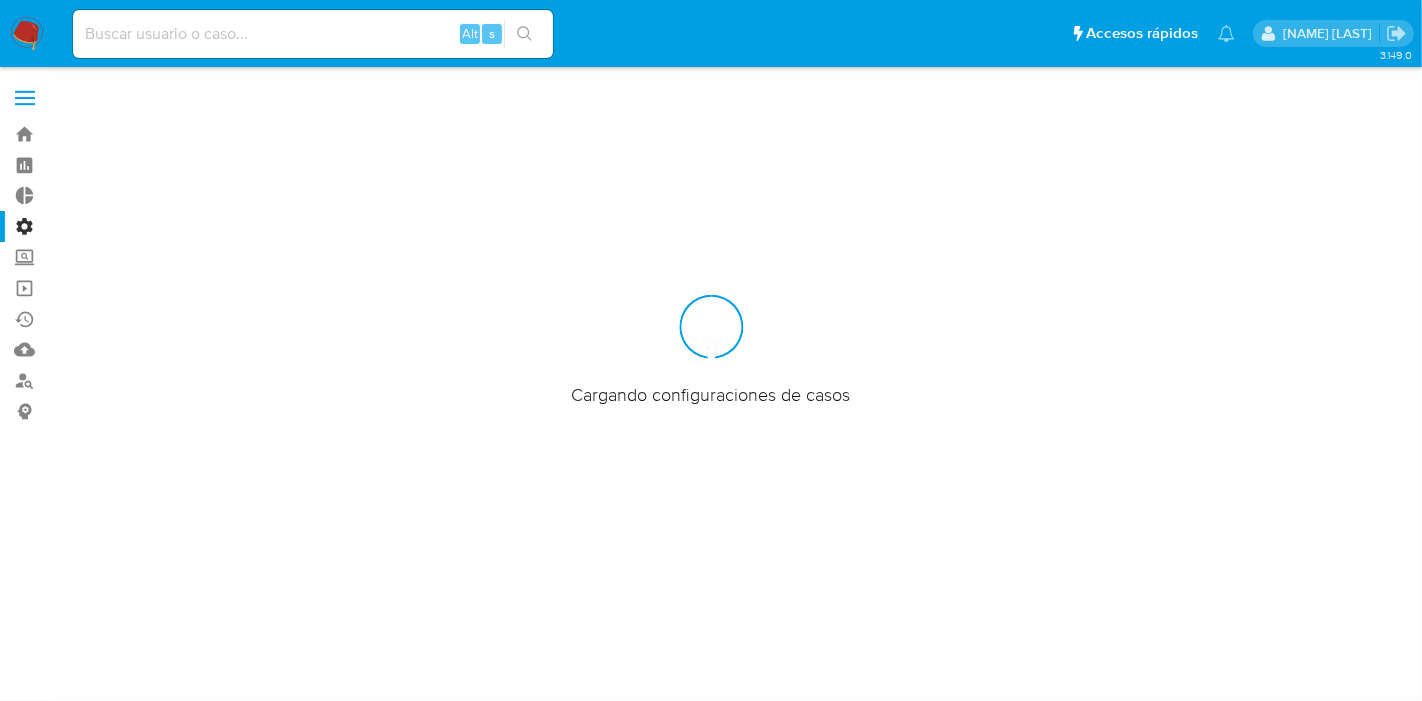 click on "Pausado Ver notificaciones Alt s Accesos rápidos   Presiona las siguientes teclas para acceder a algunas de las funciones Buscar caso o usuario Alt s Volver al home Alt h [NAME] [LAST]" at bounding box center [711, 33] 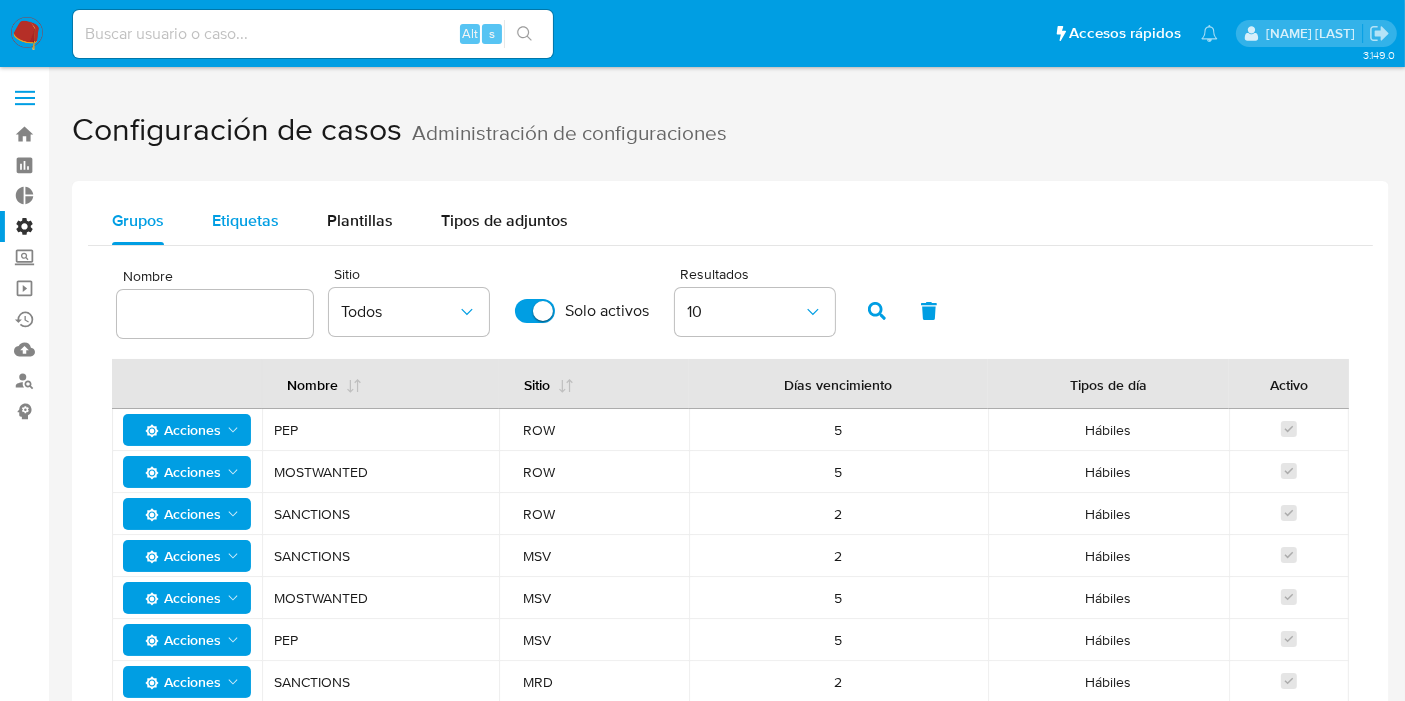 click on "Etiquetas" at bounding box center (245, 221) 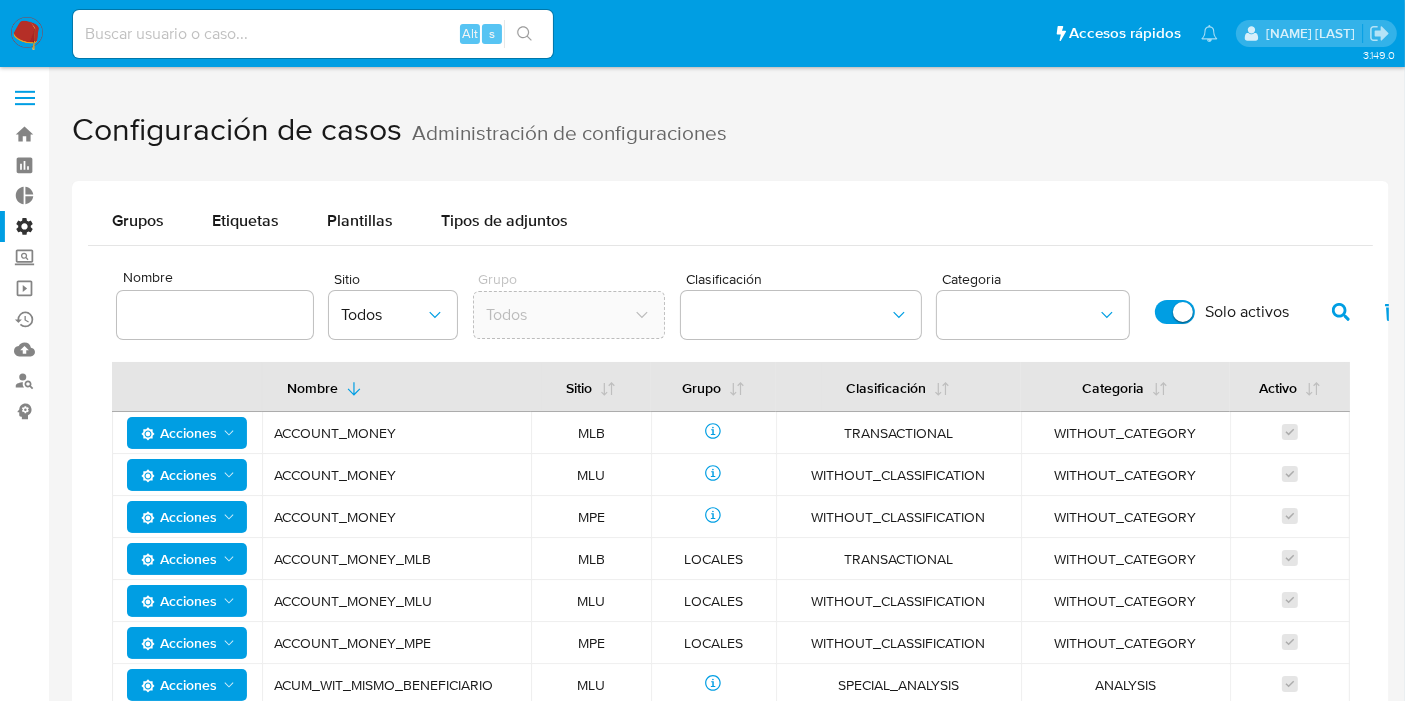 type on "1" 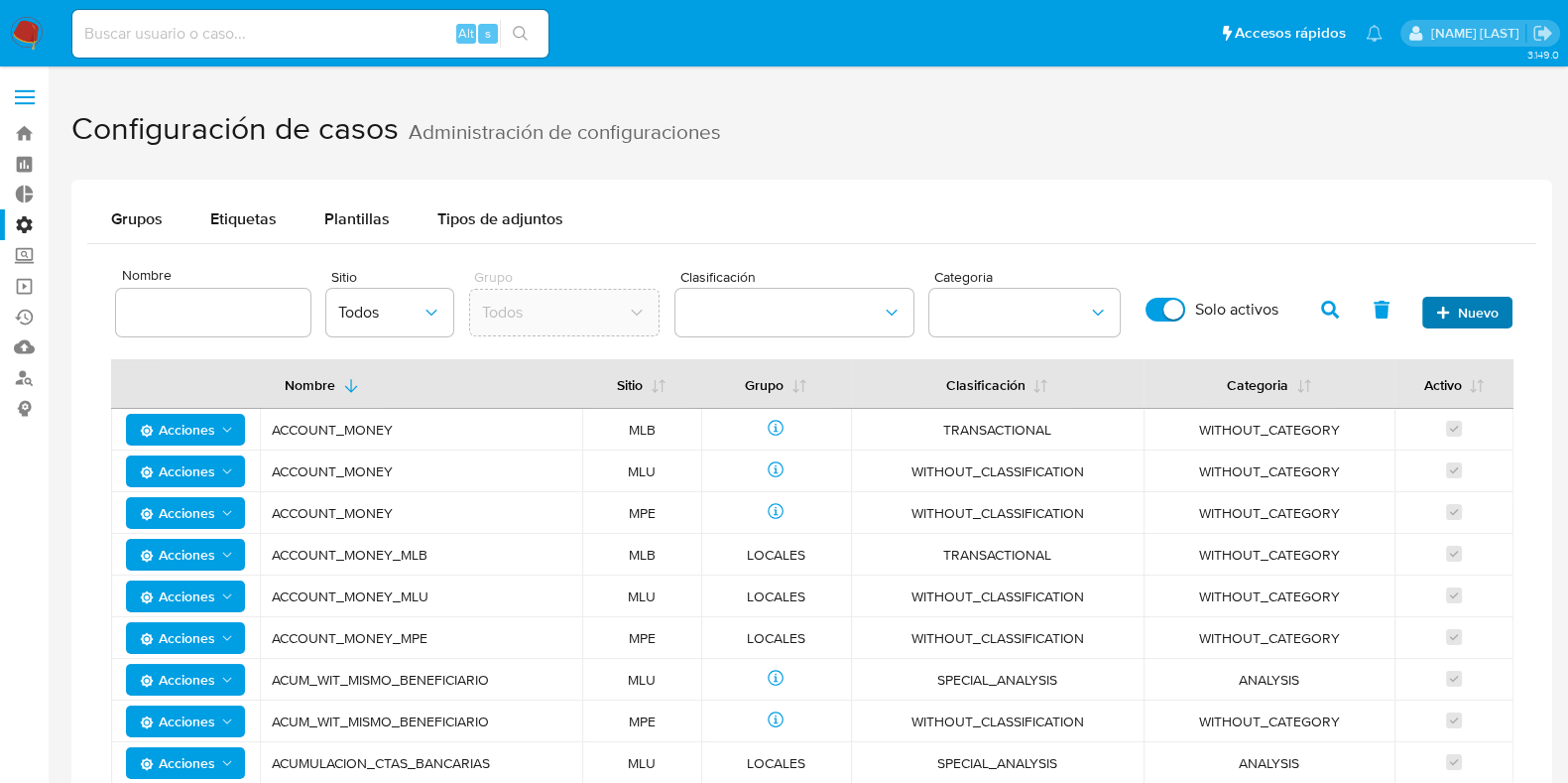 click on "Nuevo" at bounding box center [1467, 313] 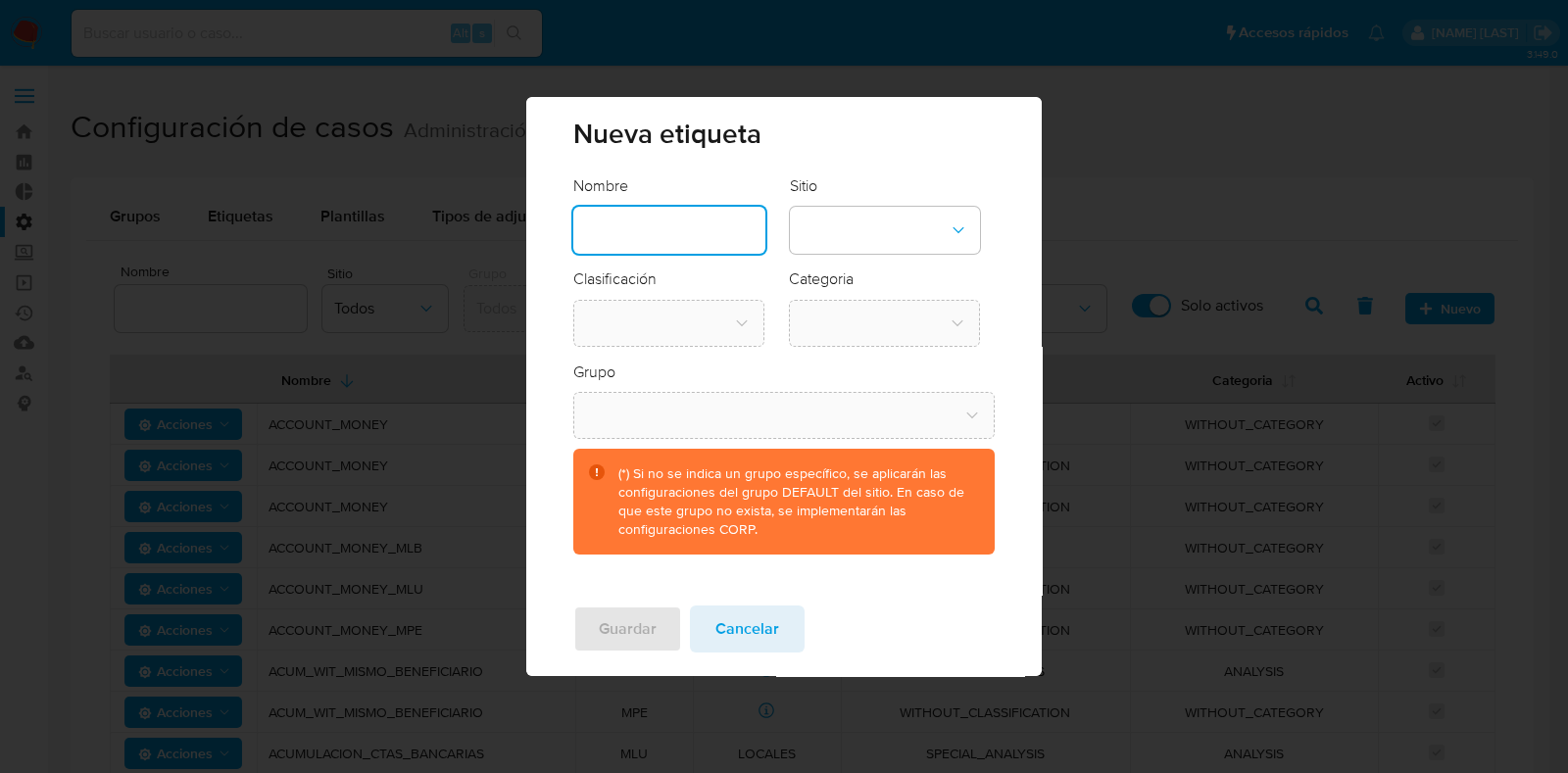 click at bounding box center (669, 230) 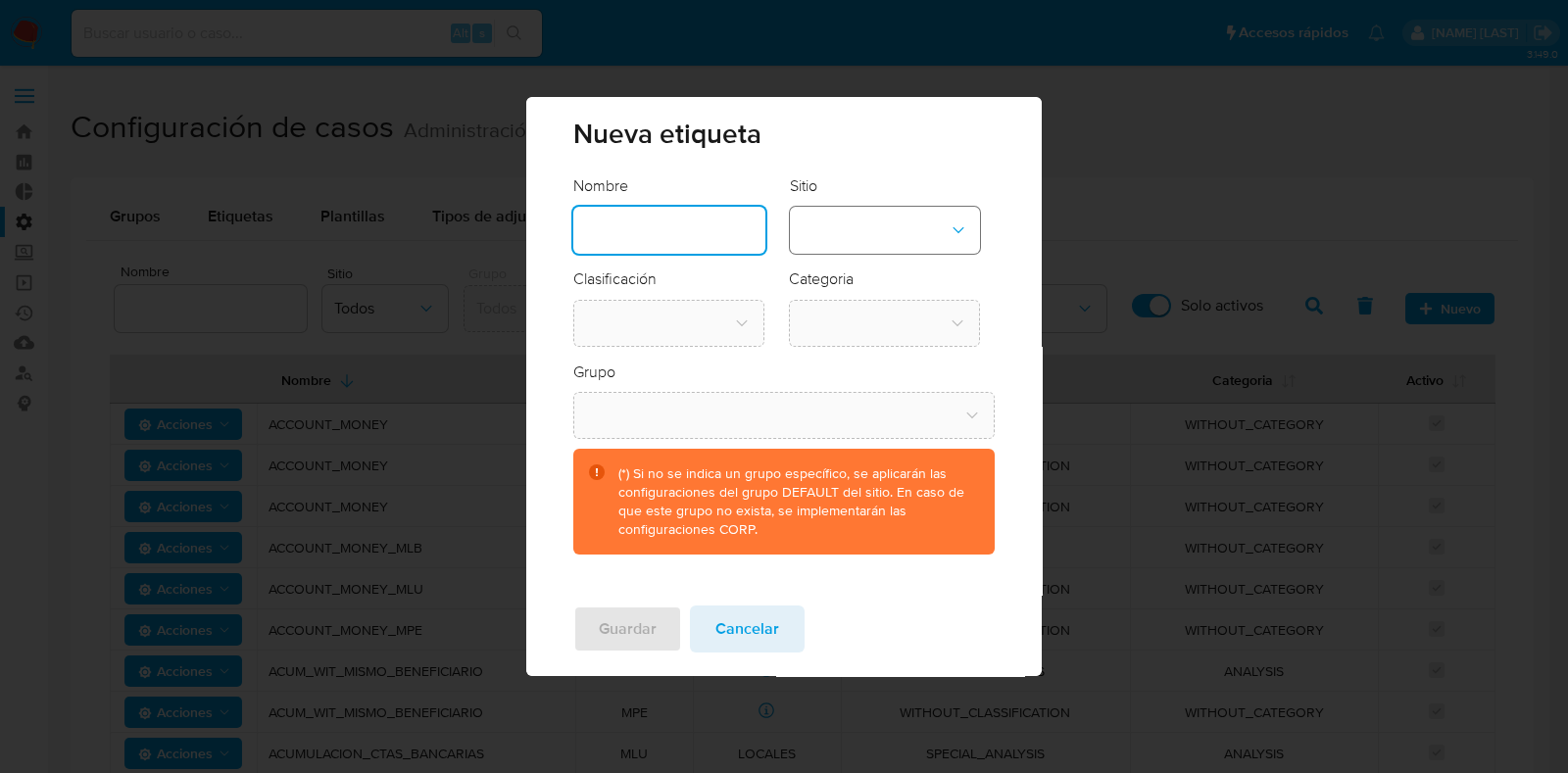 click at bounding box center [885, 230] 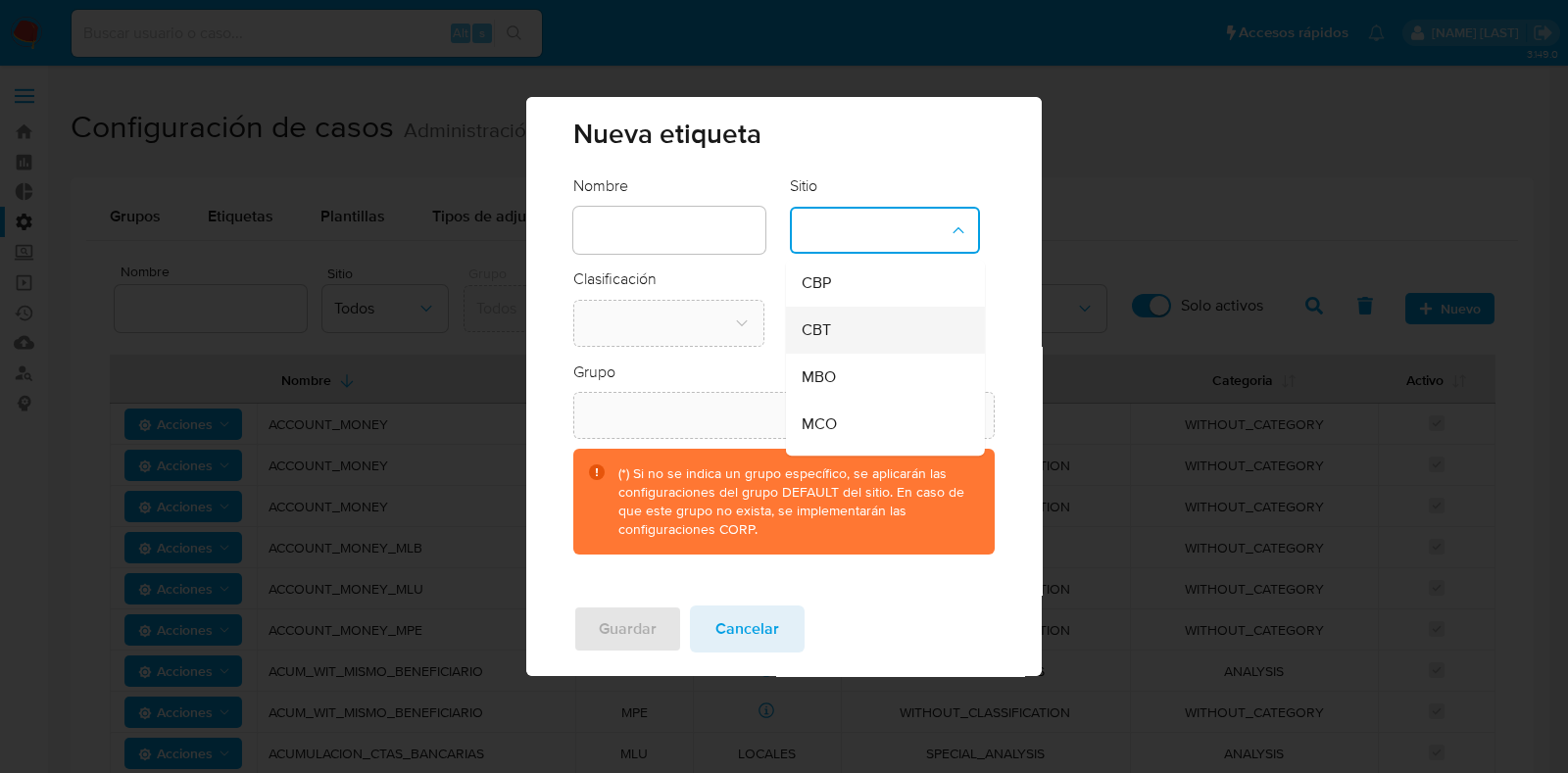 click on "CBT" at bounding box center [879, 330] 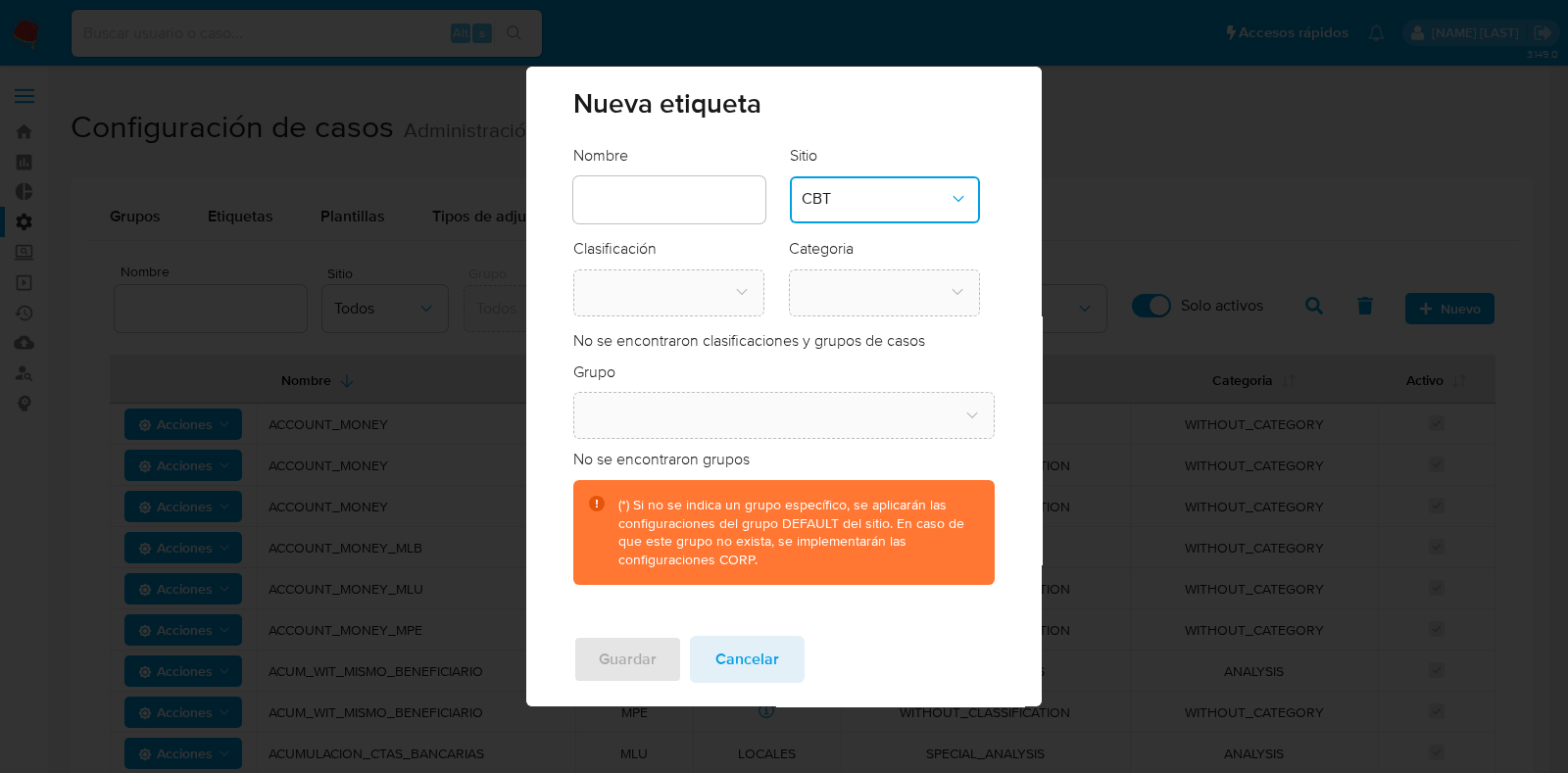 click on "No se encontraron clasificaciones y grupos de casos" at bounding box center (749, 340) 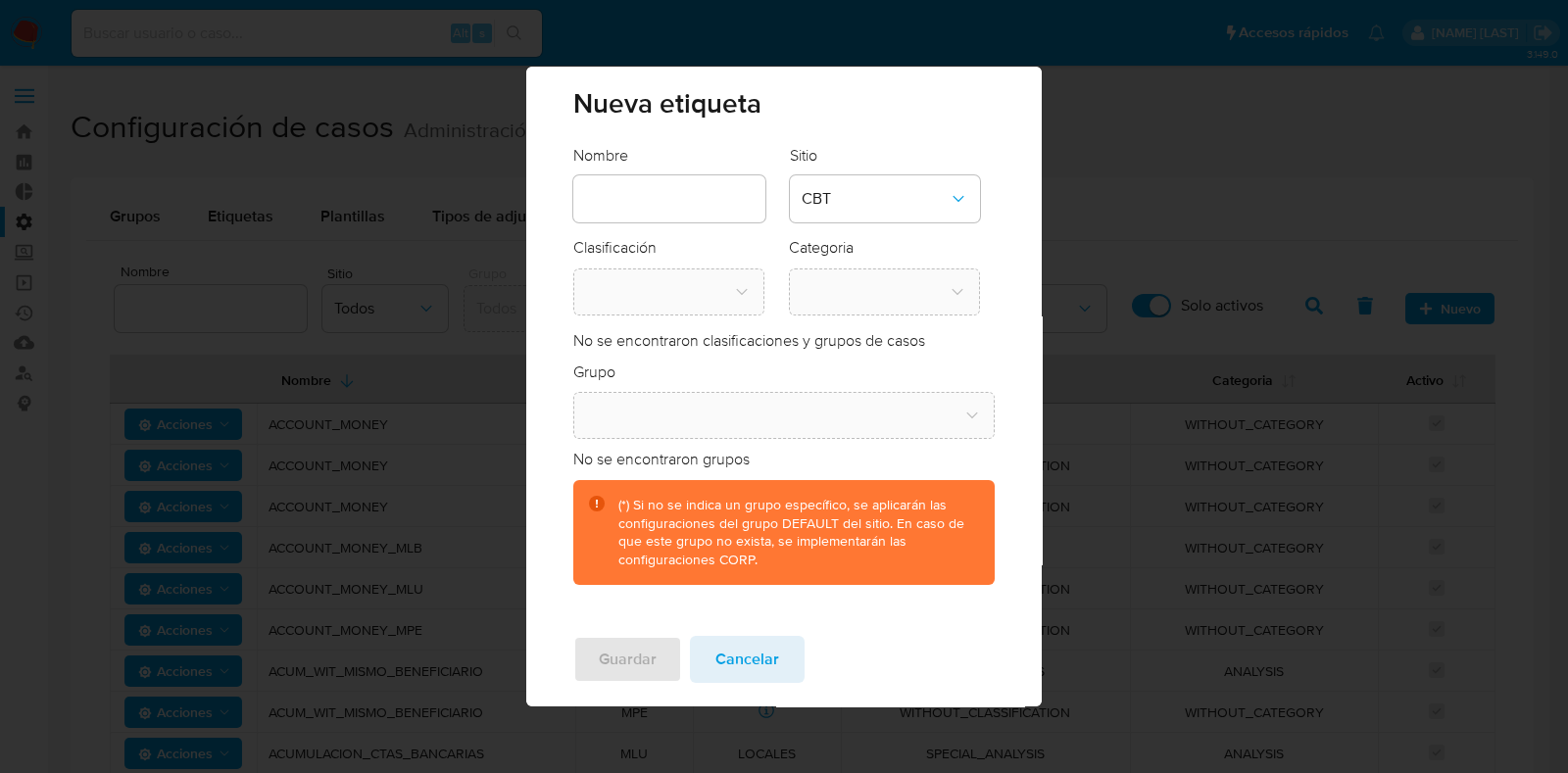 click on "Nueva etiqueta Nombre Sitio CBT Clasificación Categoria No se encontraron clasificaciones y grupos de casos Grupo No se encontraron grupos (*) Si no se indica un grupo específico, se aplicarán las configuraciones del grupo DEFAULT del sitio. En caso de que este grupo no exista, se implementarán las configuraciones CORP. Guardar Cancelar" at bounding box center [784, 386] 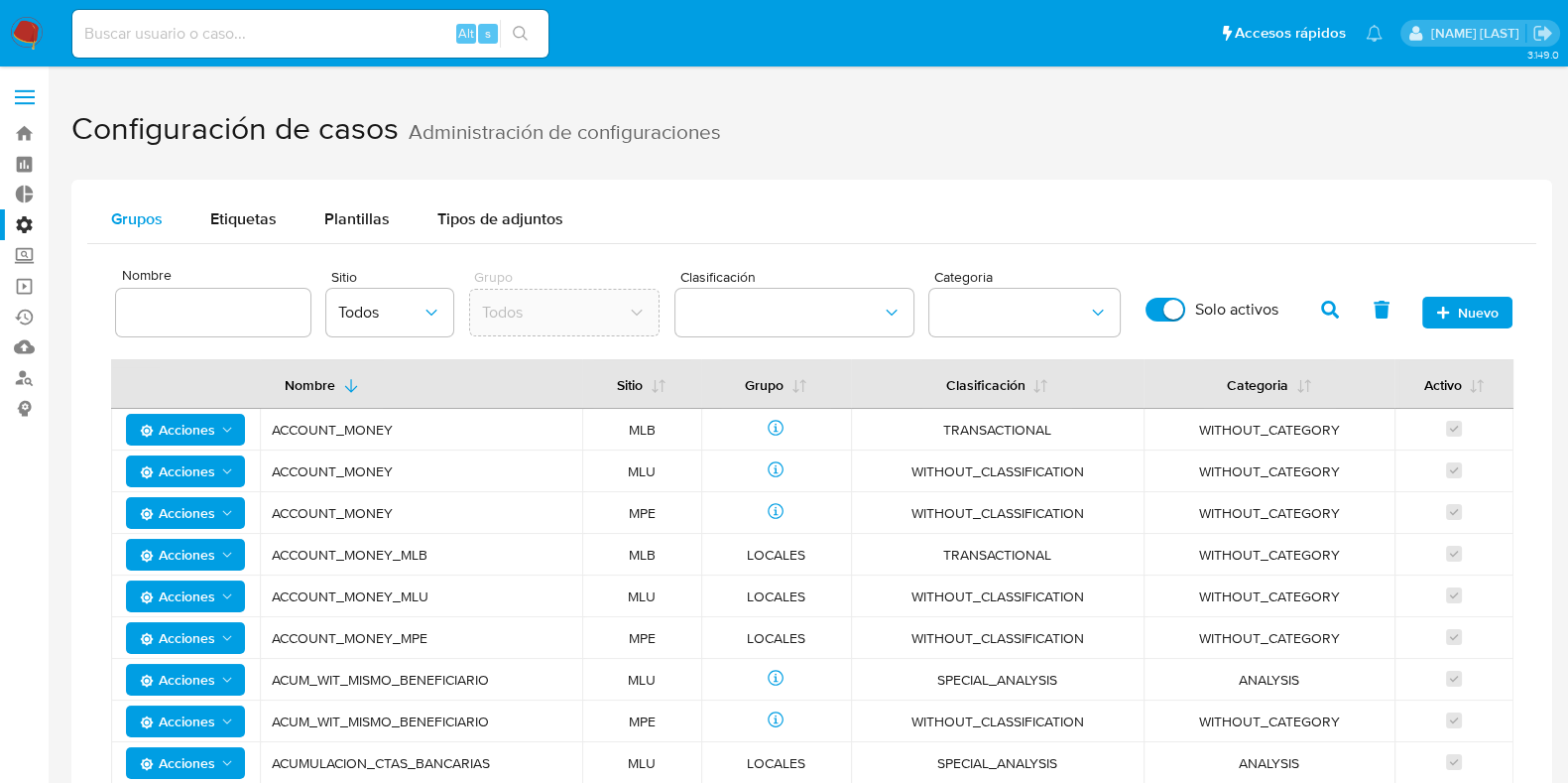 click on "Grupos" at bounding box center [137, 219] 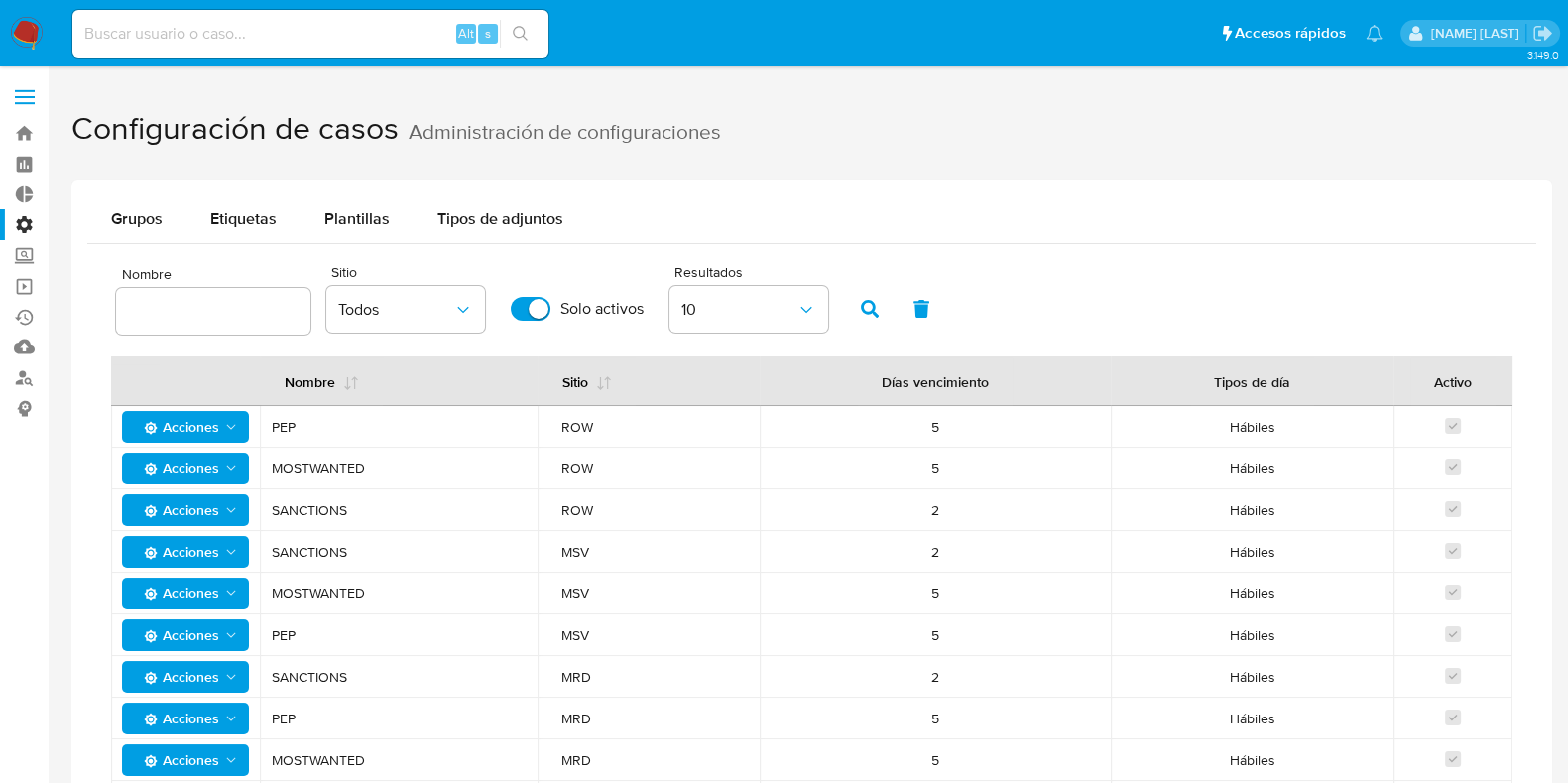 click on "Configuración de casos Administración de configuraciones" at bounding box center (811, 129) 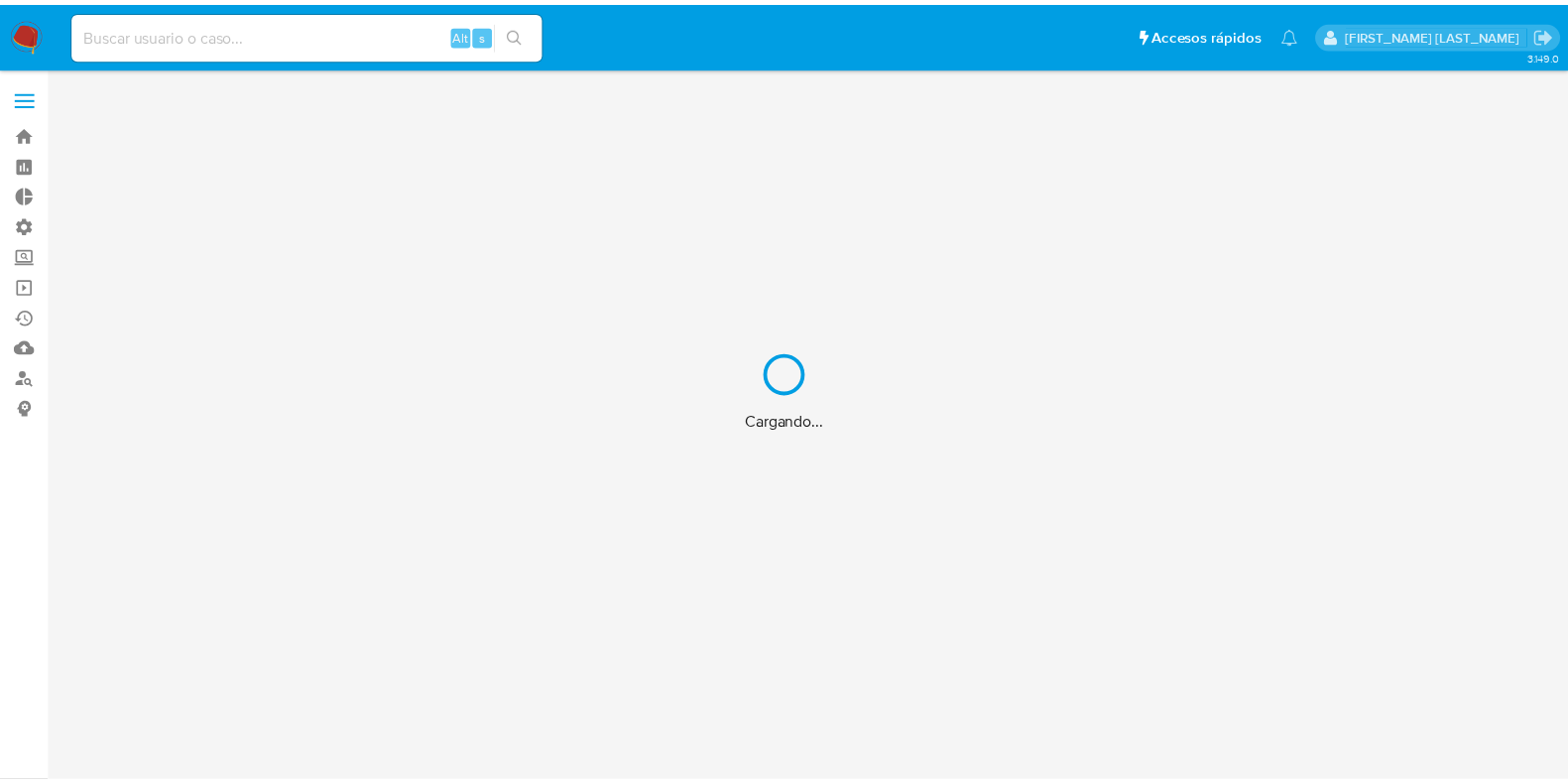scroll, scrollTop: 0, scrollLeft: 0, axis: both 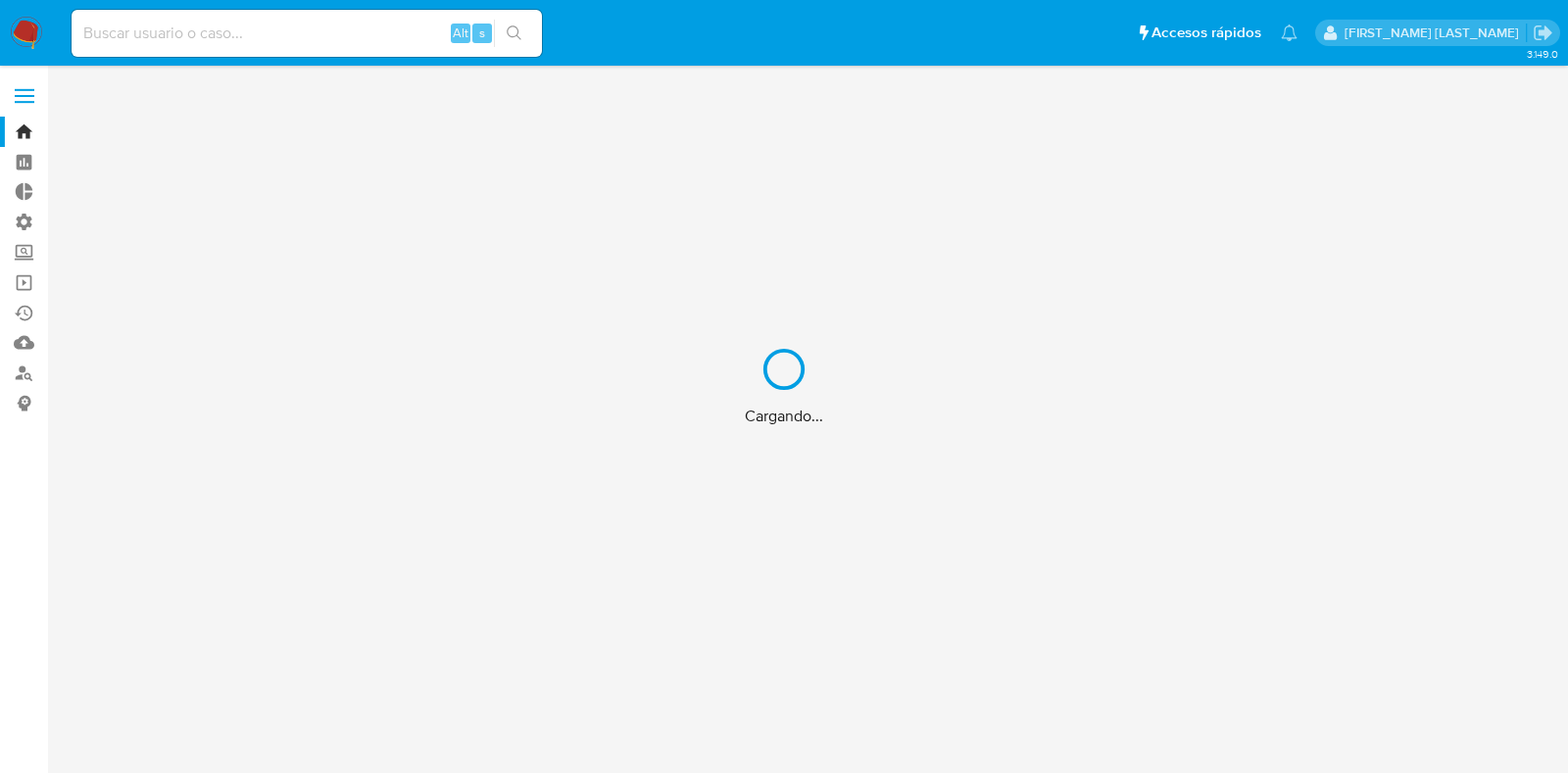 click on "Cargando..." at bounding box center [784, 386] 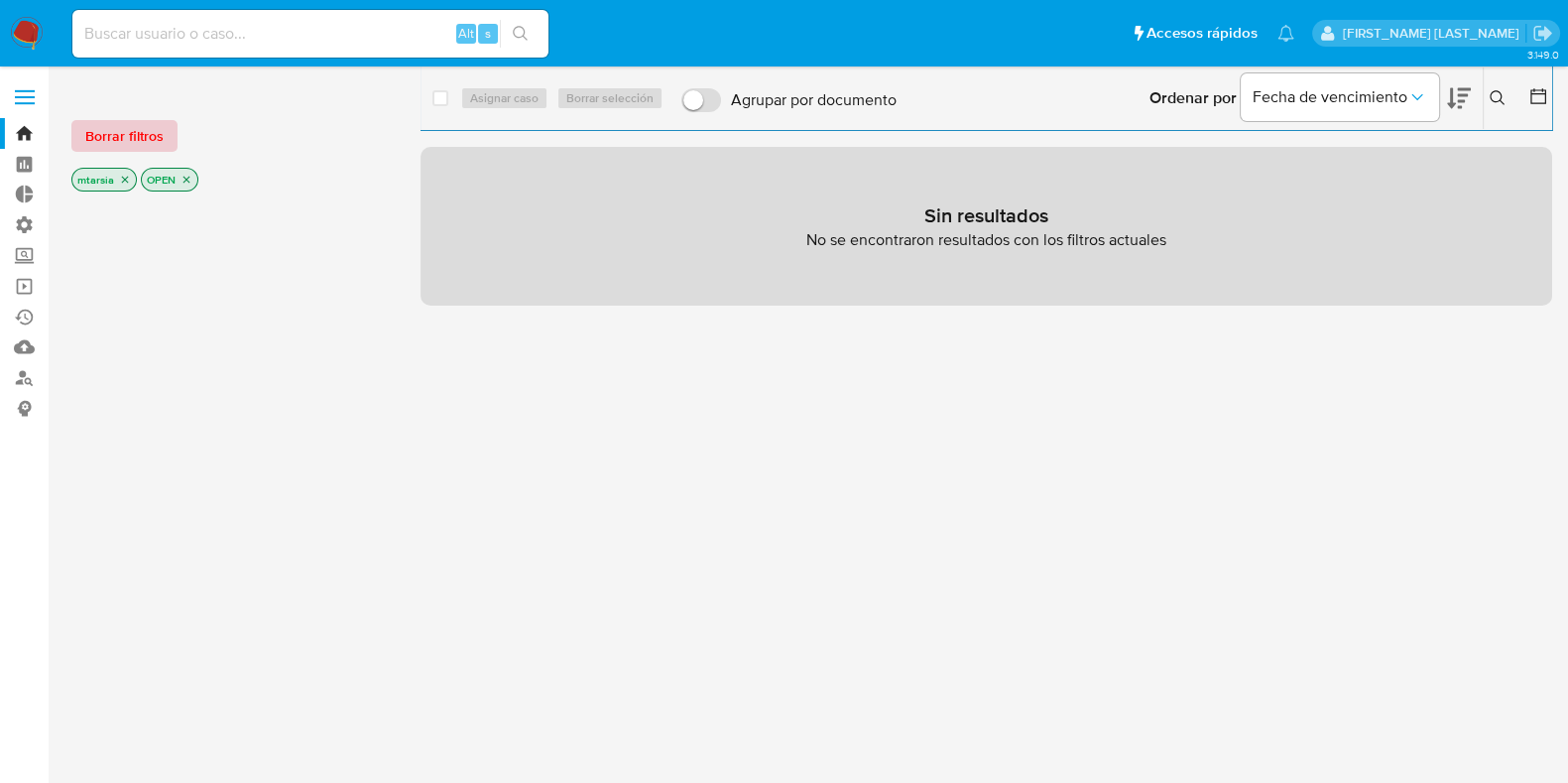 click on "Borrar filtros" at bounding box center [124, 136] 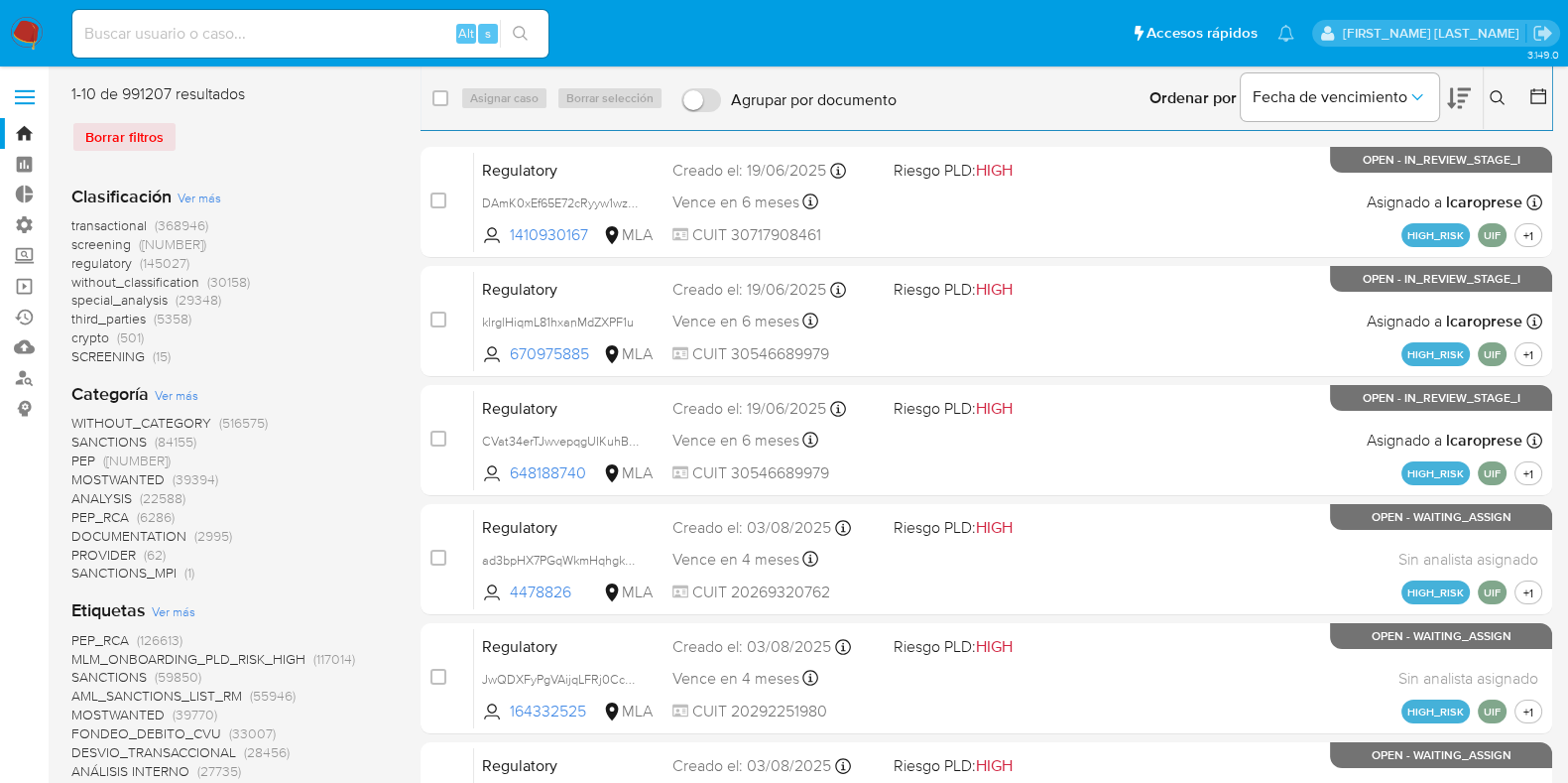 click on "screening" at bounding box center (101, 244) 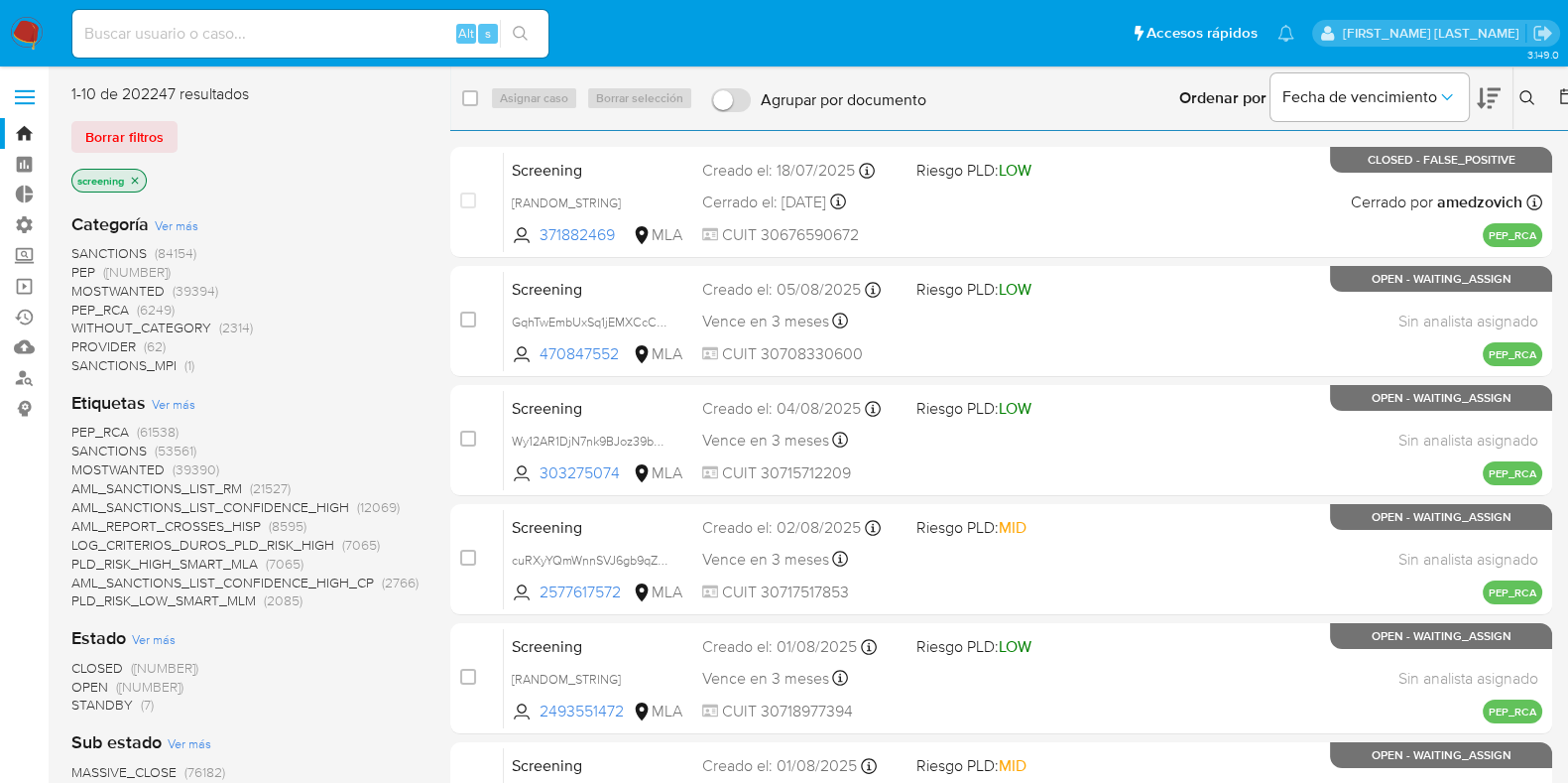 click on "OPEN" at bounding box center [89, 687] 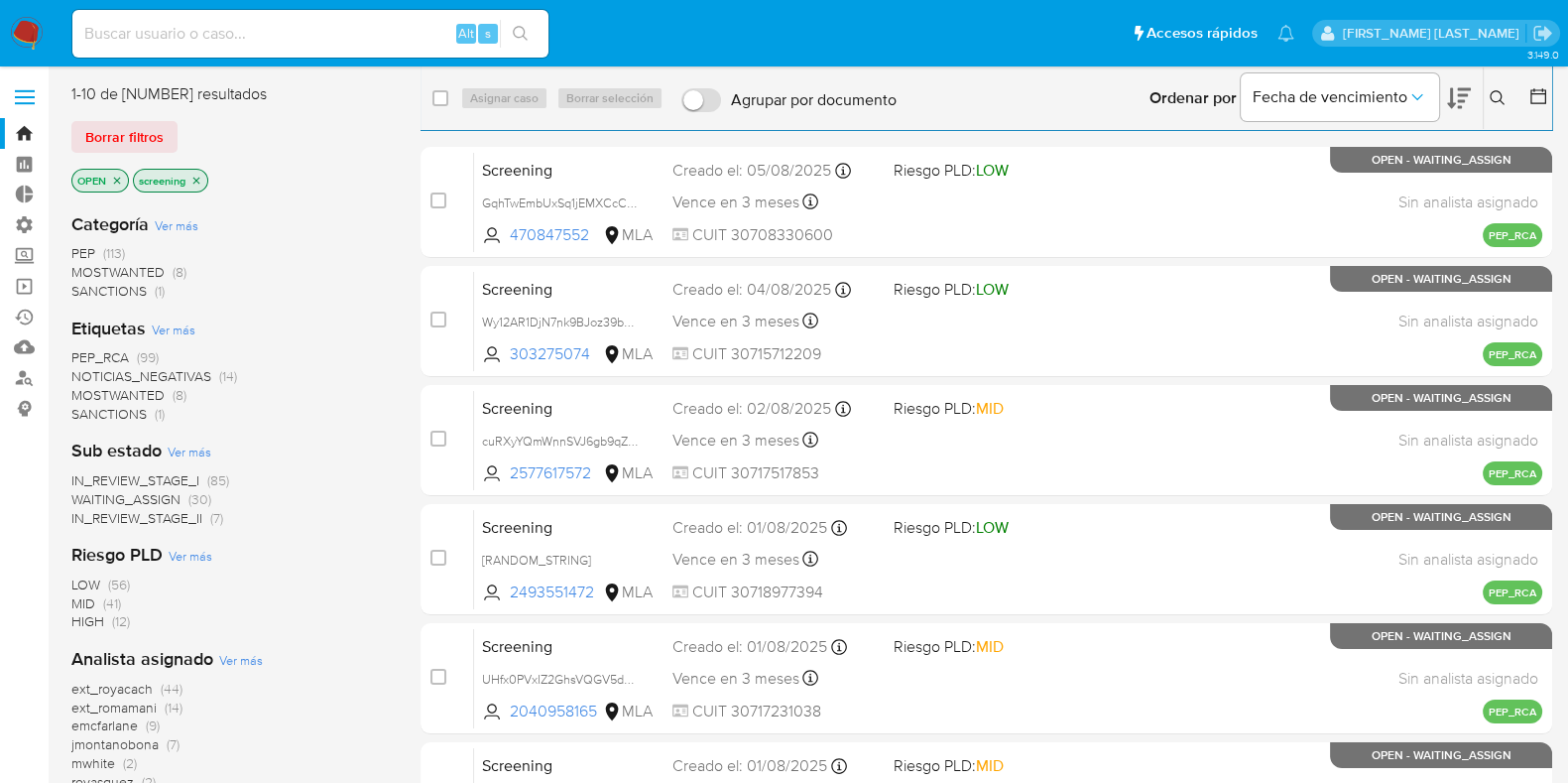 click on "Pausado Ver notificaciones Alt s Accesos rápidos   Presiona las siguientes teclas para acceder a algunas de las funciones Buscar caso o usuario Alt s Volver al home Alt h" at bounding box center [683, 33] 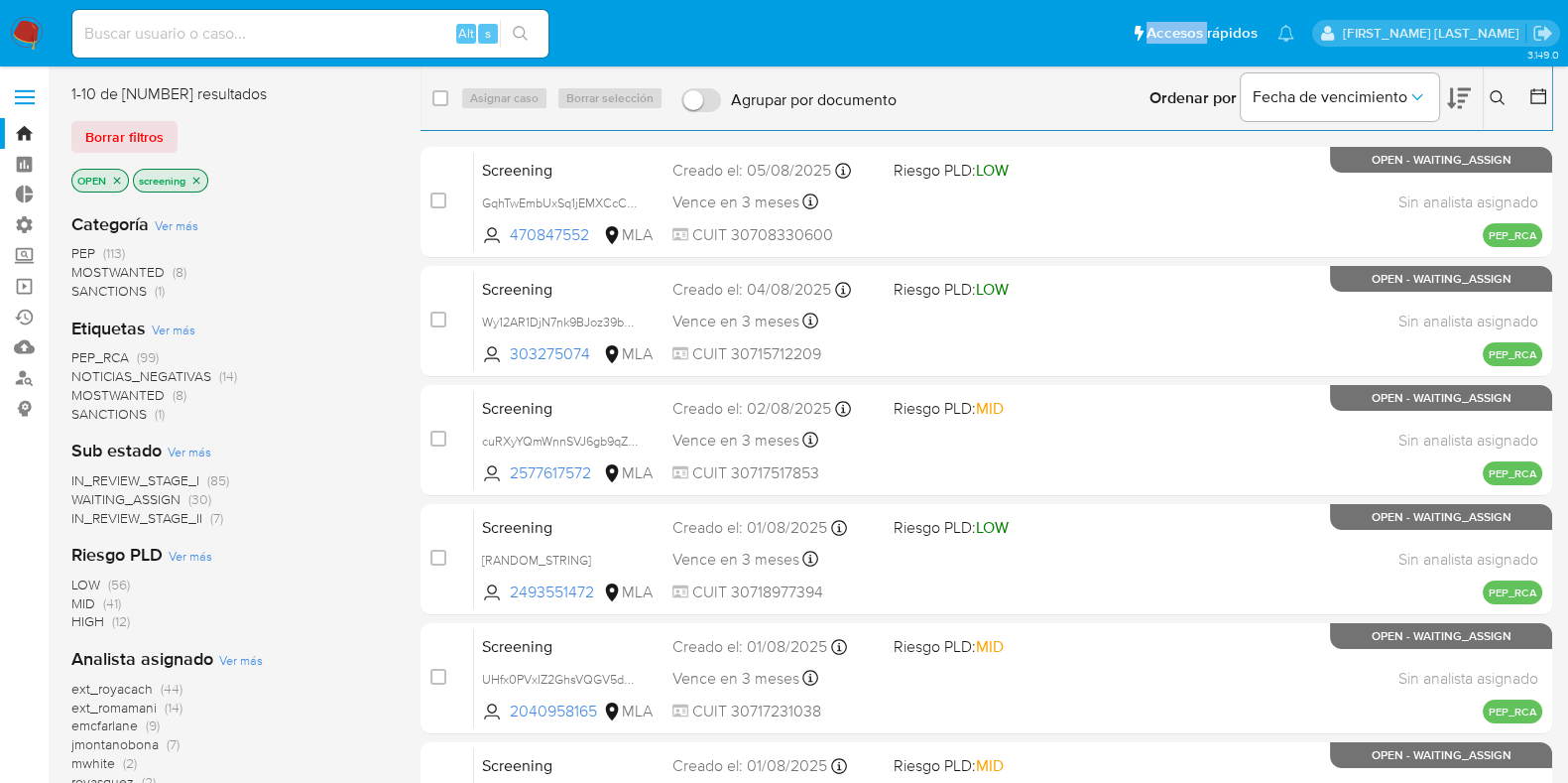 click on "Pausado Ver notificaciones Alt s Accesos rápidos   Presiona las siguientes teclas para acceder a algunas de las funciones Buscar caso o usuario Alt s Volver al home Alt h" at bounding box center (683, 33) 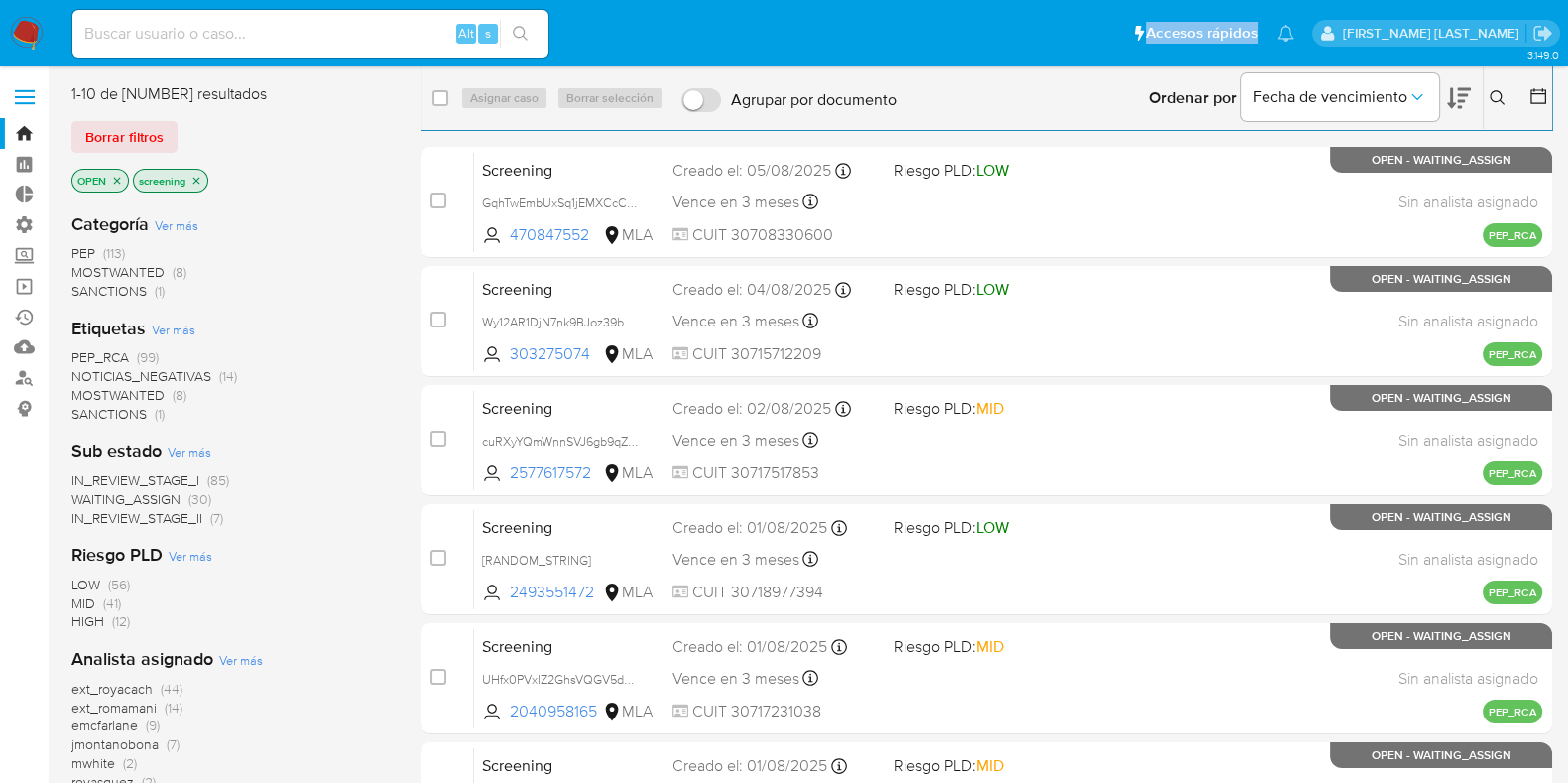 click on "Pausado Ver notificaciones Alt s Accesos rápidos   Presiona las siguientes teclas para acceder a algunas de las funciones Buscar caso o usuario Alt s Volver al home Alt h" at bounding box center (683, 33) 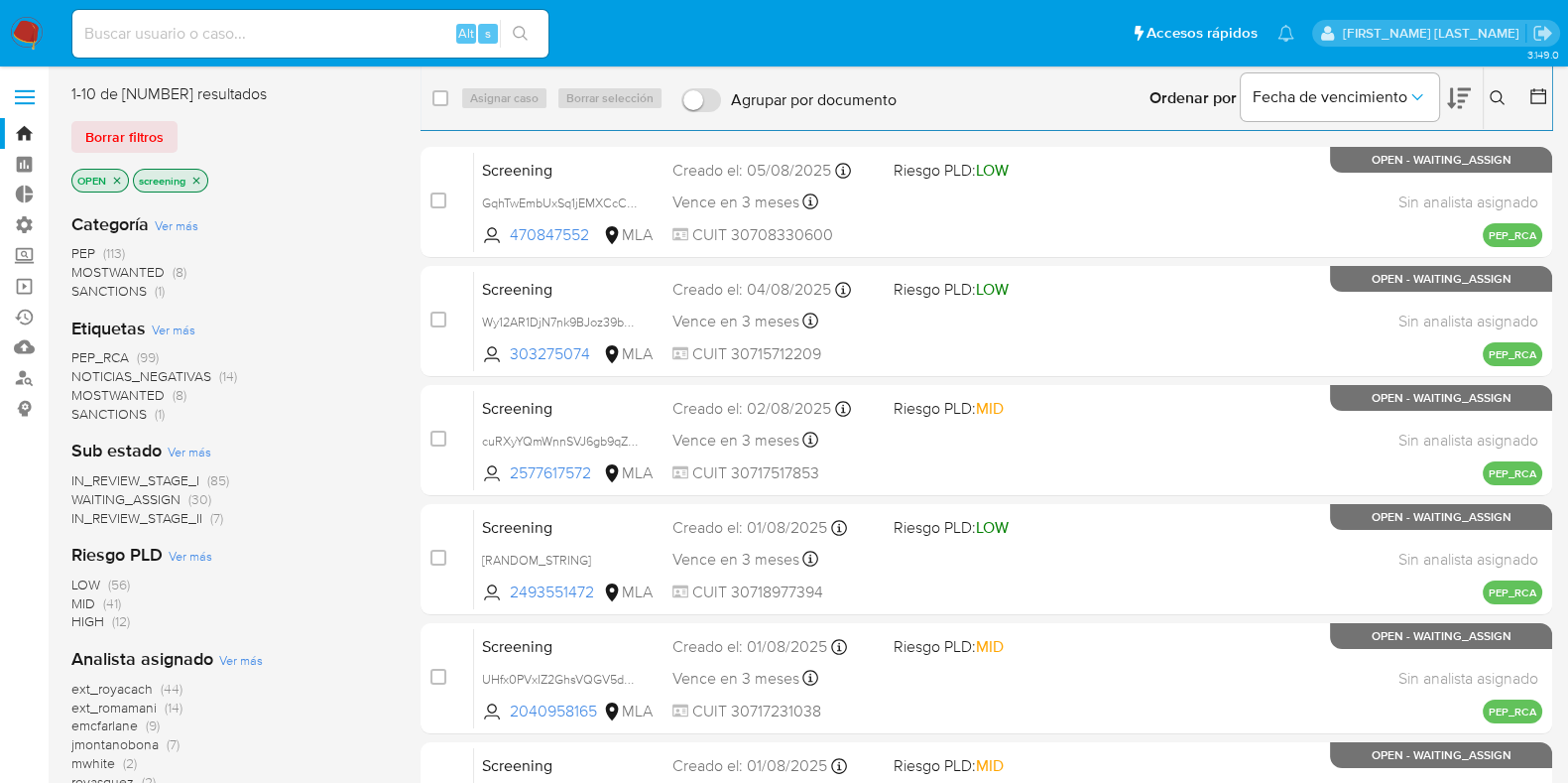 click on "Pausado Ver notificaciones Alt s Accesos rápidos   Presiona las siguientes teclas para acceder a algunas de las funciones Buscar caso o usuario Alt s Volver al home Alt h" at bounding box center [683, 33] 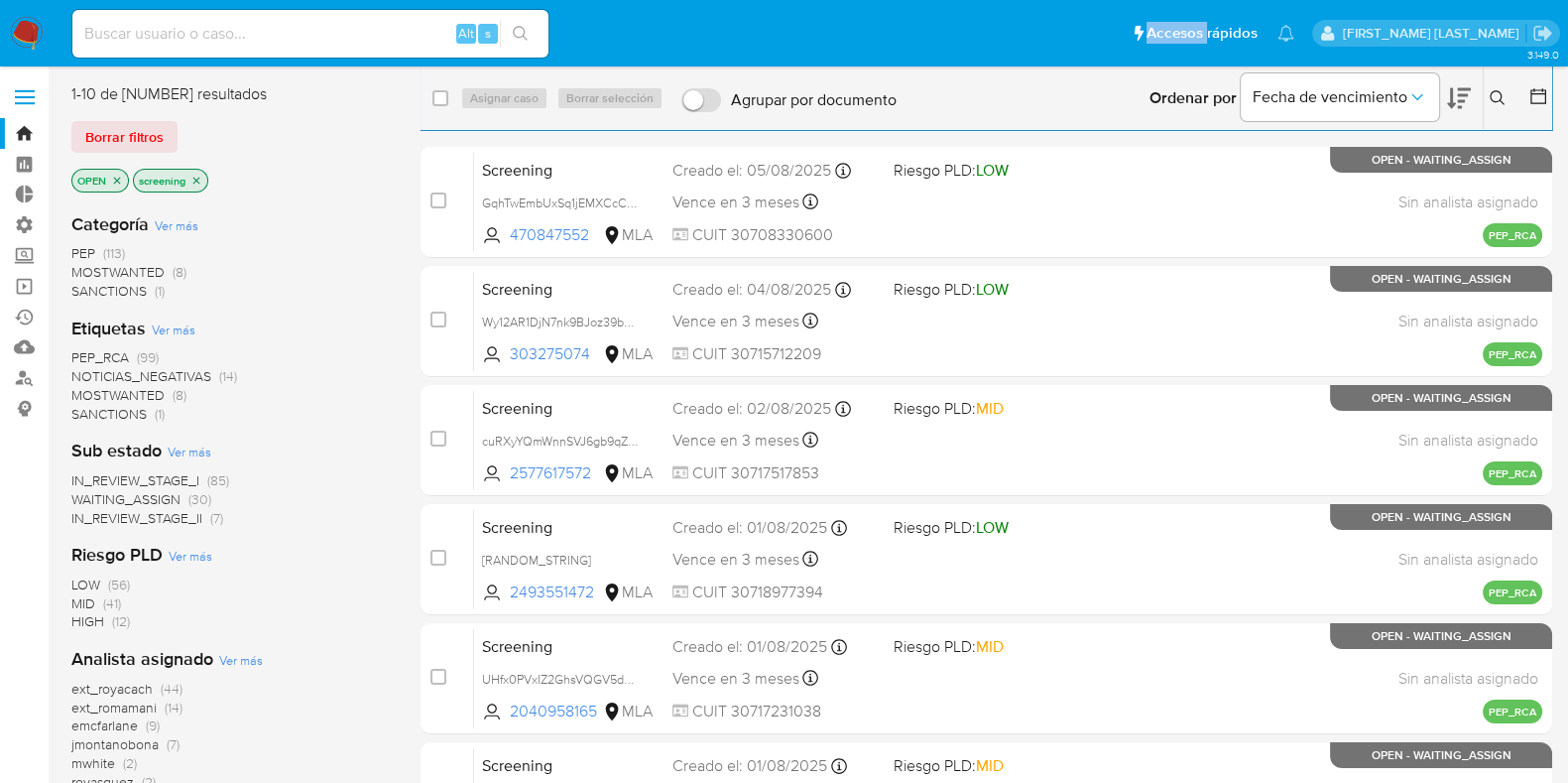 click on "Pausado Ver notificaciones Alt s Accesos rápidos   Presiona las siguientes teclas para acceder a algunas de las funciones Buscar caso o usuario Alt s Volver al home Alt h" at bounding box center (683, 33) 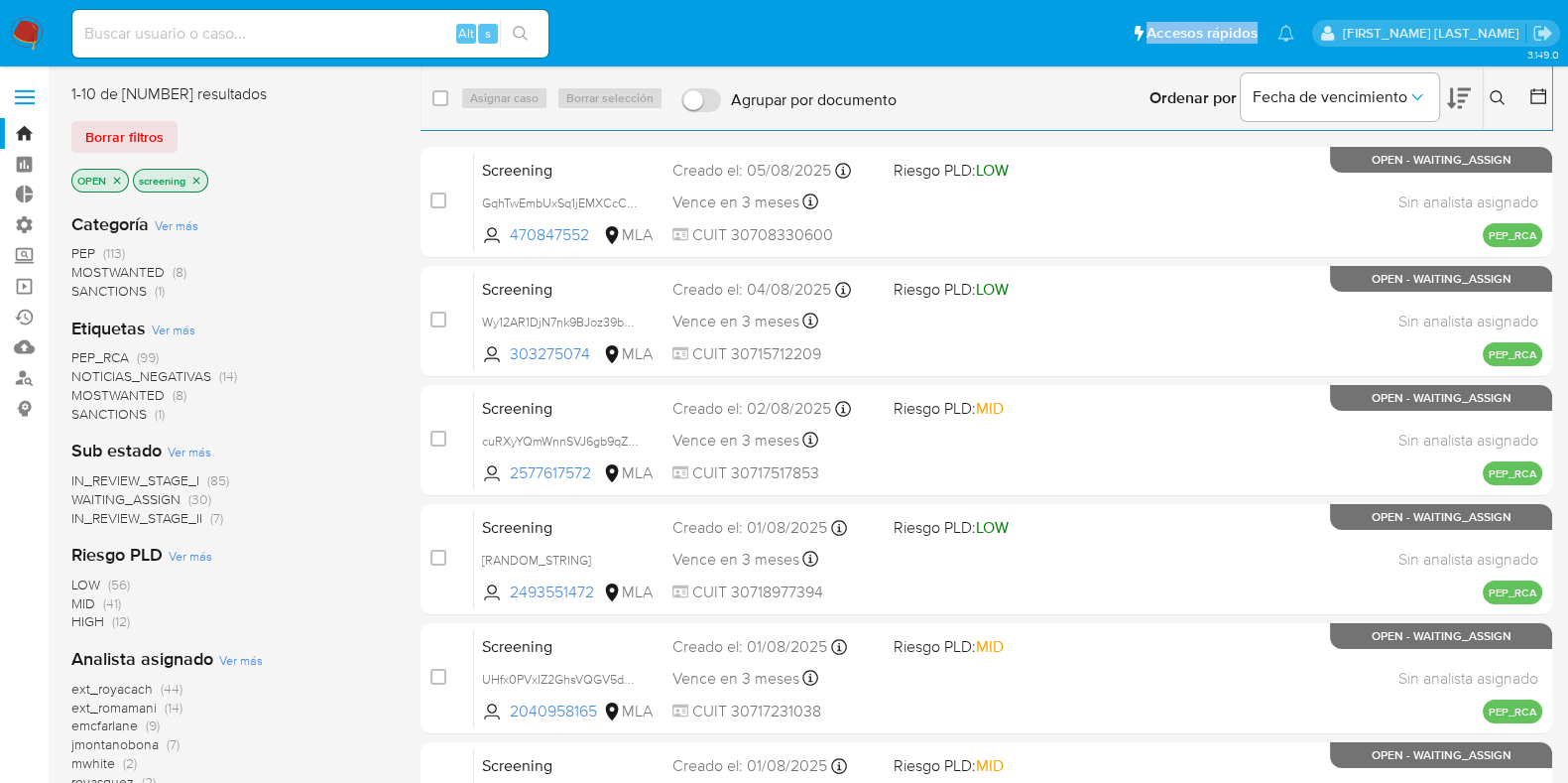 click on "Pausado Ver notificaciones Alt s Accesos rápidos   Presiona las siguientes teclas para acceder a algunas de las funciones Buscar caso o usuario Alt s Volver al home Alt h" at bounding box center (683, 33) 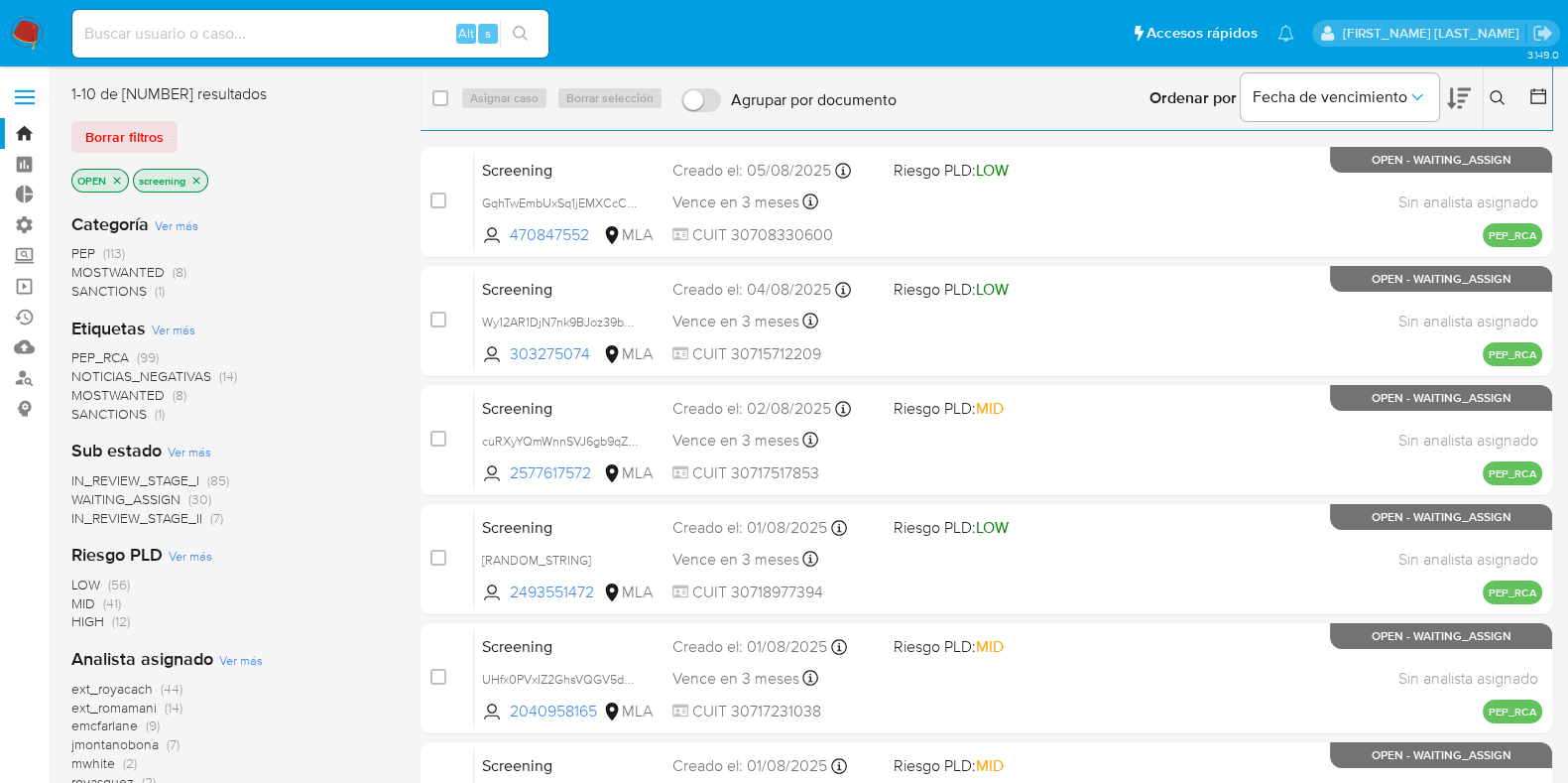 click on "Pausado Ver notificaciones Alt s Accesos rápidos   Presiona las siguientes teclas para acceder a algunas de las funciones Buscar caso o usuario Alt s Volver al home Alt h" at bounding box center [683, 33] 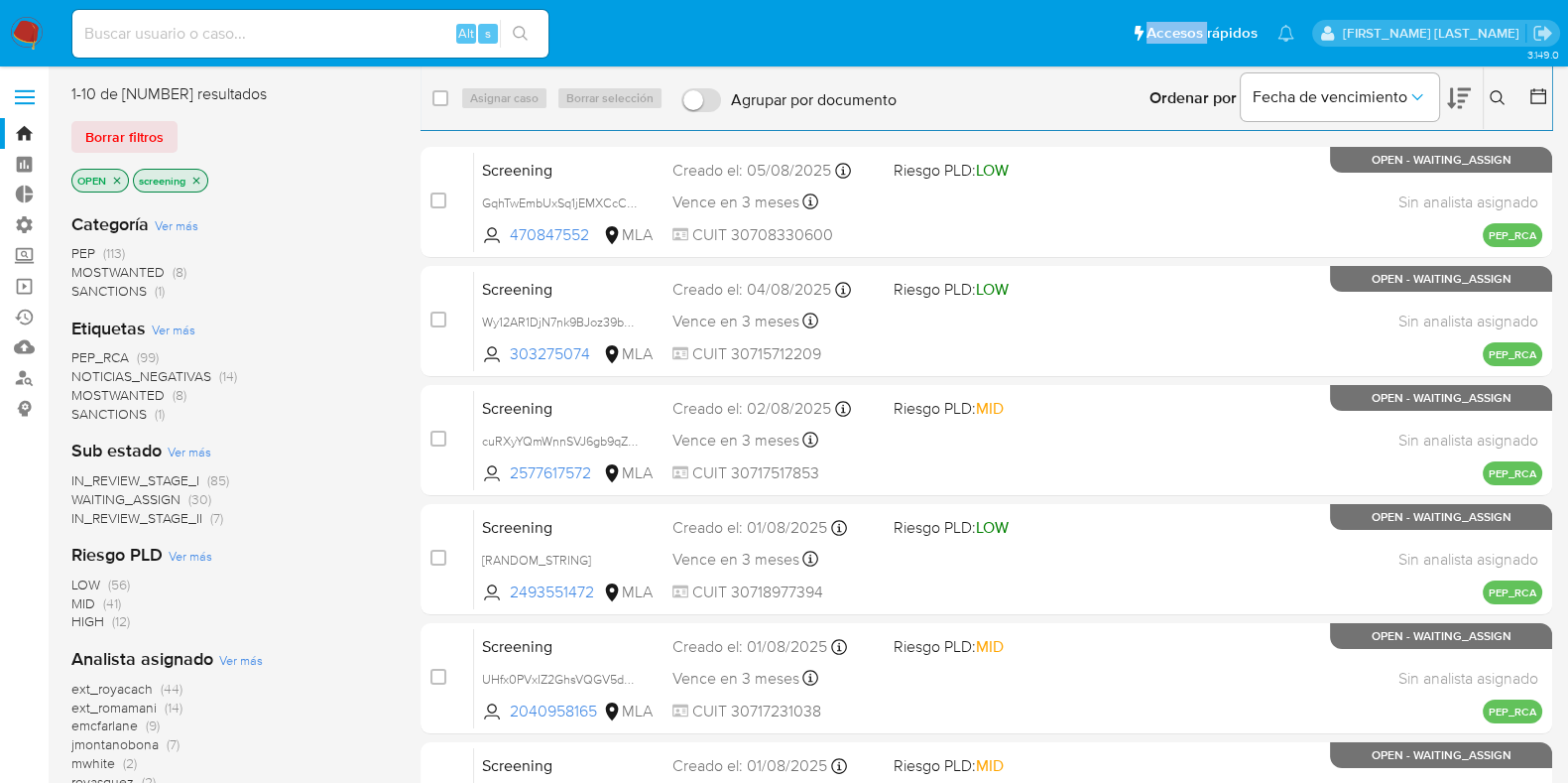 click on "Pausado Ver notificaciones Alt s Accesos rápidos   Presiona las siguientes teclas para acceder a algunas de las funciones Buscar caso o usuario Alt s Volver al home Alt h" at bounding box center (683, 33) 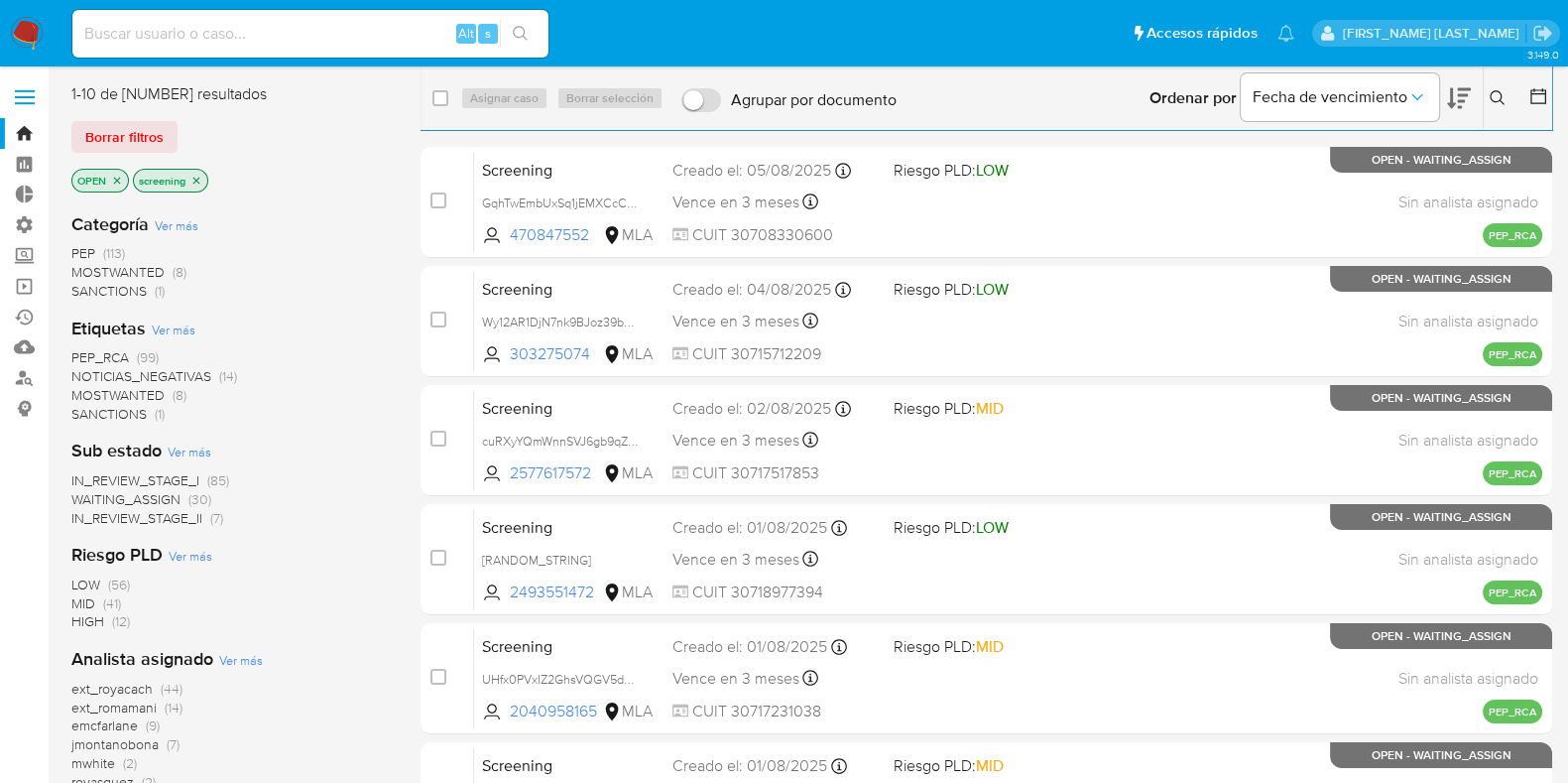 click on "Pausado Ver notificaciones Alt s Accesos rápidos   Presiona las siguientes teclas para acceder a algunas de las funciones Buscar caso o usuario Alt s Volver al home Alt h" at bounding box center [683, 33] 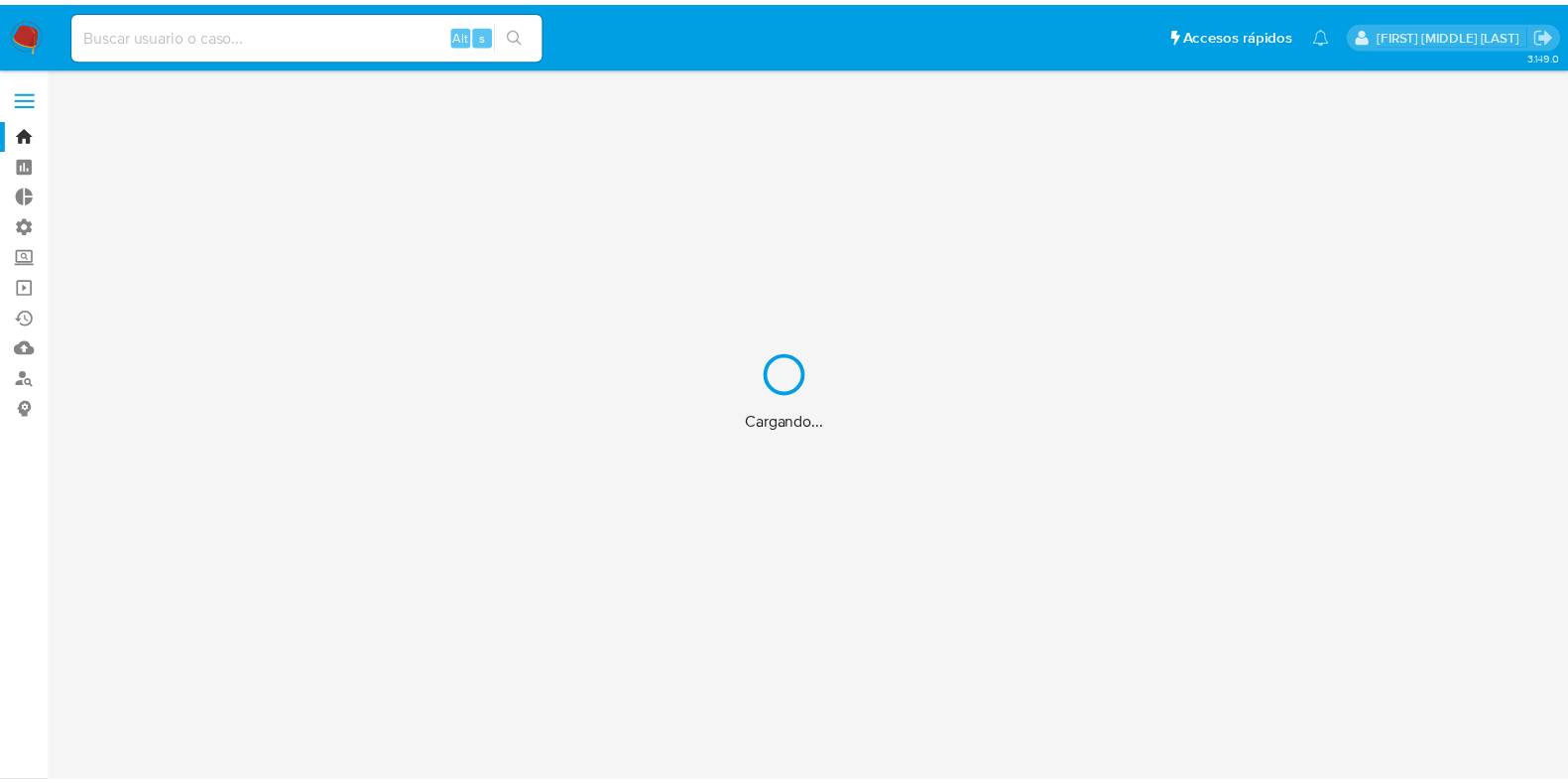 scroll, scrollTop: 0, scrollLeft: 0, axis: both 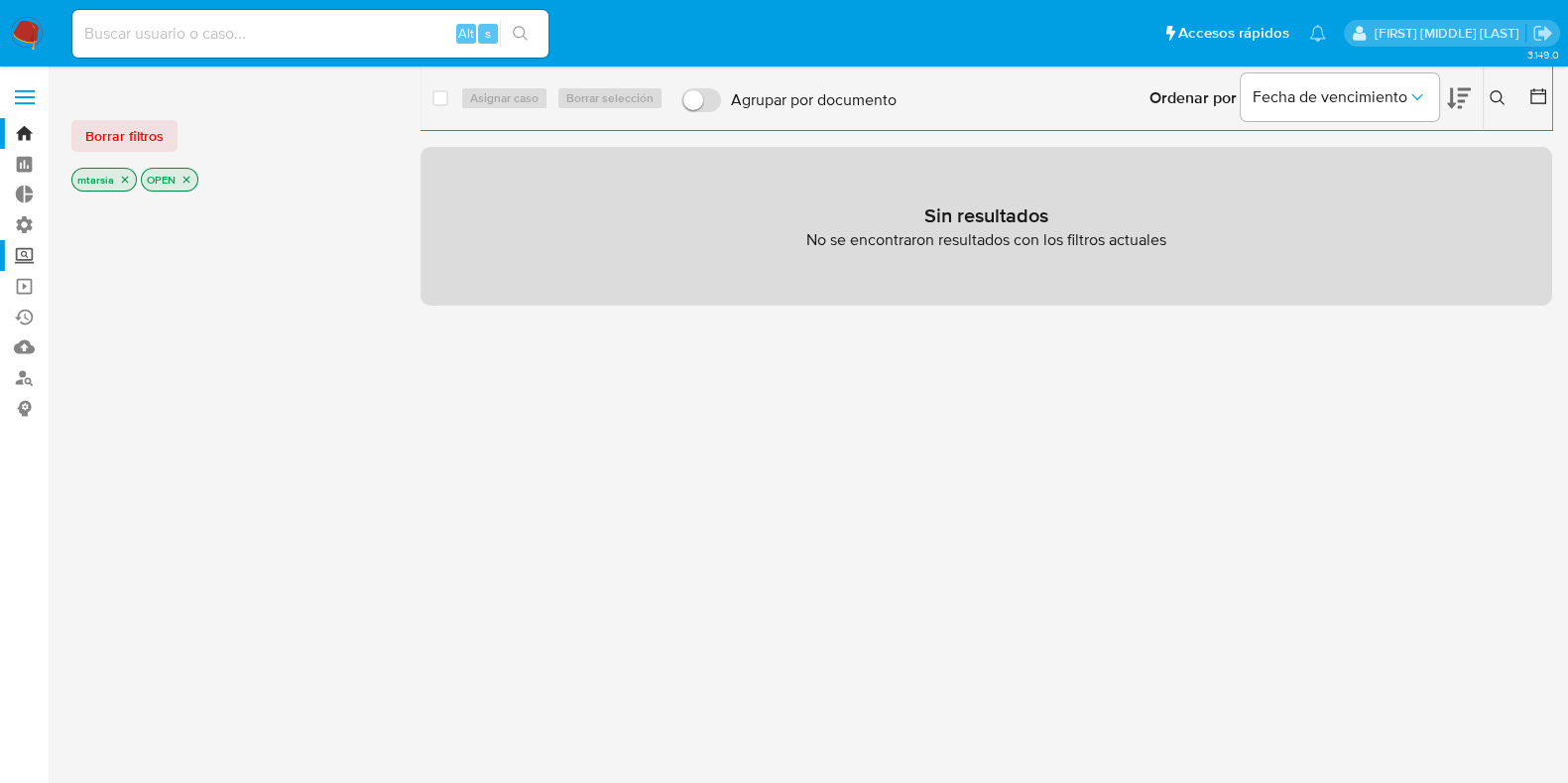 click on "Screening" at bounding box center [118, 255] 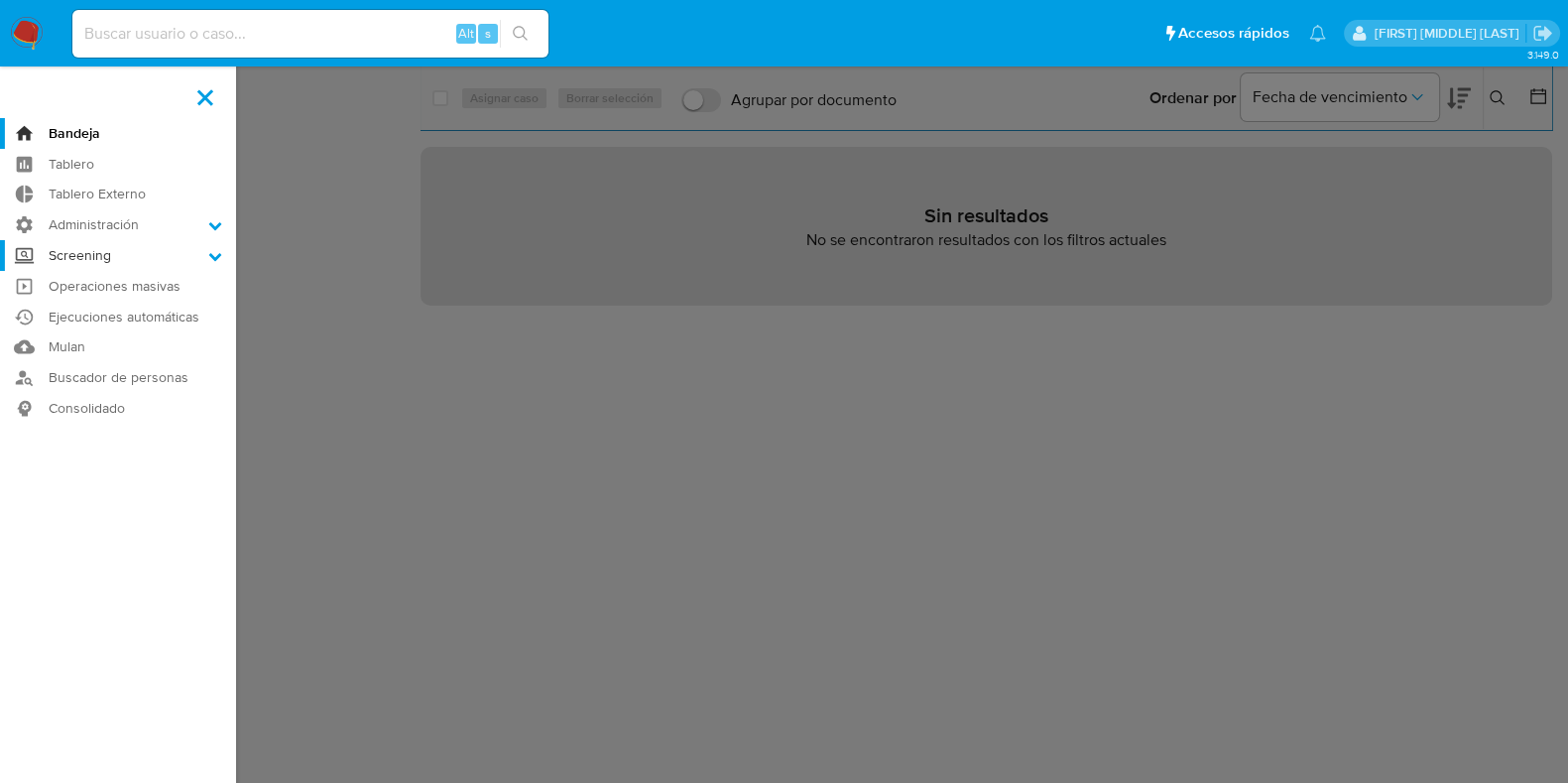 click on "Screening" at bounding box center (0, 0) 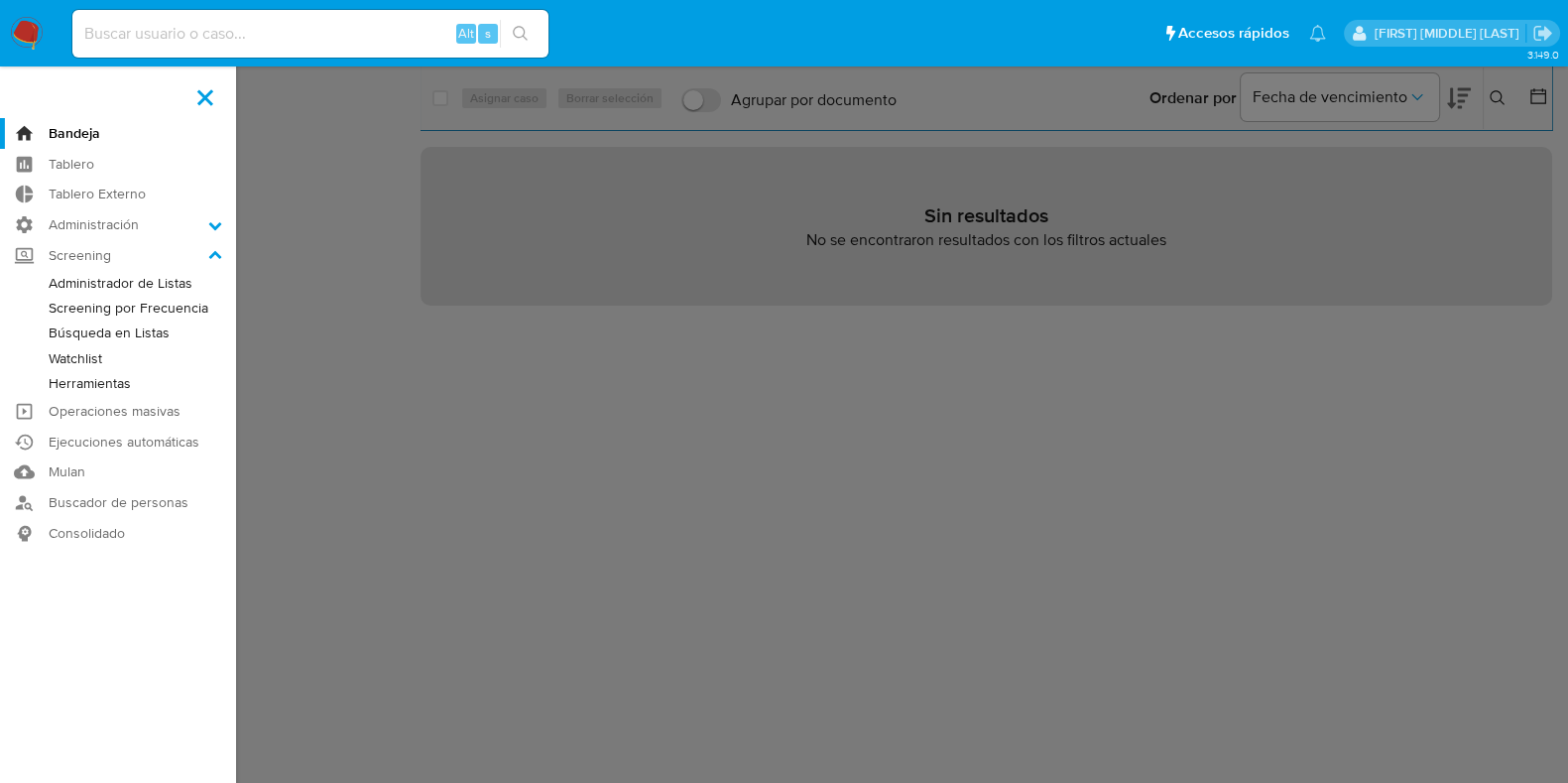 click on "Administrador de Listas" at bounding box center (118, 283) 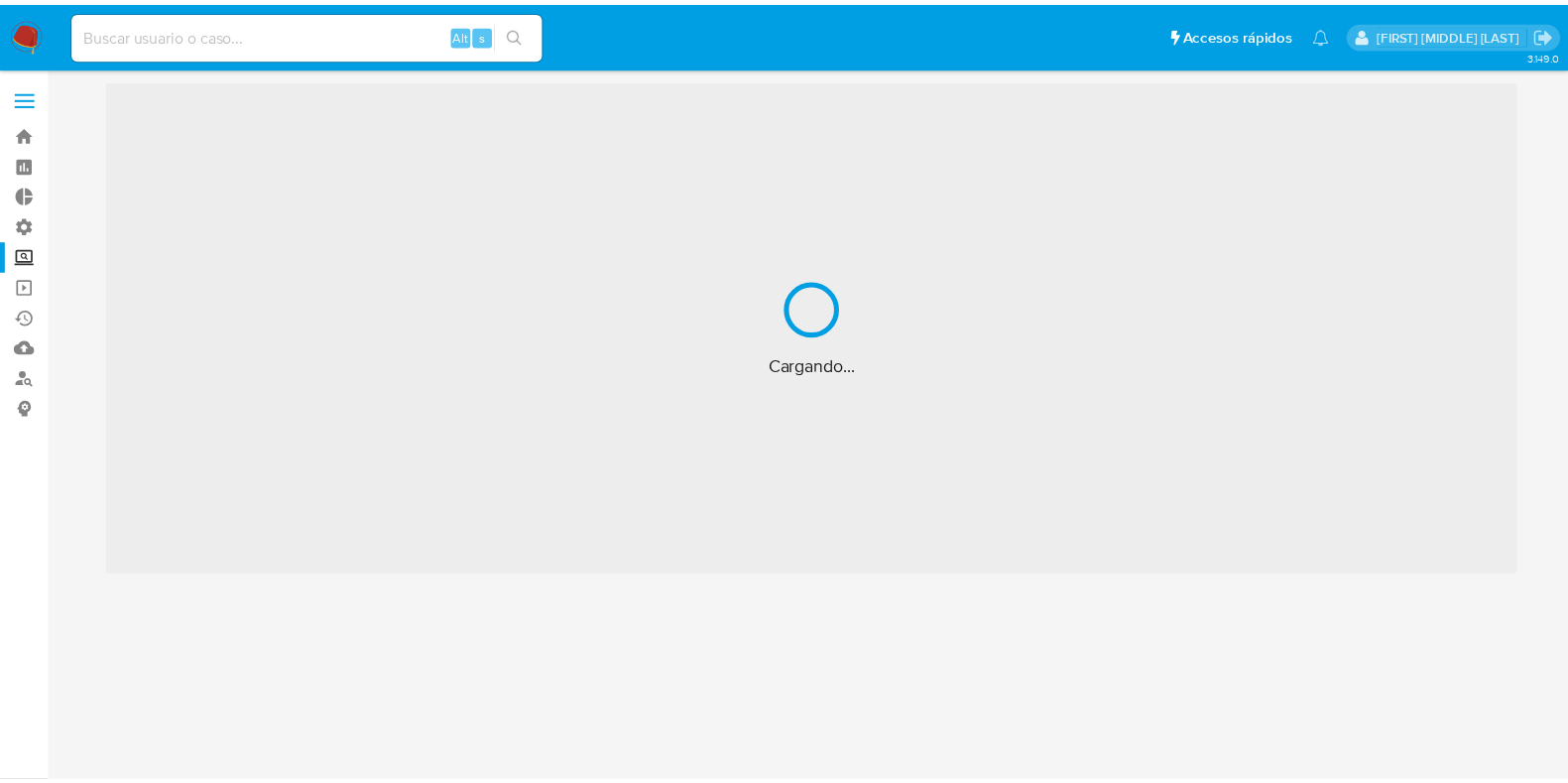 scroll, scrollTop: 0, scrollLeft: 0, axis: both 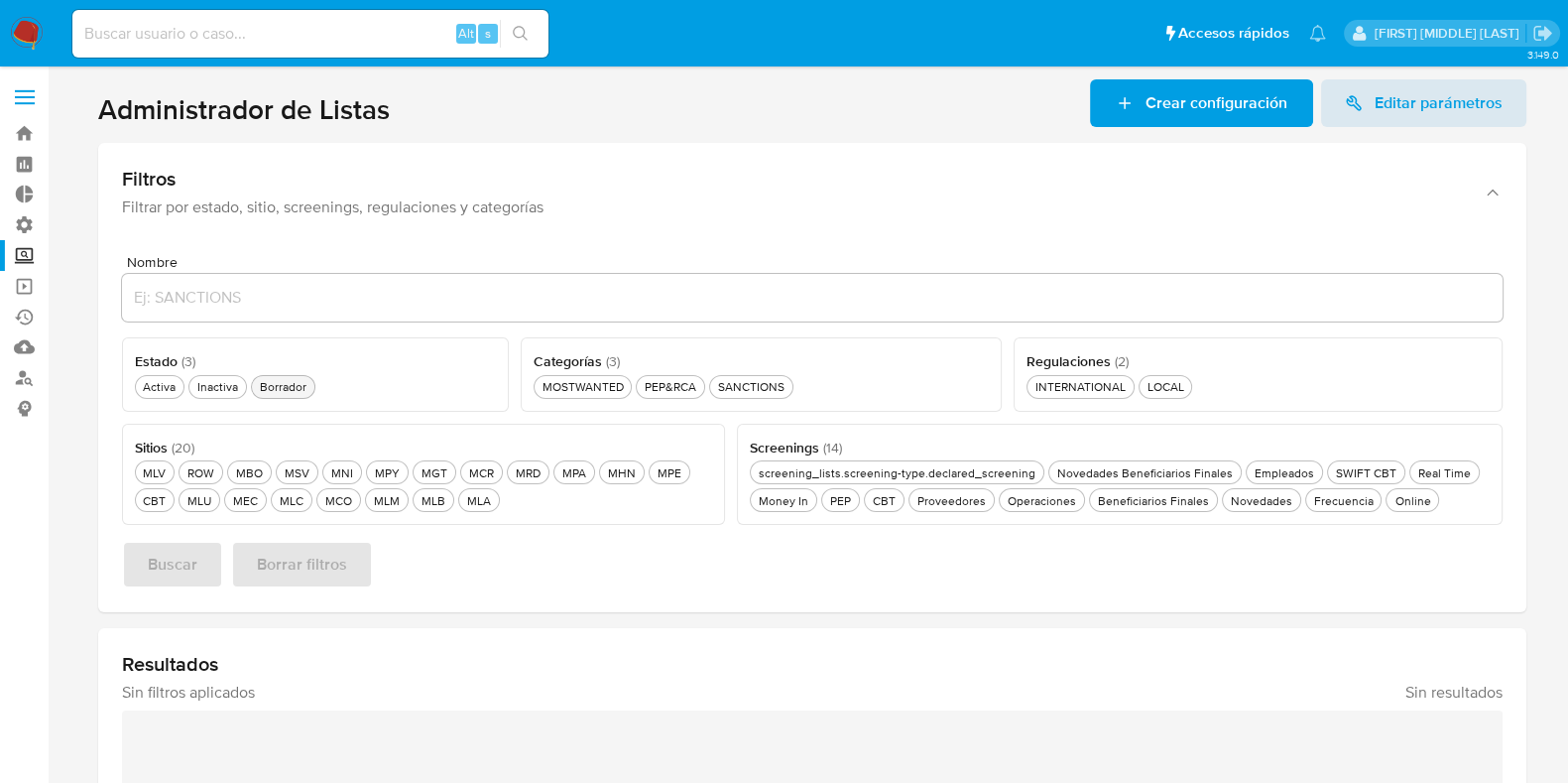 click on "Borrador Borrador" at bounding box center [283, 386] 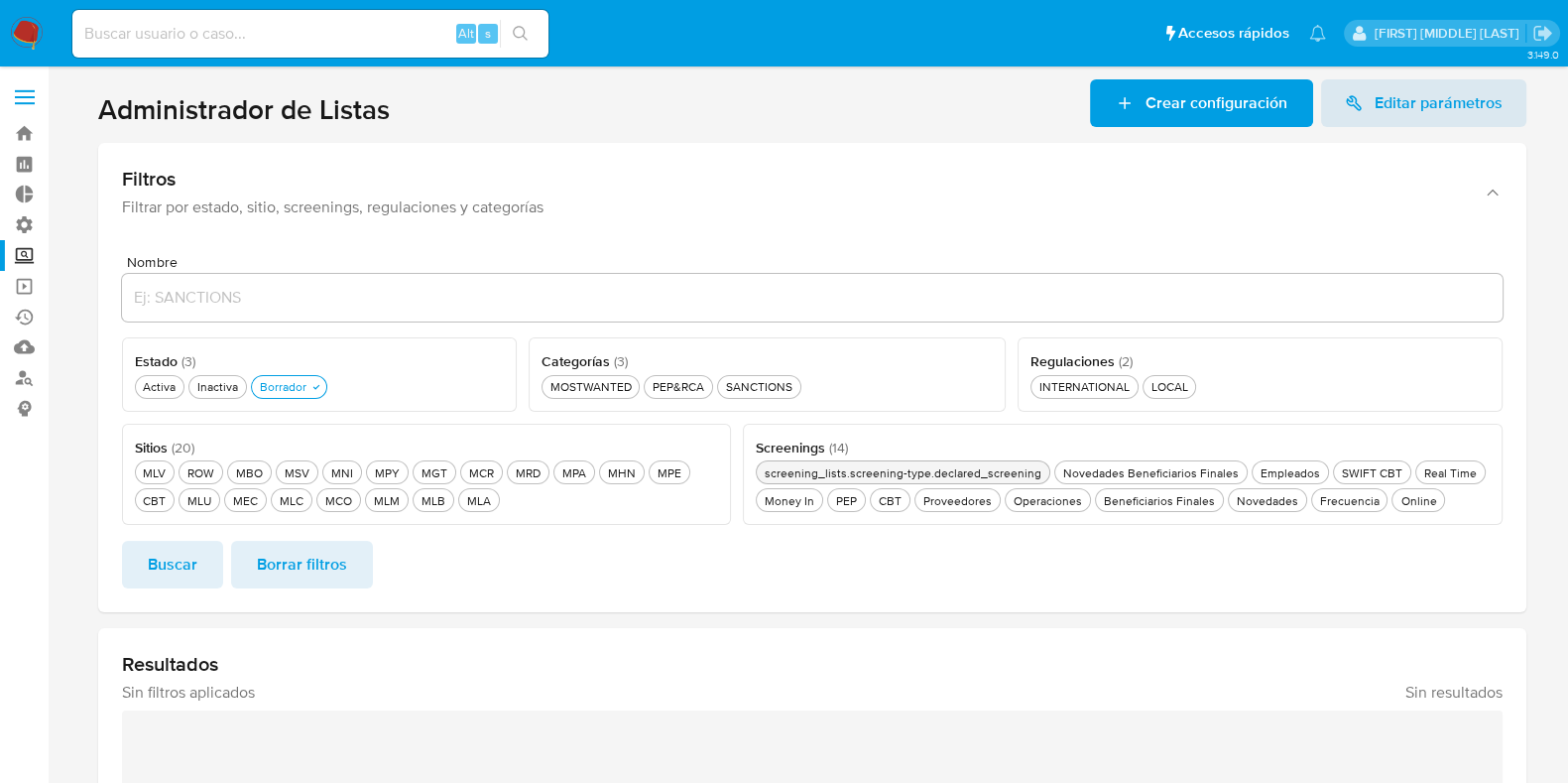click on "screening_lists.screening-type.declared_screening screening_lists.screening-type.declared_screening" at bounding box center (903, 472) 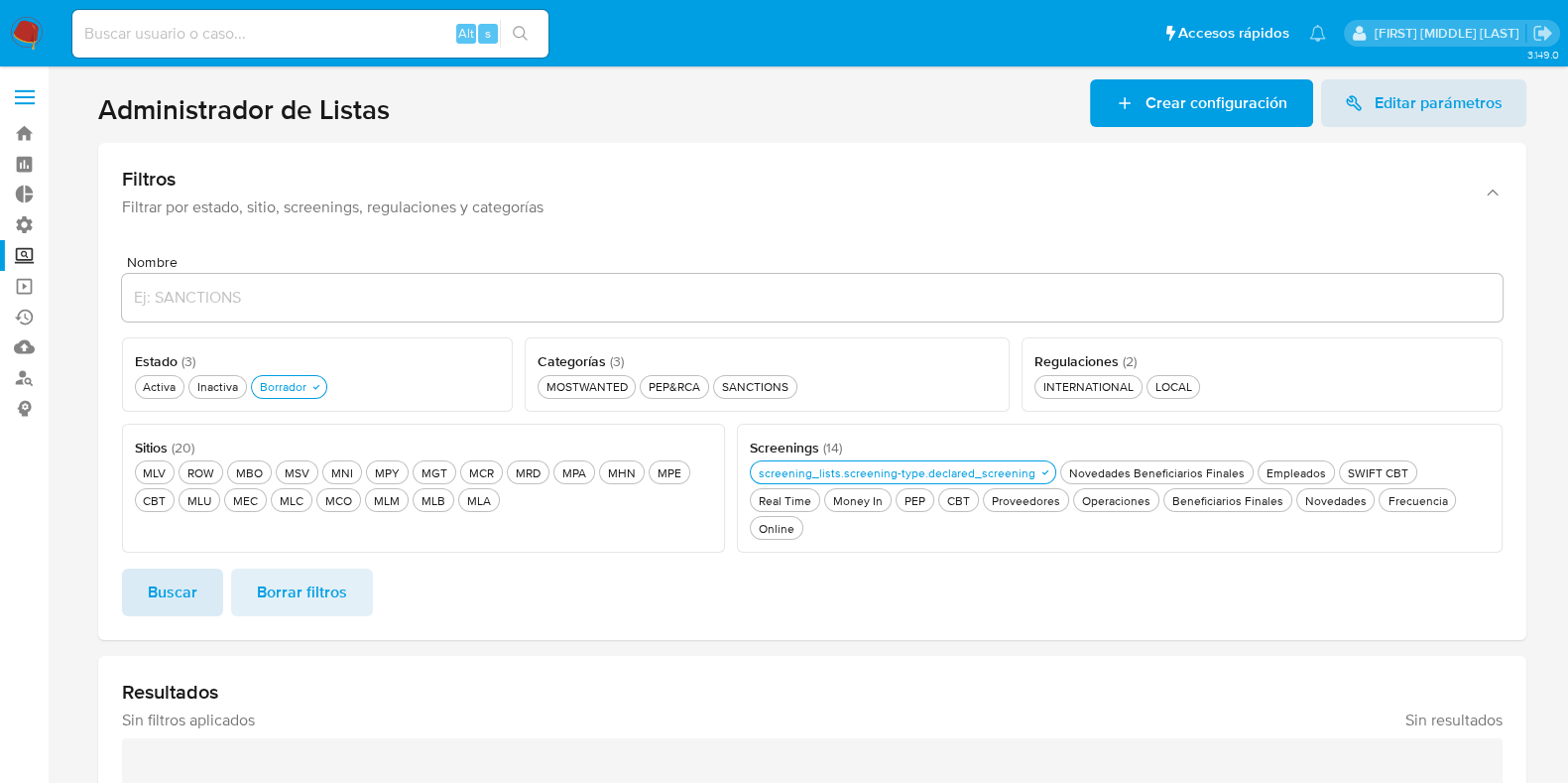 click on "Buscar" at bounding box center [173, 592] 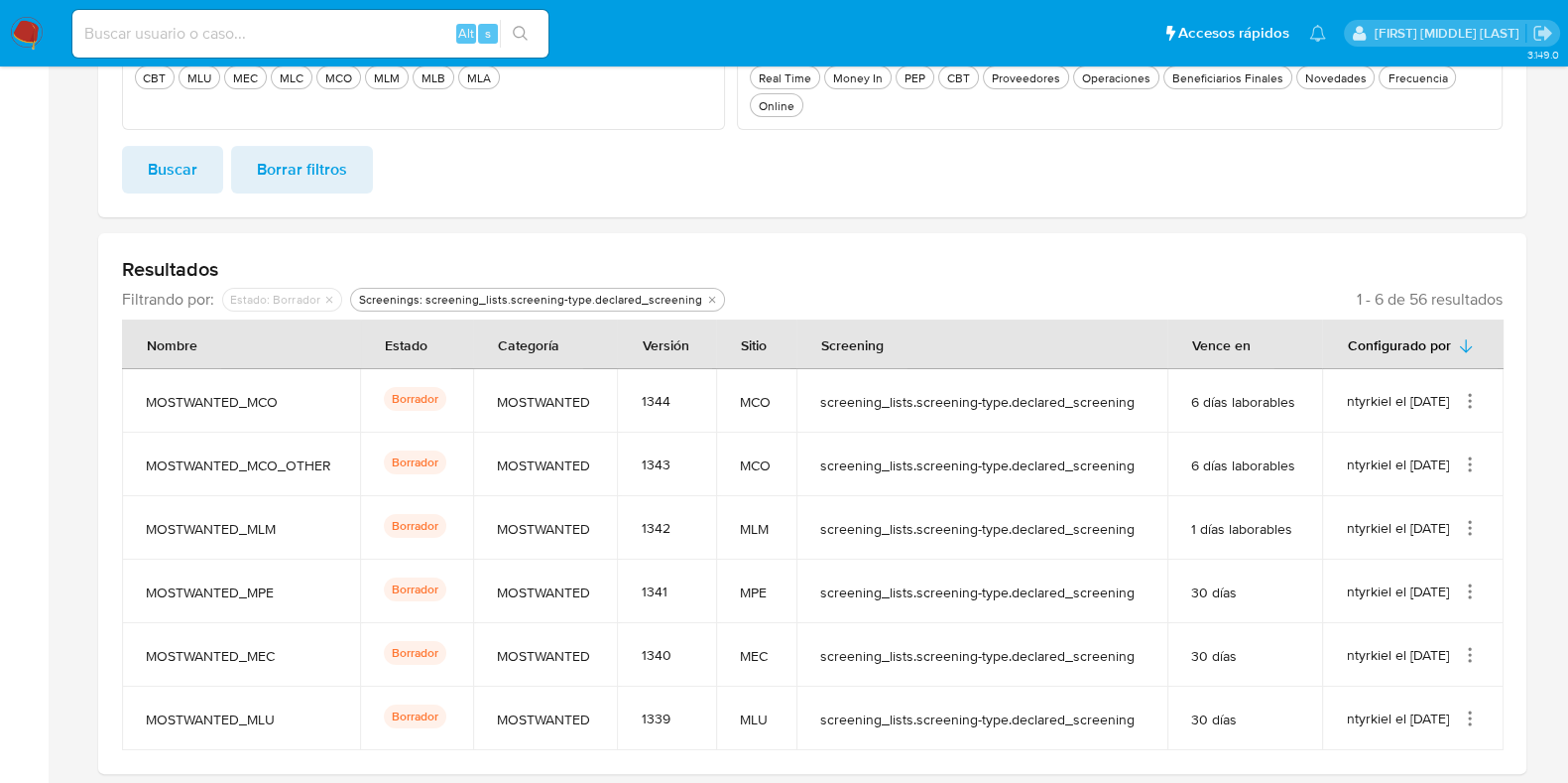 scroll, scrollTop: 421, scrollLeft: 0, axis: vertical 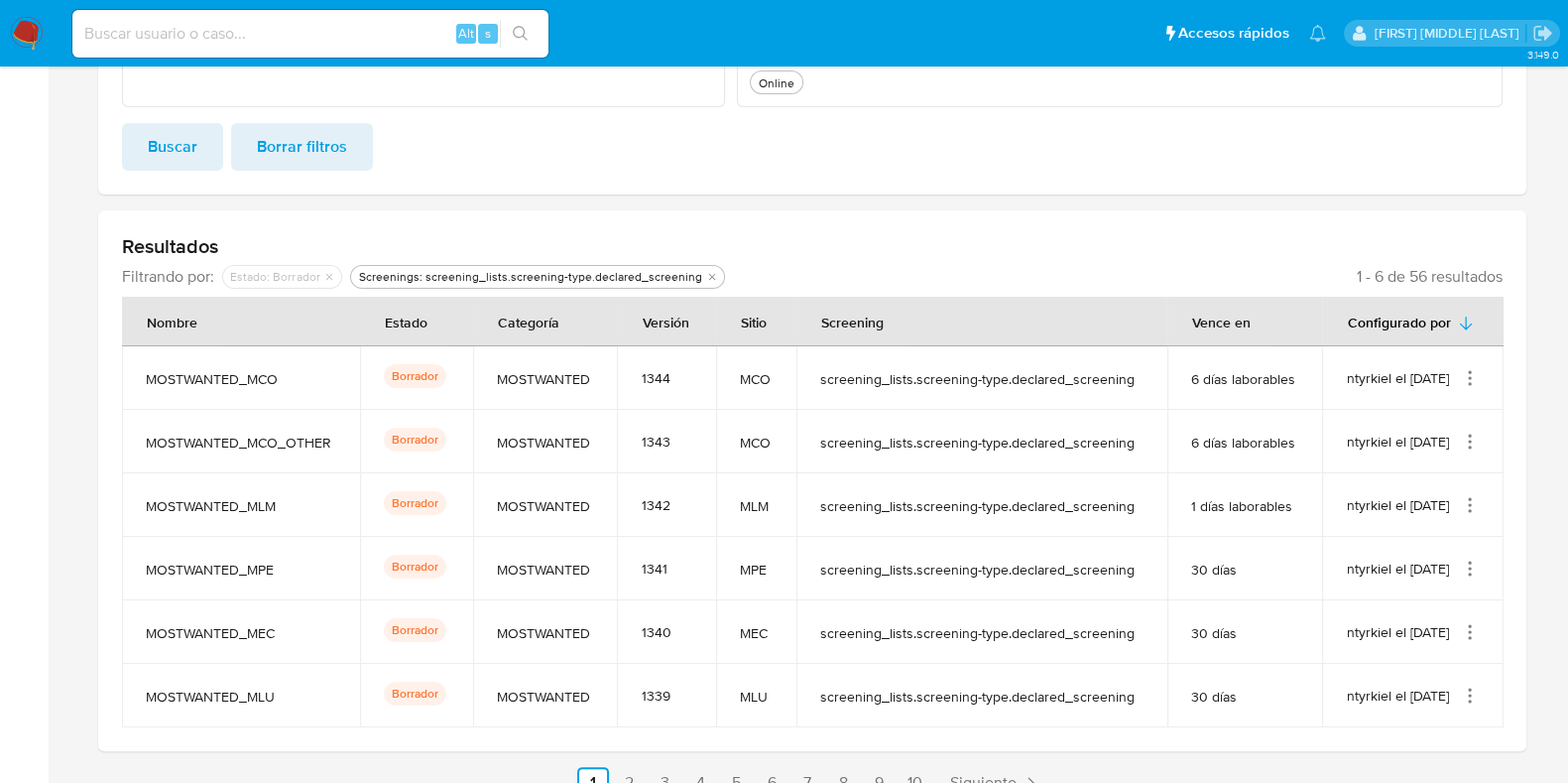 click on "ntyrkiel el 05/08/2025" at bounding box center (1412, 378) 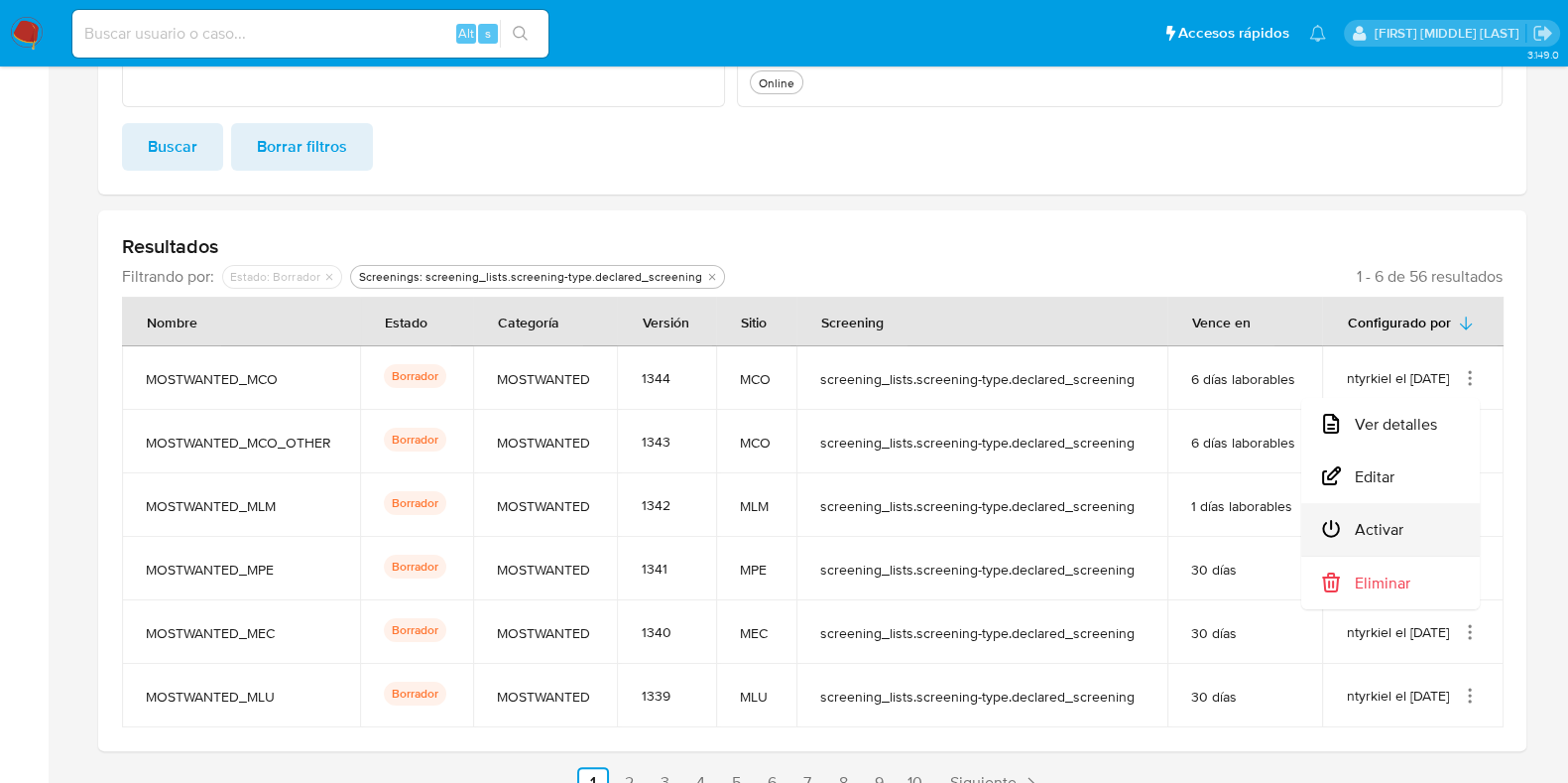 click on "Activar" at bounding box center (1390, 529) 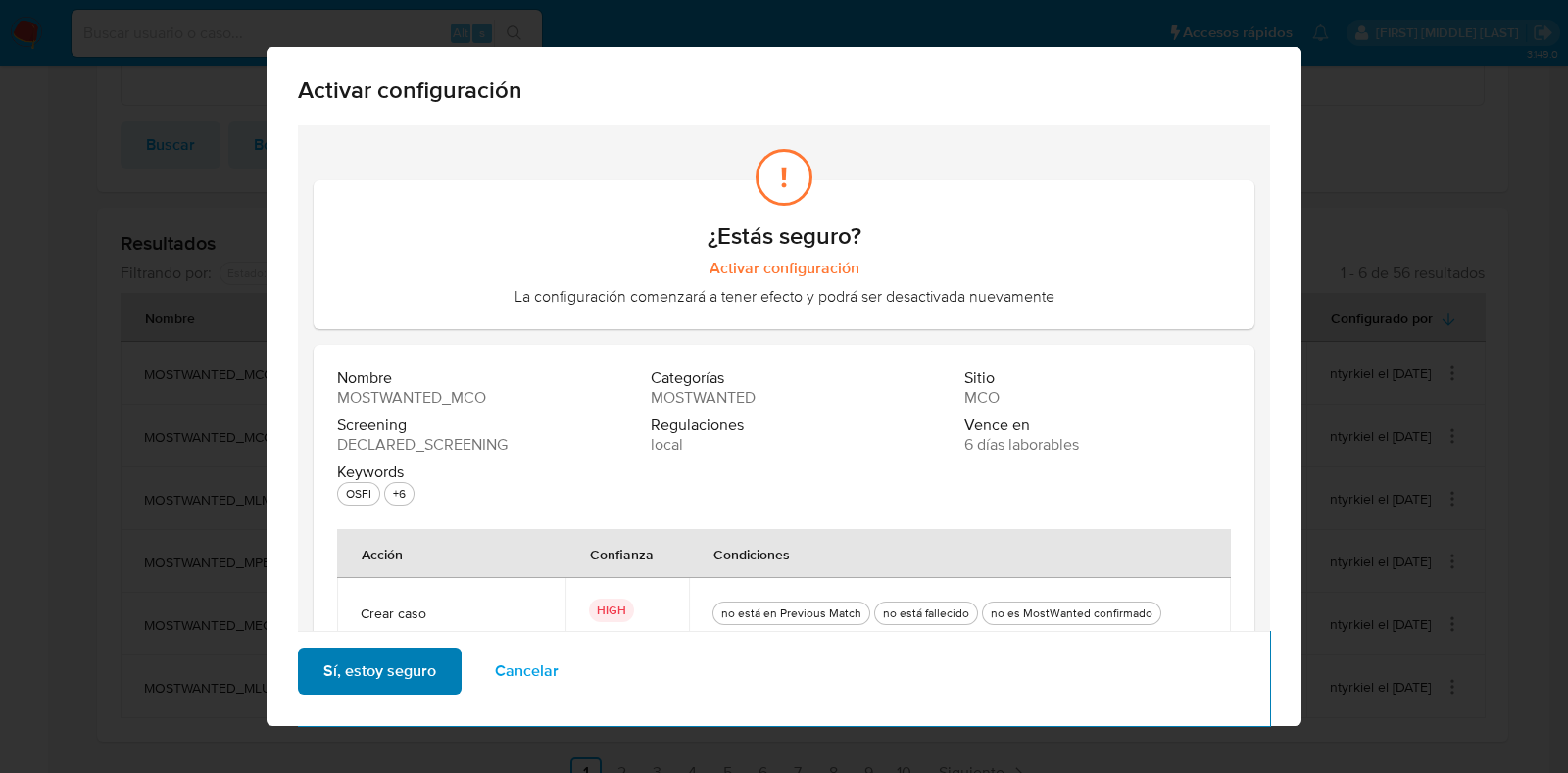 click on "Sí, estoy seguro" at bounding box center [379, 671] 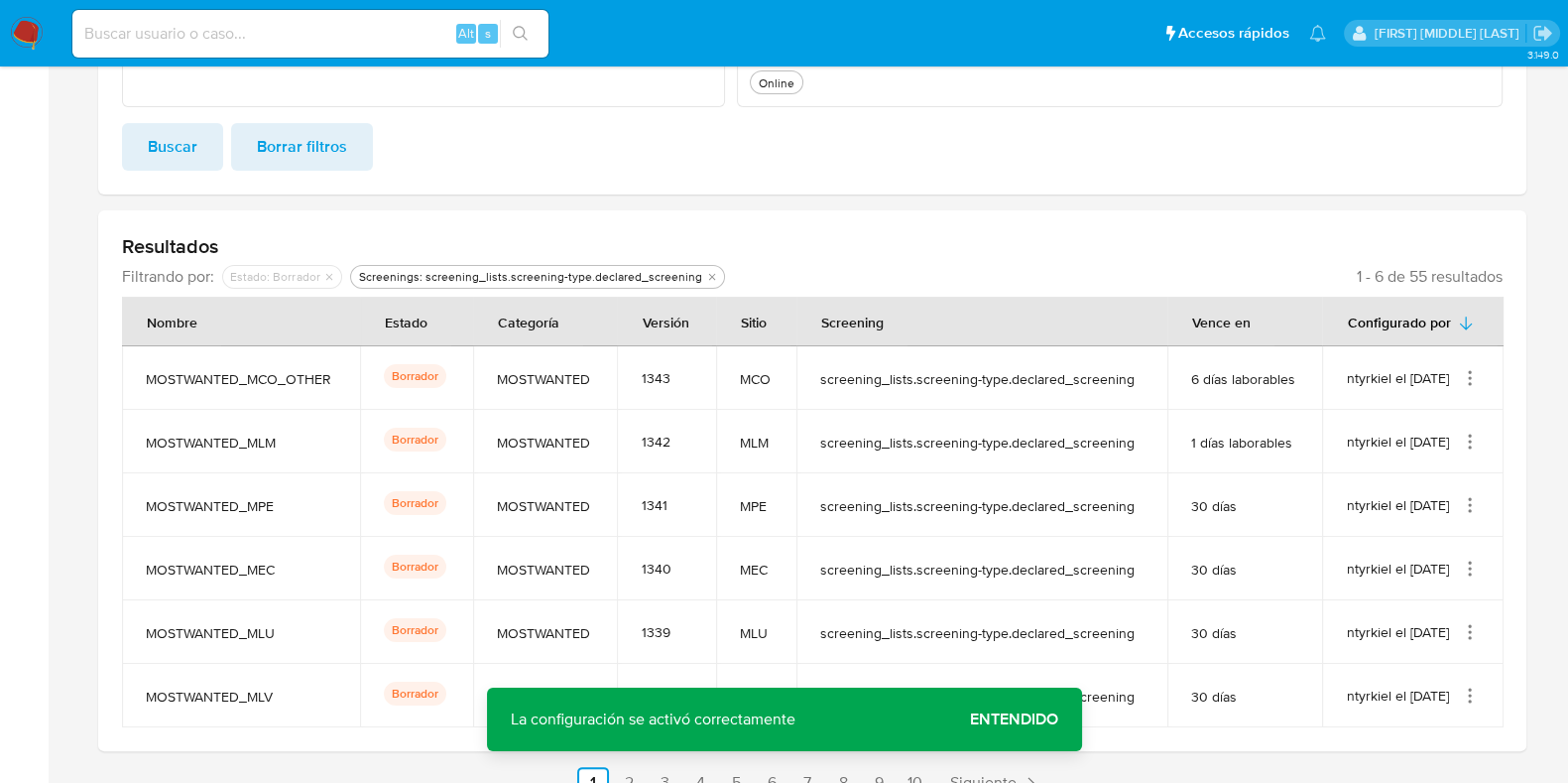 click 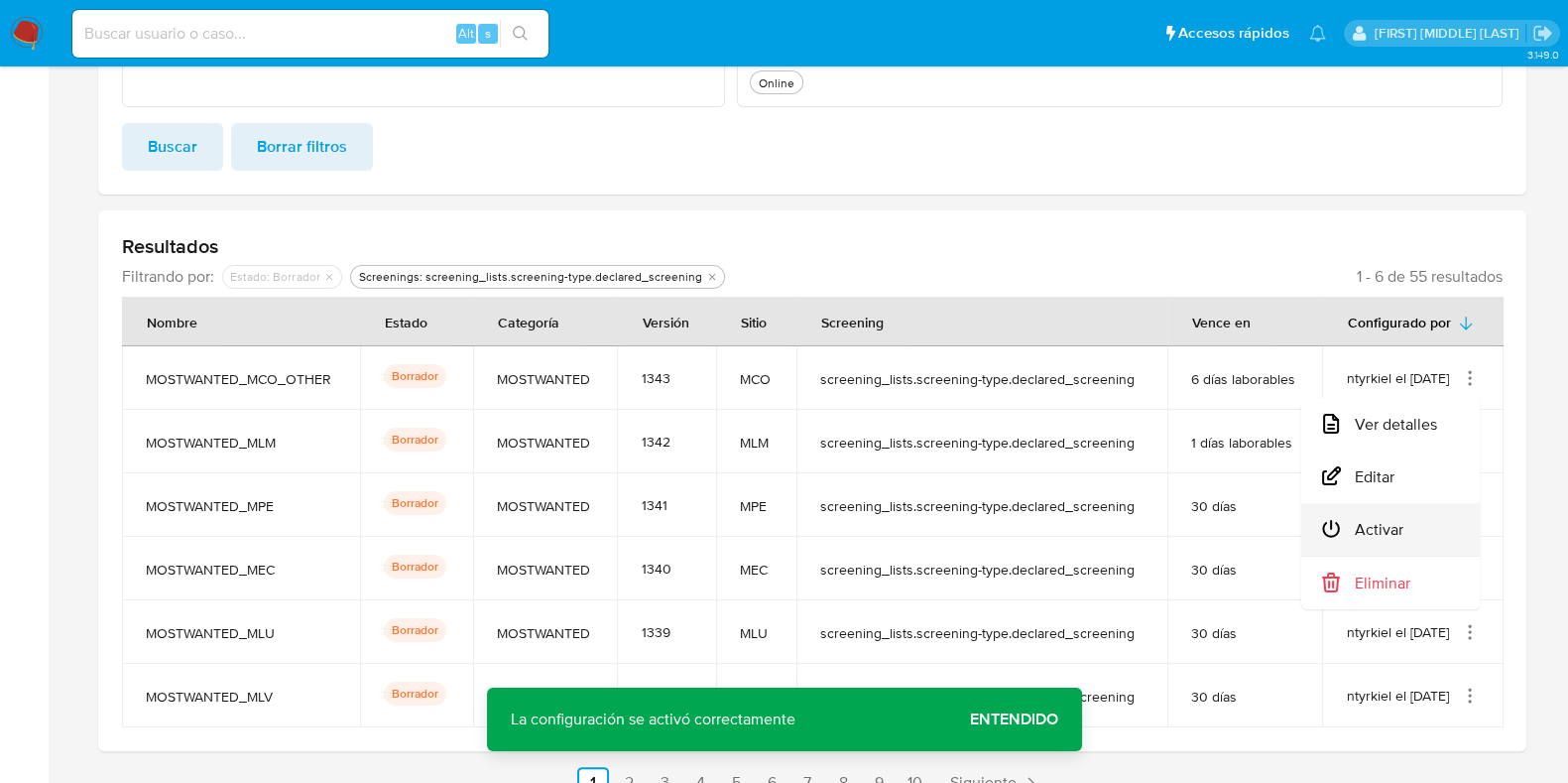 click on "Activar" at bounding box center (1390, 529) 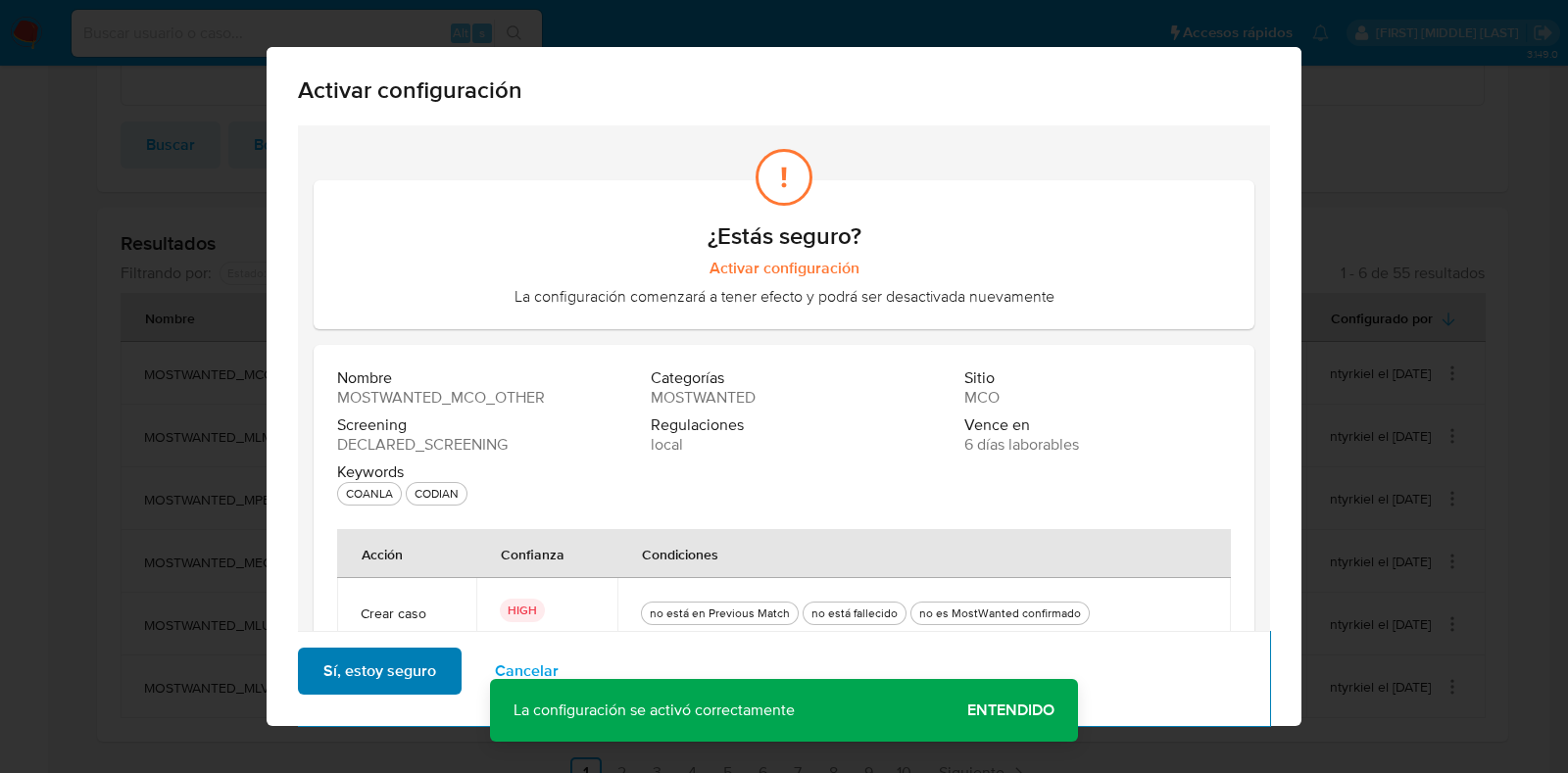 click on "Sí, estoy seguro" at bounding box center [379, 671] 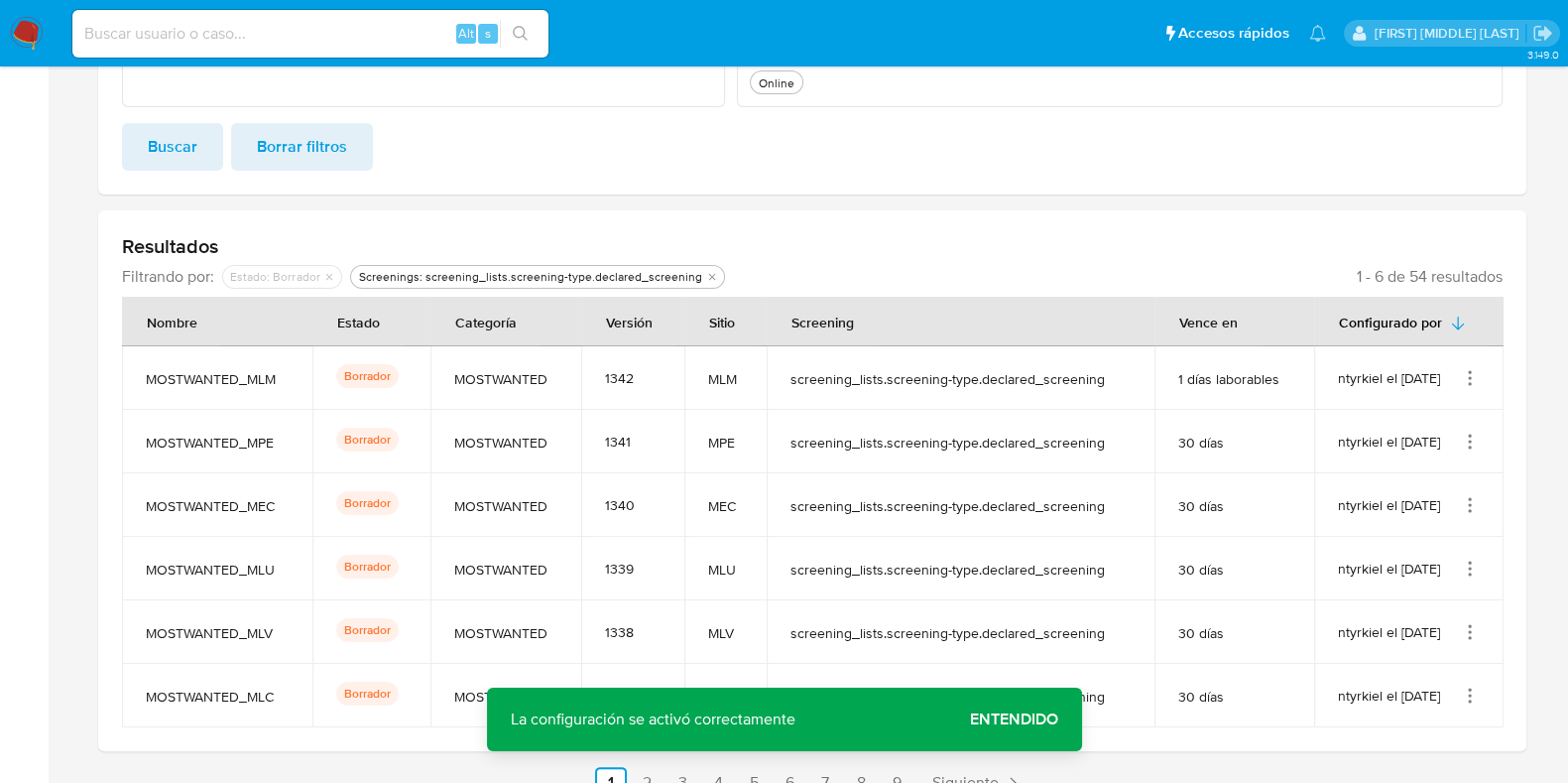 click 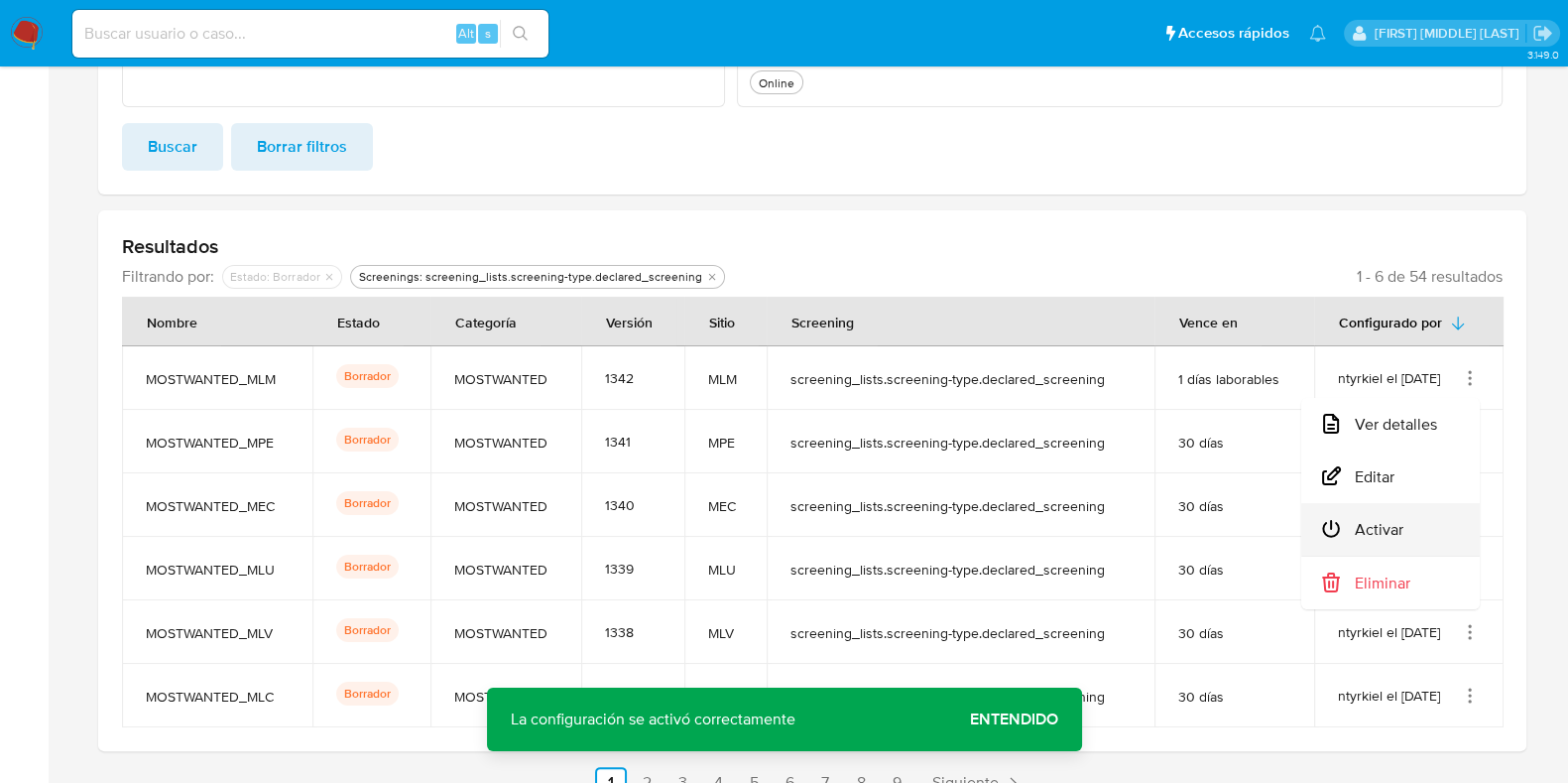 click on "Activar" at bounding box center (1390, 529) 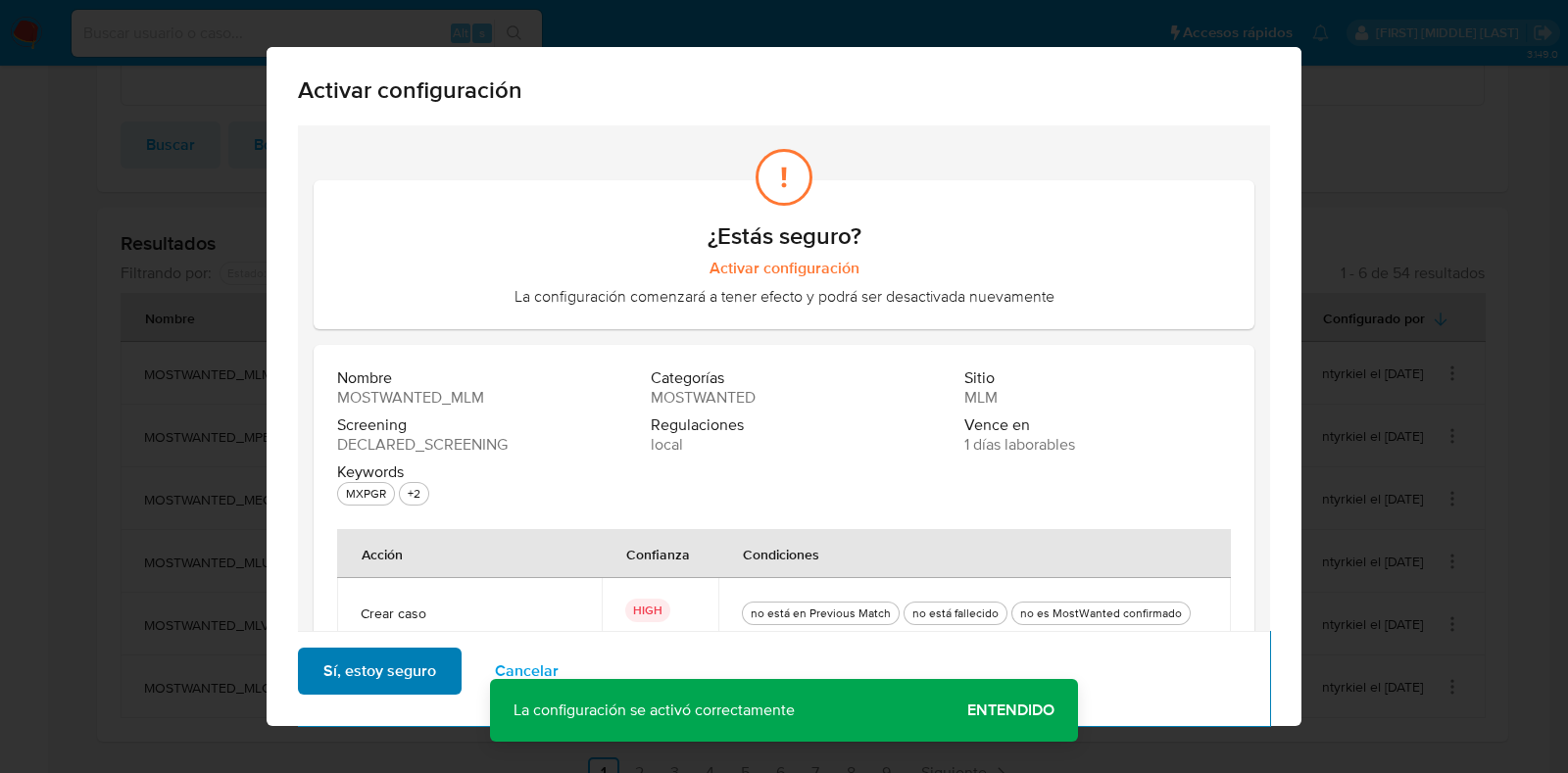 click on "Sí, estoy seguro" at bounding box center (379, 671) 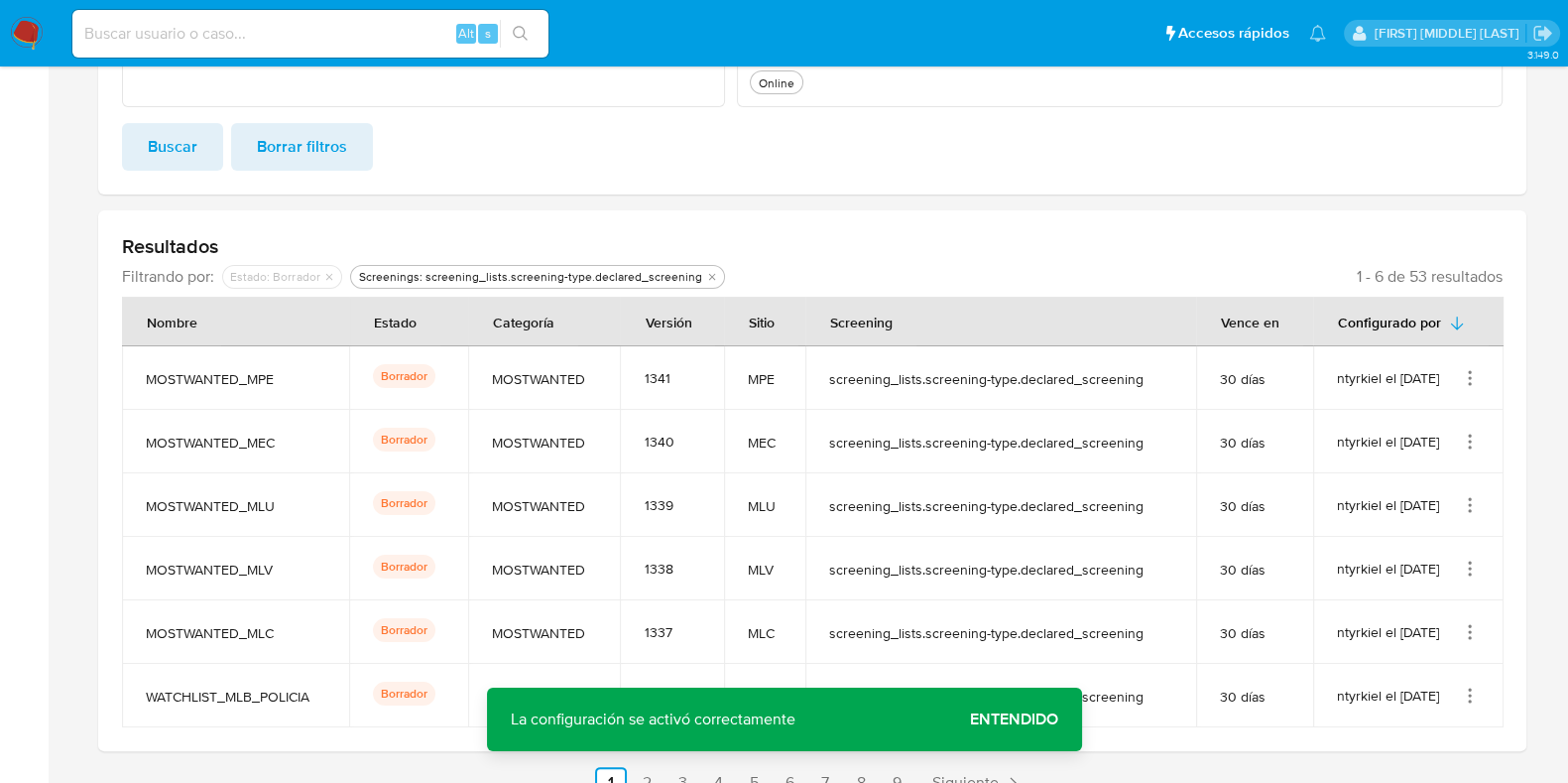 click 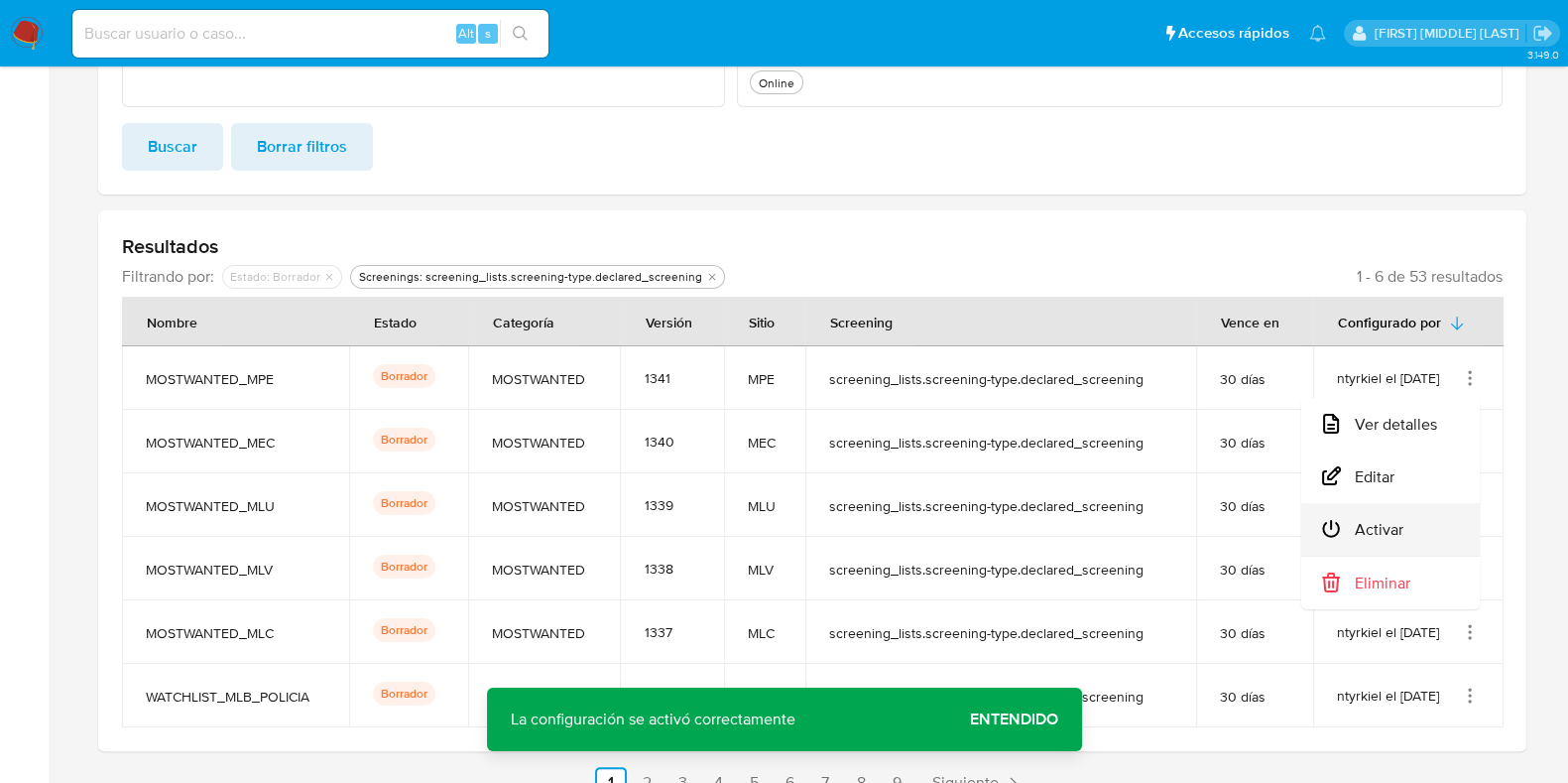 click on "Activar" at bounding box center [1390, 529] 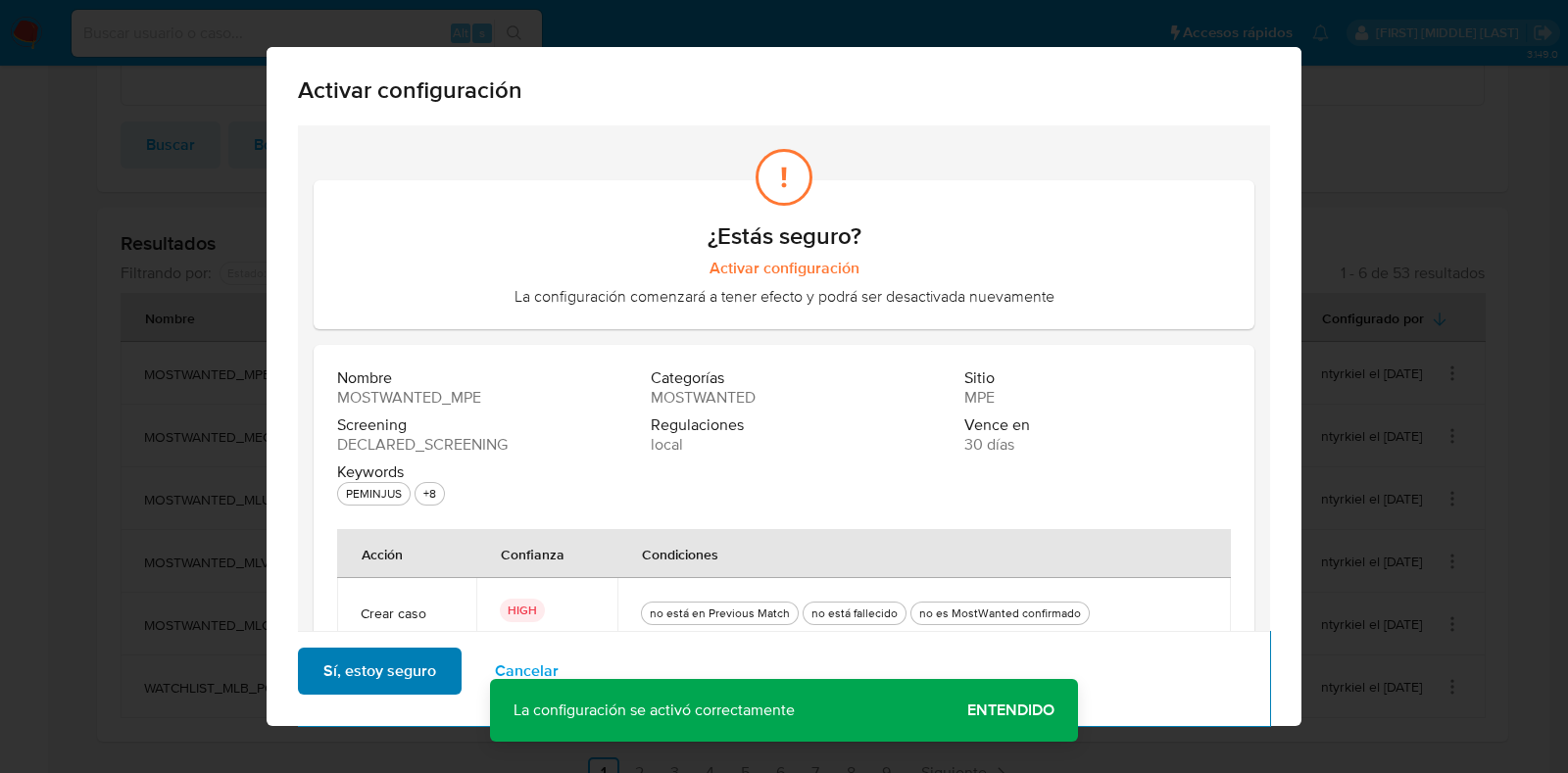 click on "Sí, estoy seguro" at bounding box center (379, 671) 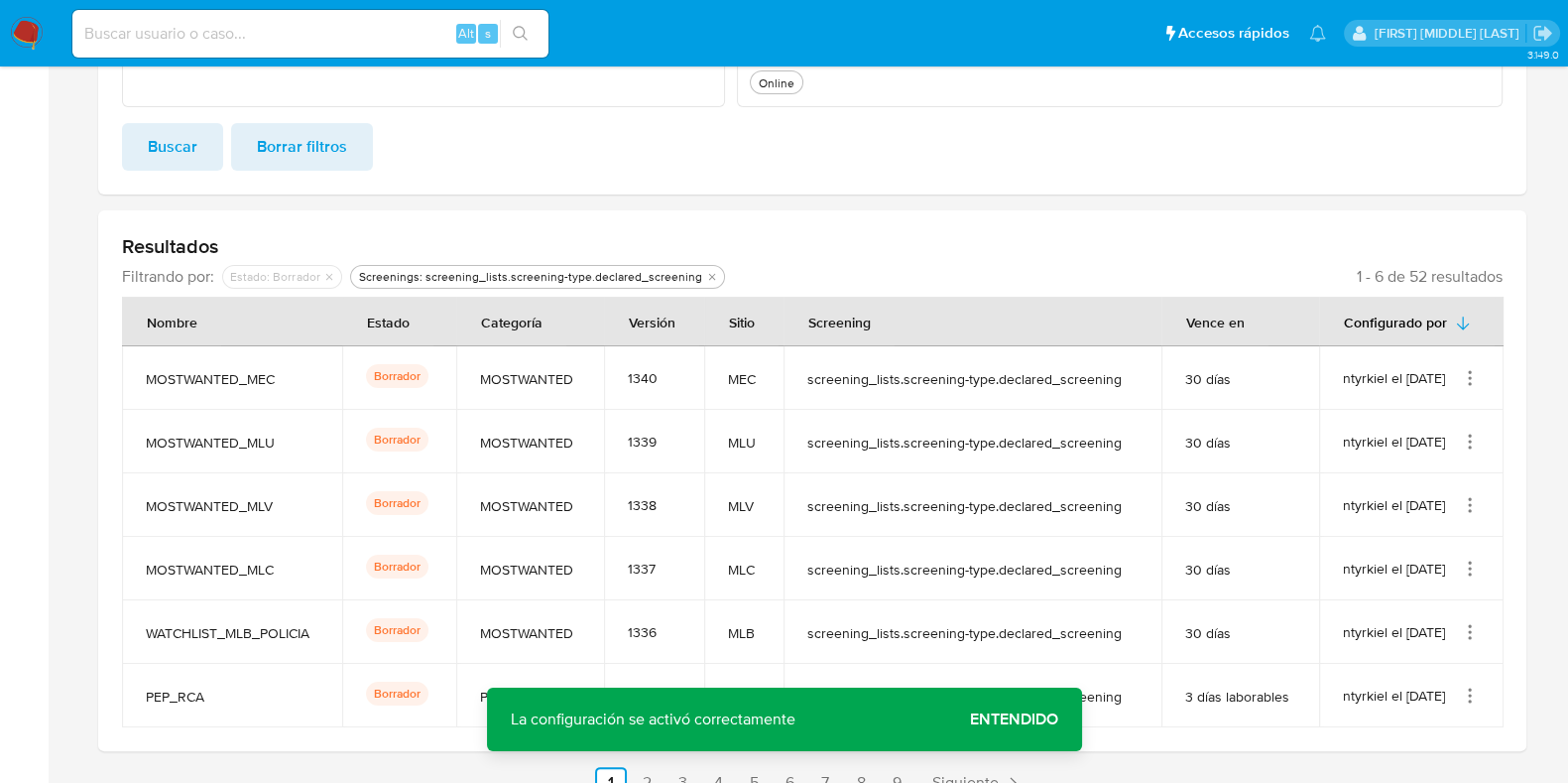 click 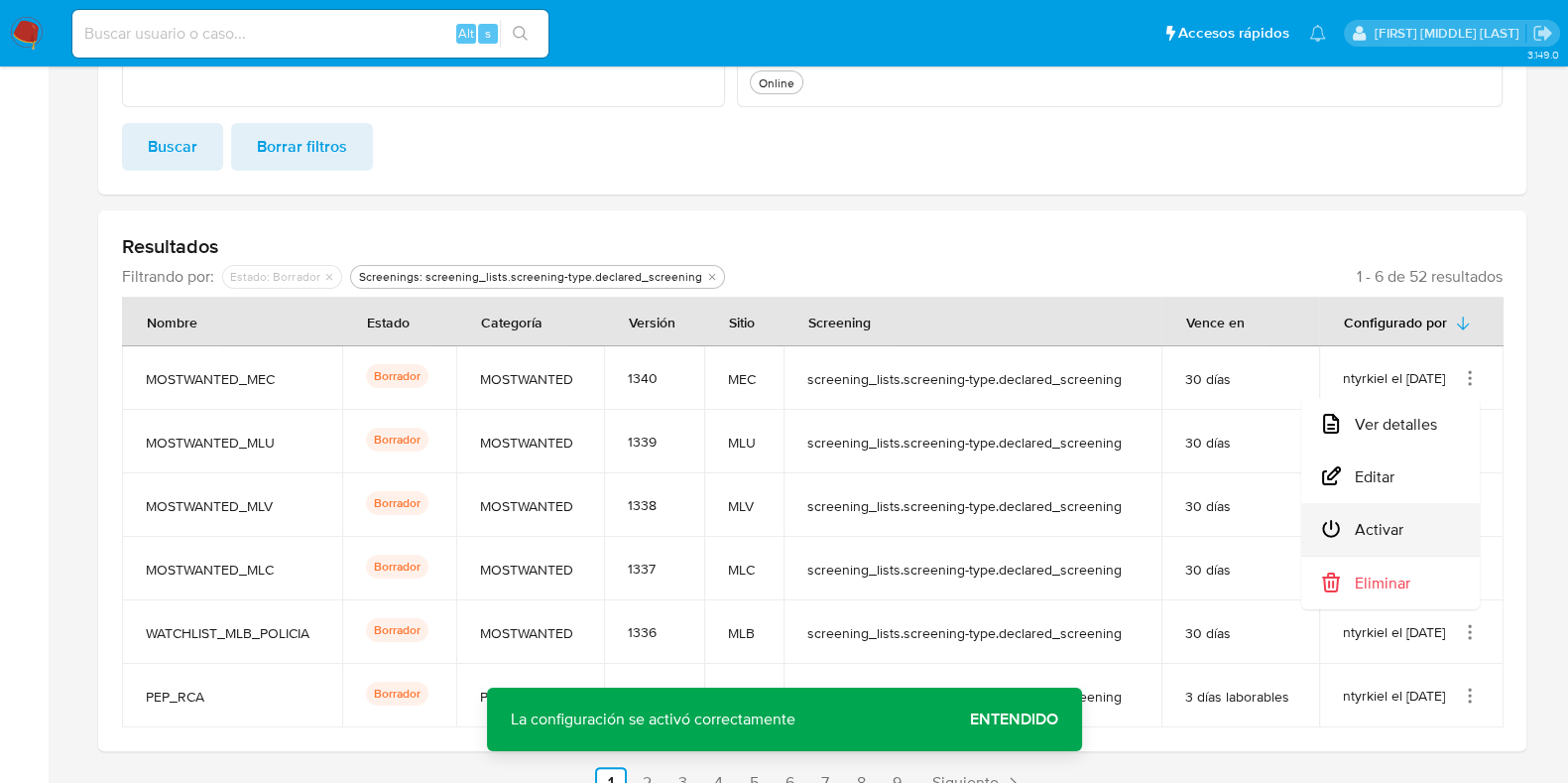 click on "Activar" at bounding box center [1390, 529] 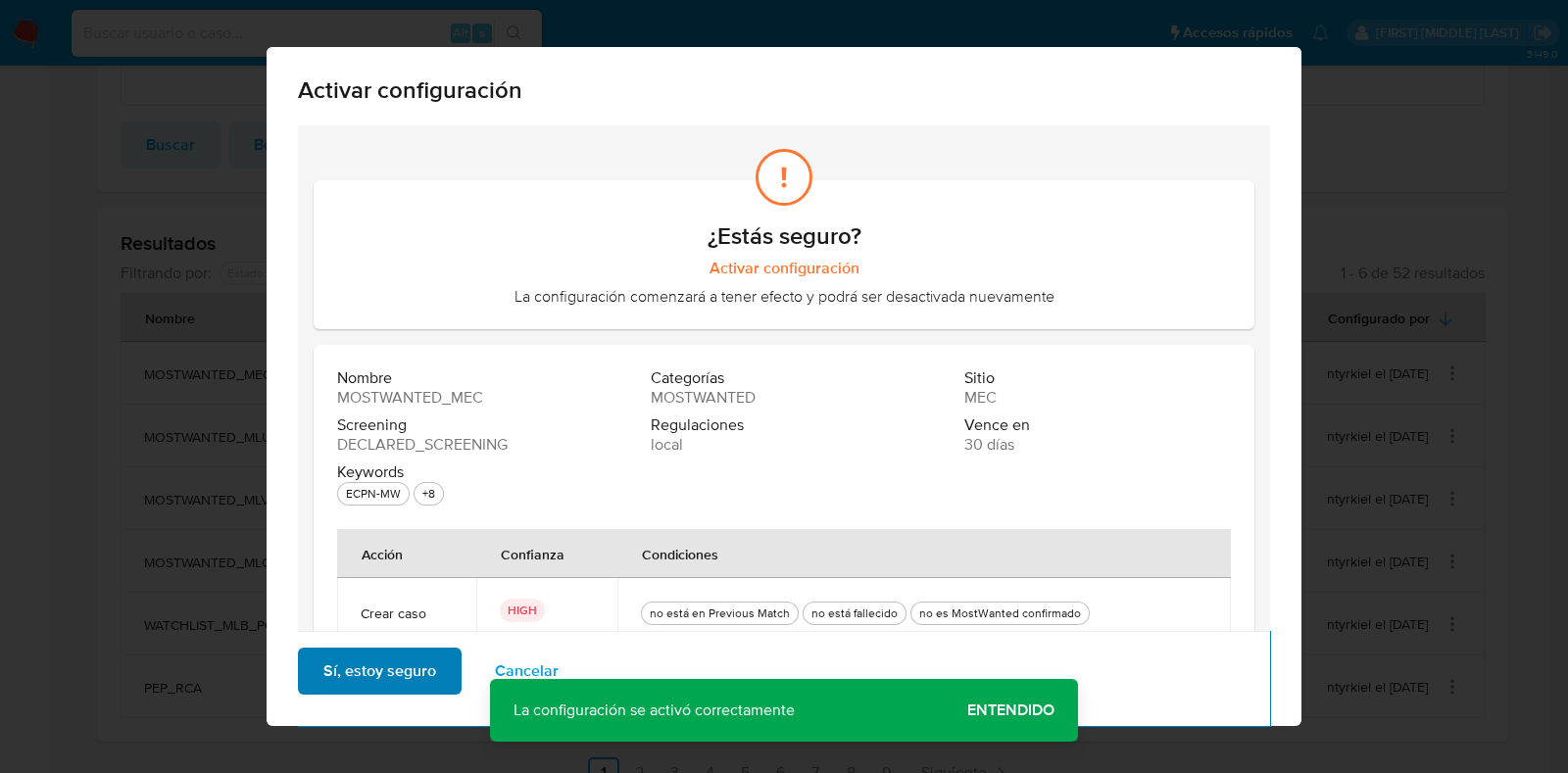 click on "Sí, estoy seguro" at bounding box center [379, 671] 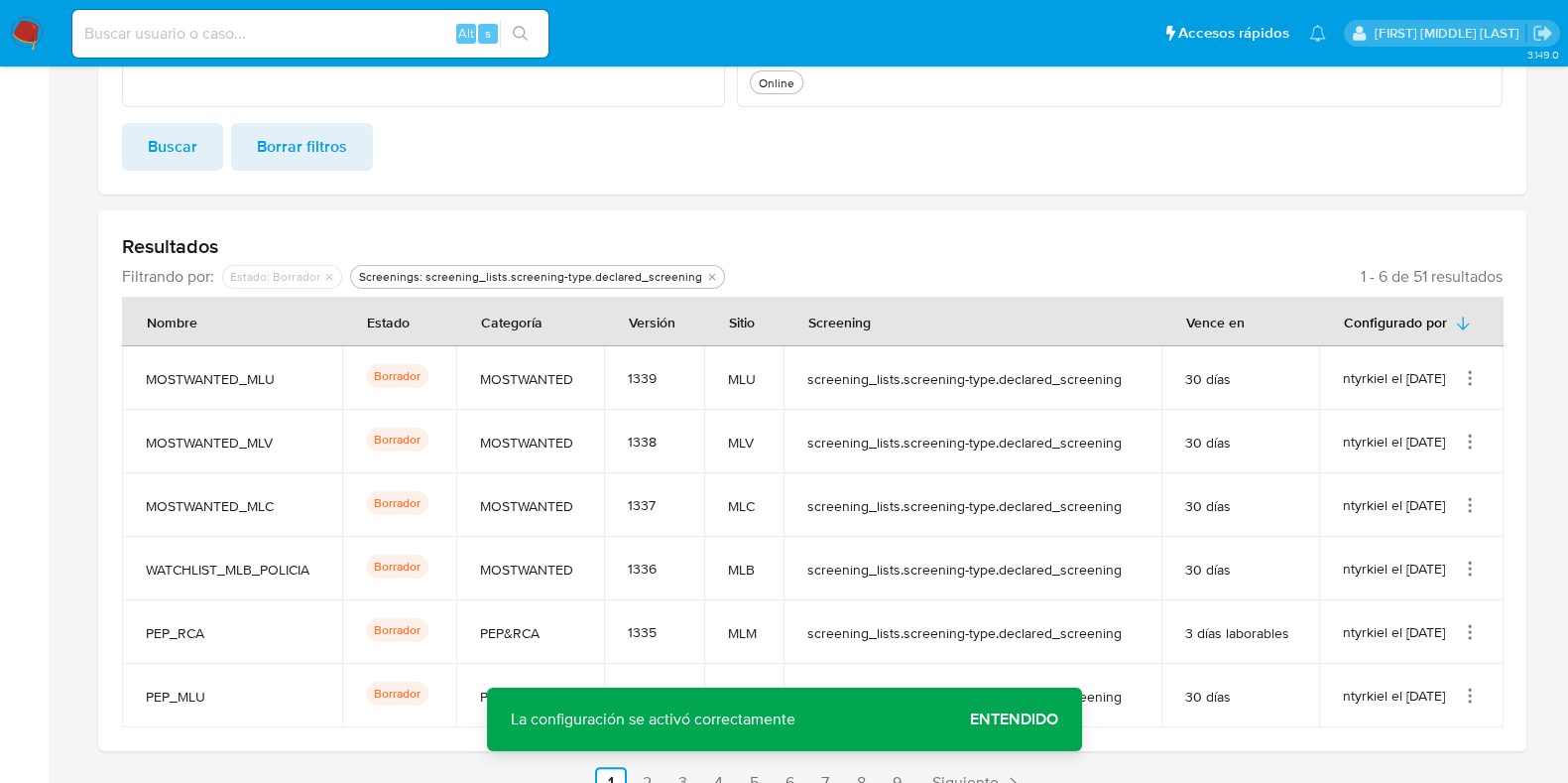 click 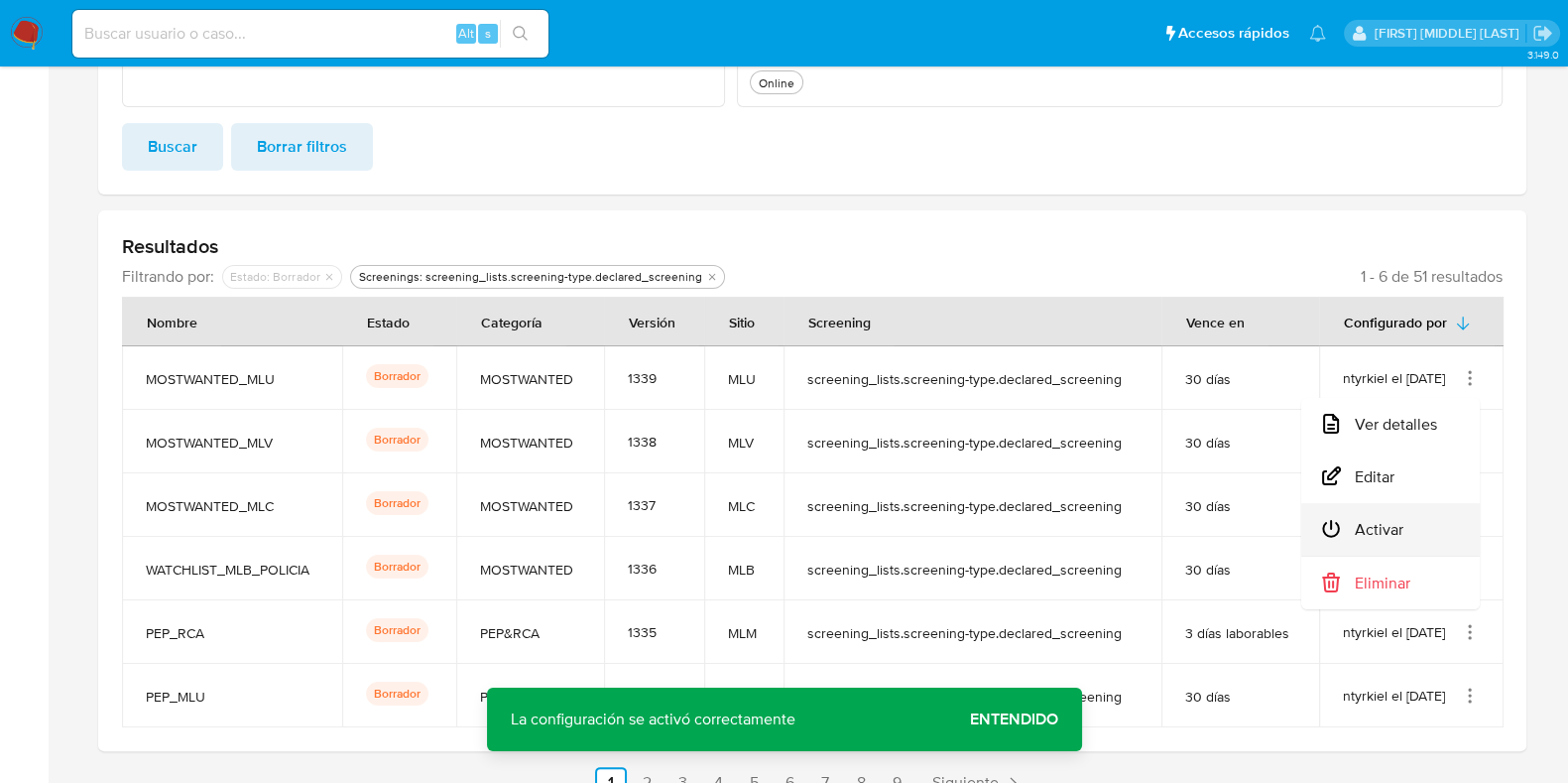 click on "Activar" at bounding box center [1390, 529] 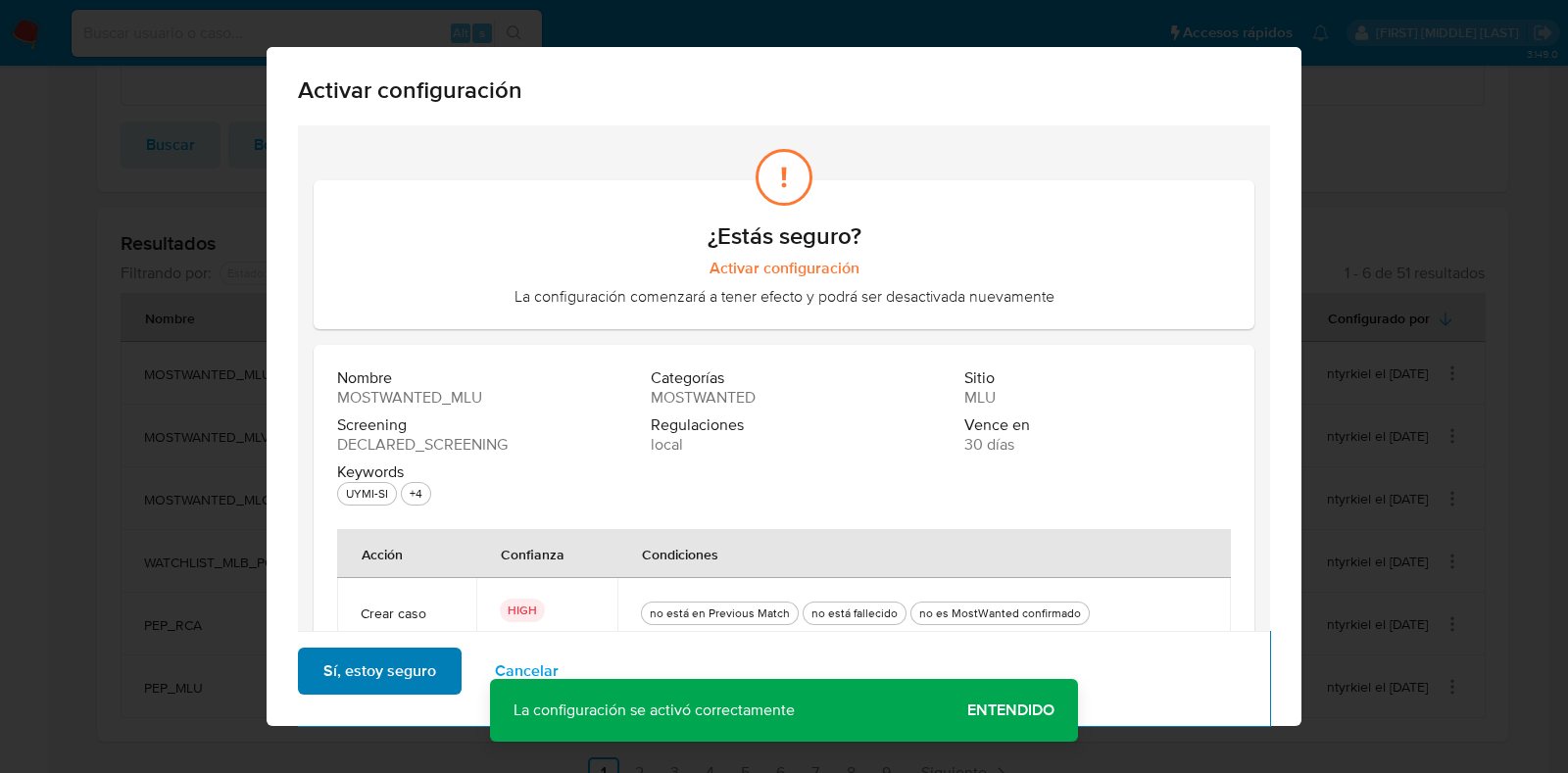 click on "Sí, estoy seguro" at bounding box center [379, 671] 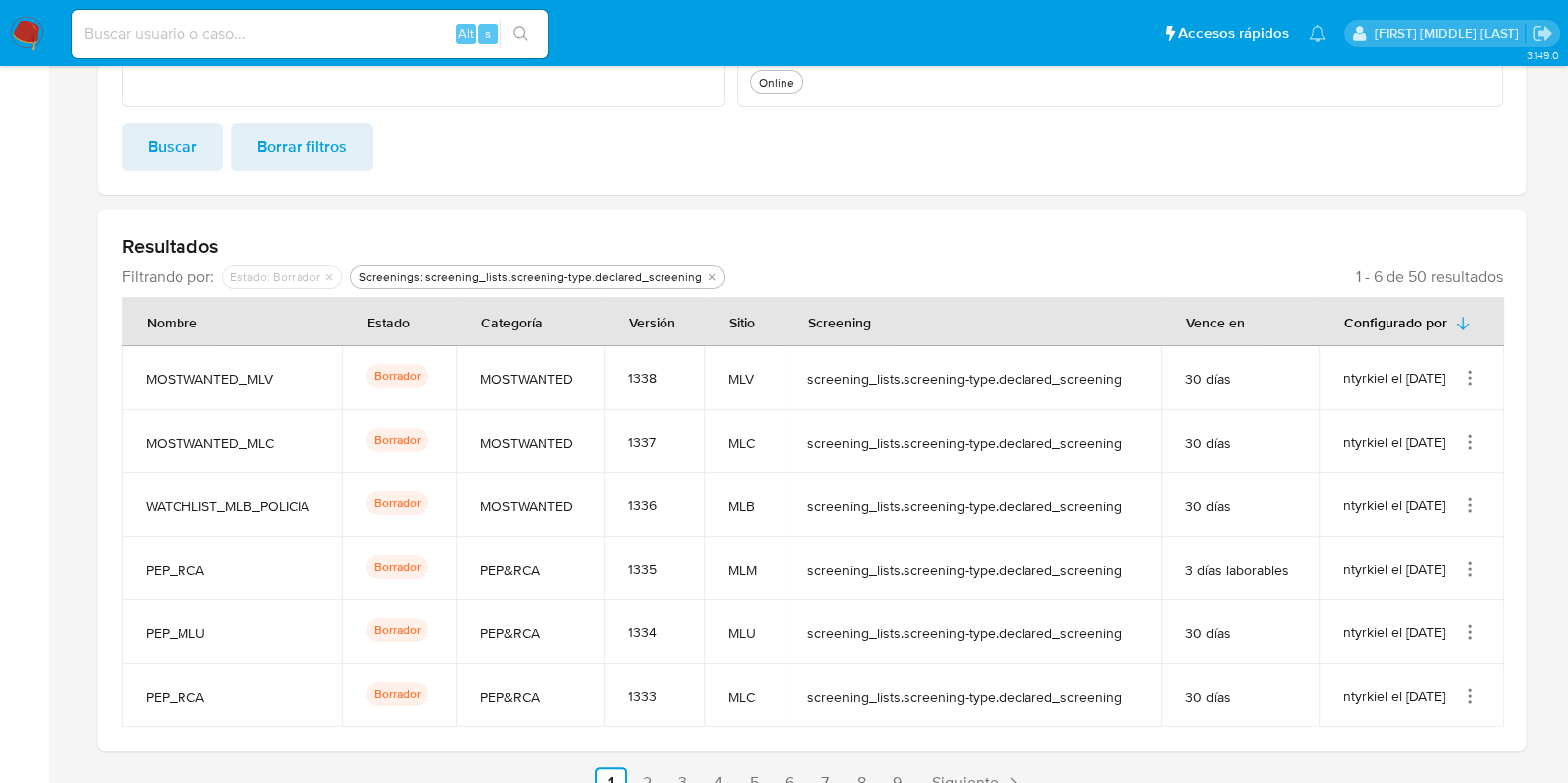 click 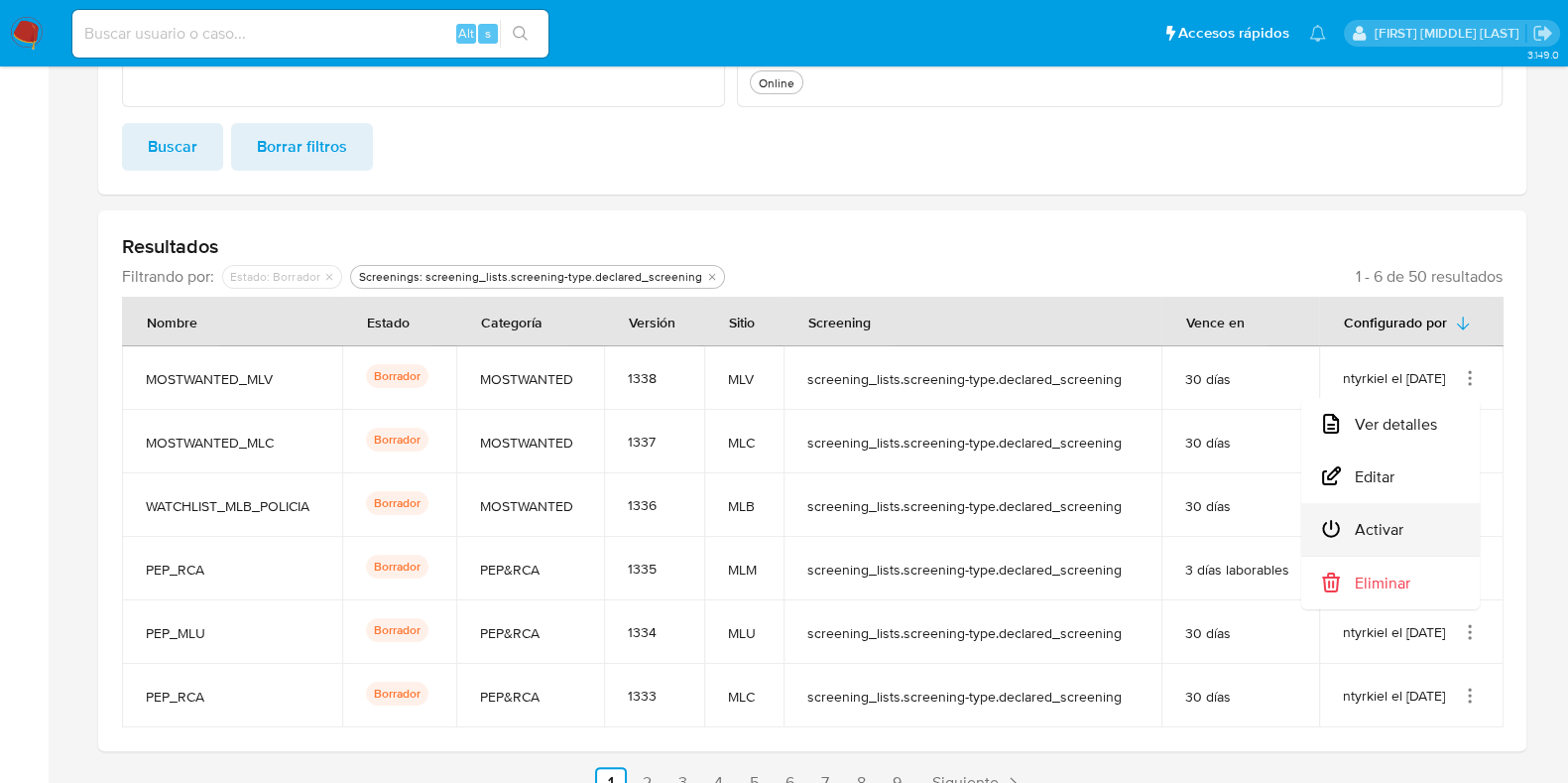 click on "Activar" at bounding box center (1390, 529) 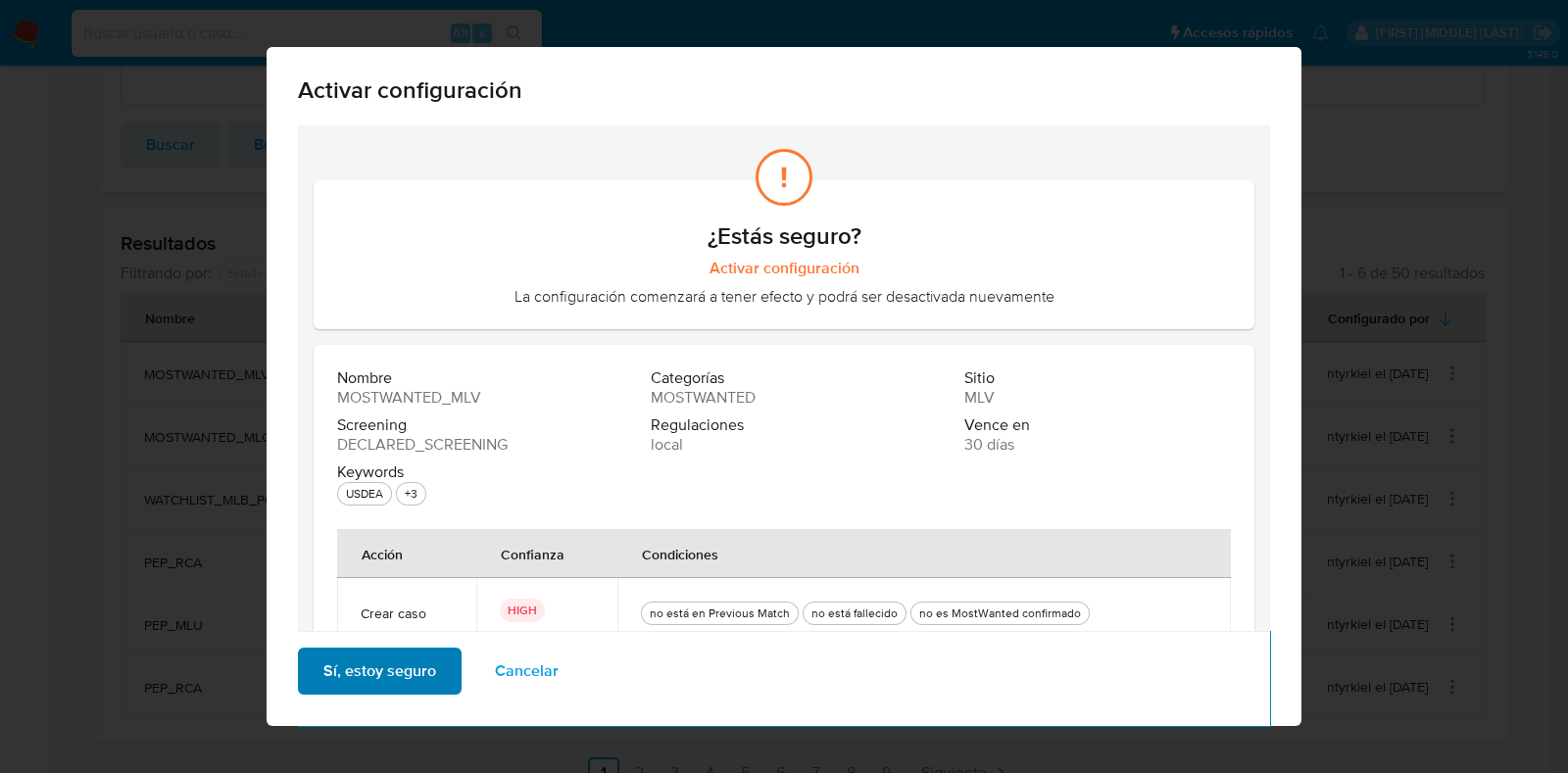 click on "Sí, estoy seguro" at bounding box center (379, 671) 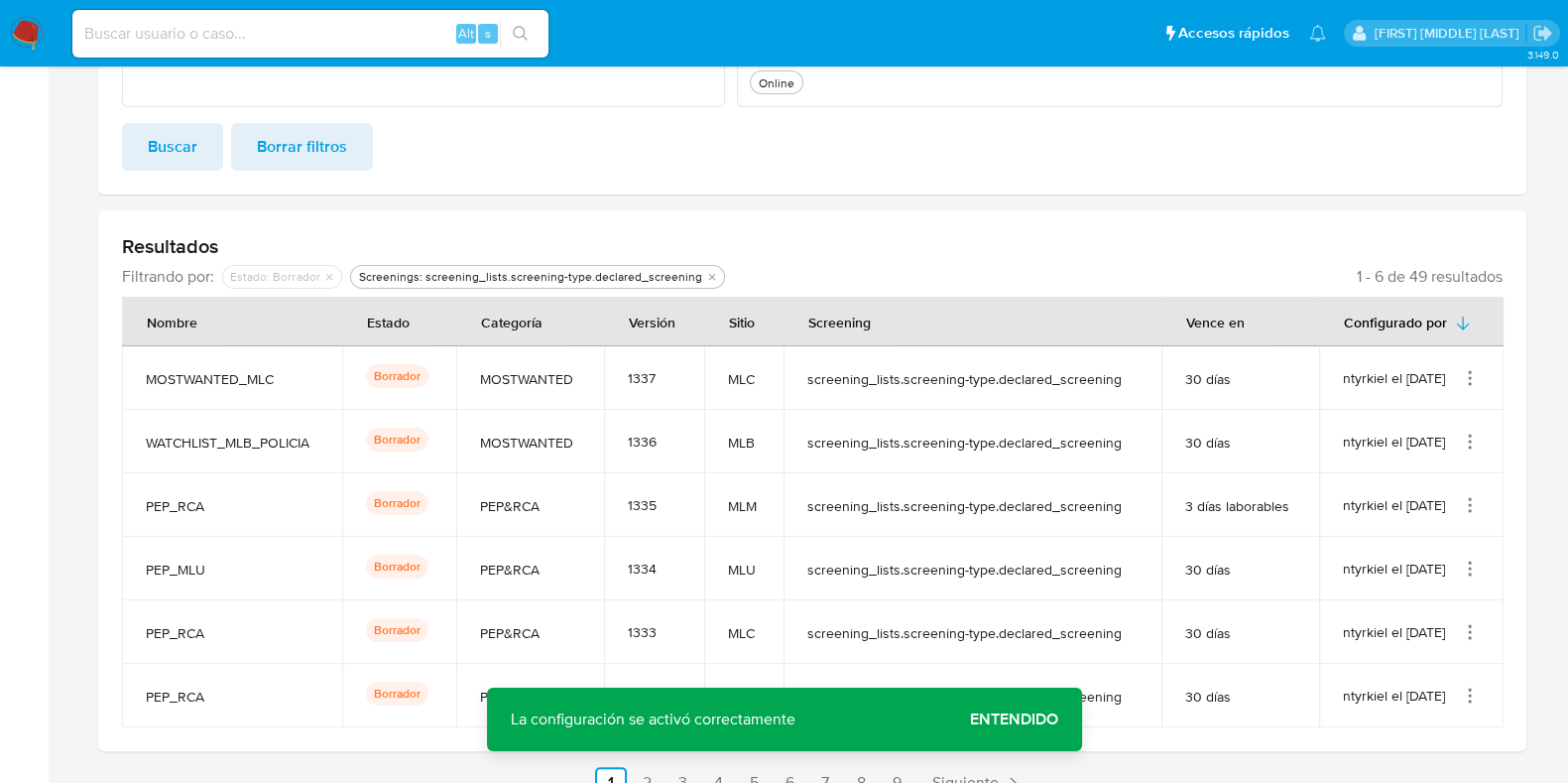 click 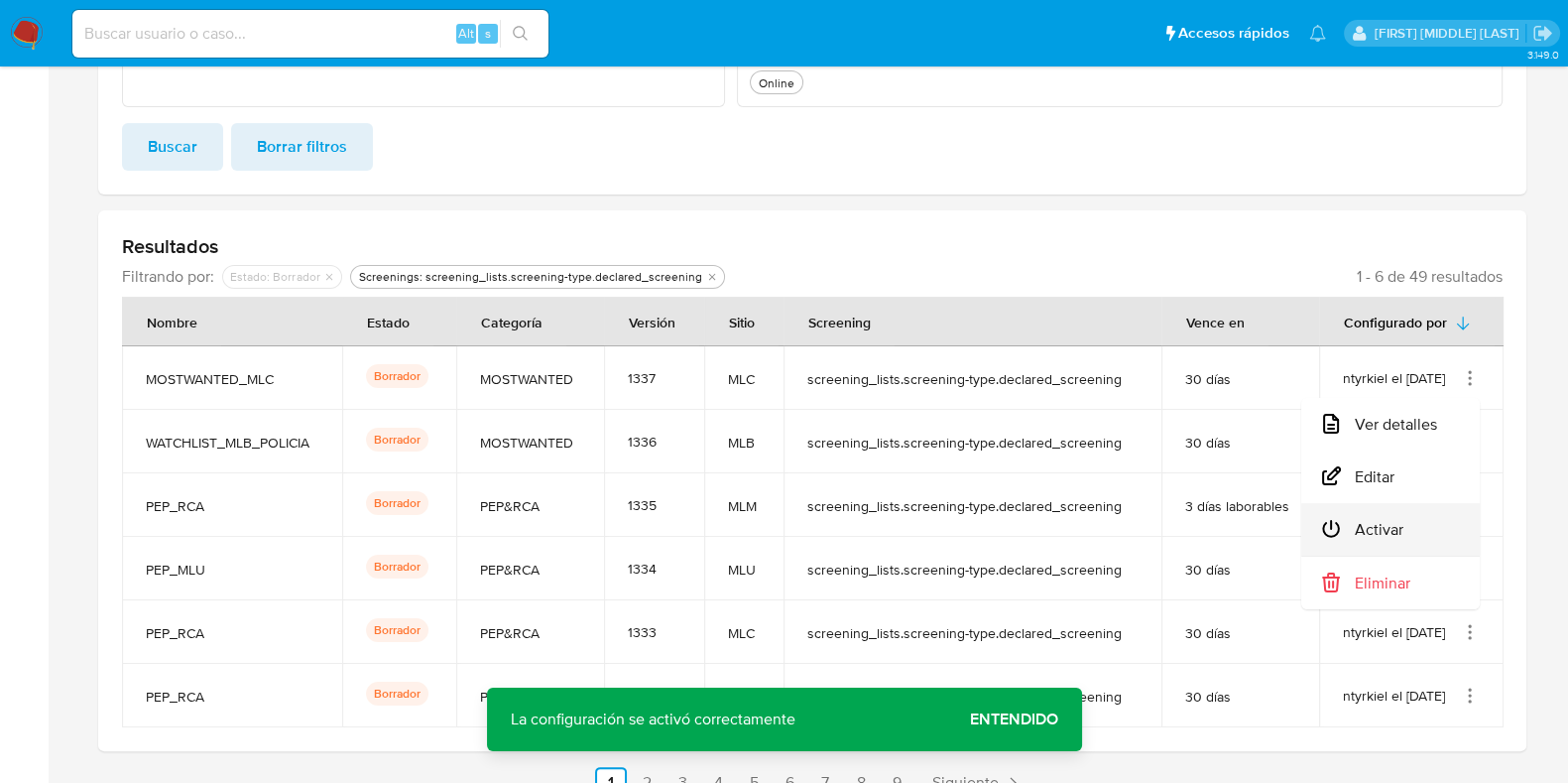 click on "Activar" at bounding box center [1390, 529] 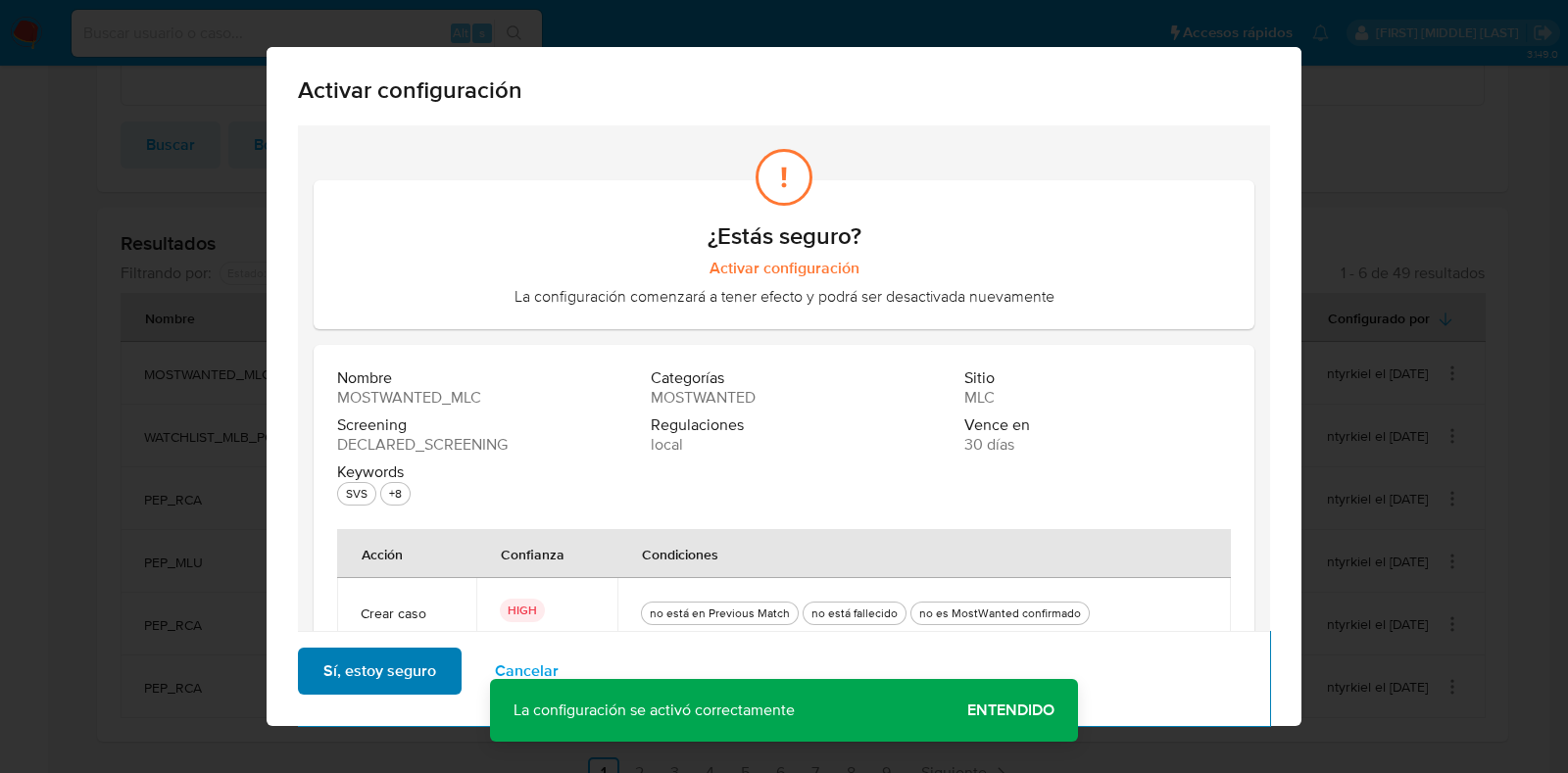 click on "Sí, estoy seguro" at bounding box center (379, 671) 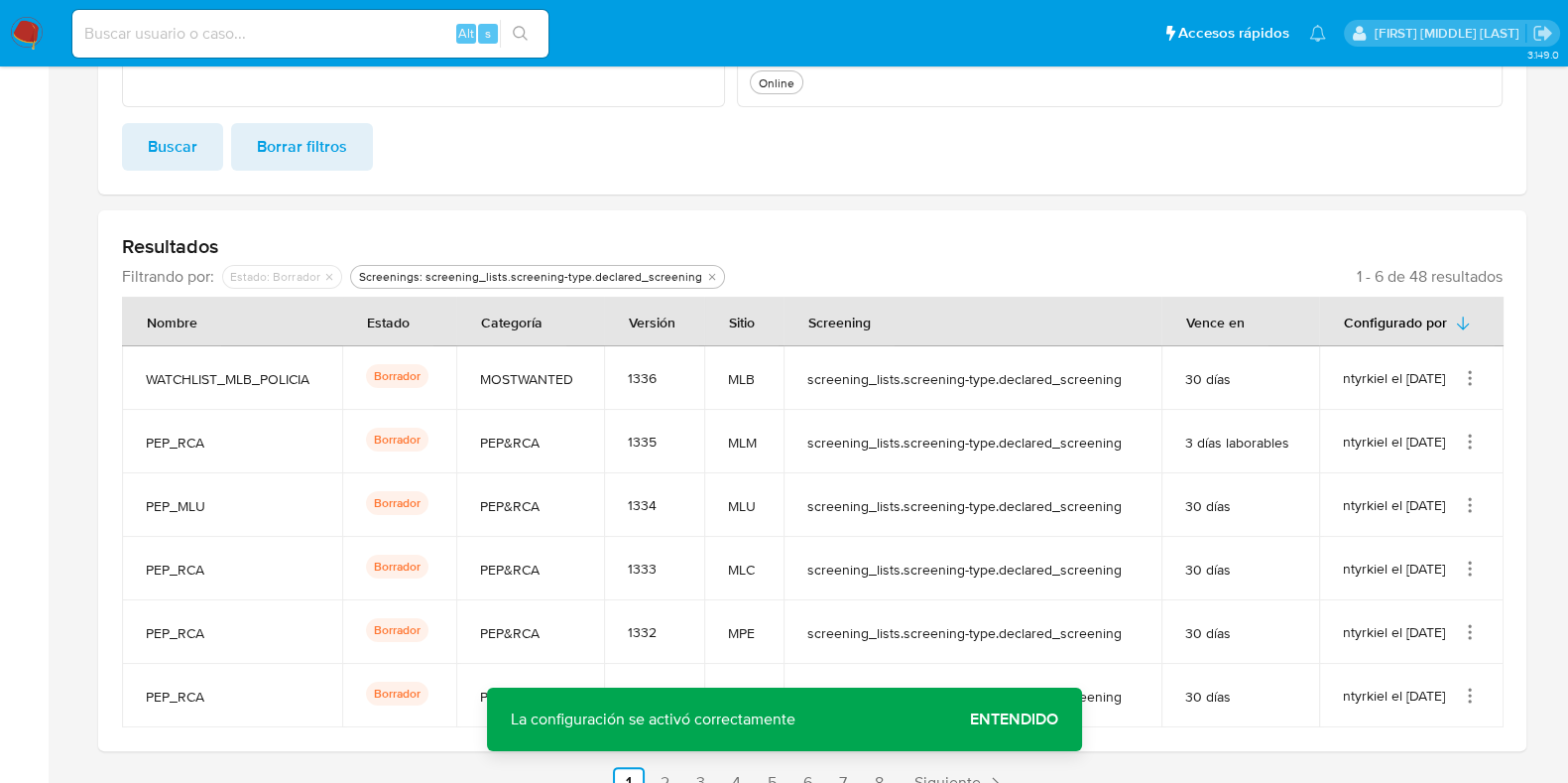 click 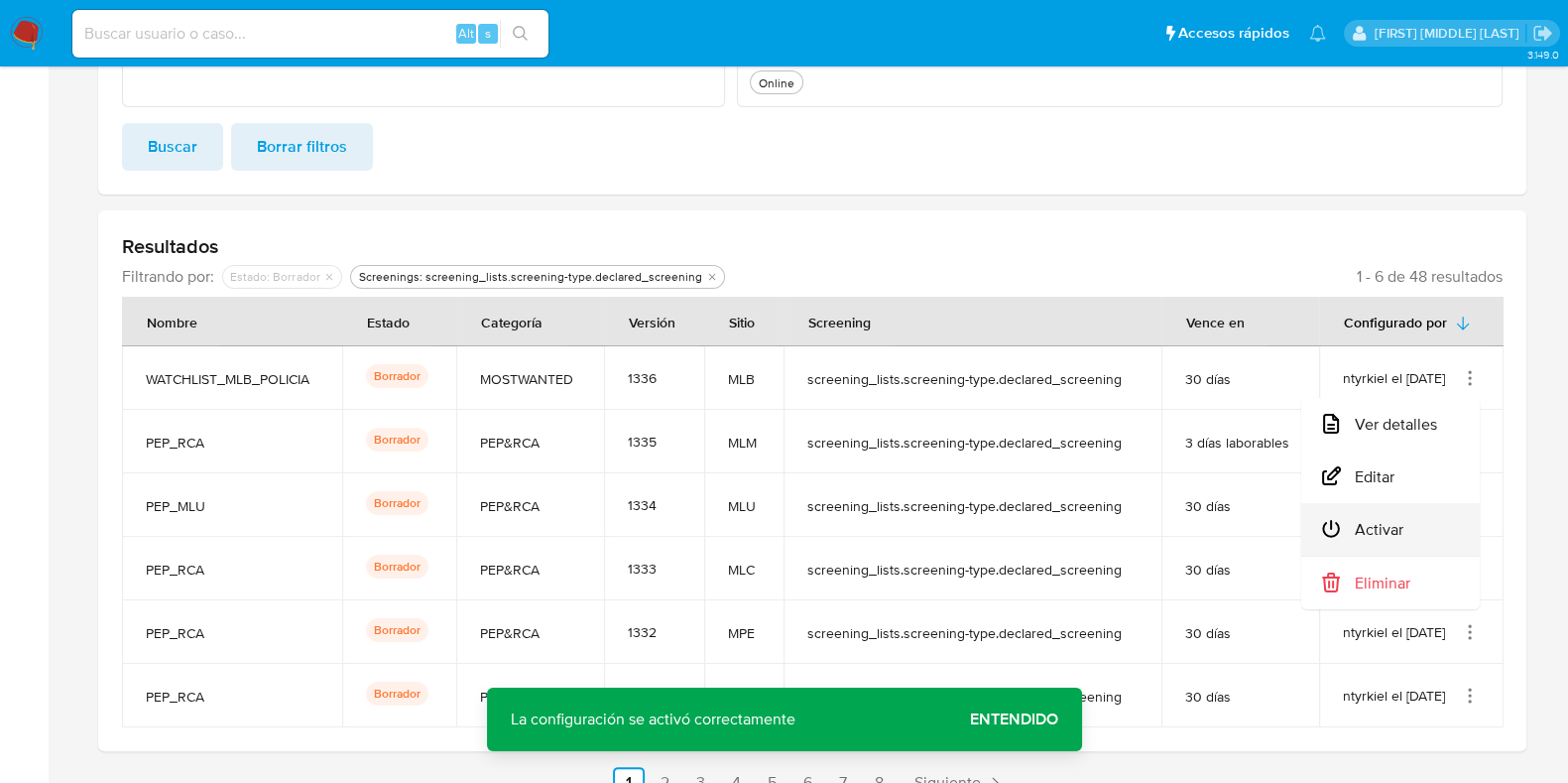 click on "Activar" at bounding box center [1390, 529] 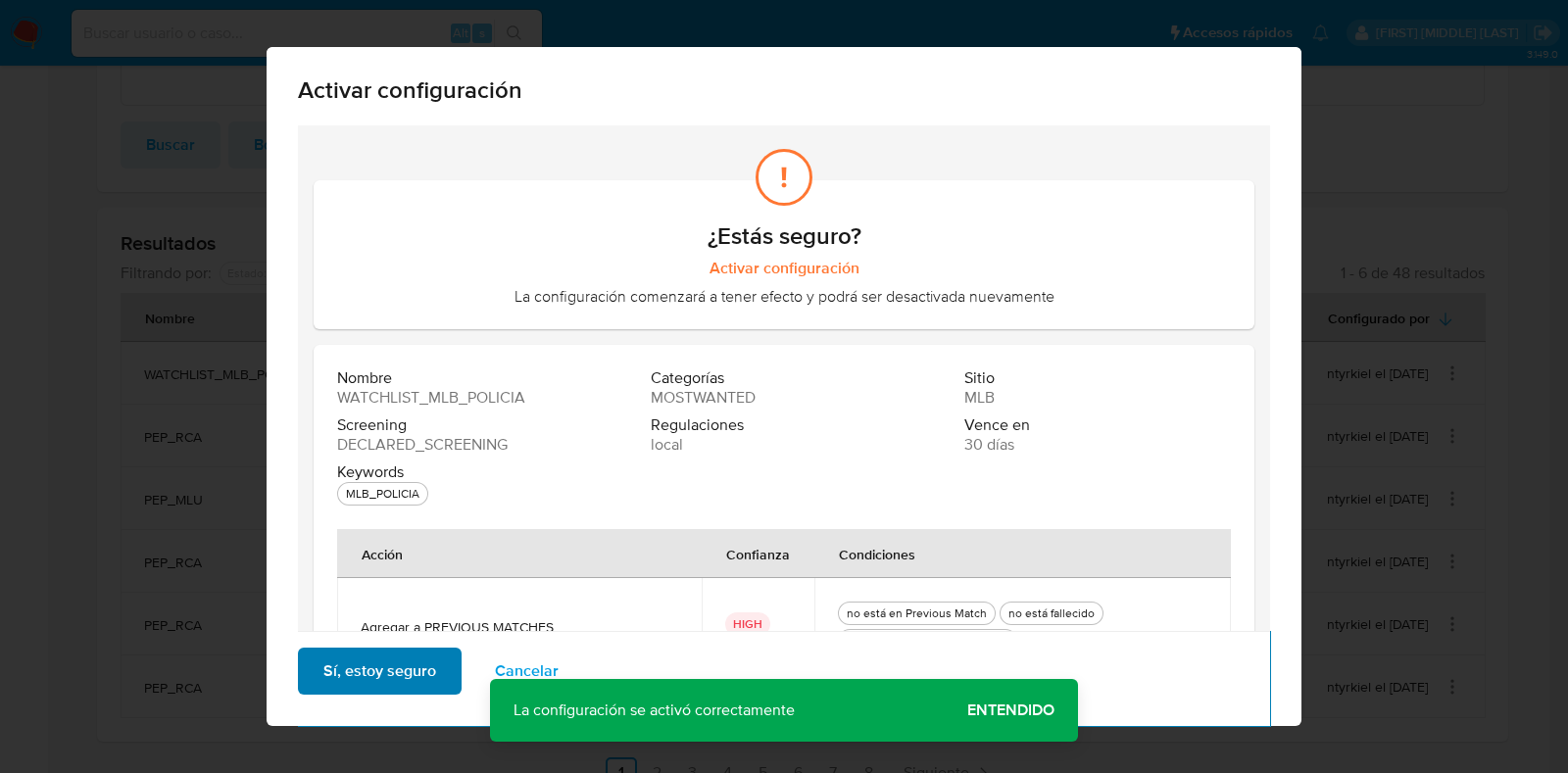 click on "Sí, estoy seguro" at bounding box center [379, 671] 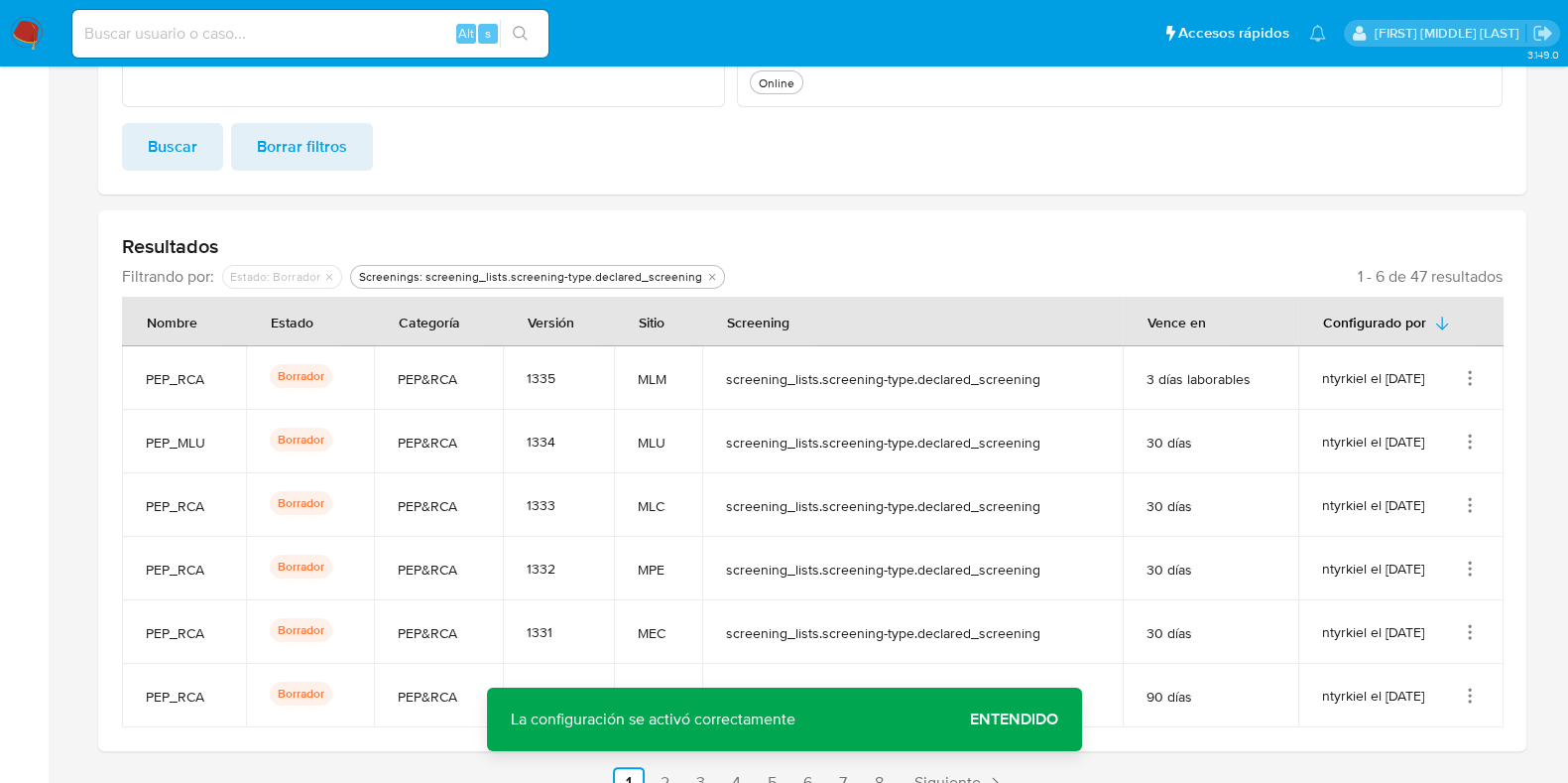 click 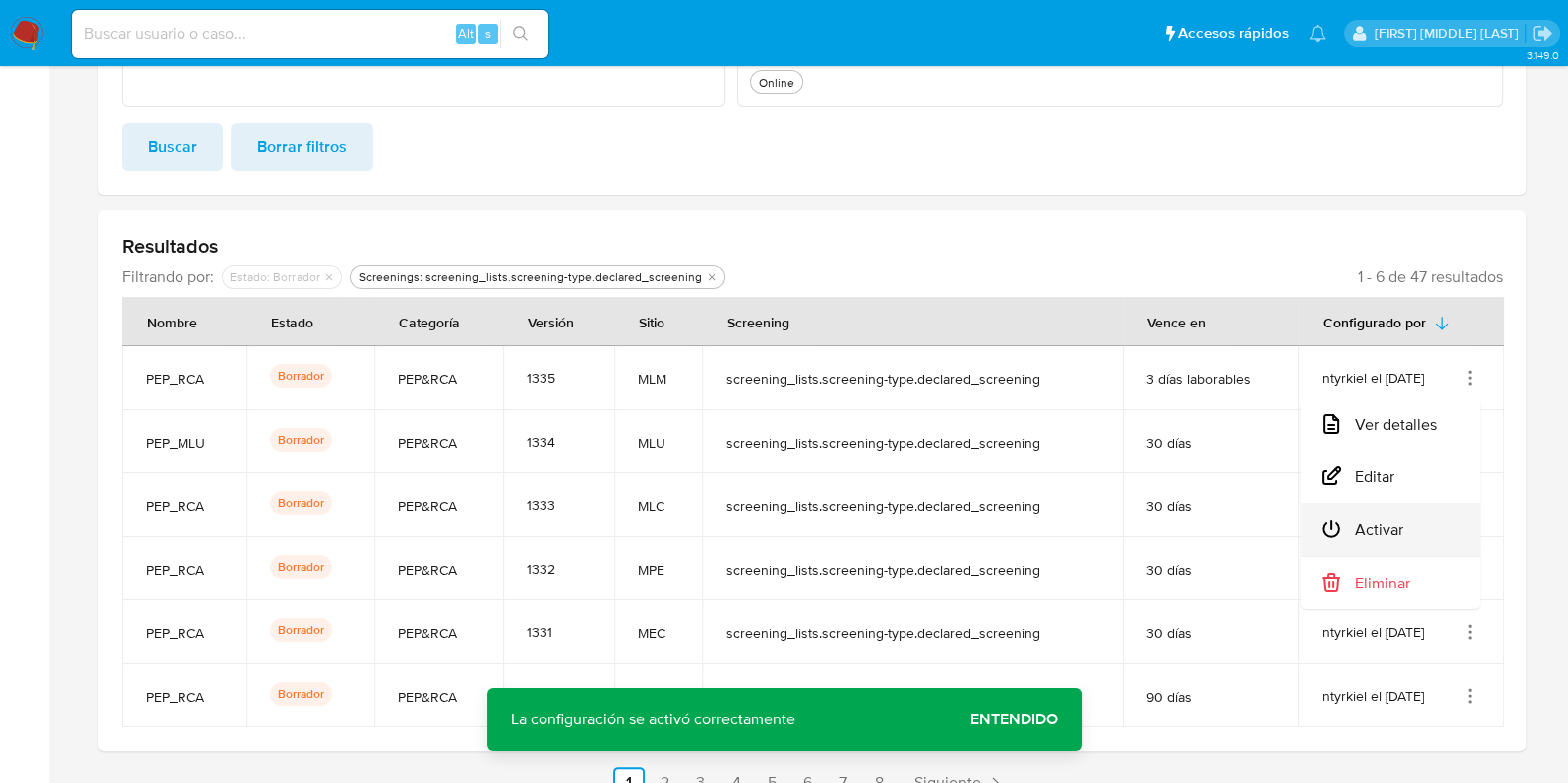 click on "Activar" at bounding box center [1390, 529] 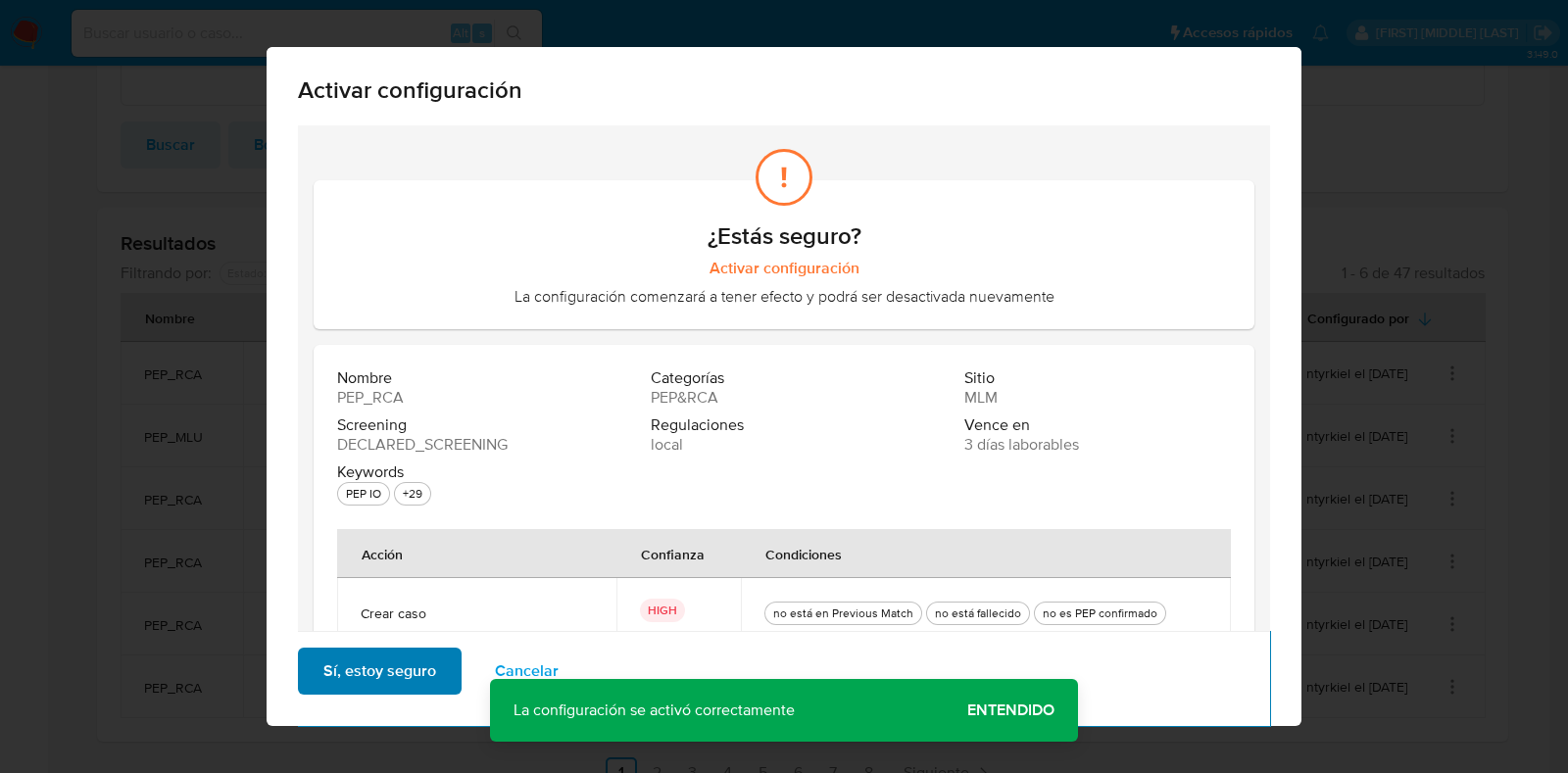 click on "Sí, estoy seguro" at bounding box center [379, 671] 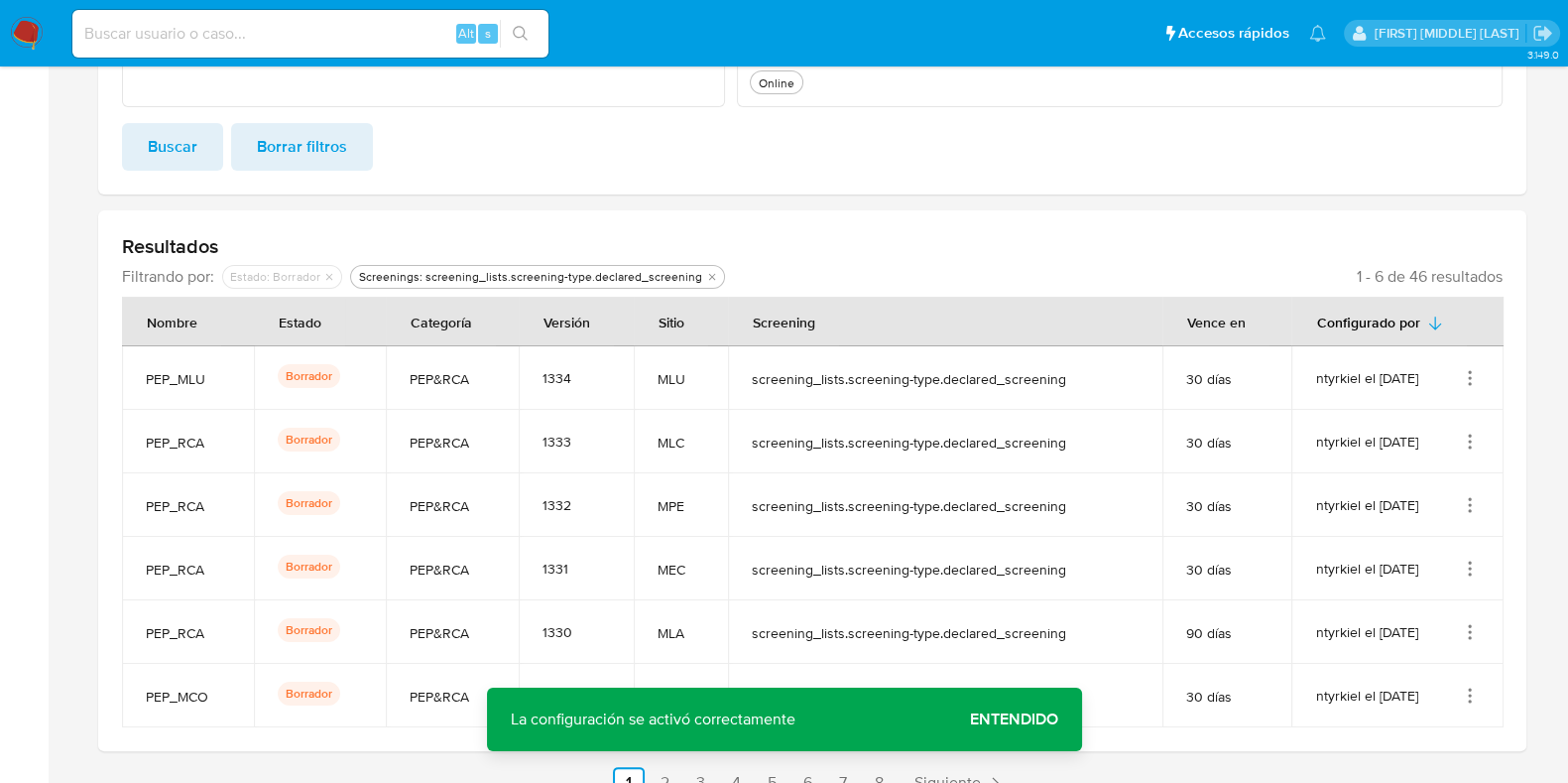 click 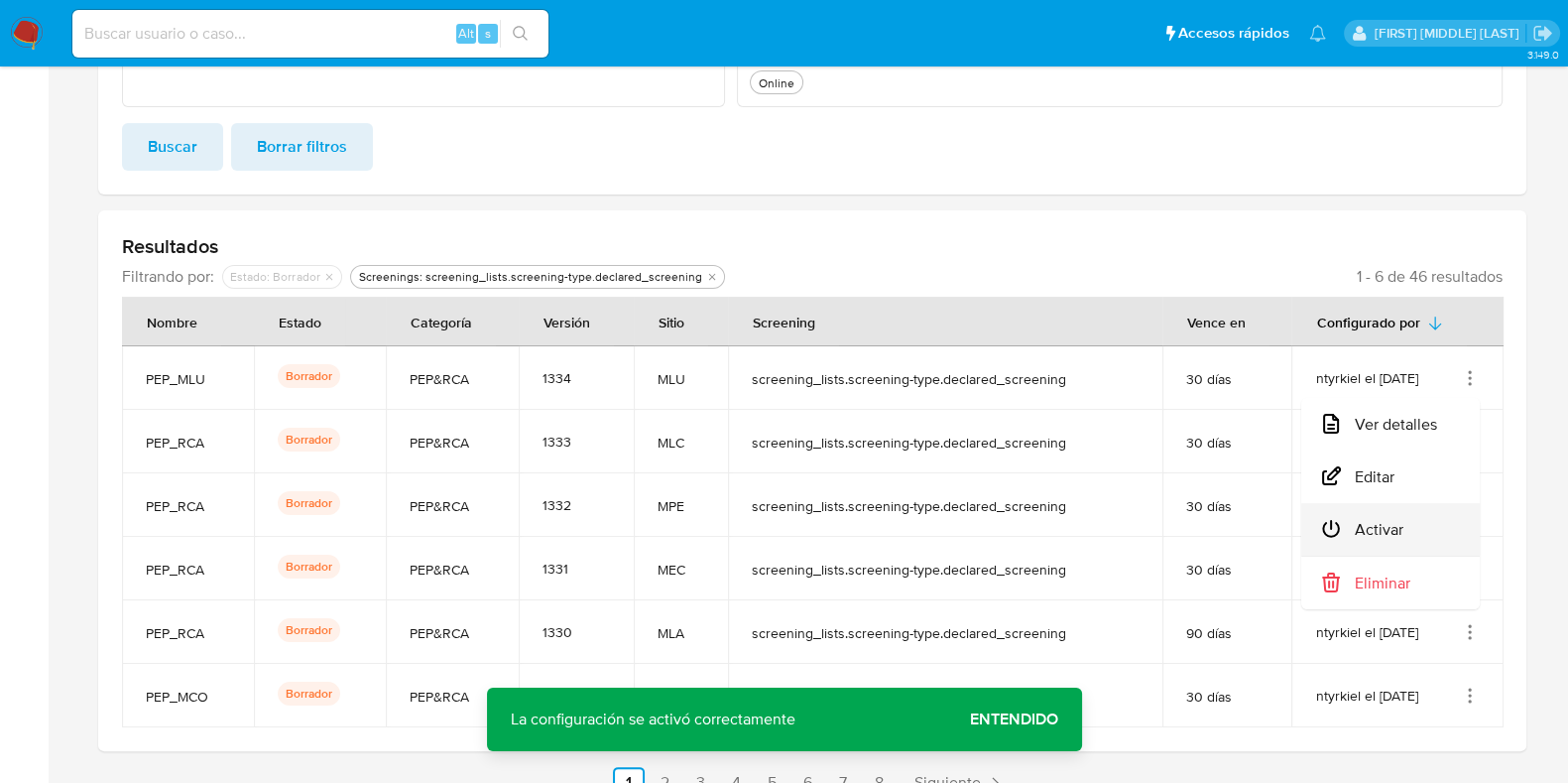 click on "Activar" at bounding box center (1390, 529) 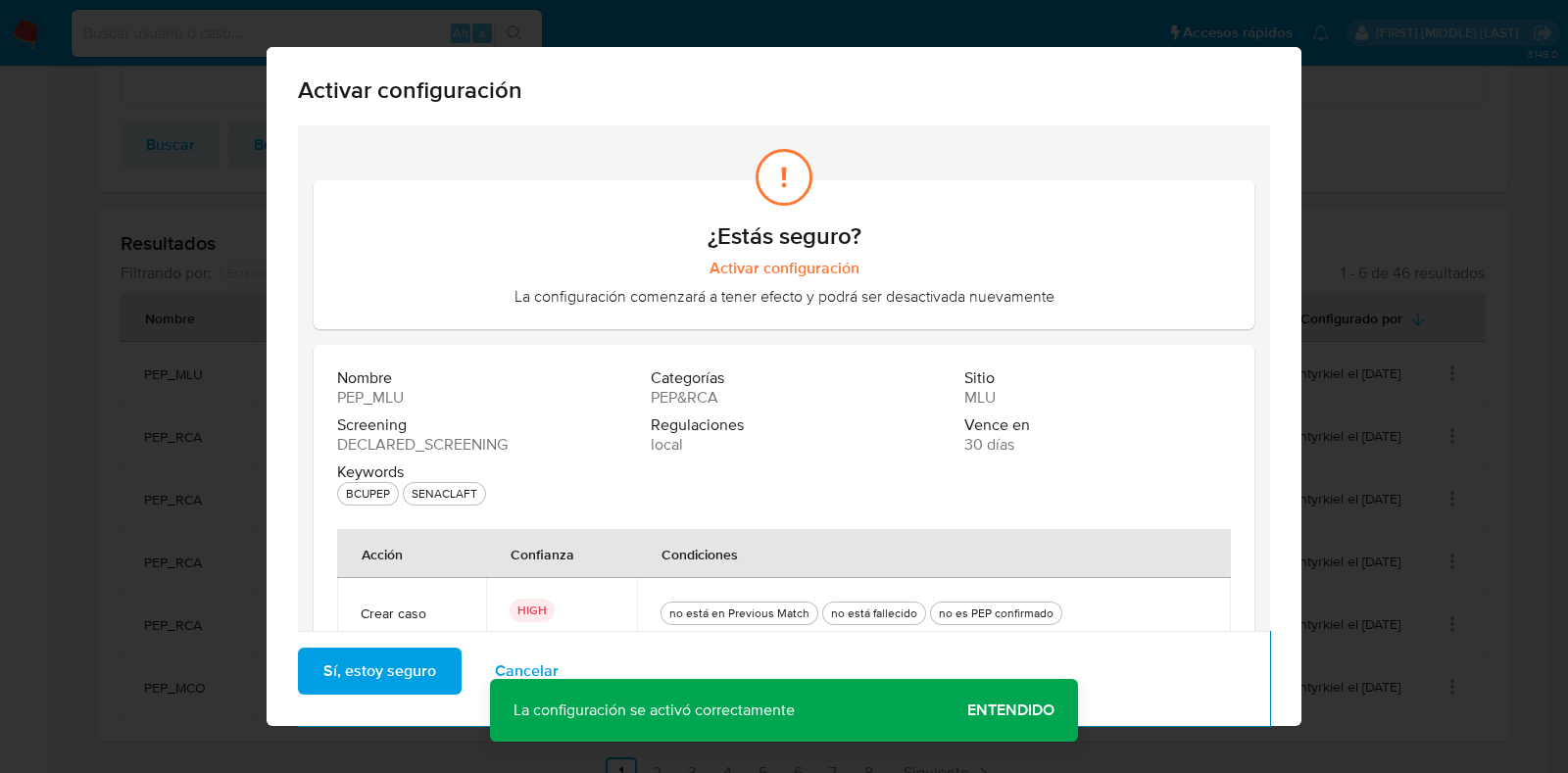 click on "Sí, estoy seguro" at bounding box center [379, 671] 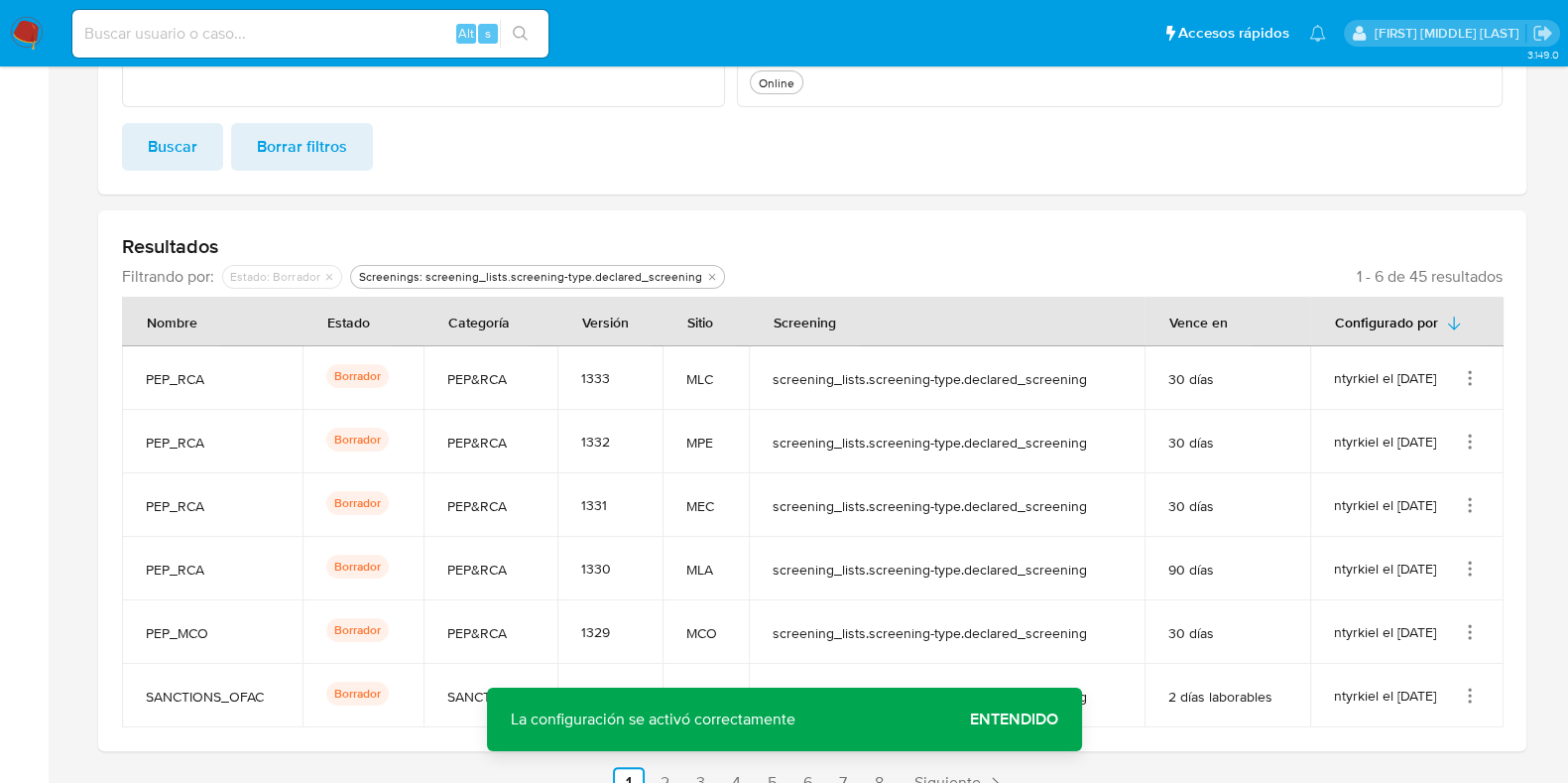 click 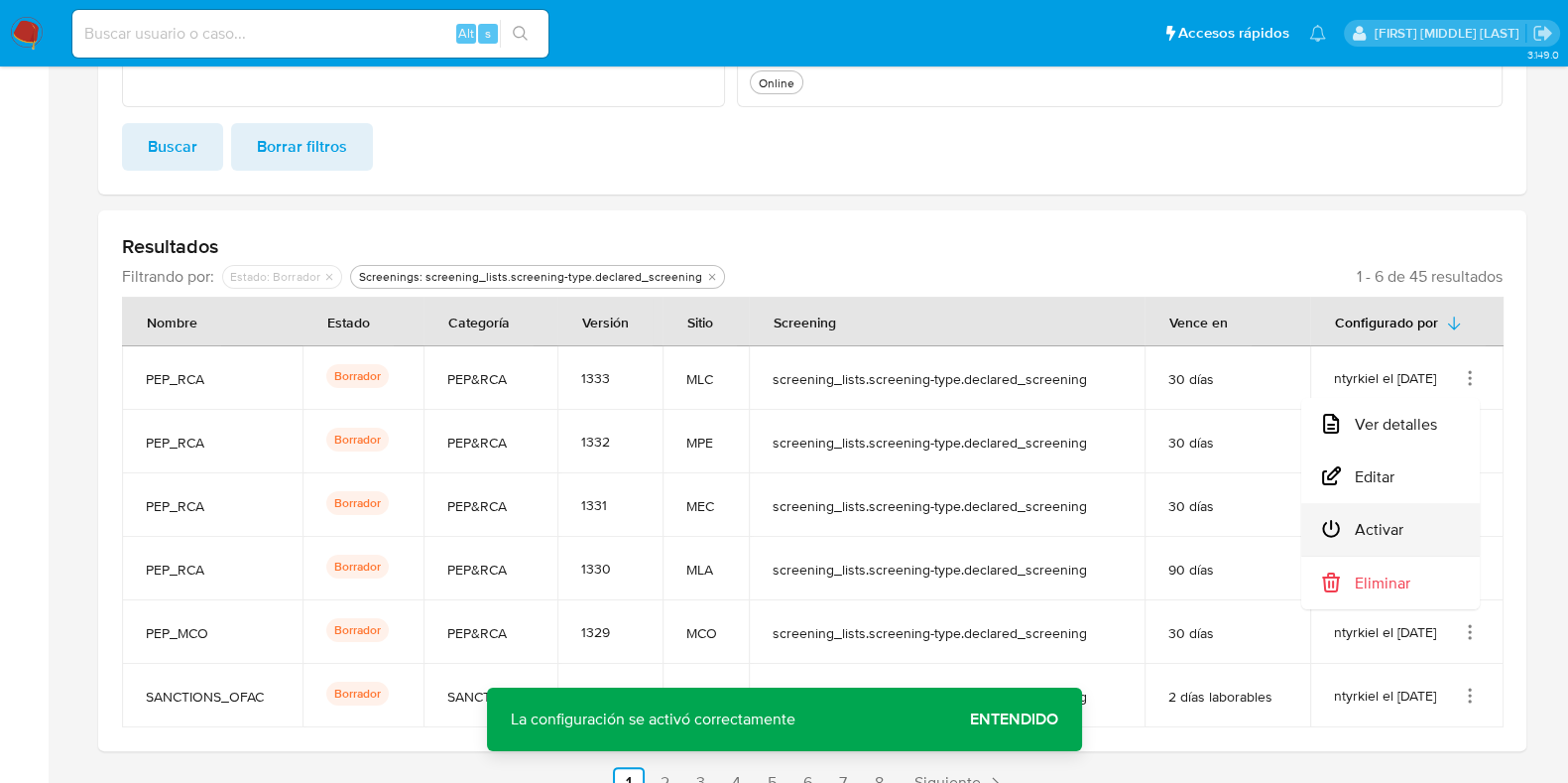 click on "Activar" at bounding box center [1390, 529] 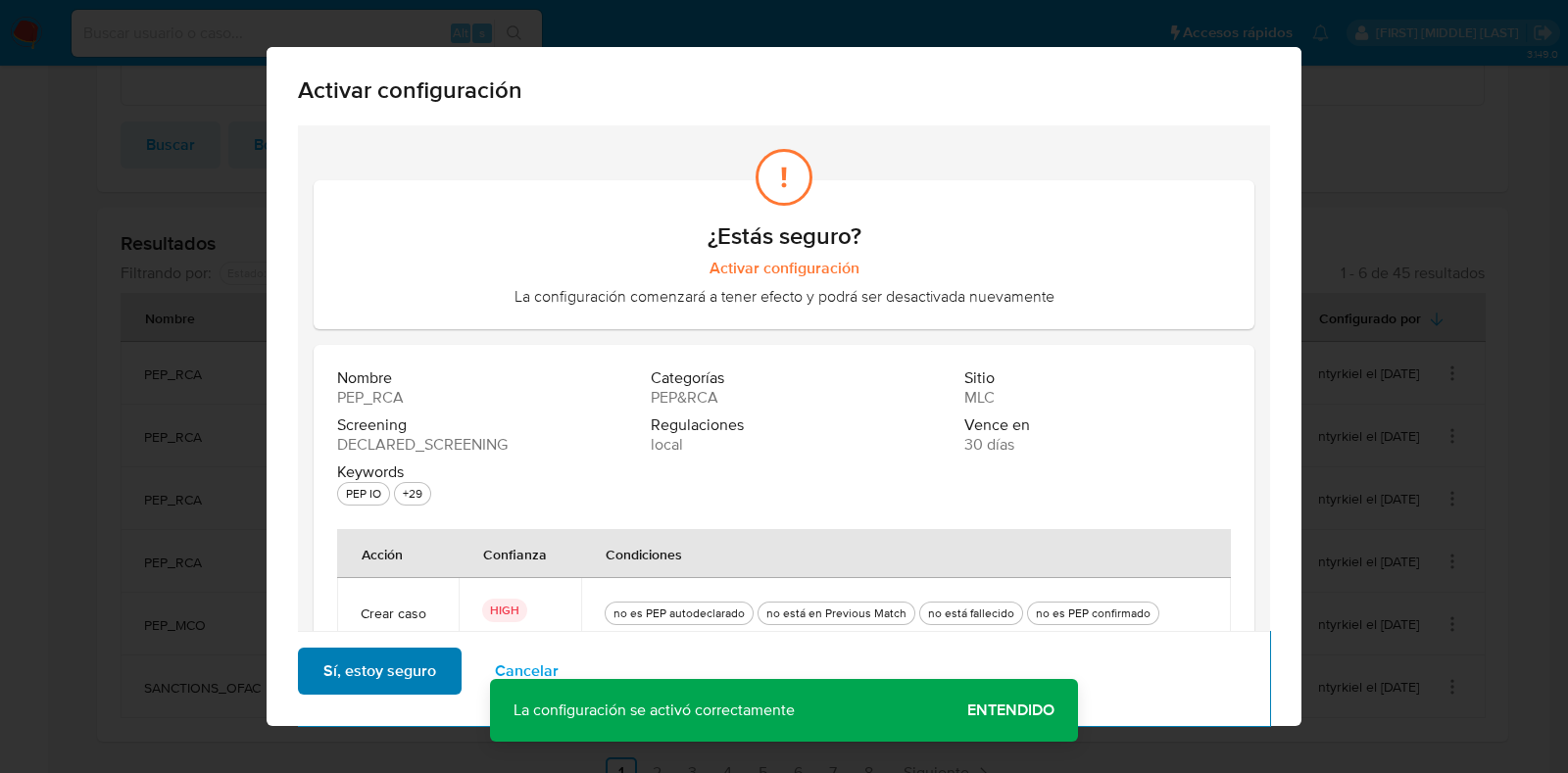 click on "Sí, estoy seguro" at bounding box center [379, 671] 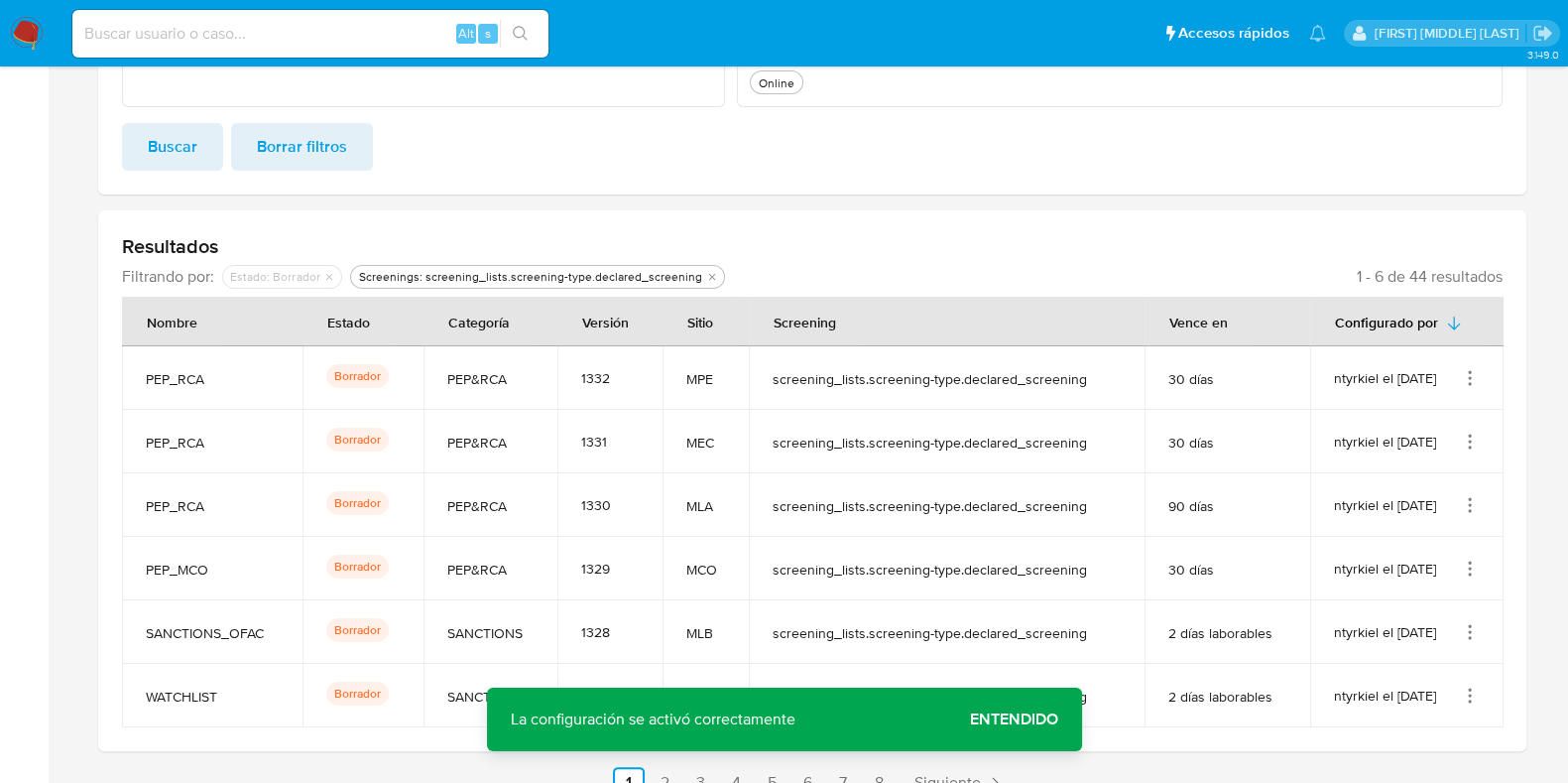 click 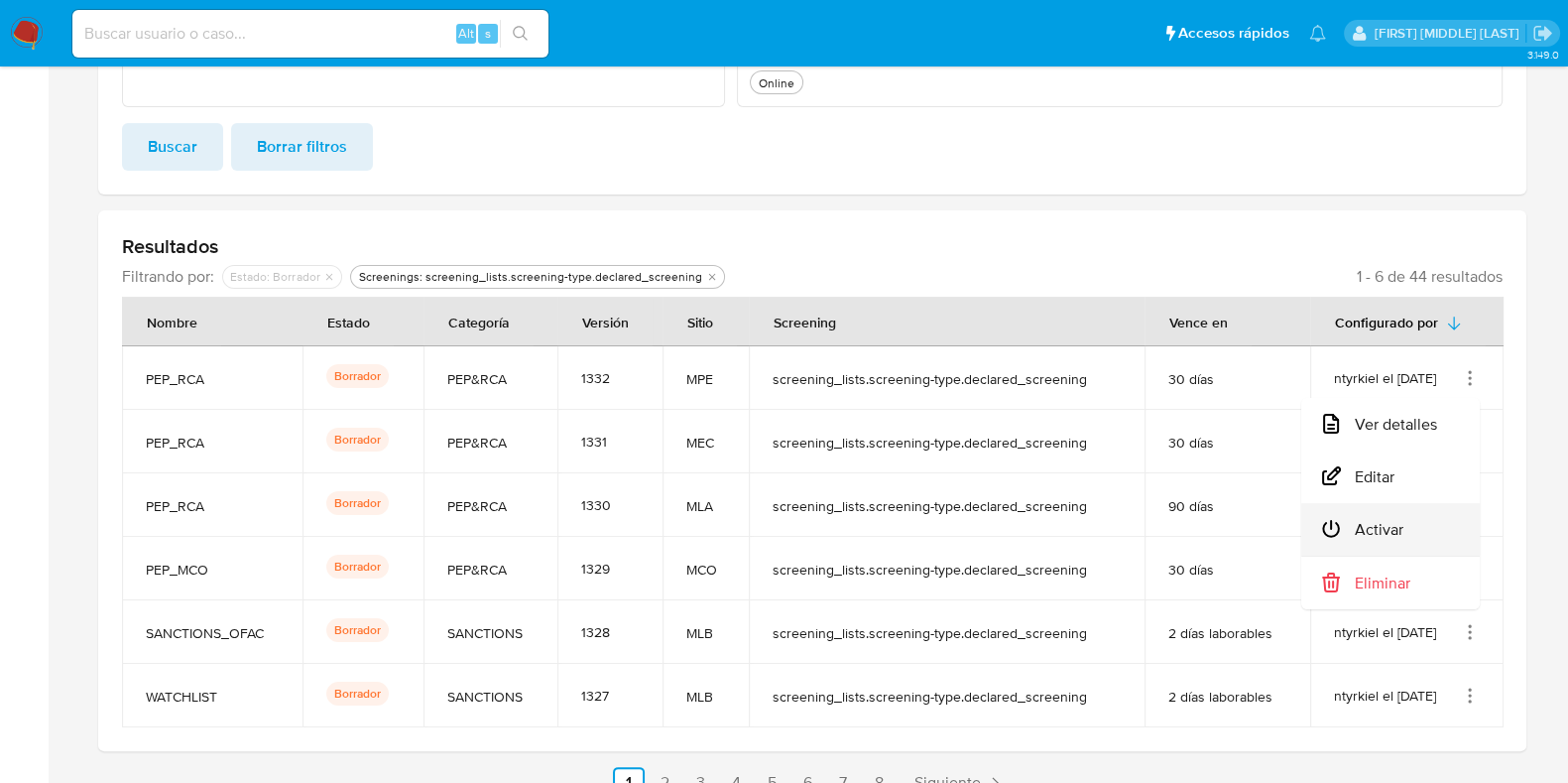 click on "Activar" at bounding box center [1390, 529] 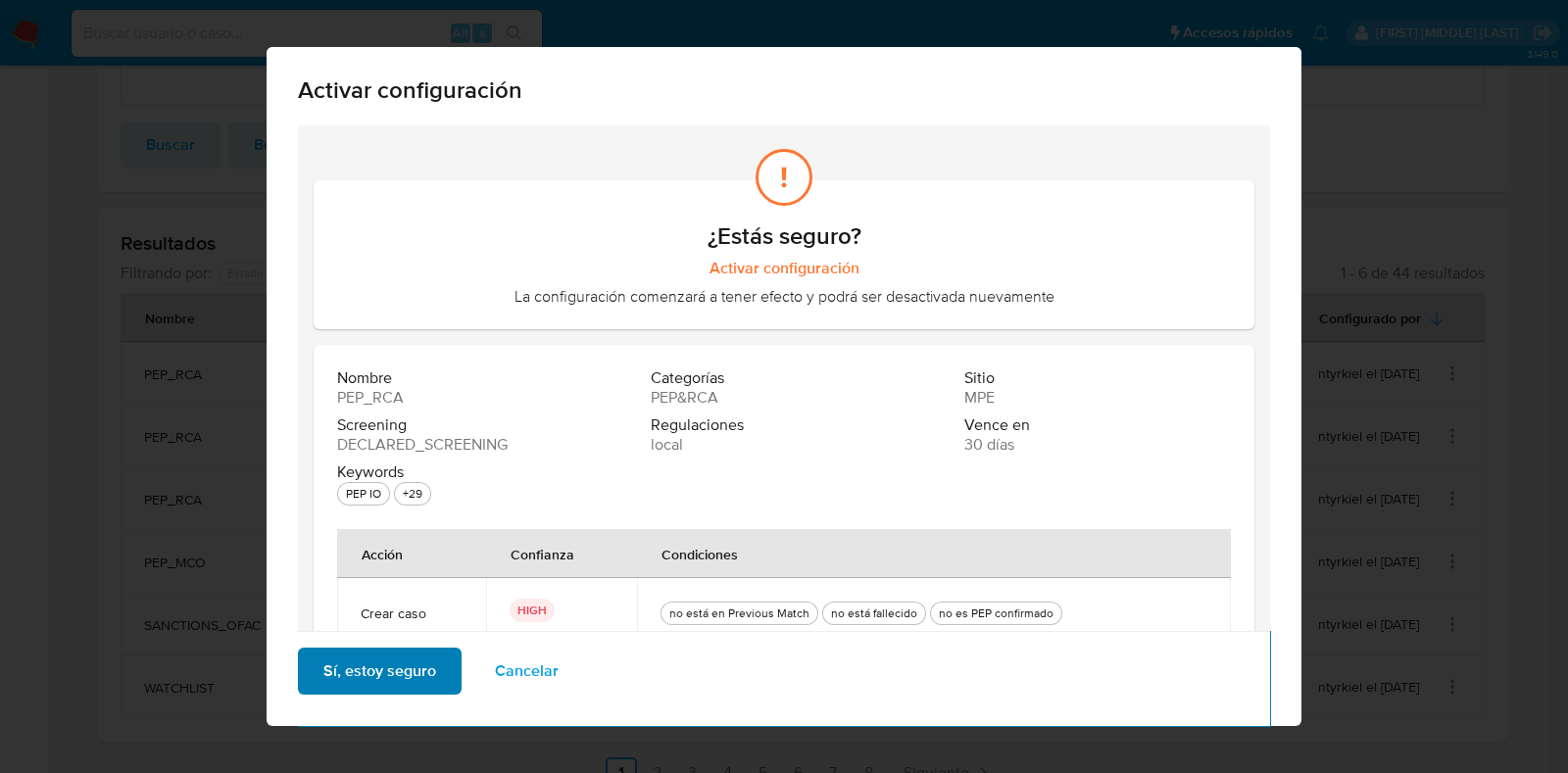 click on "Sí, estoy seguro" at bounding box center [379, 671] 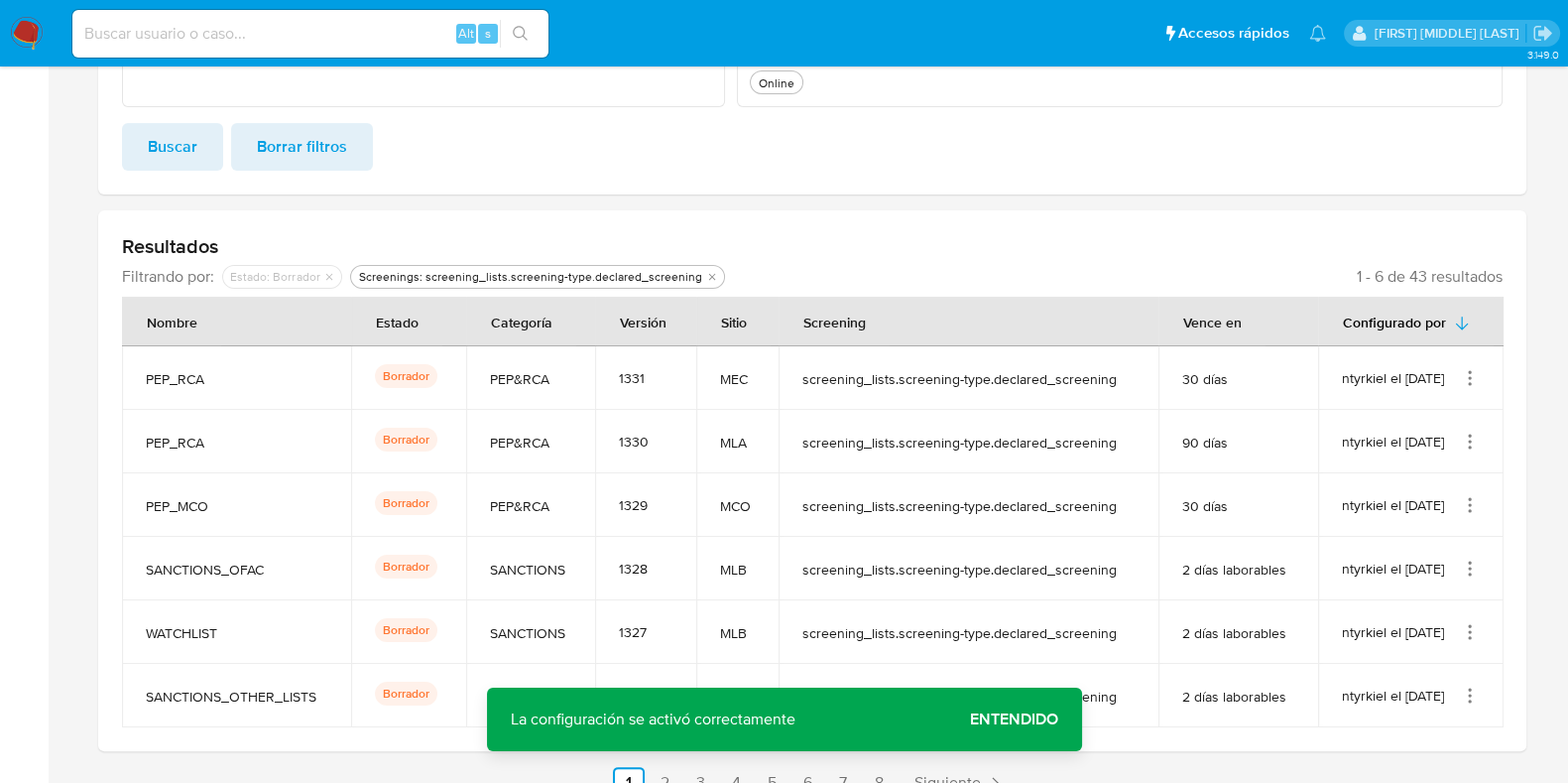 click 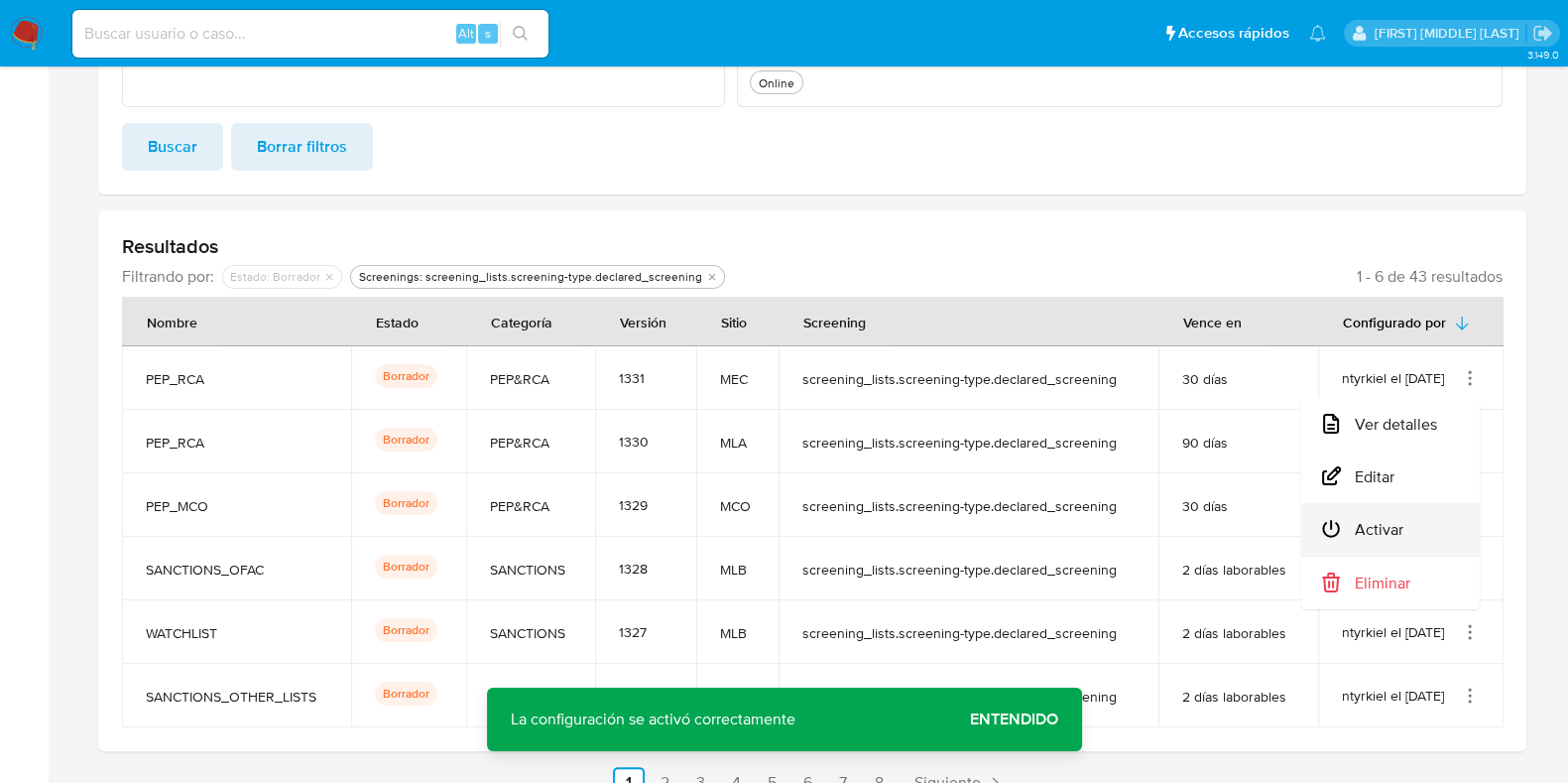 click on "Activar" at bounding box center [1390, 529] 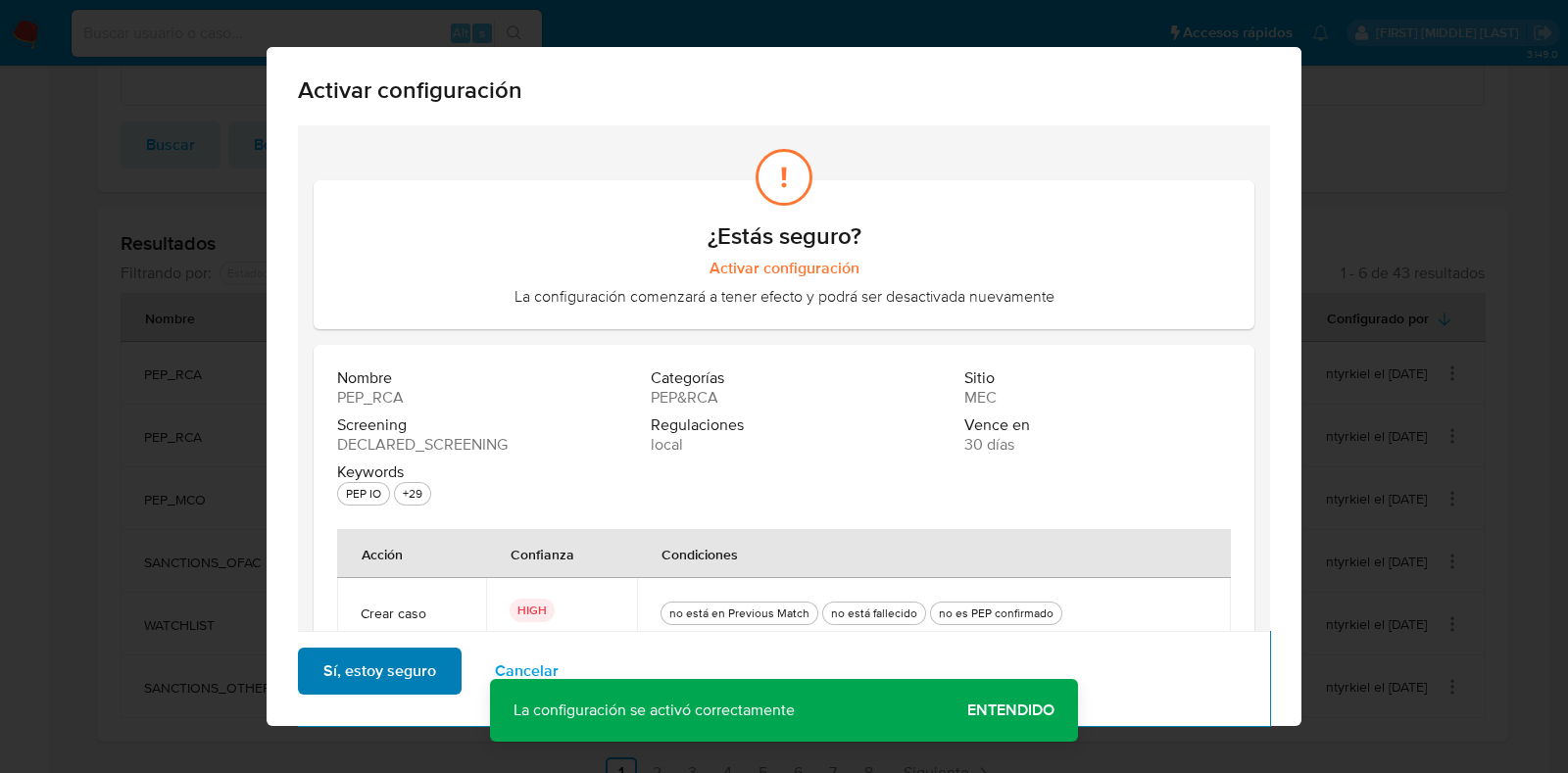 click on "Sí, estoy seguro" at bounding box center [379, 671] 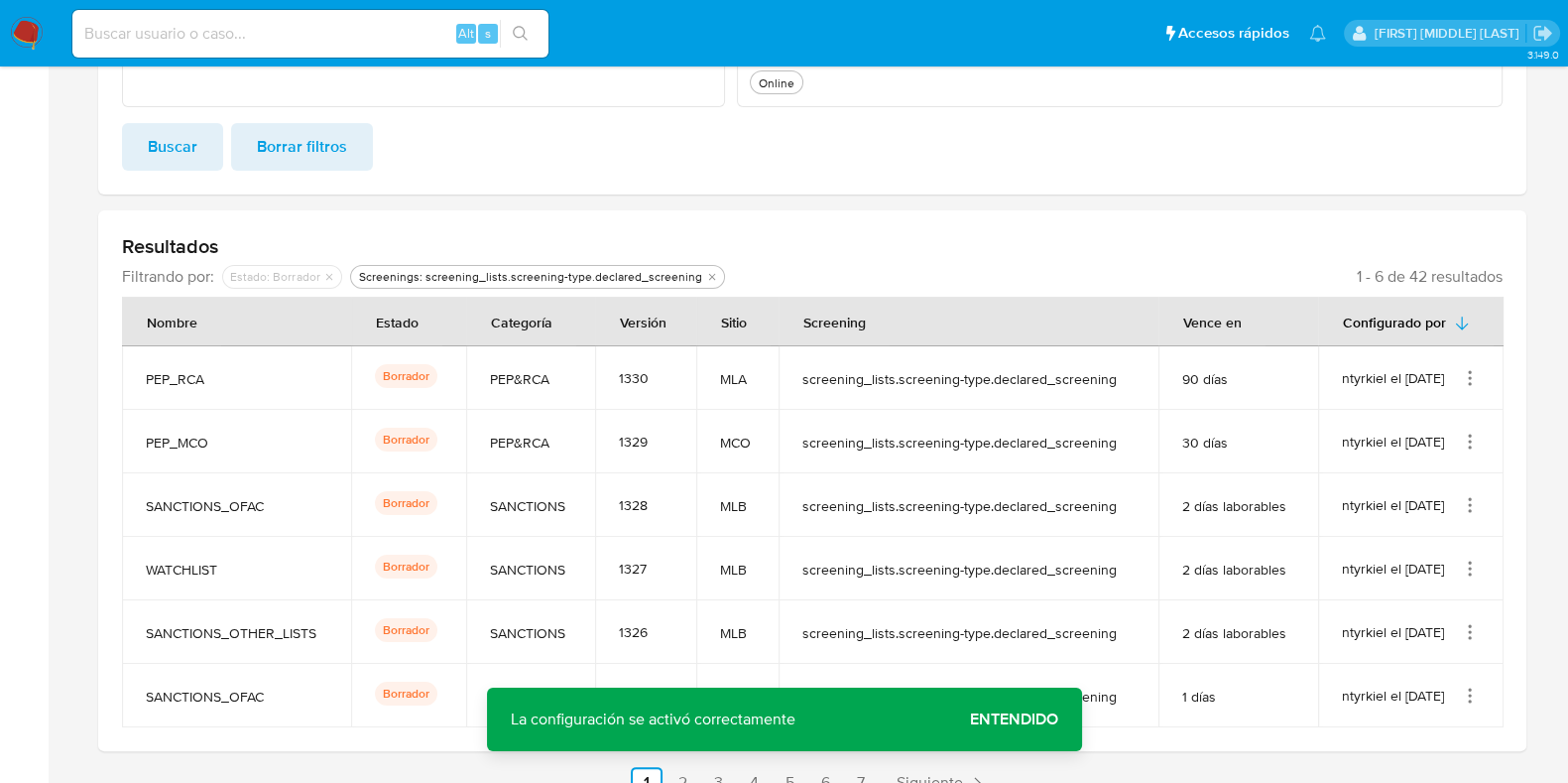 click 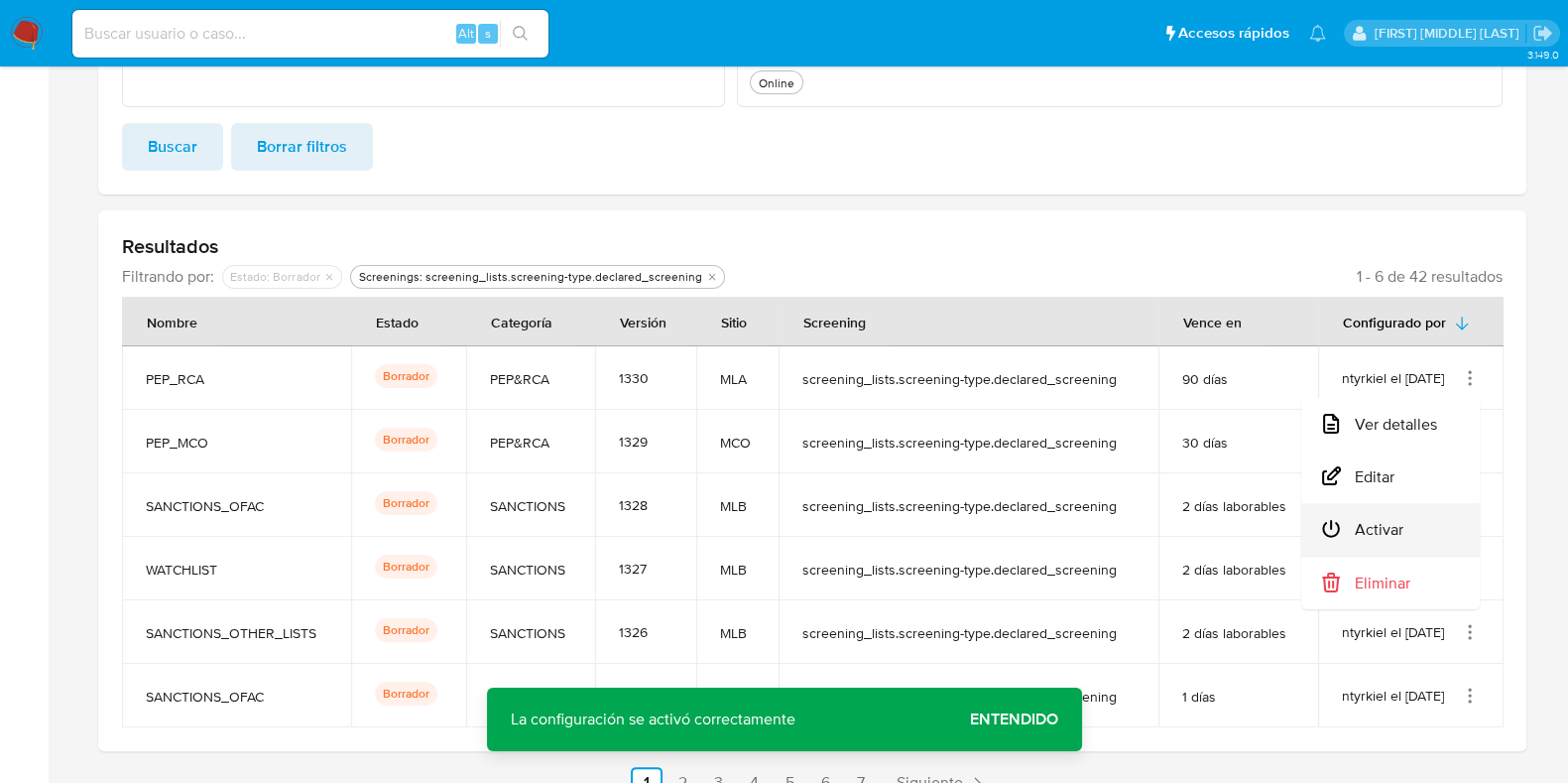 click on "Activar" at bounding box center [1390, 529] 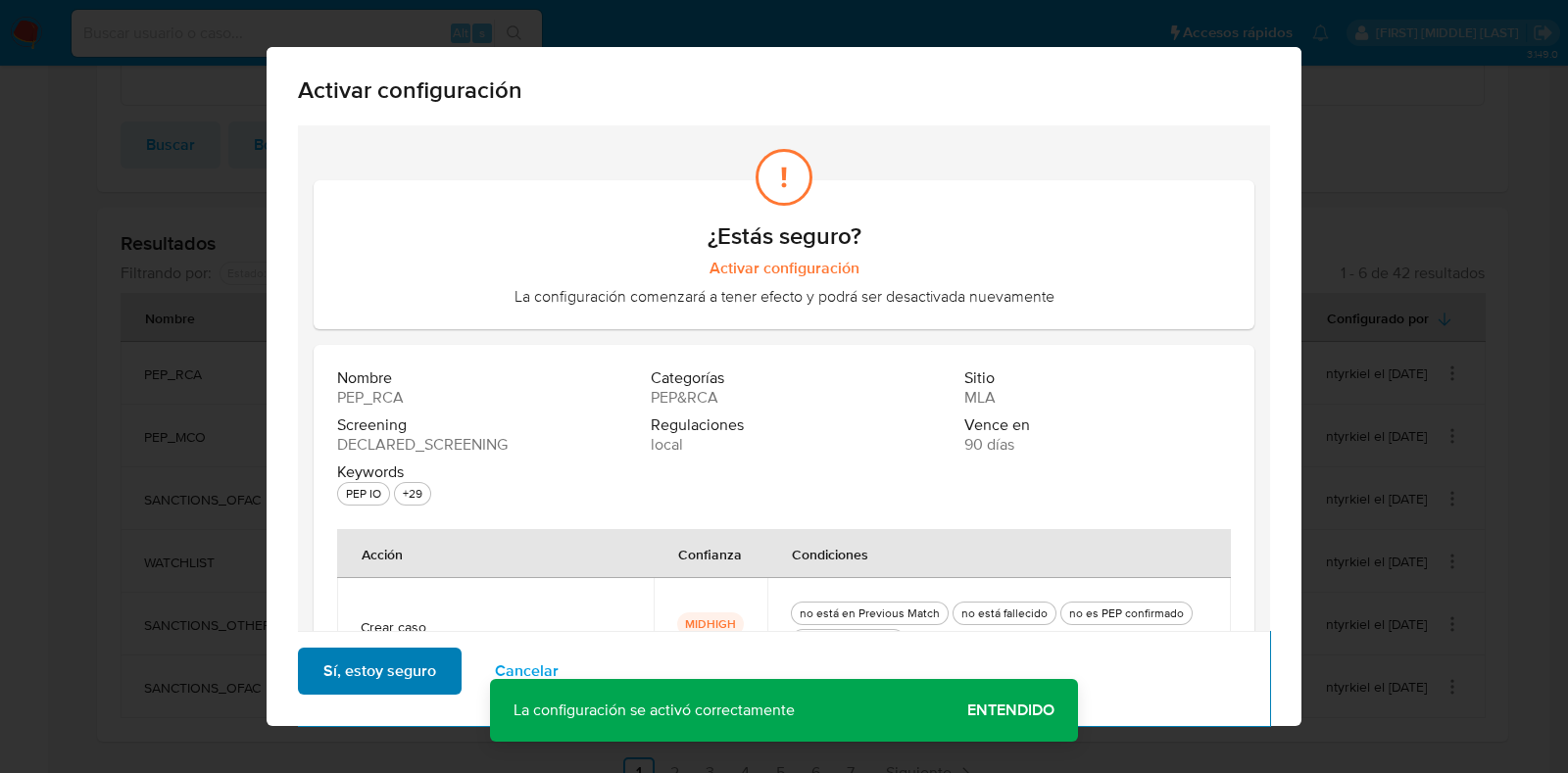 click on "Sí, estoy seguro" at bounding box center (379, 671) 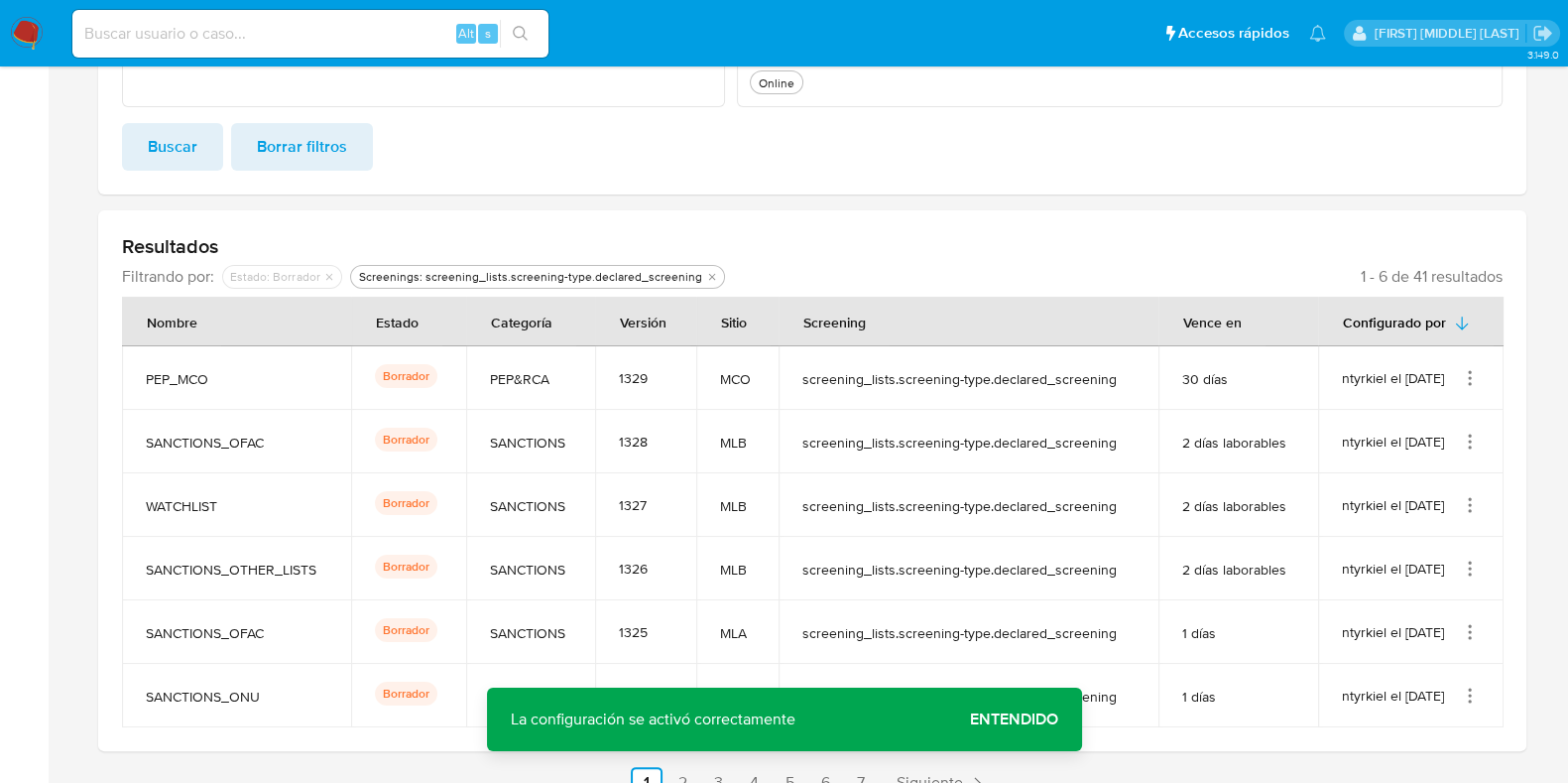 click 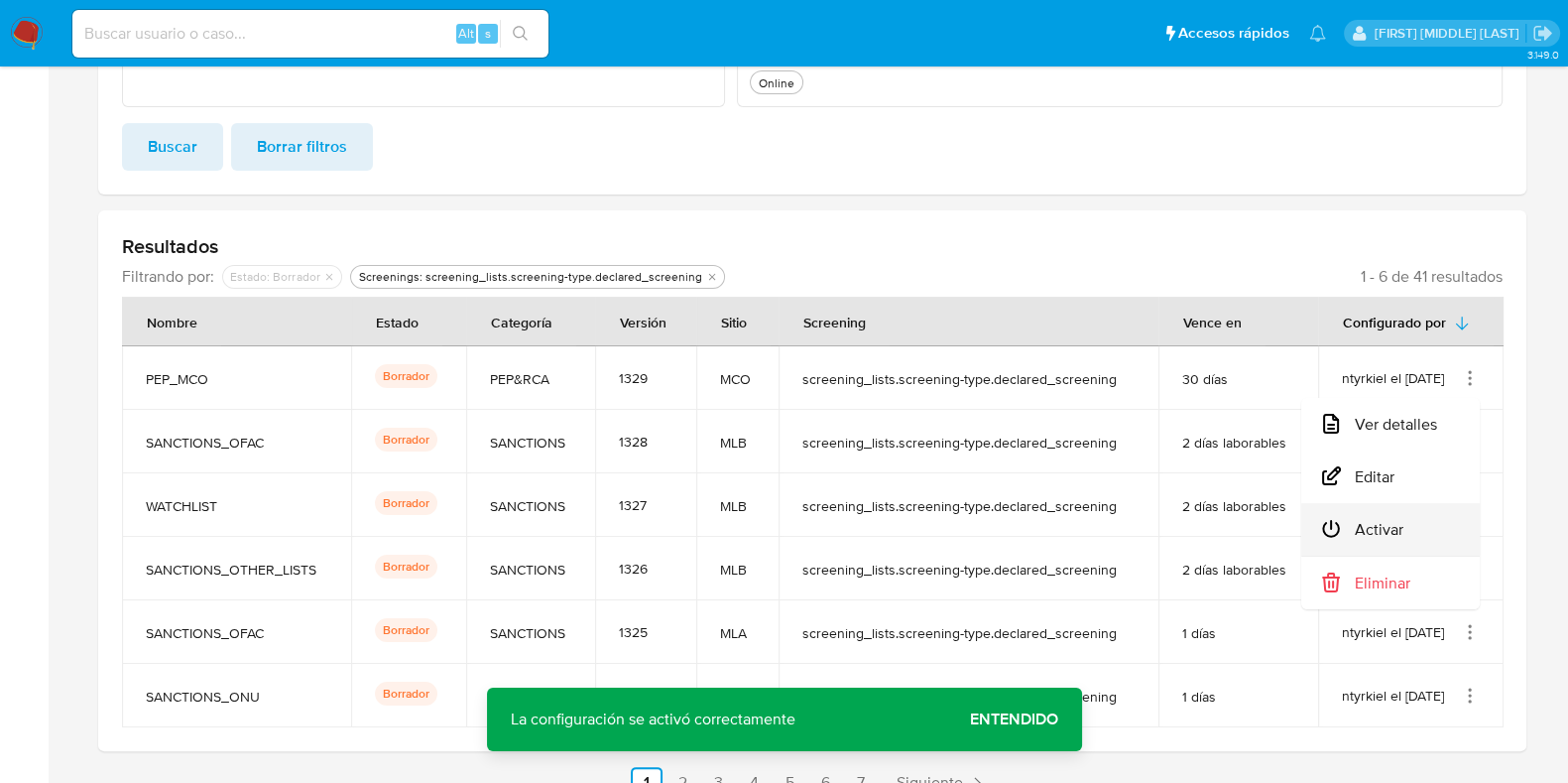 click on "Activar" at bounding box center [1390, 529] 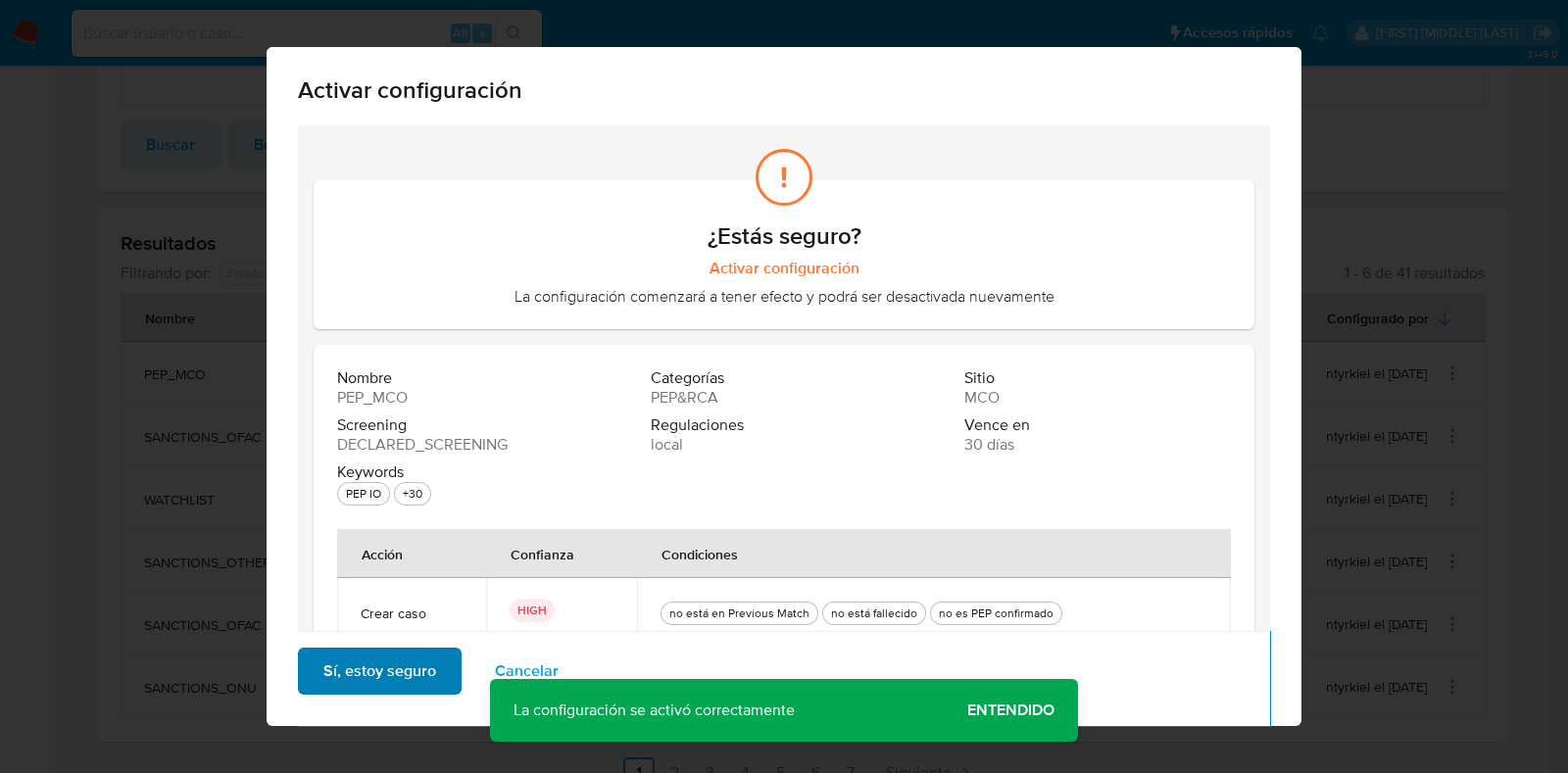 click on "Sí, estoy seguro" at bounding box center [379, 671] 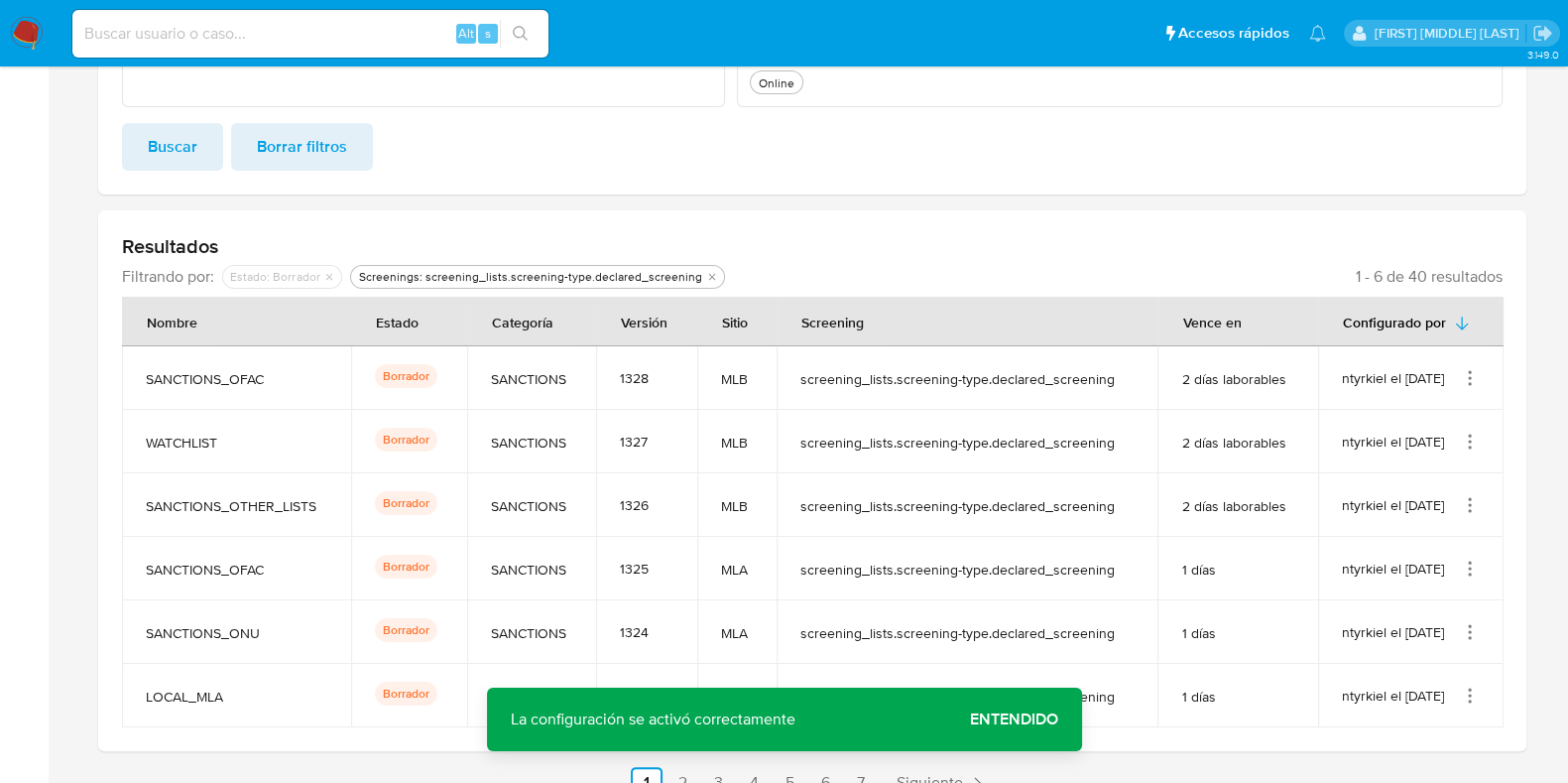 click 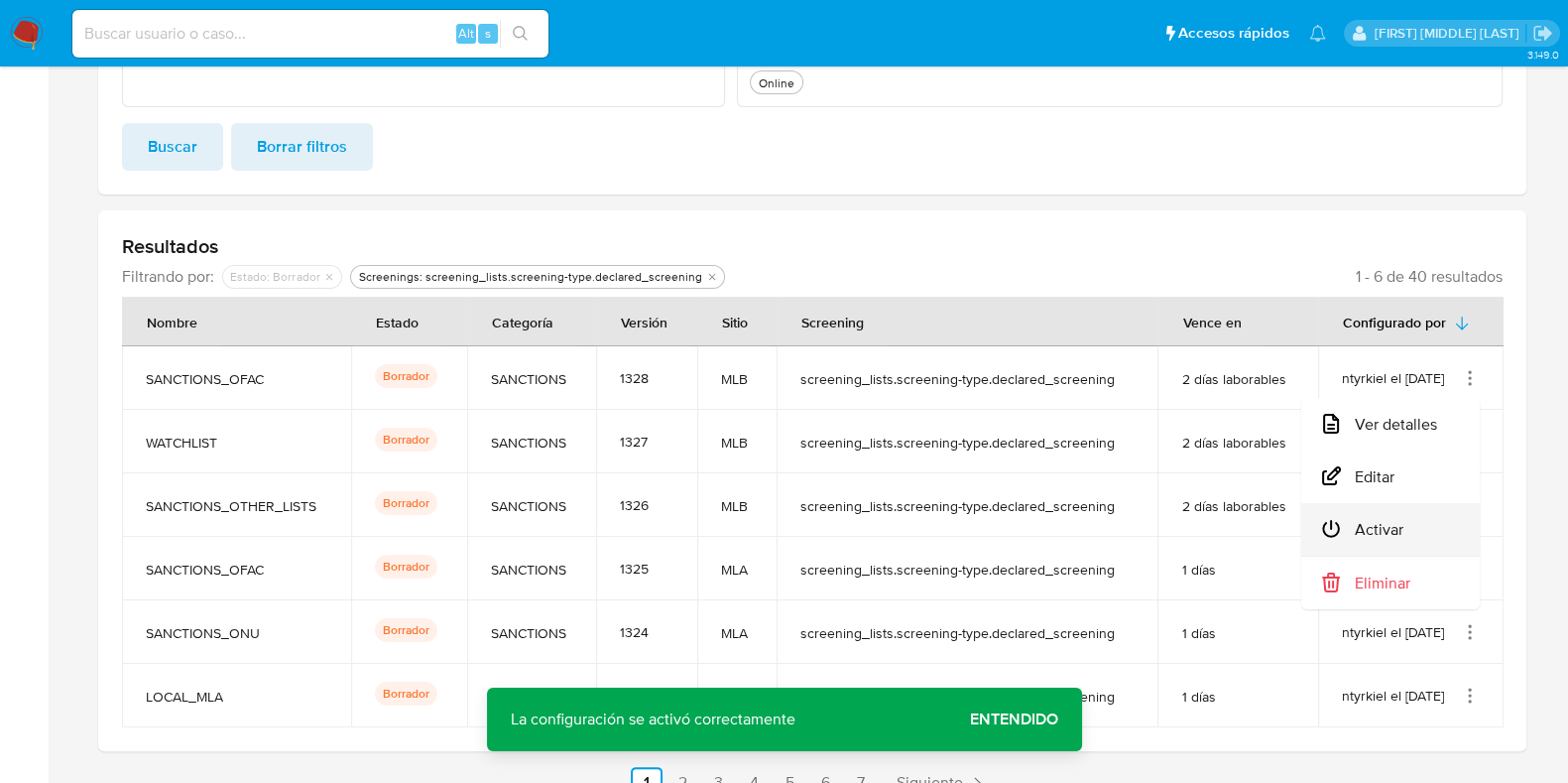 click on "Activar" at bounding box center [1390, 529] 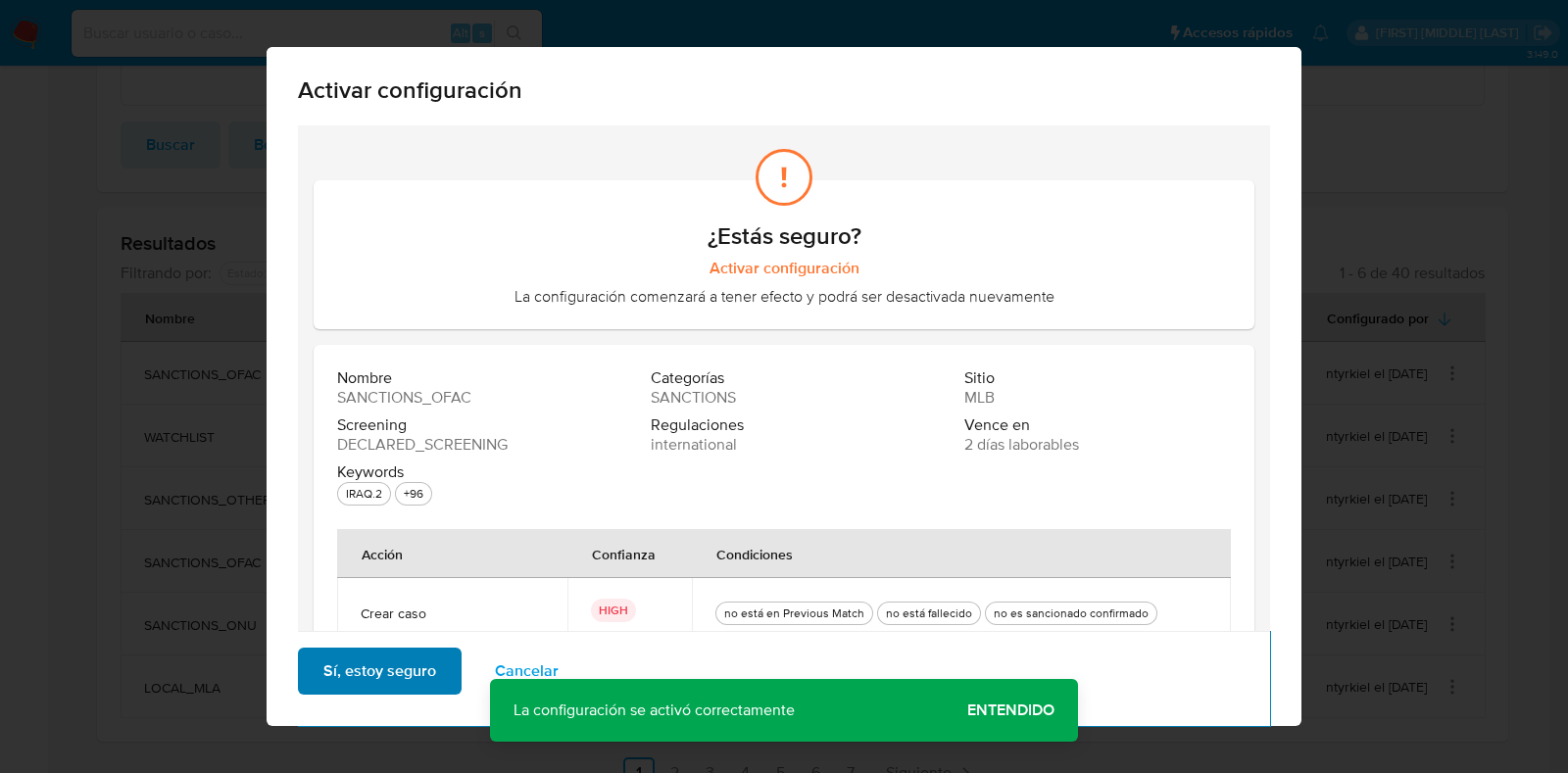 click on "Sí, estoy seguro" at bounding box center [379, 671] 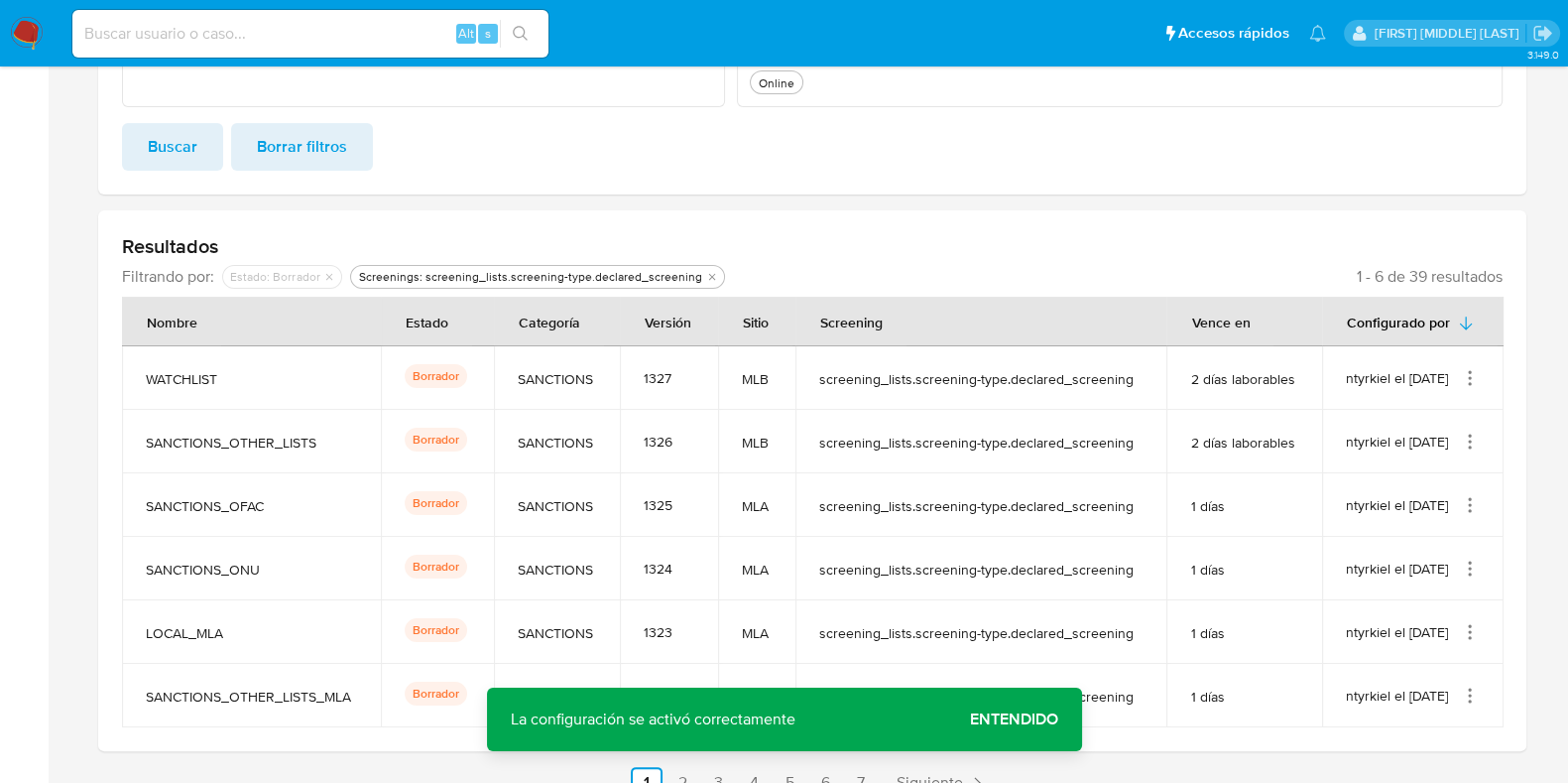 click 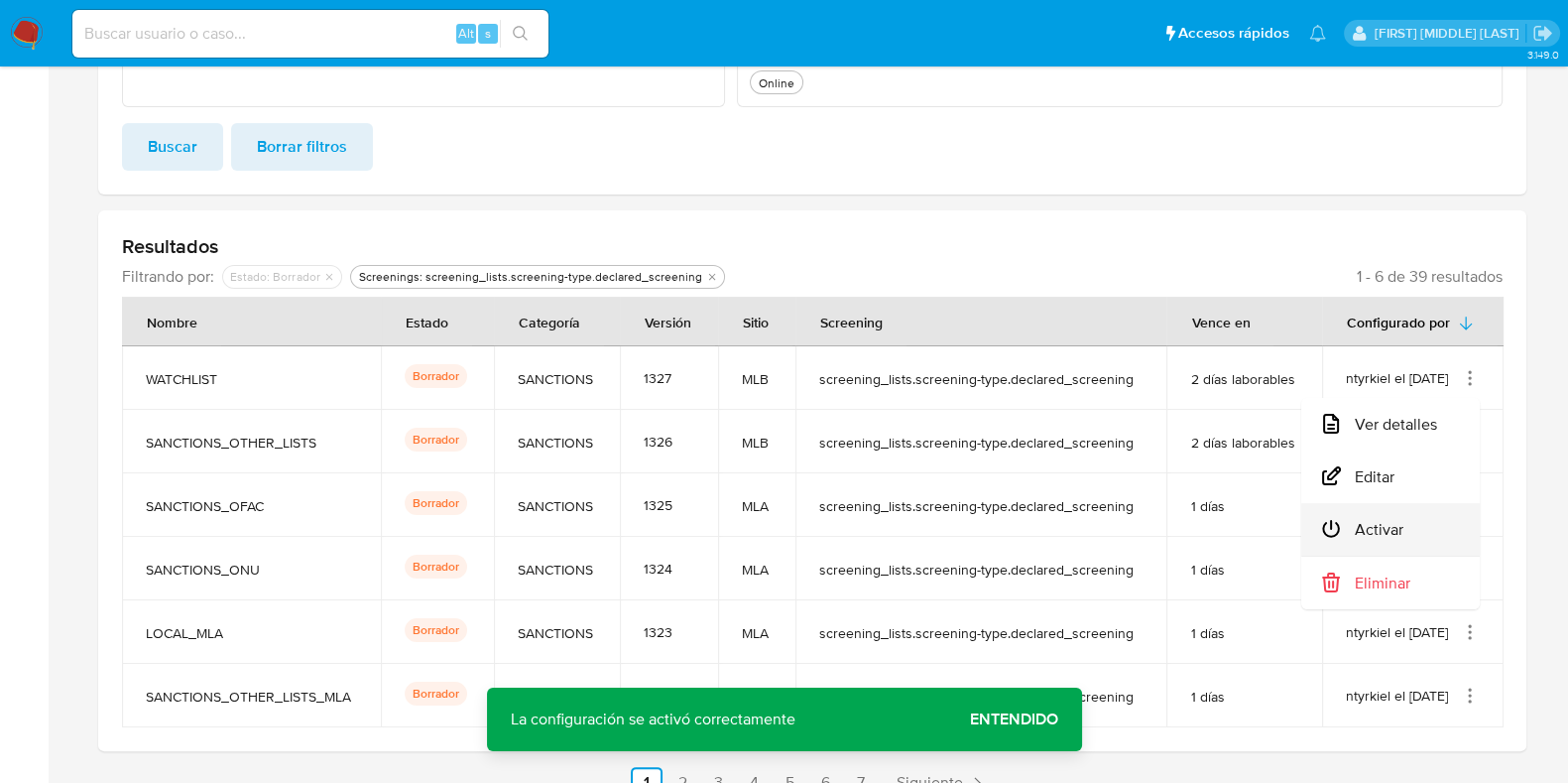 click on "Activar" at bounding box center (1390, 529) 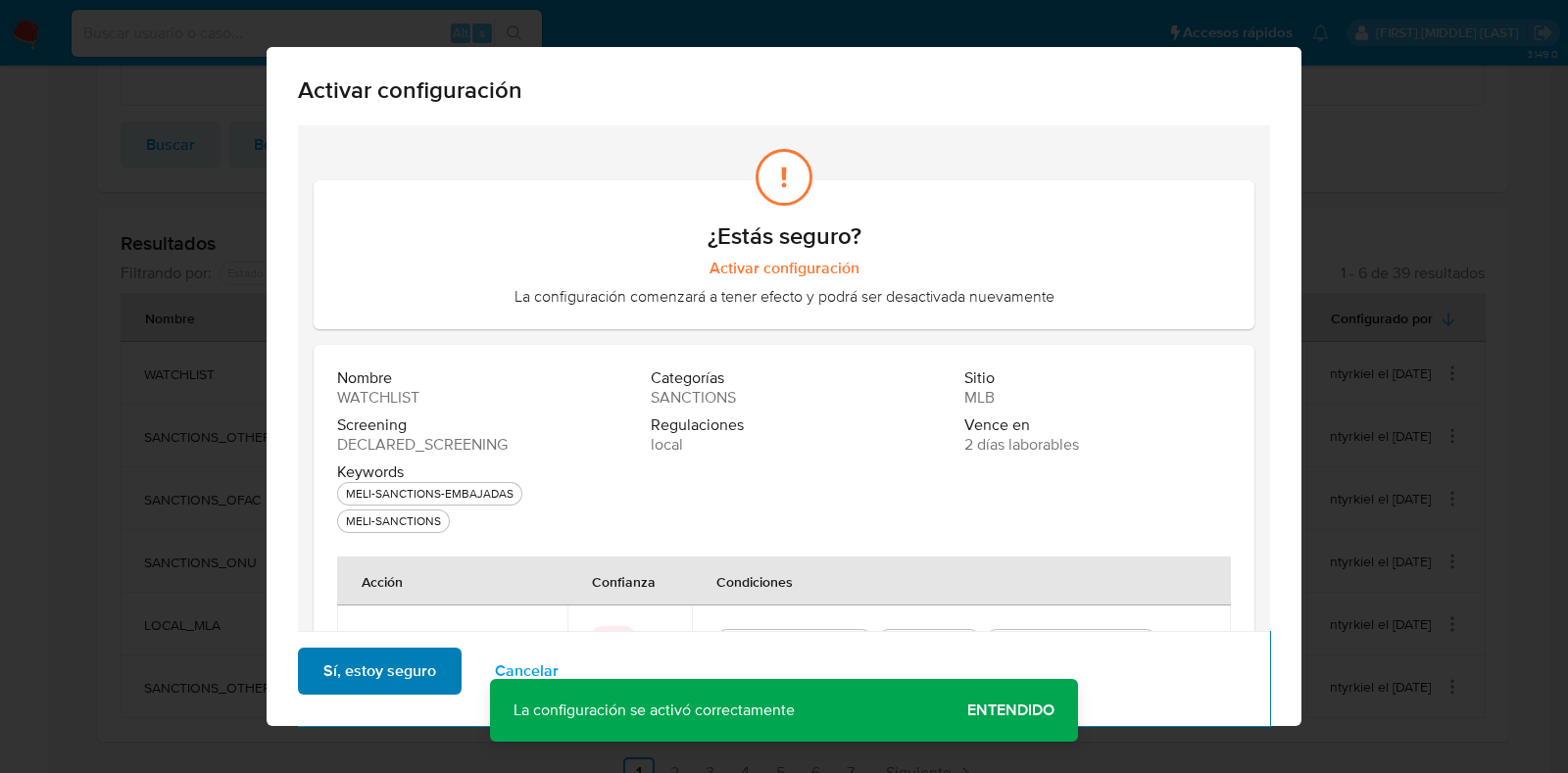 click on "Sí, estoy seguro" at bounding box center [379, 671] 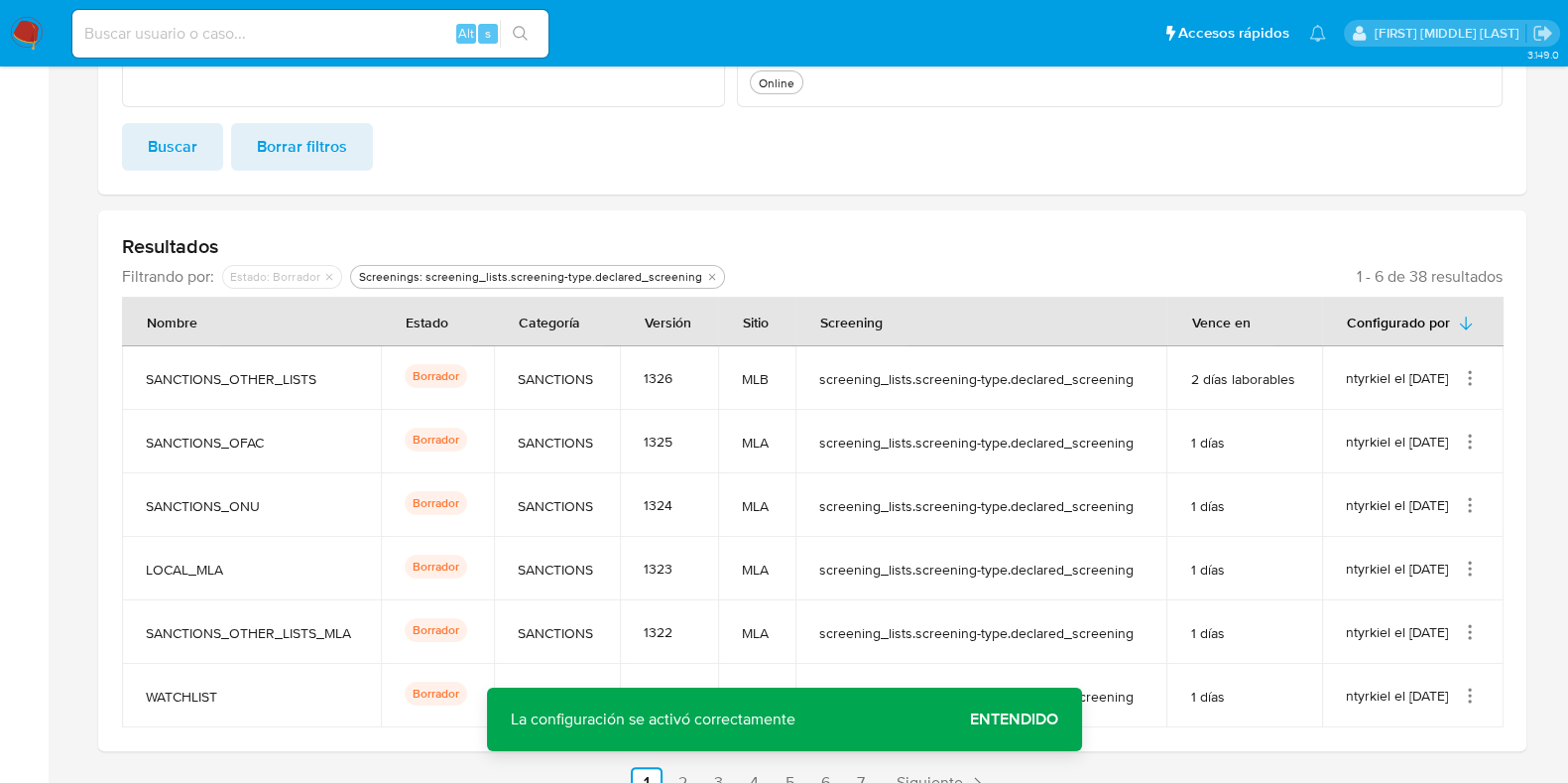 click 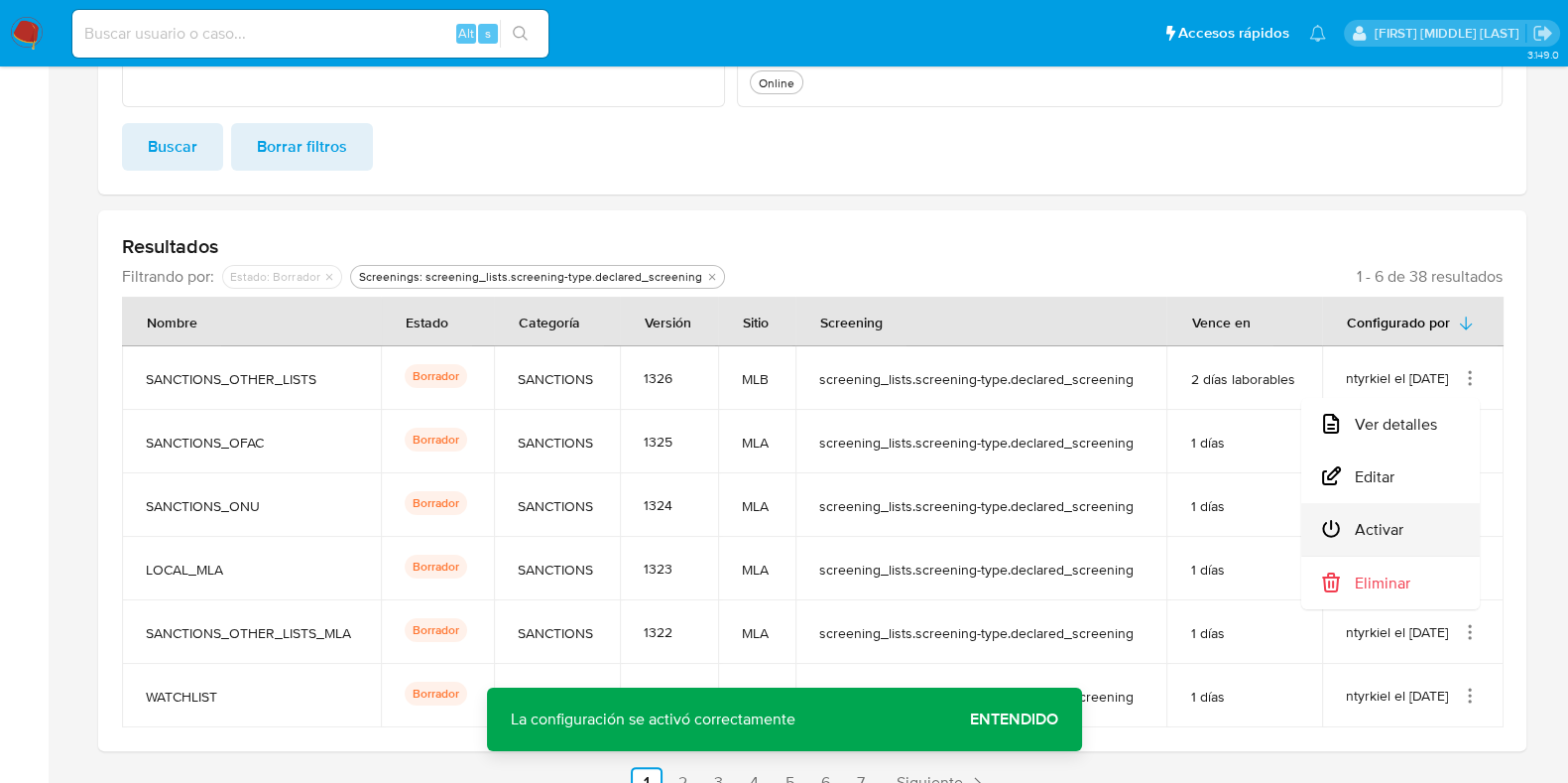 click on "Activar" at bounding box center (1390, 529) 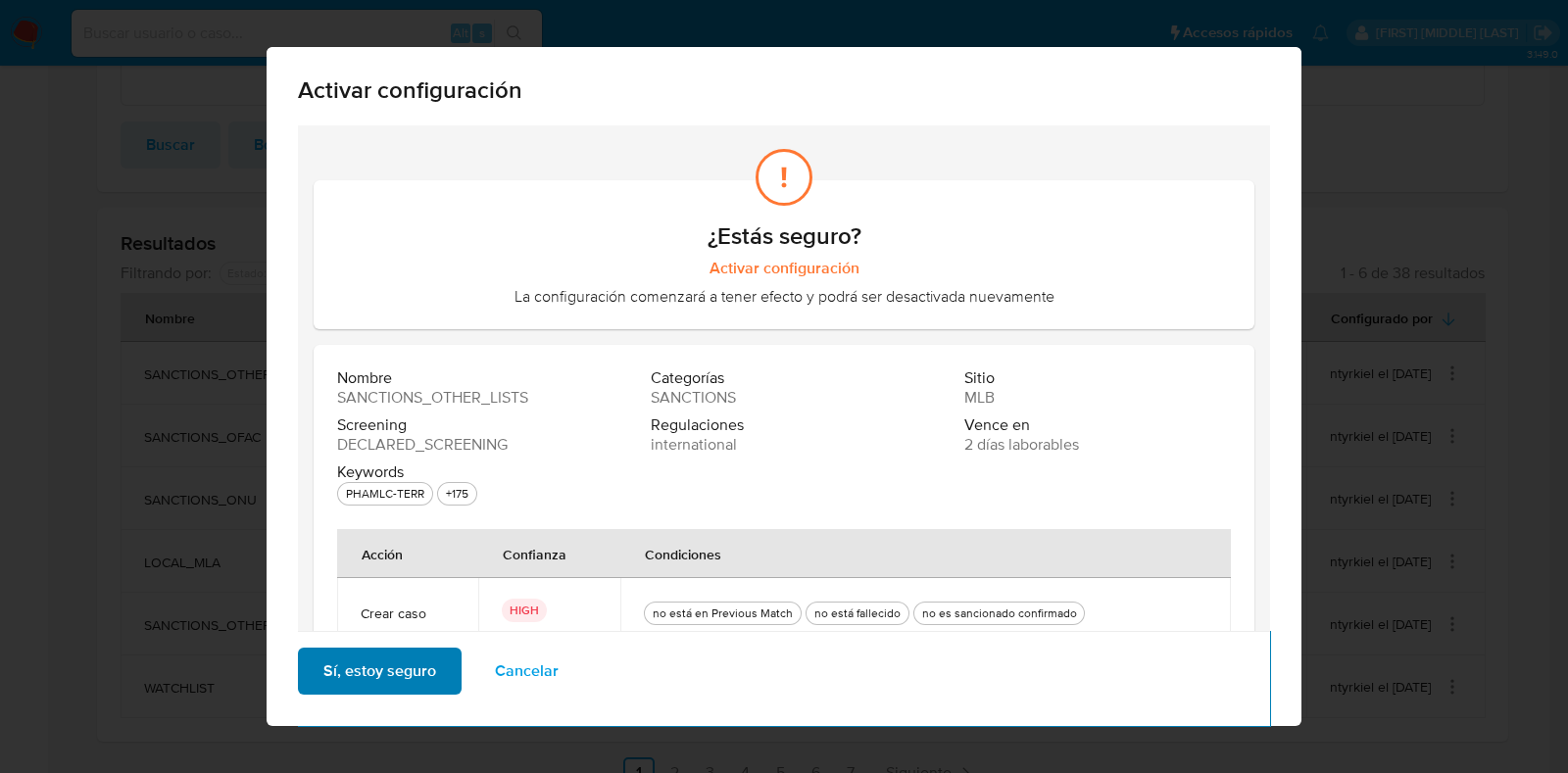 click on "Sí, estoy seguro" at bounding box center (379, 671) 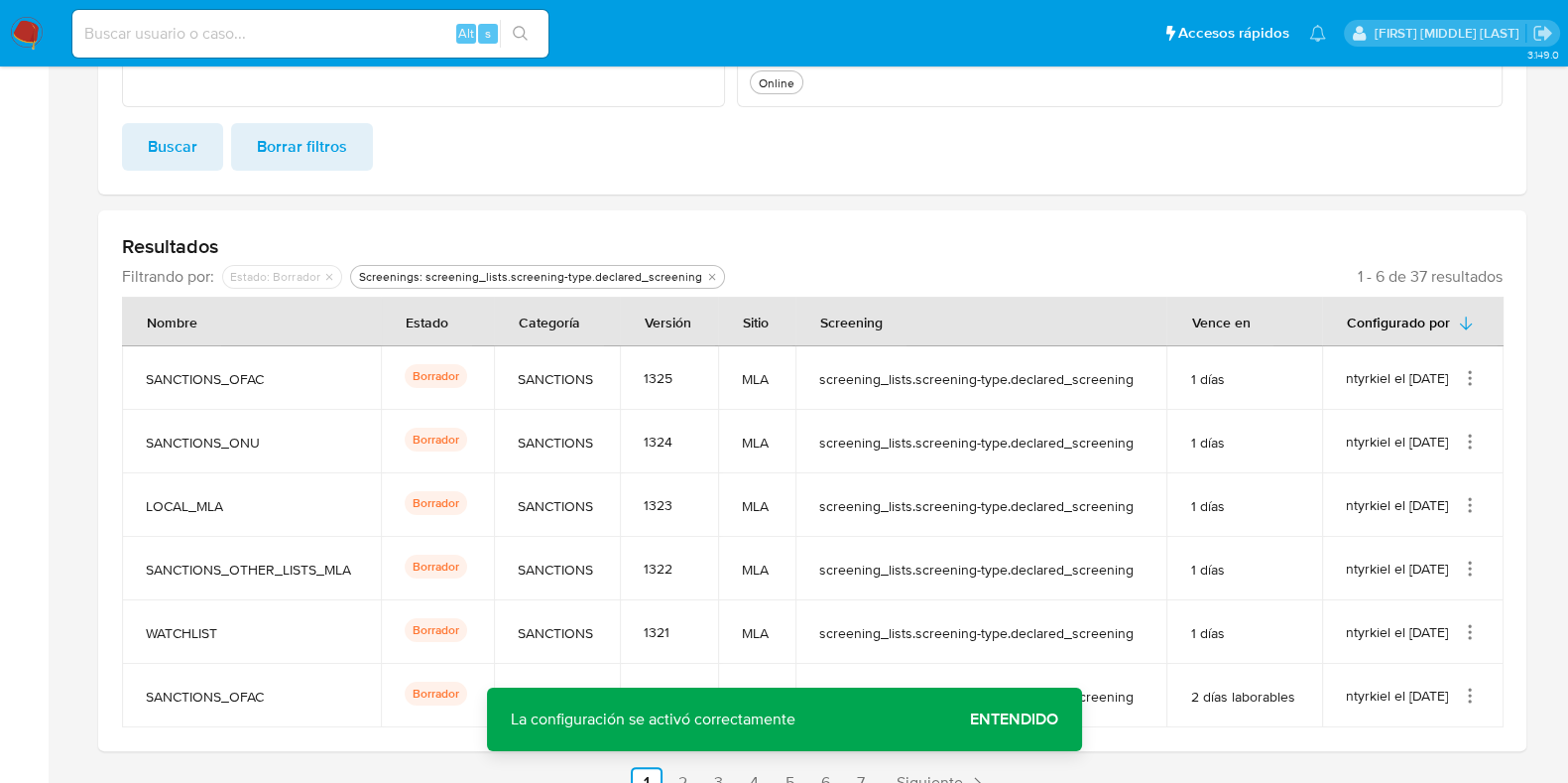 click 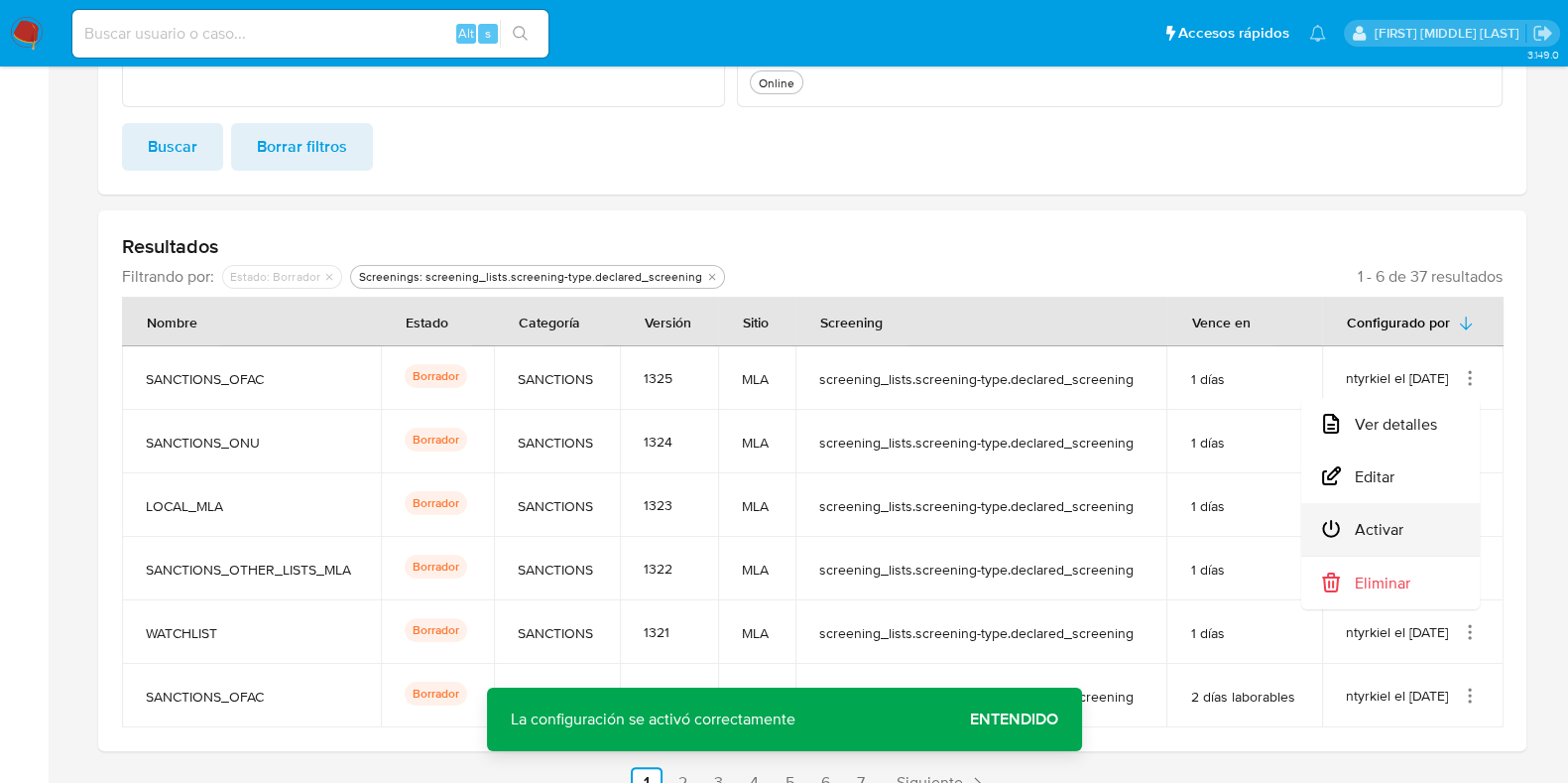click on "Activar" at bounding box center [1390, 529] 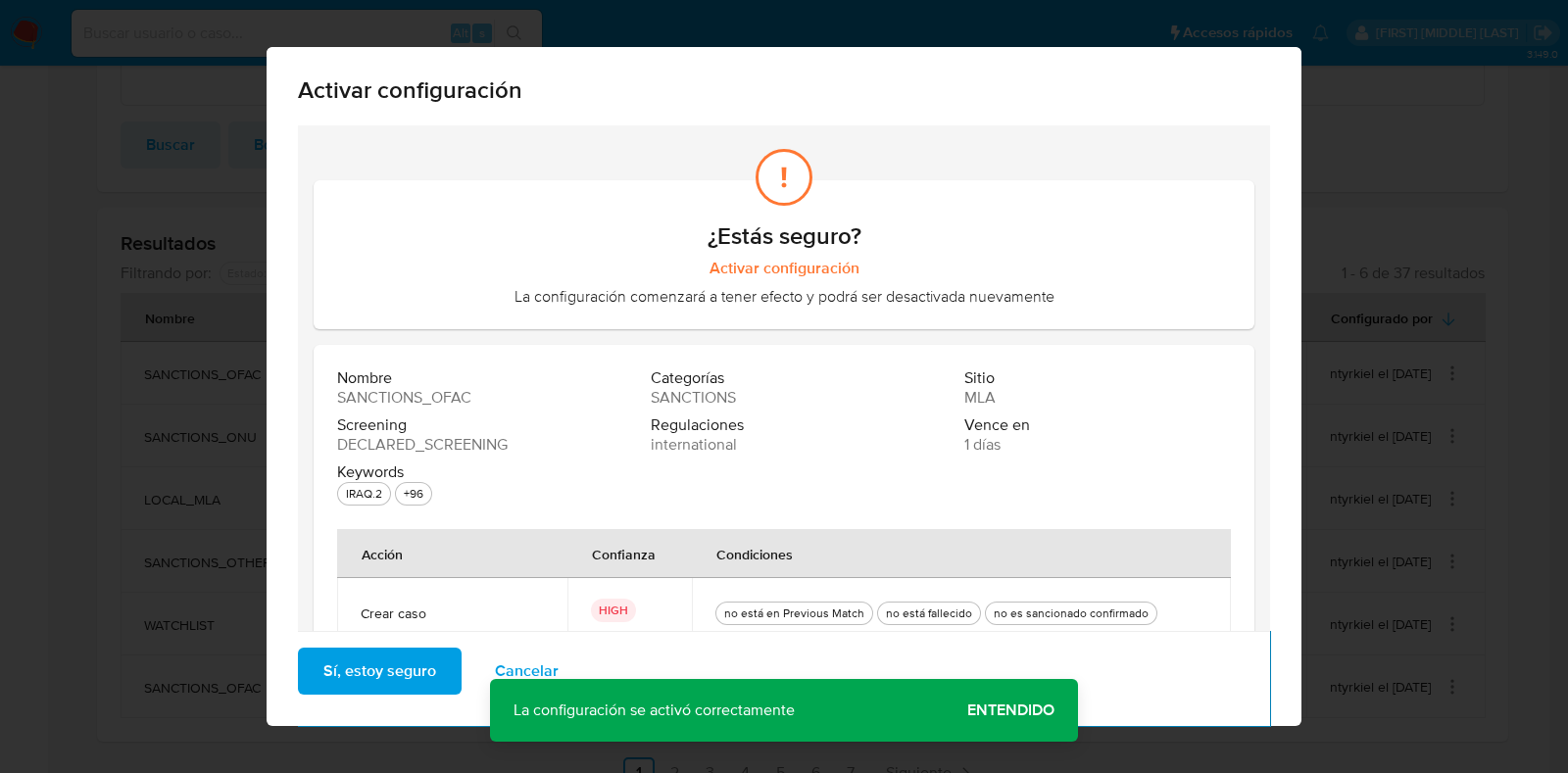 click on "Sí, estoy seguro" at bounding box center (379, 671) 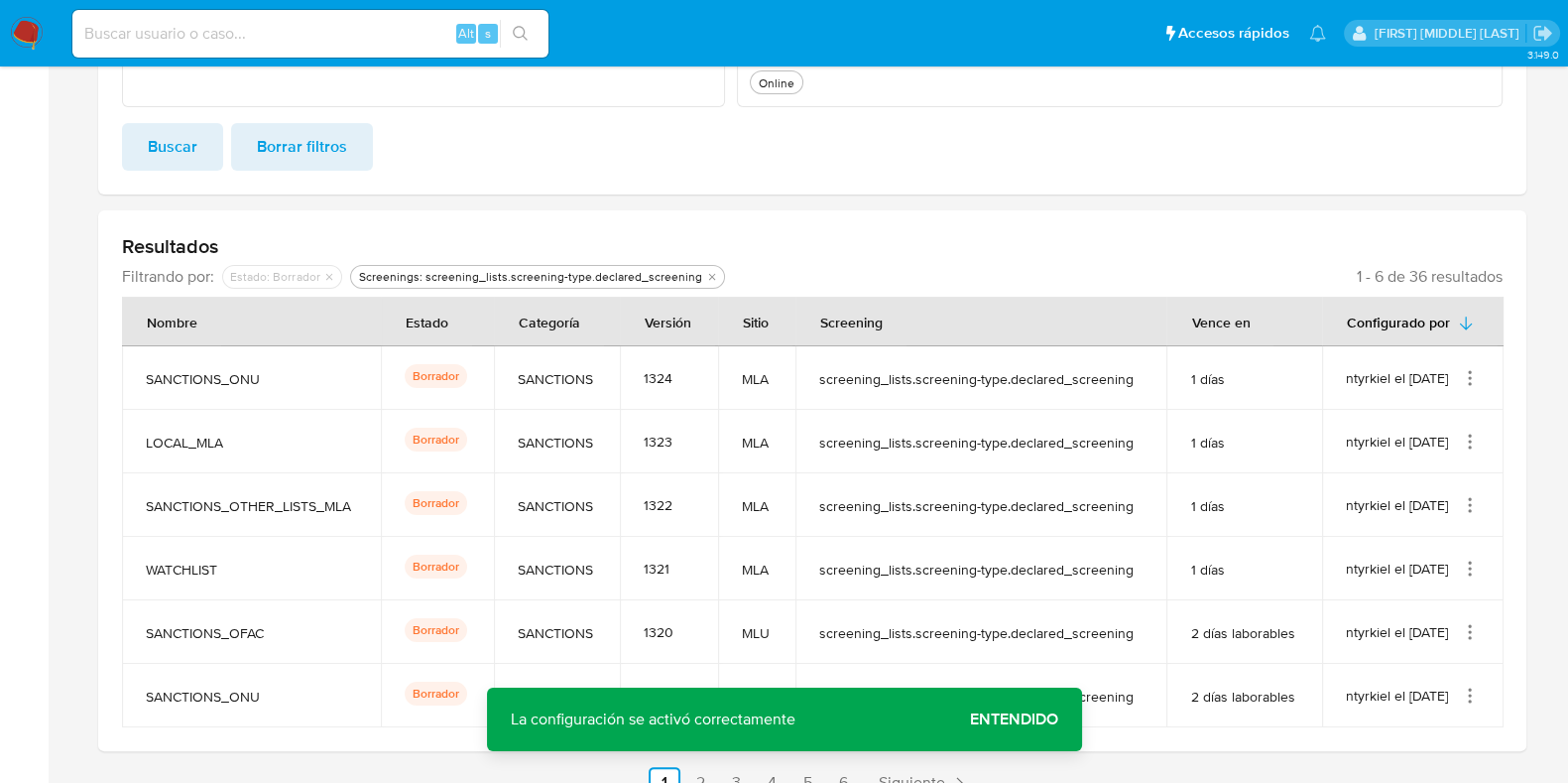 click 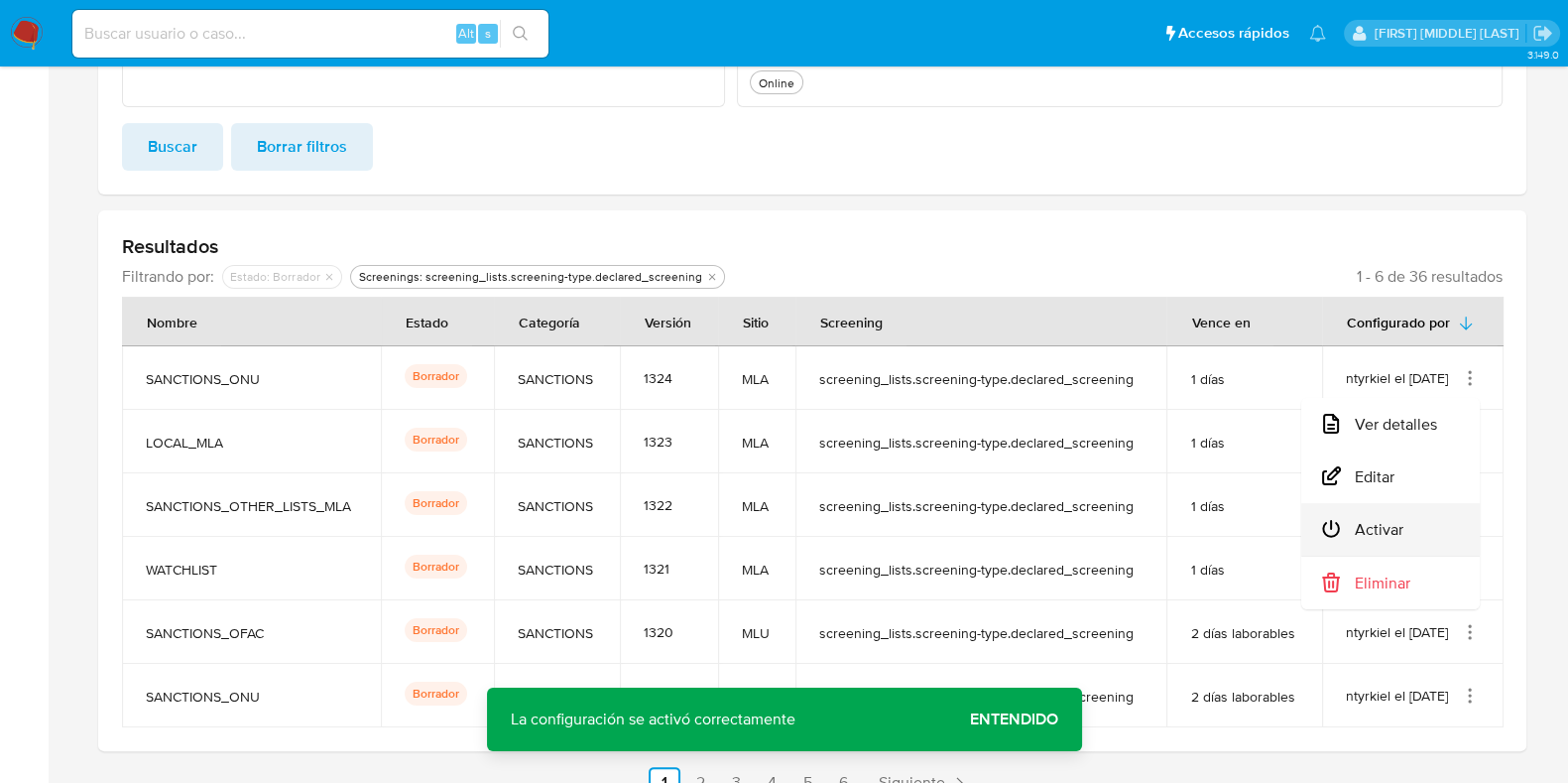 click on "Activar" at bounding box center (1390, 529) 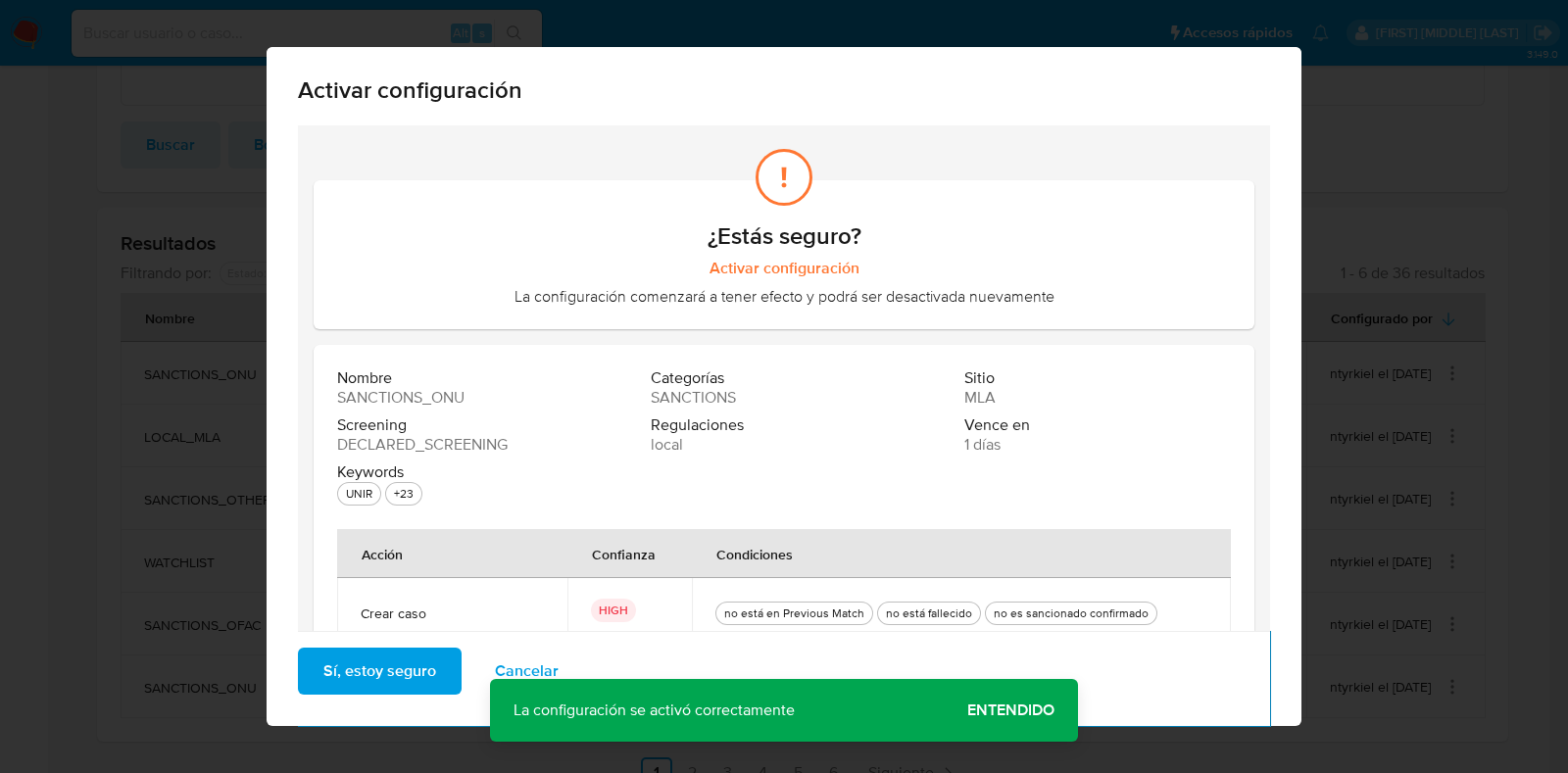 click on "Sí, estoy seguro" at bounding box center (379, 671) 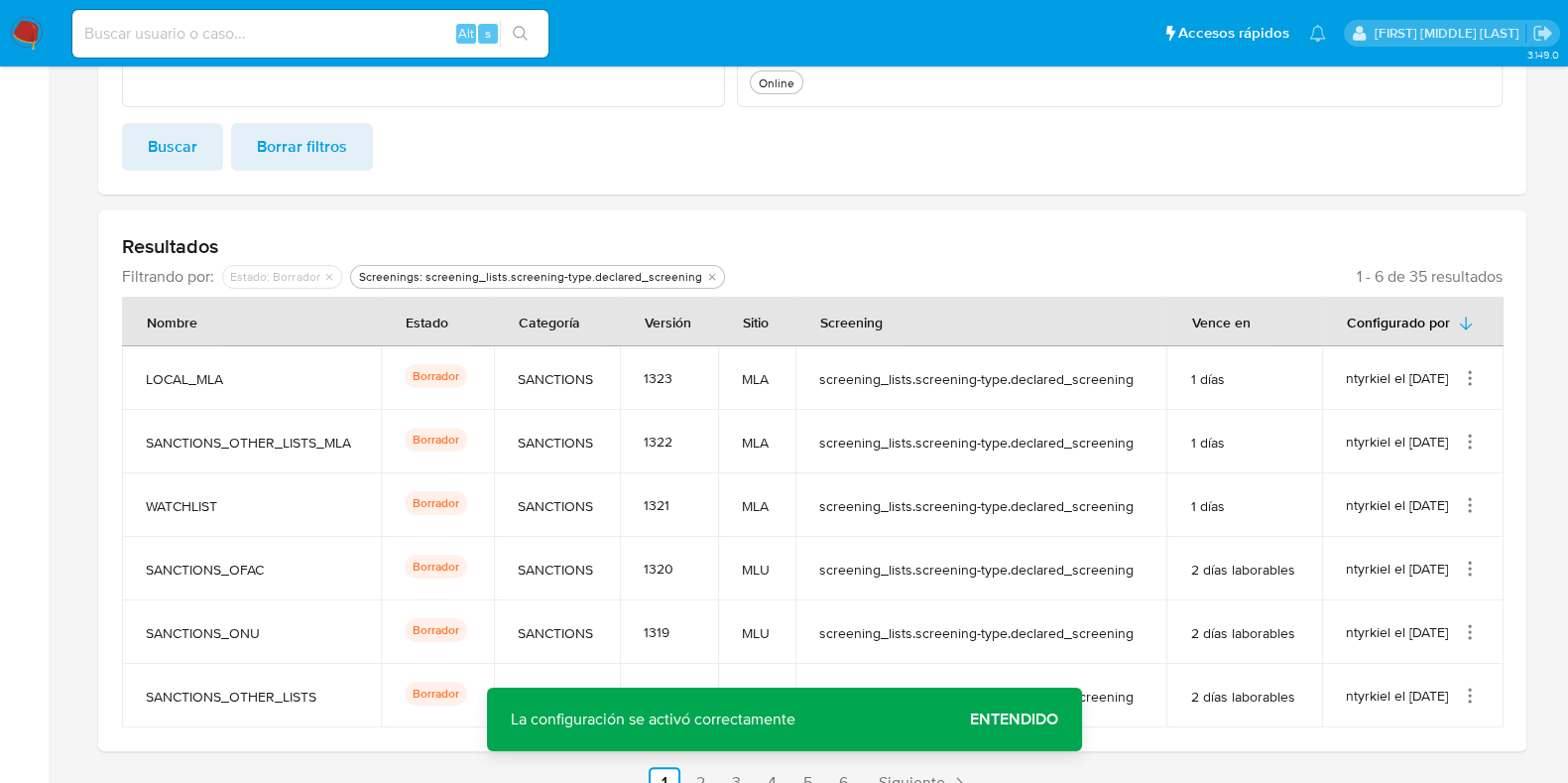 click 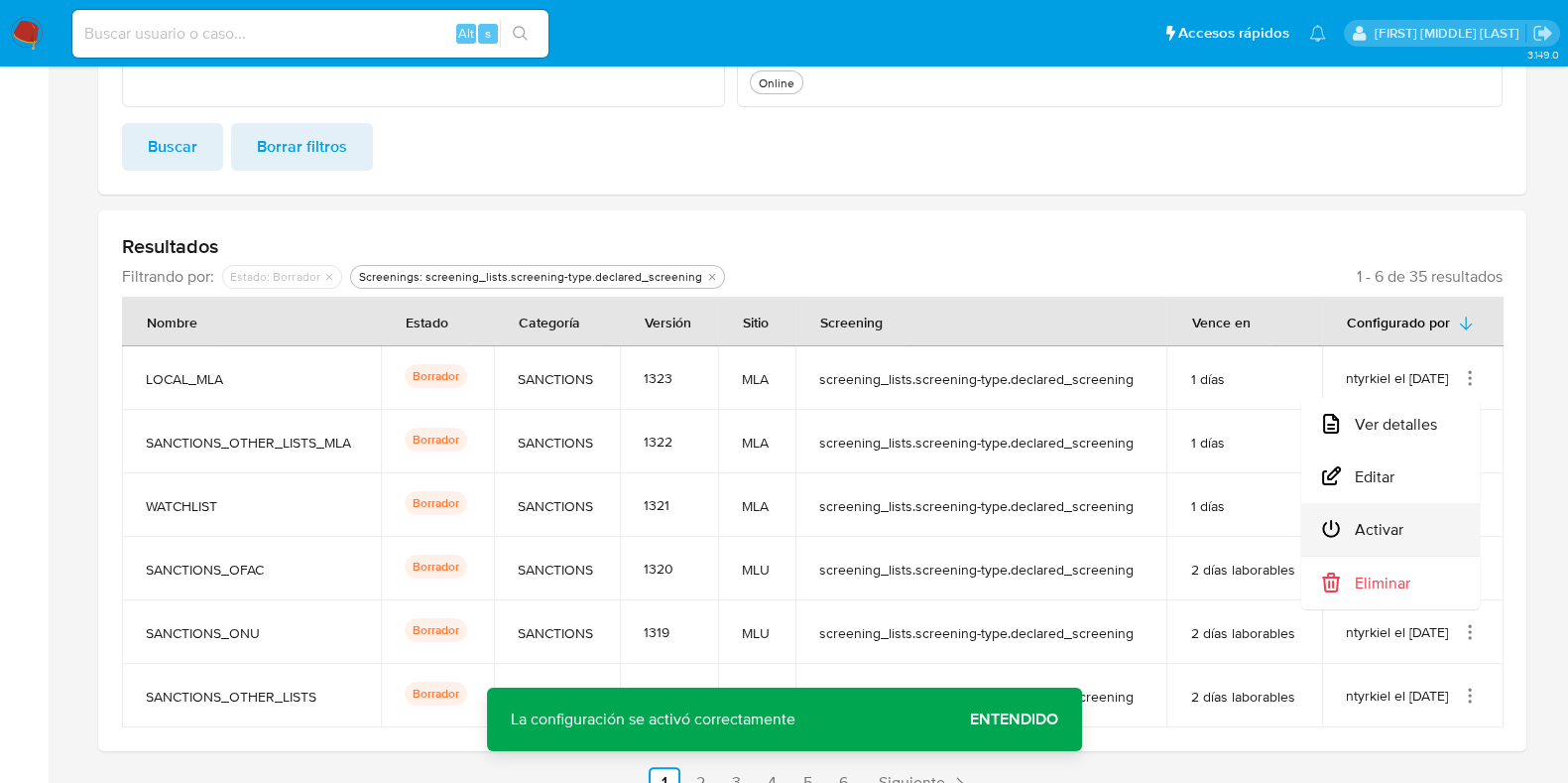 click on "Activar" at bounding box center (1390, 529) 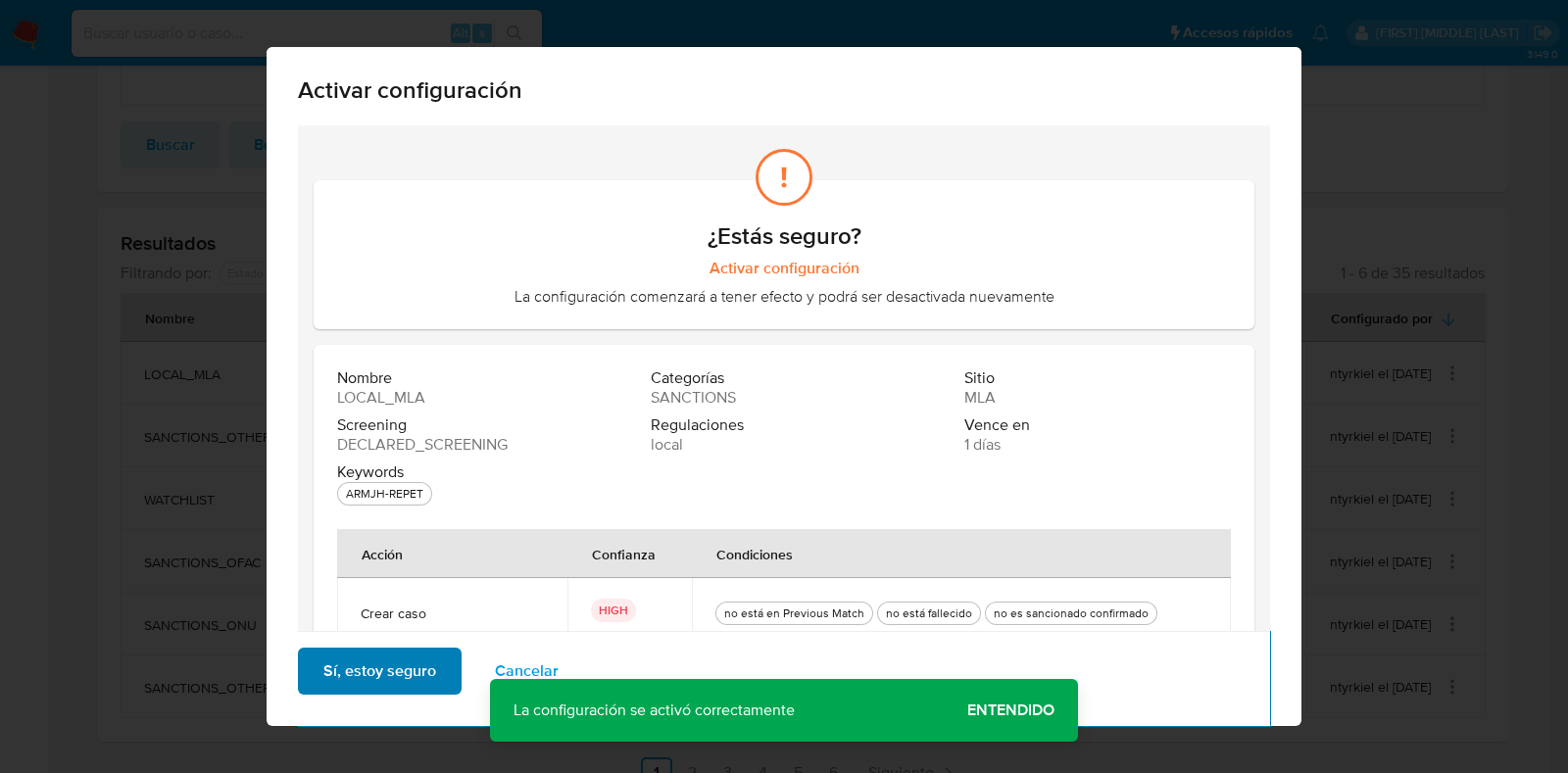 click on "Sí, estoy seguro" at bounding box center [379, 671] 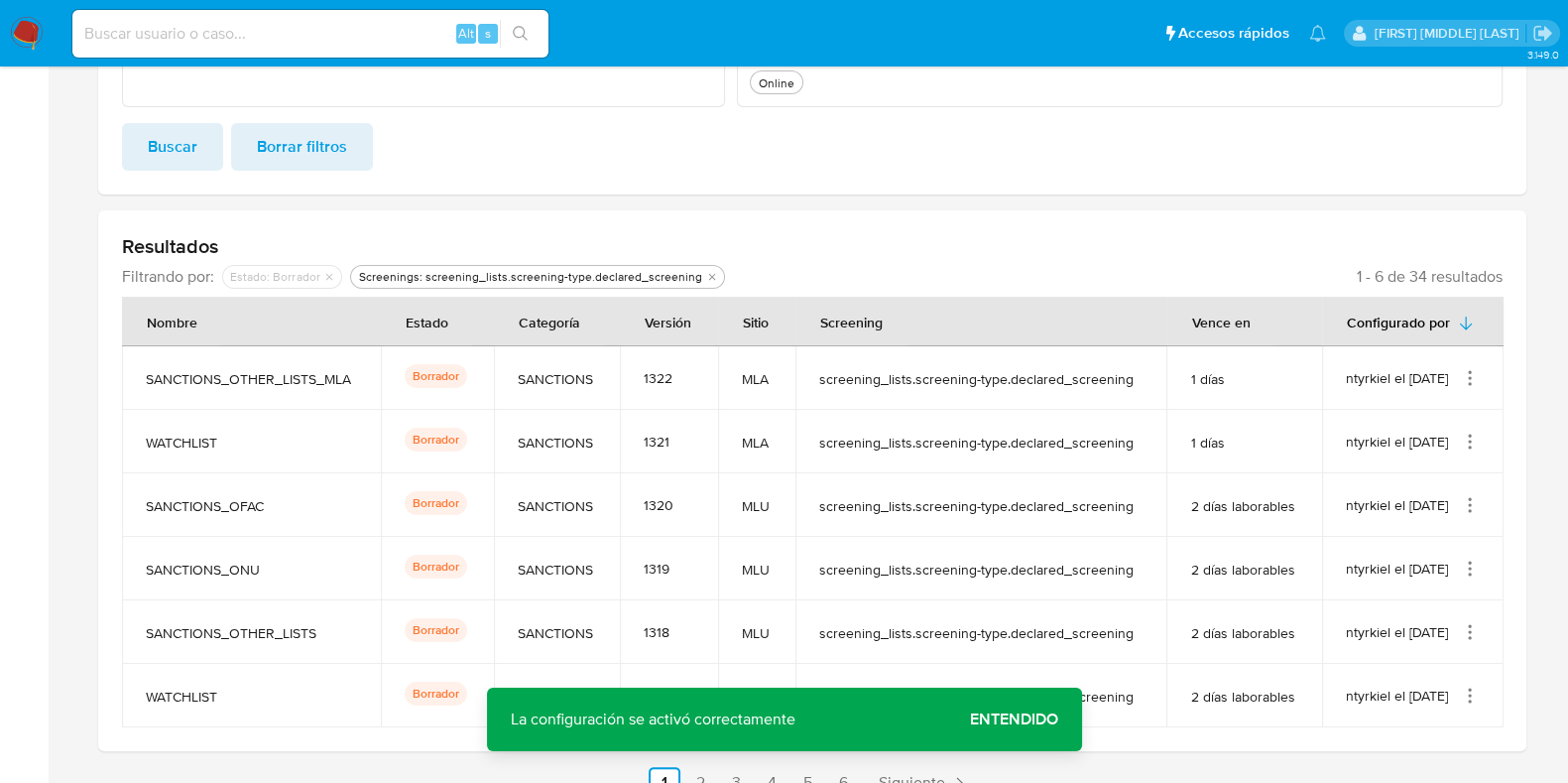 click 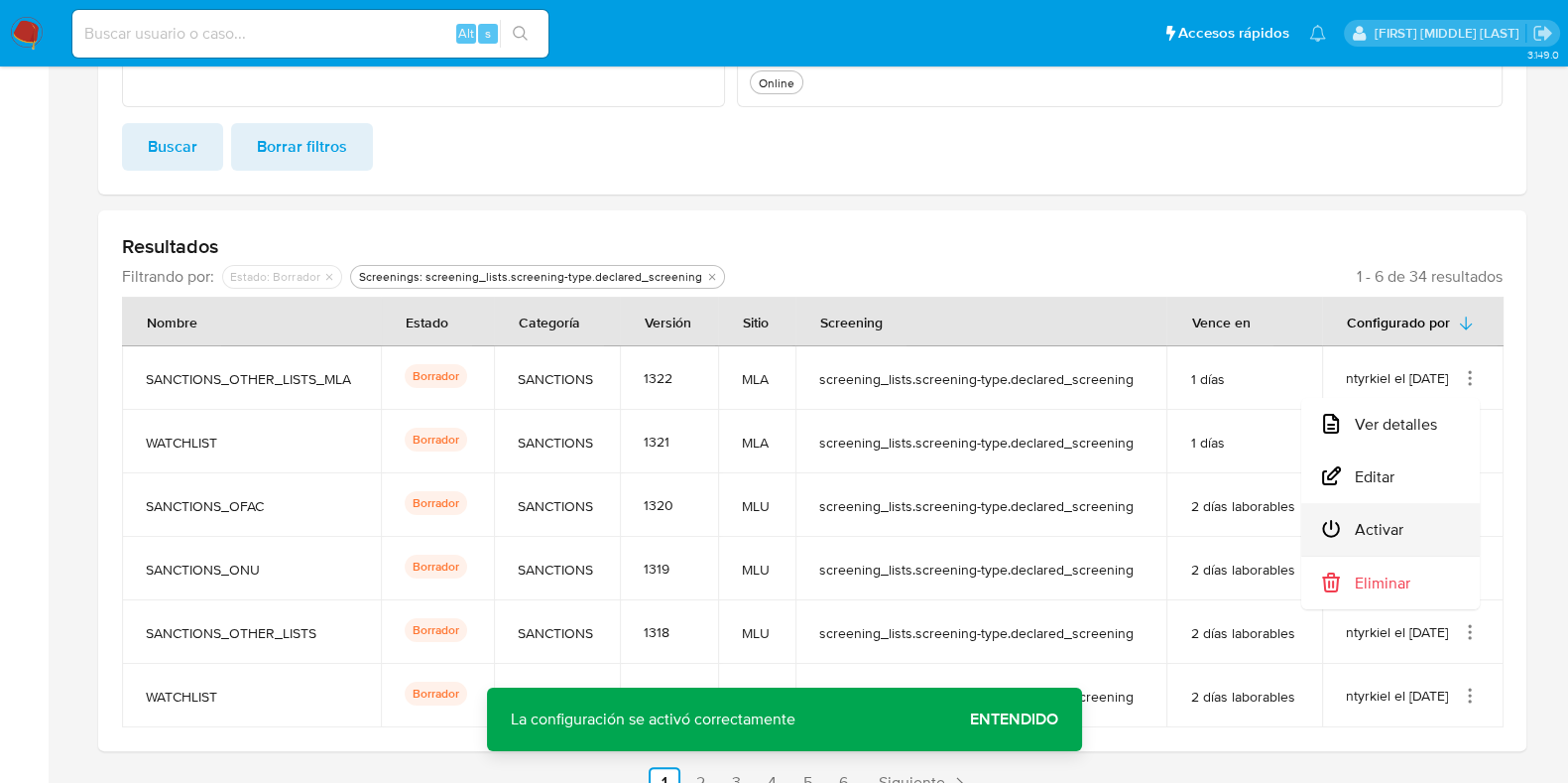 click on "Activar" at bounding box center (1390, 529) 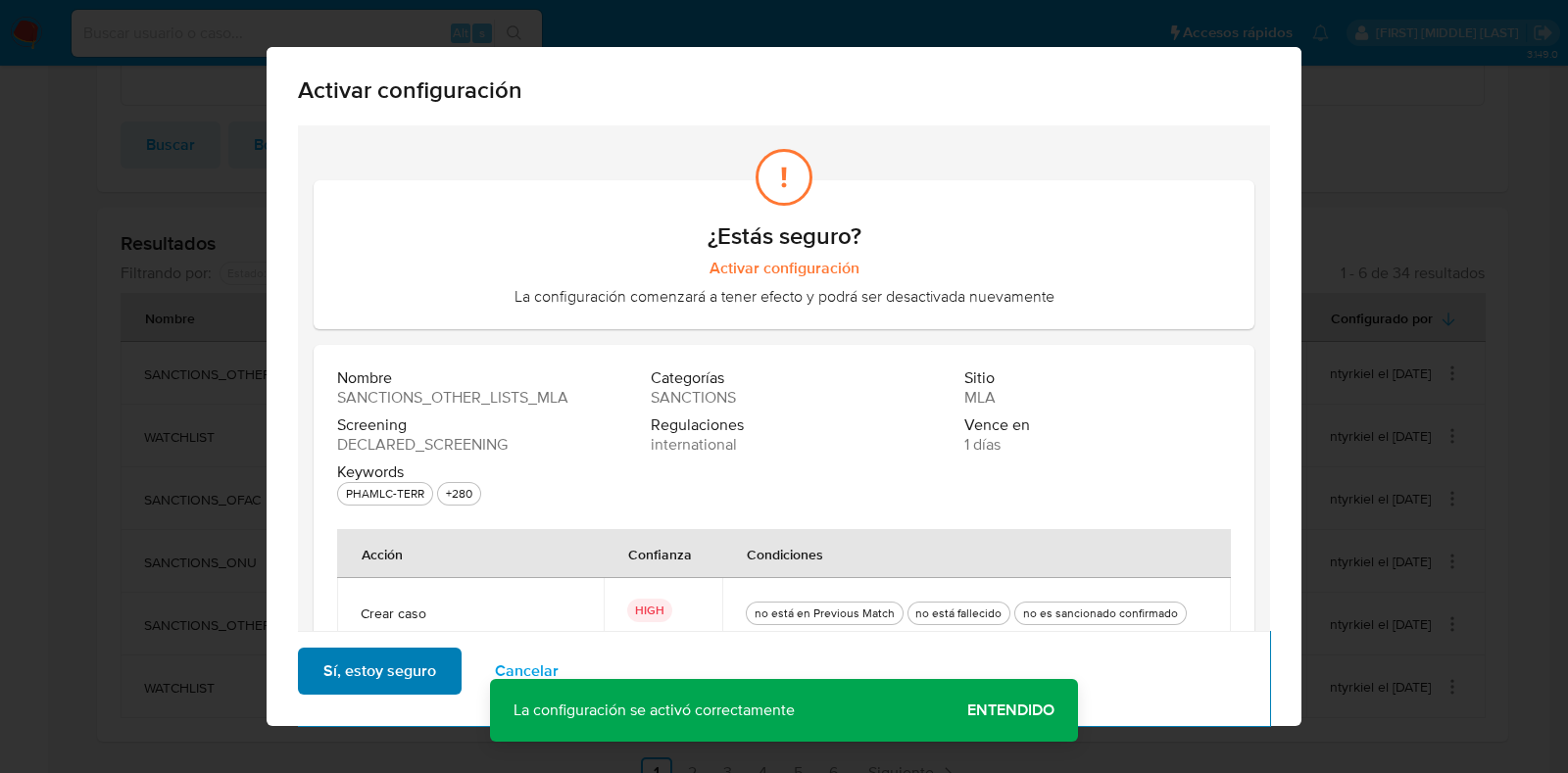 click on "Sí, estoy seguro" at bounding box center [379, 671] 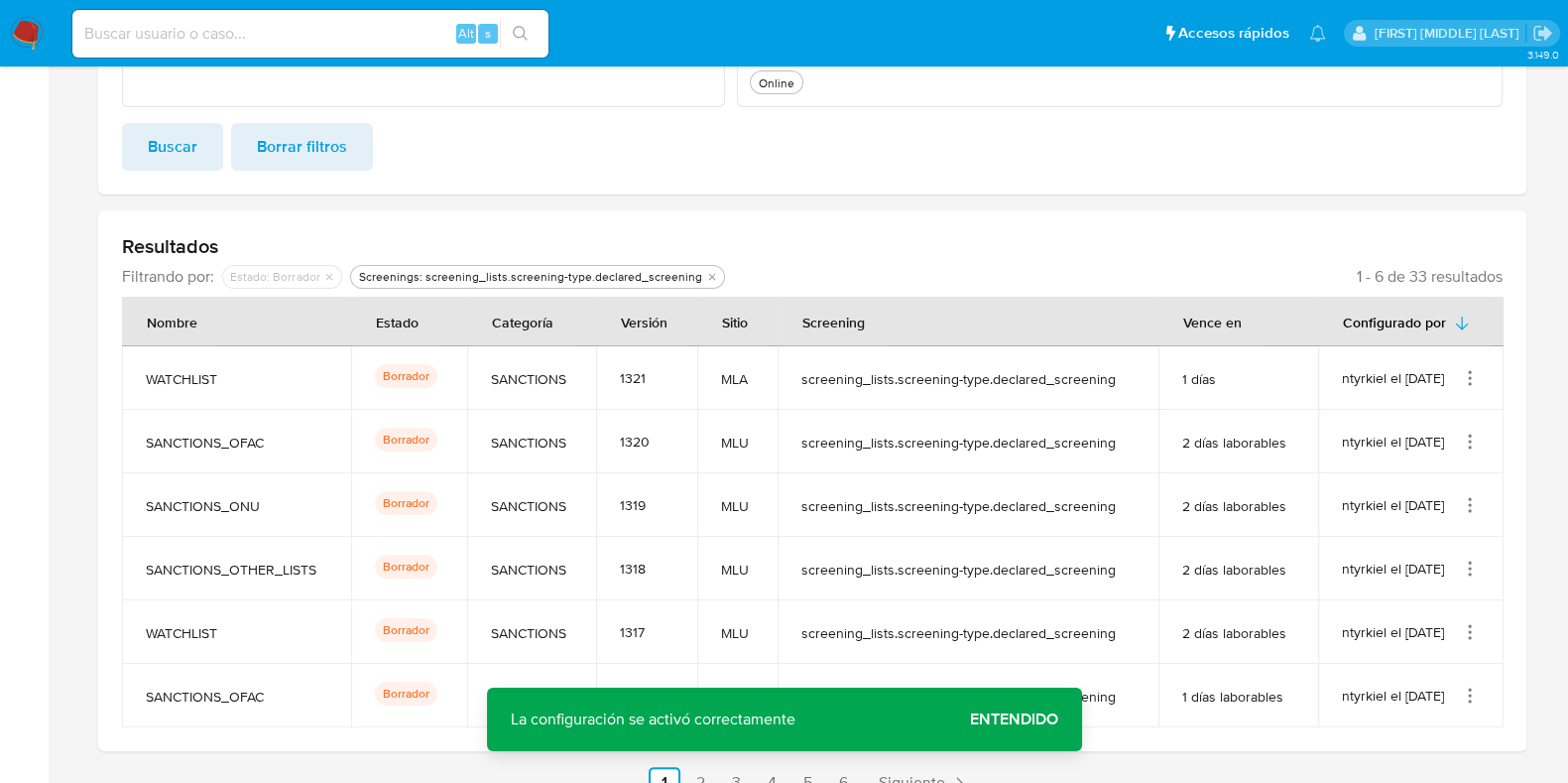 click 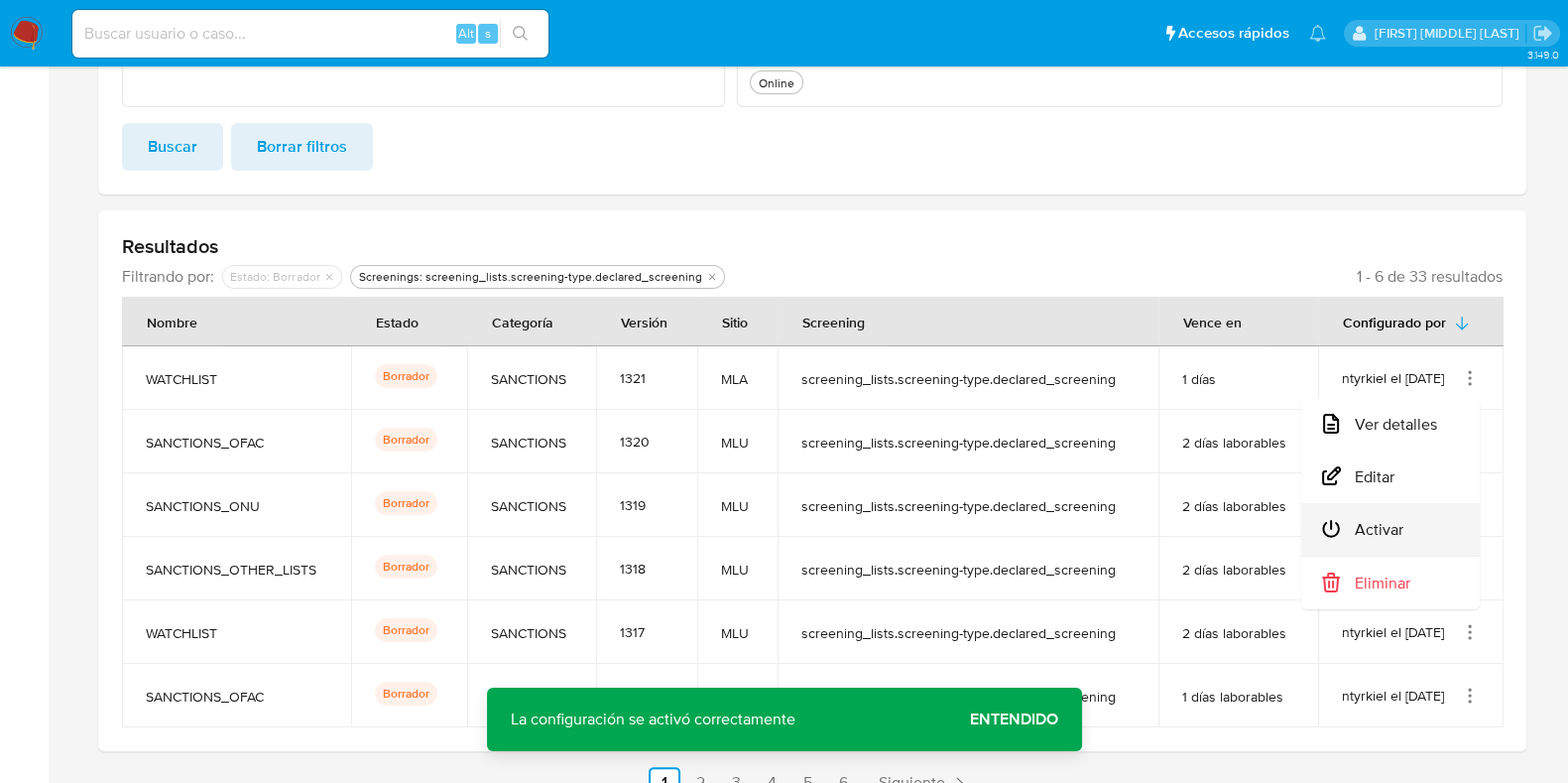 click on "Activar" at bounding box center (1390, 529) 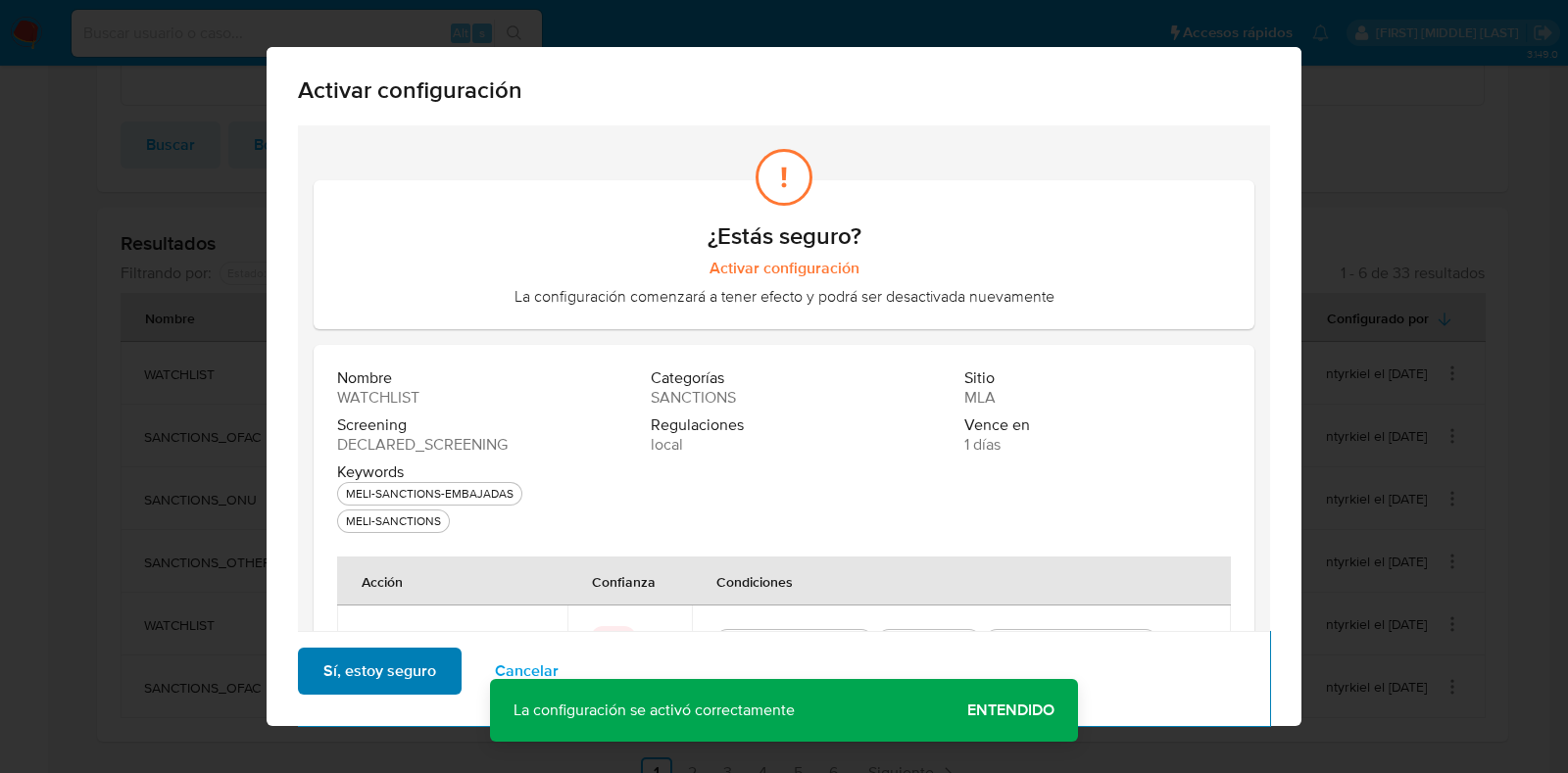 click on "Sí, estoy seguro" at bounding box center [379, 671] 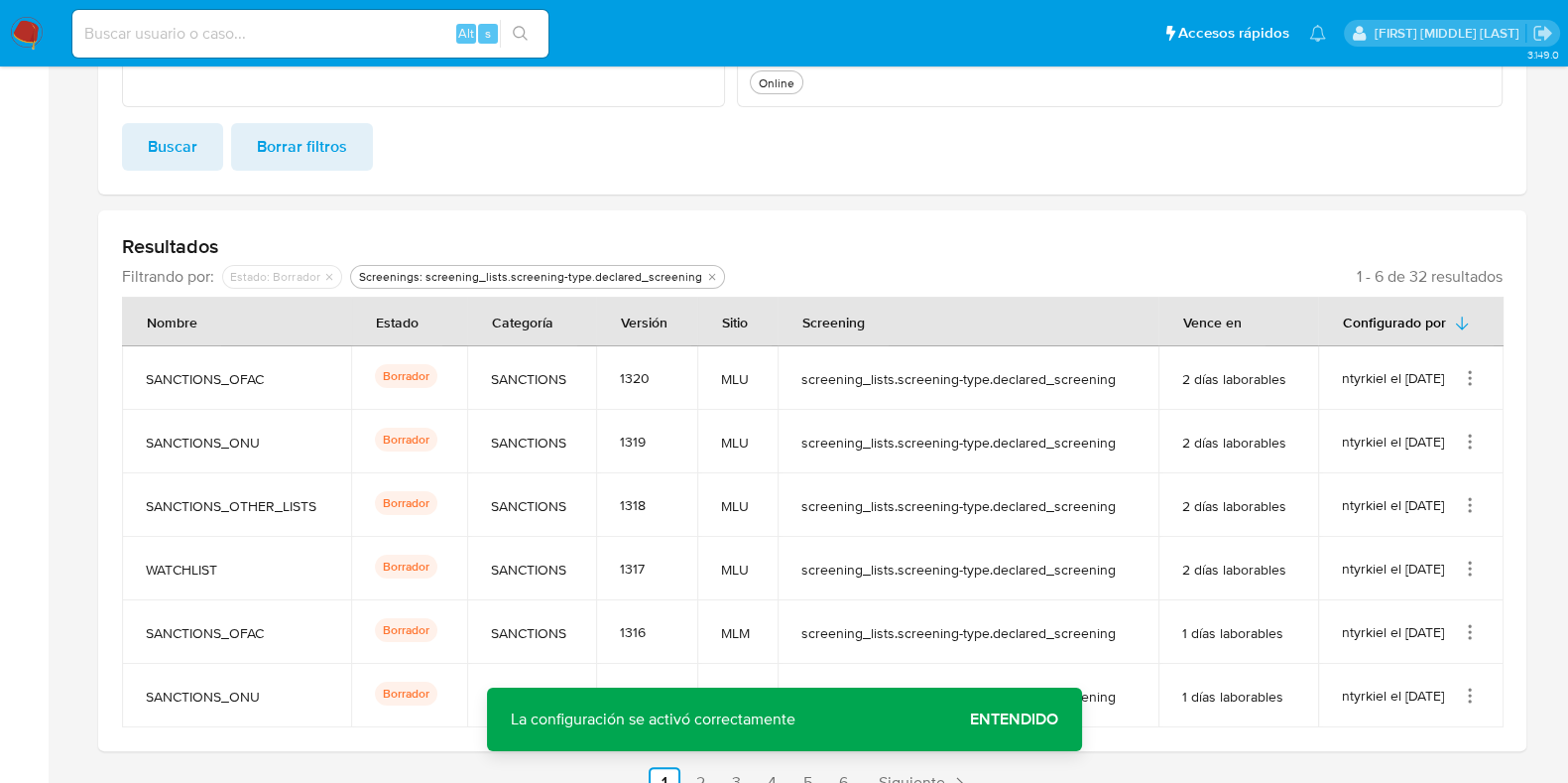 click 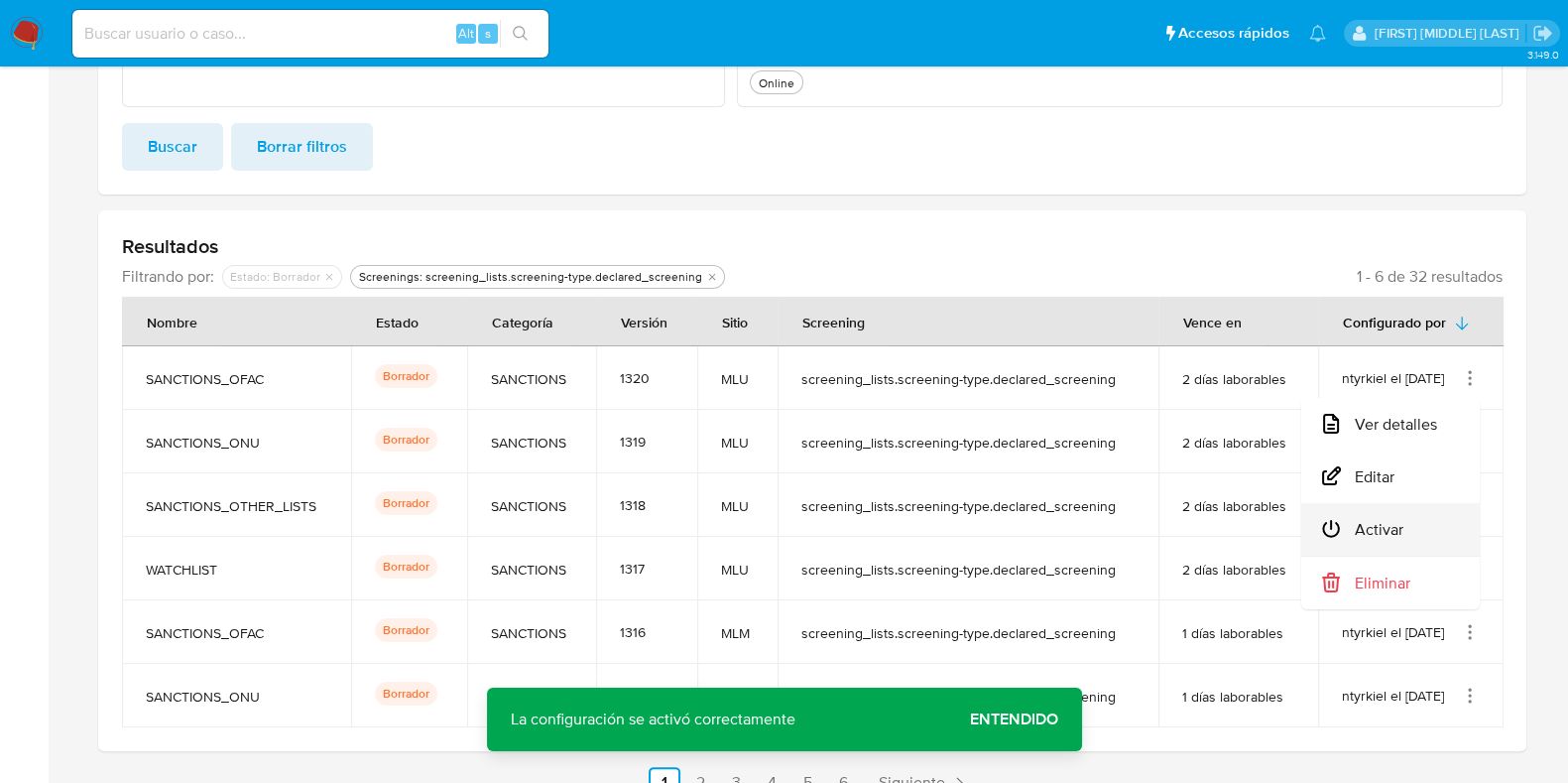 click on "Activar" at bounding box center [1390, 529] 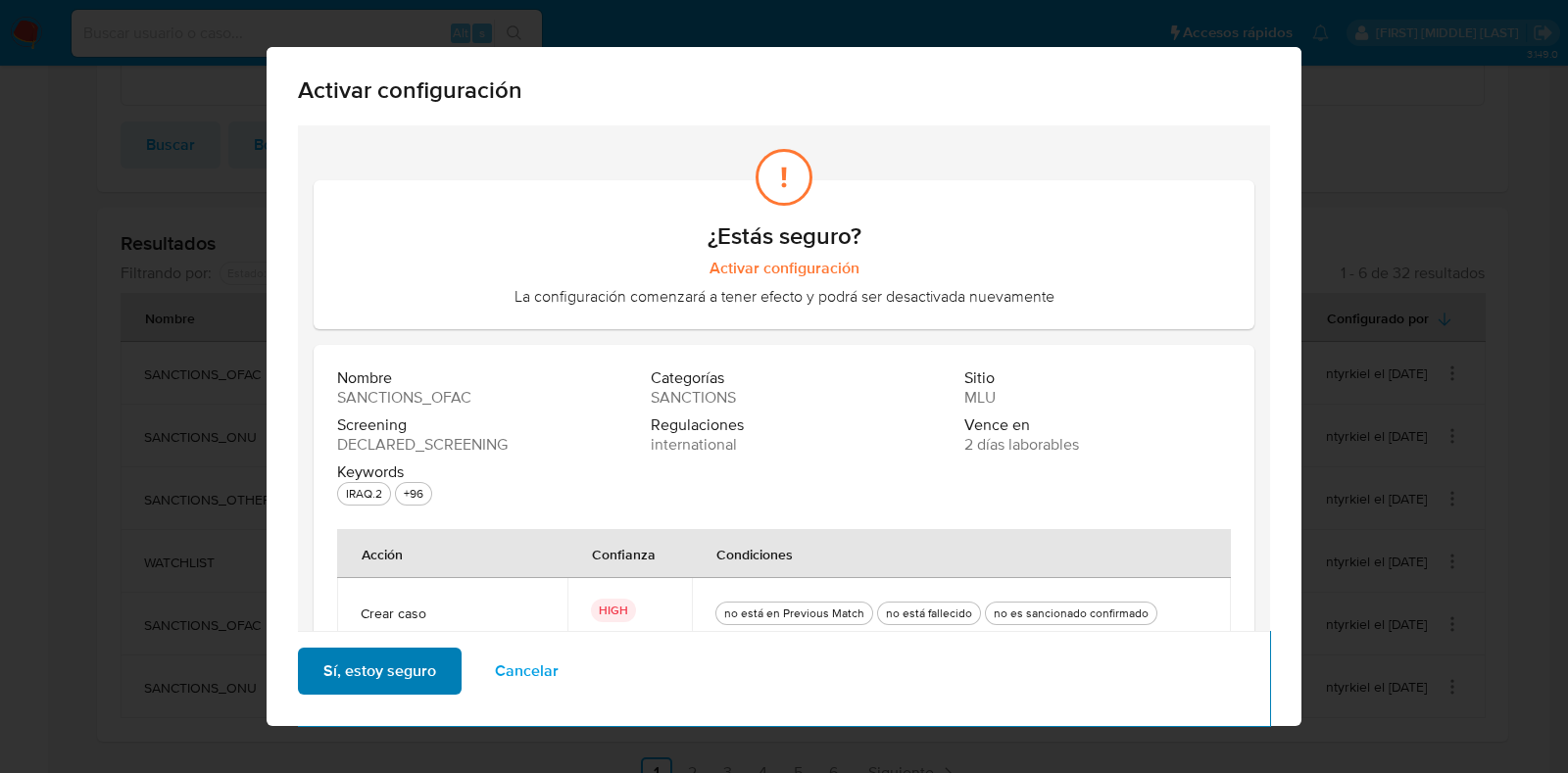 click on "Sí, estoy seguro" at bounding box center (379, 671) 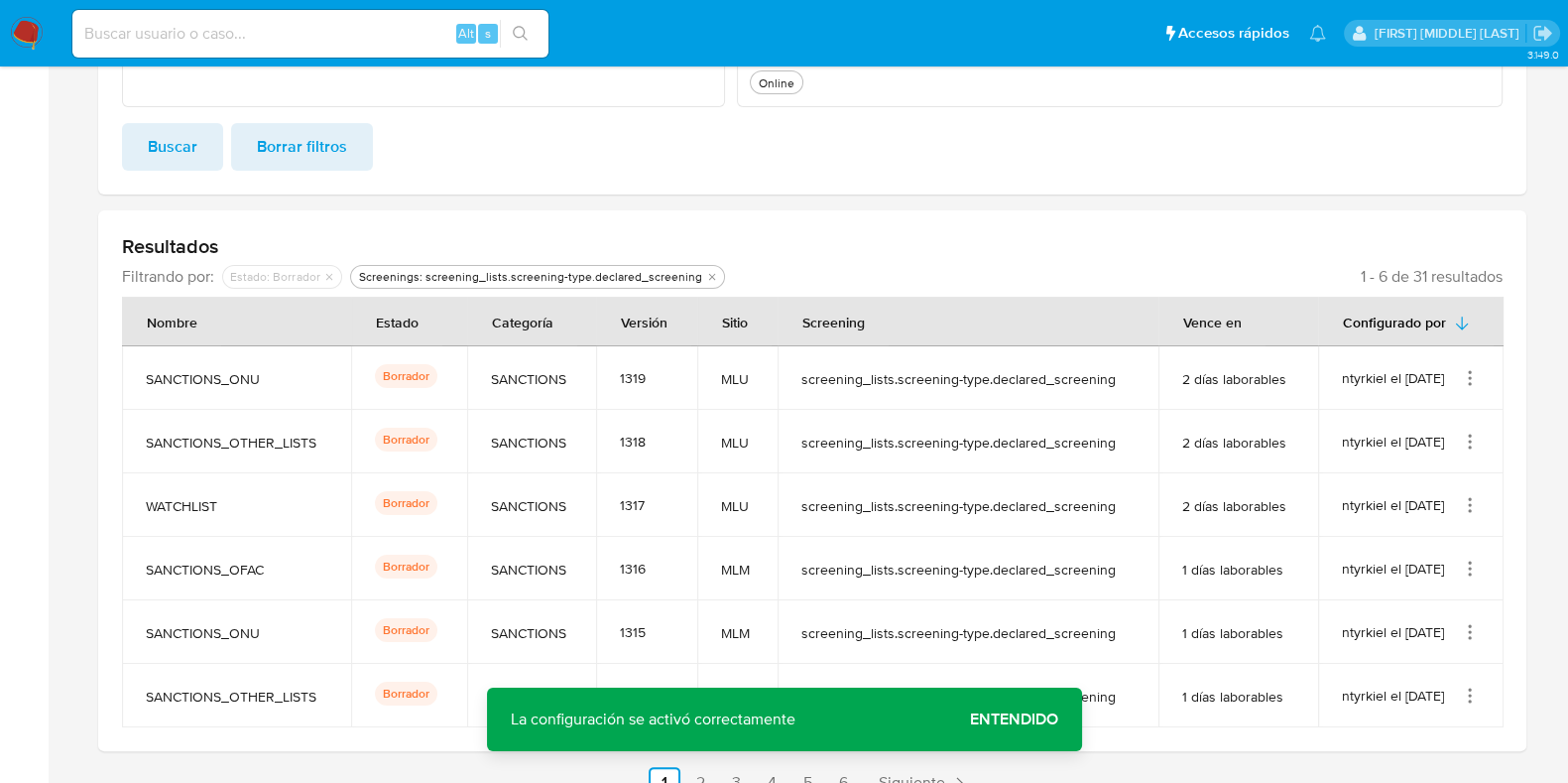 click 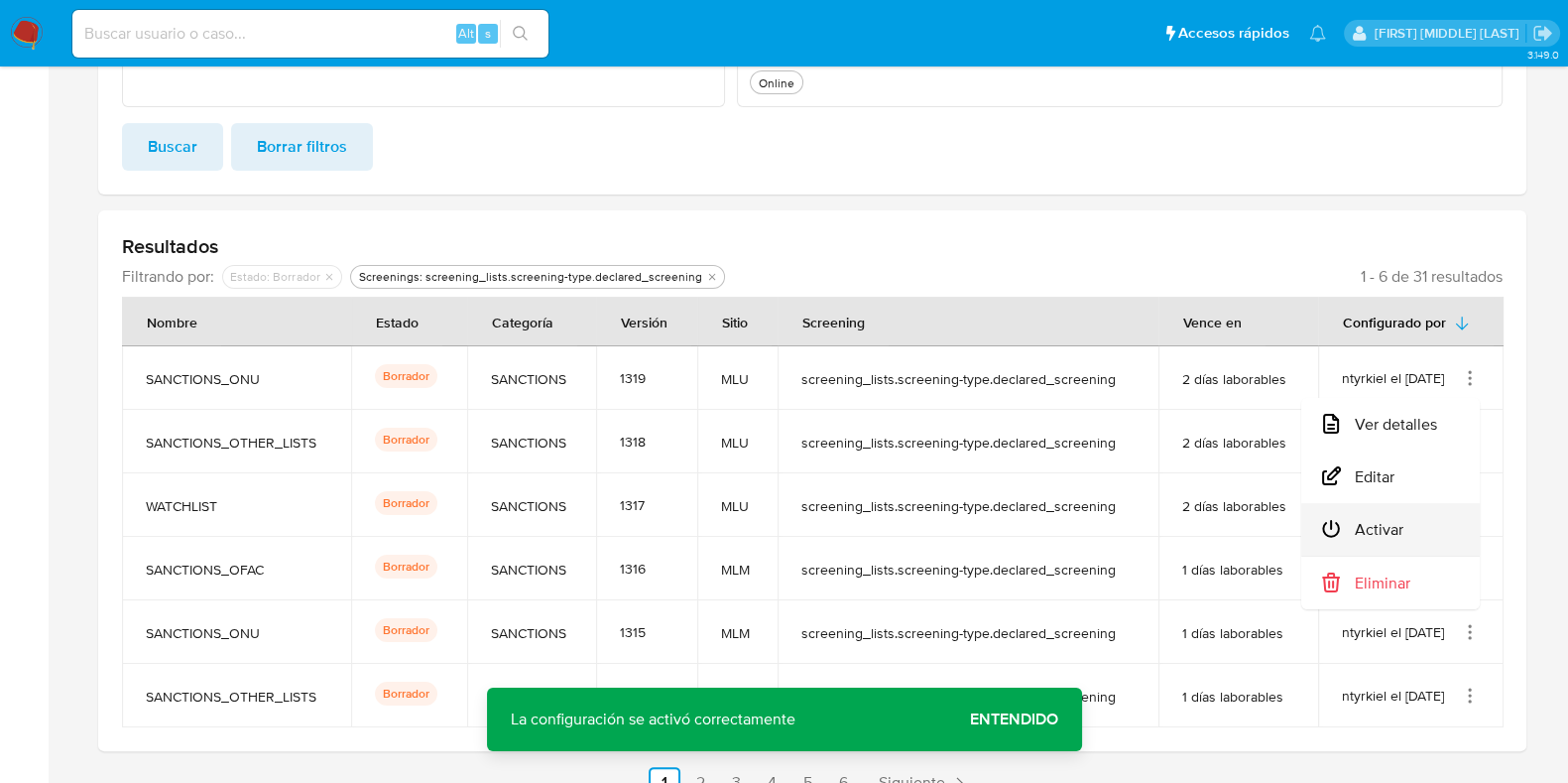 click on "Activar" at bounding box center (1390, 529) 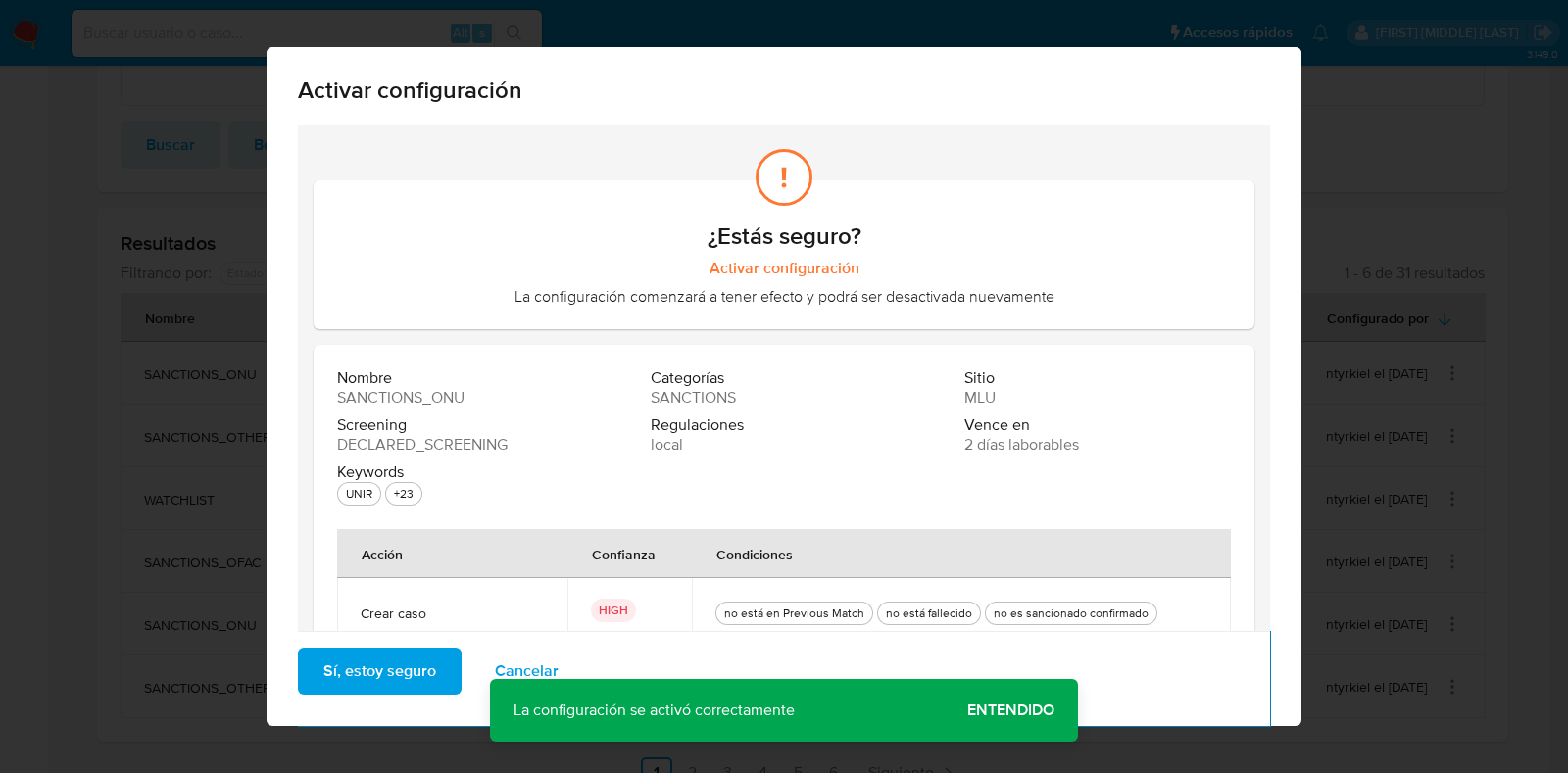 click on "Sí, estoy seguro" at bounding box center (379, 671) 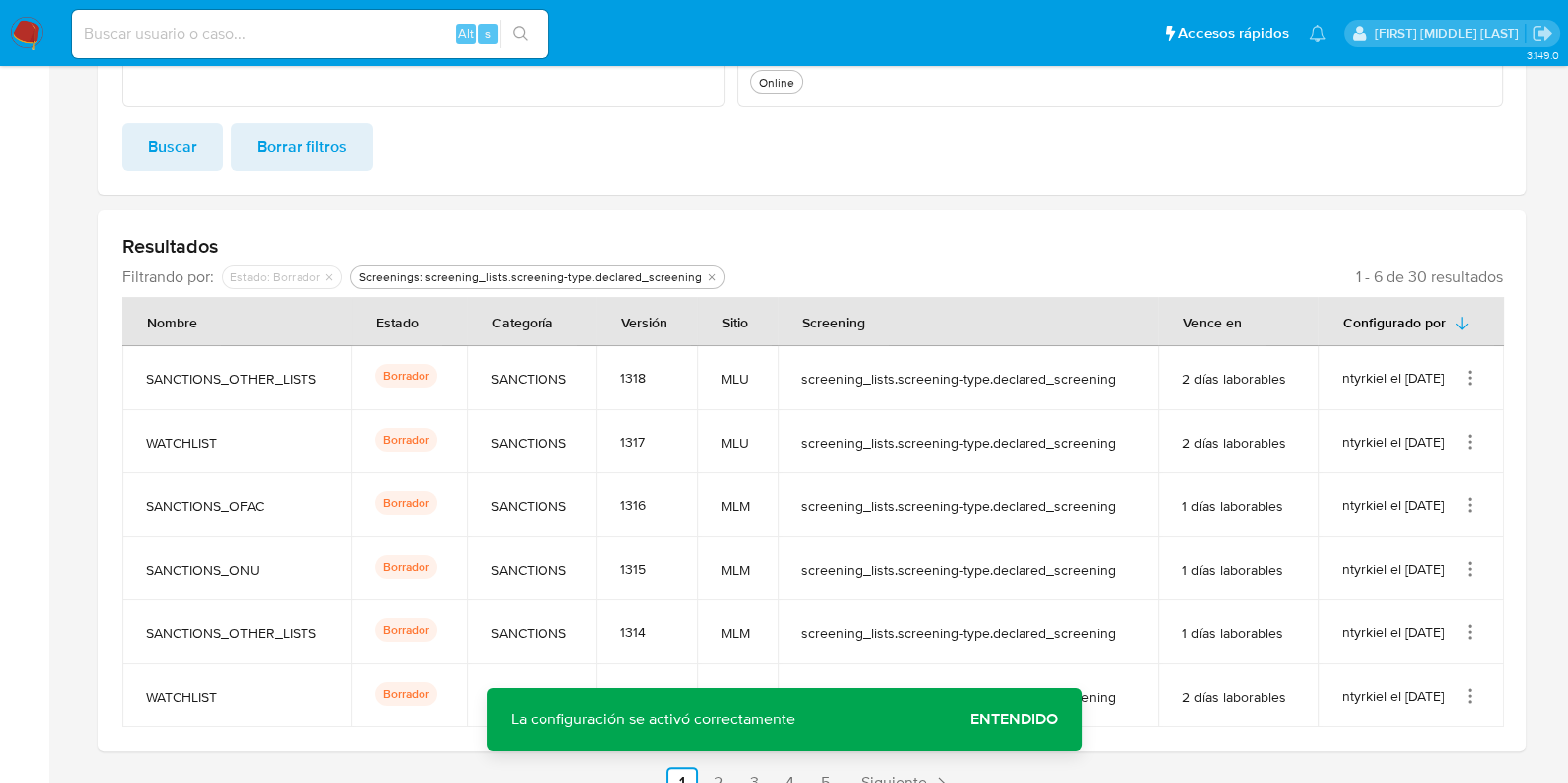 click 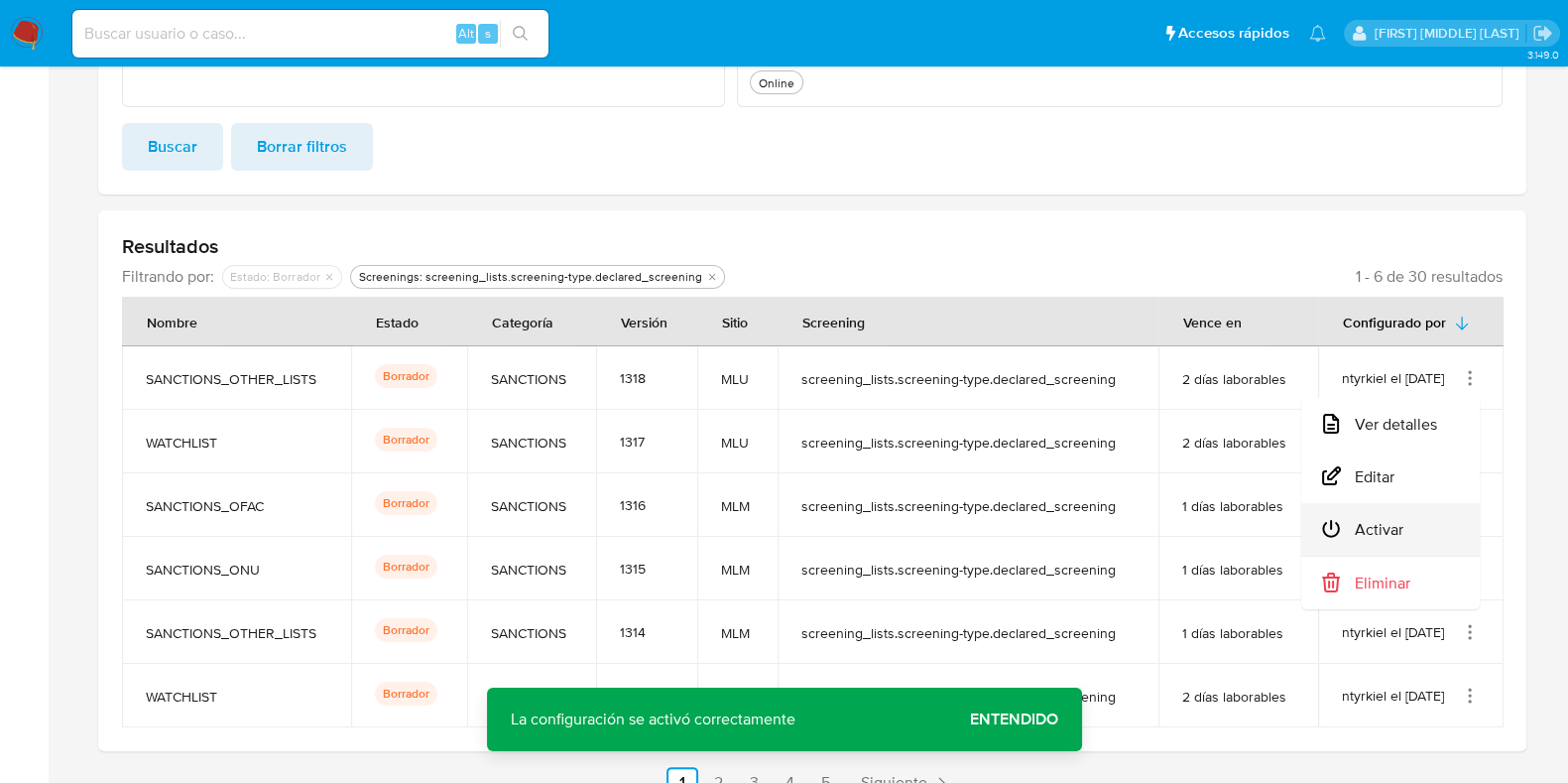 click on "Activar" at bounding box center [1390, 529] 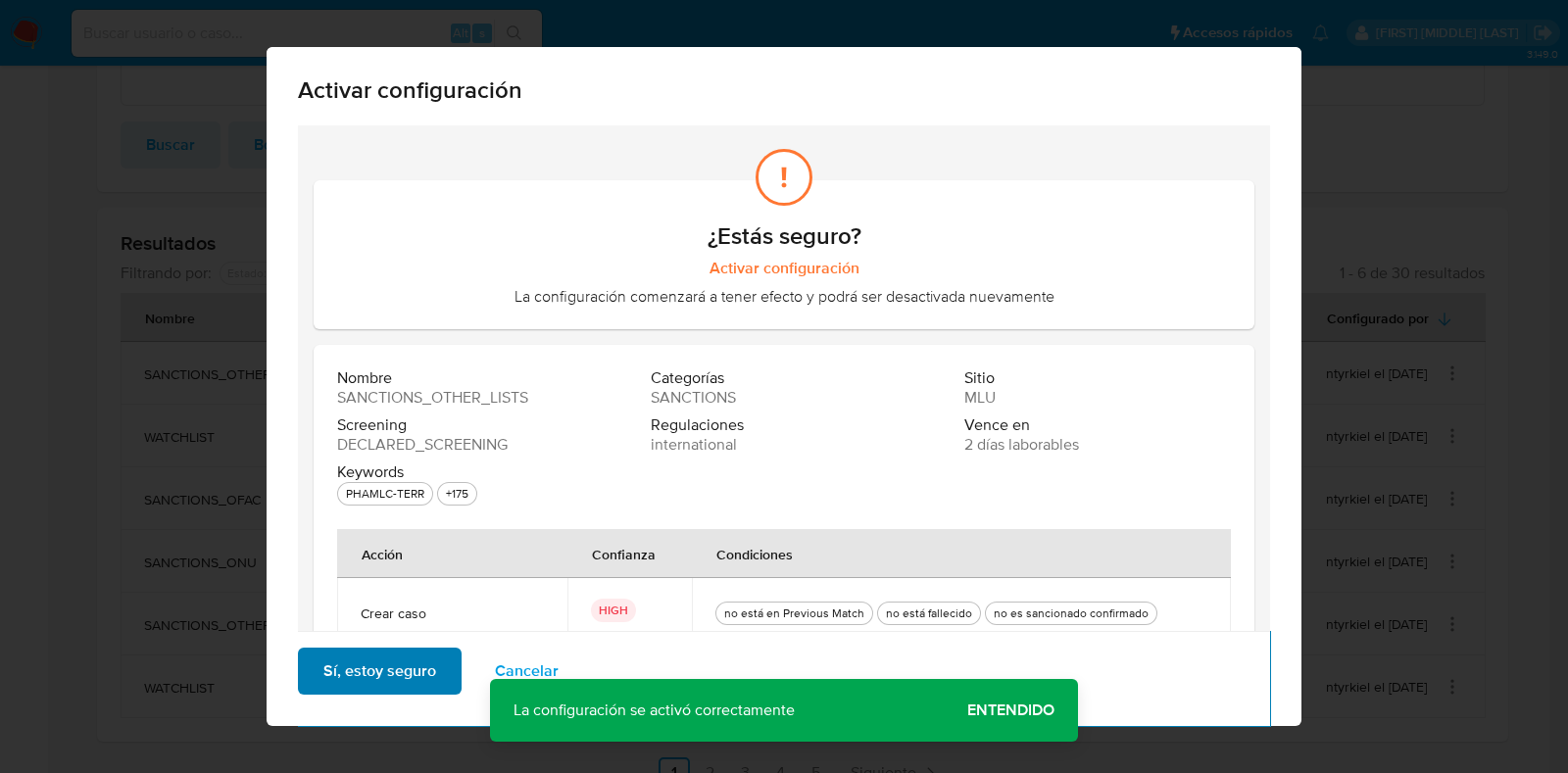 click on "Sí, estoy seguro" at bounding box center (379, 671) 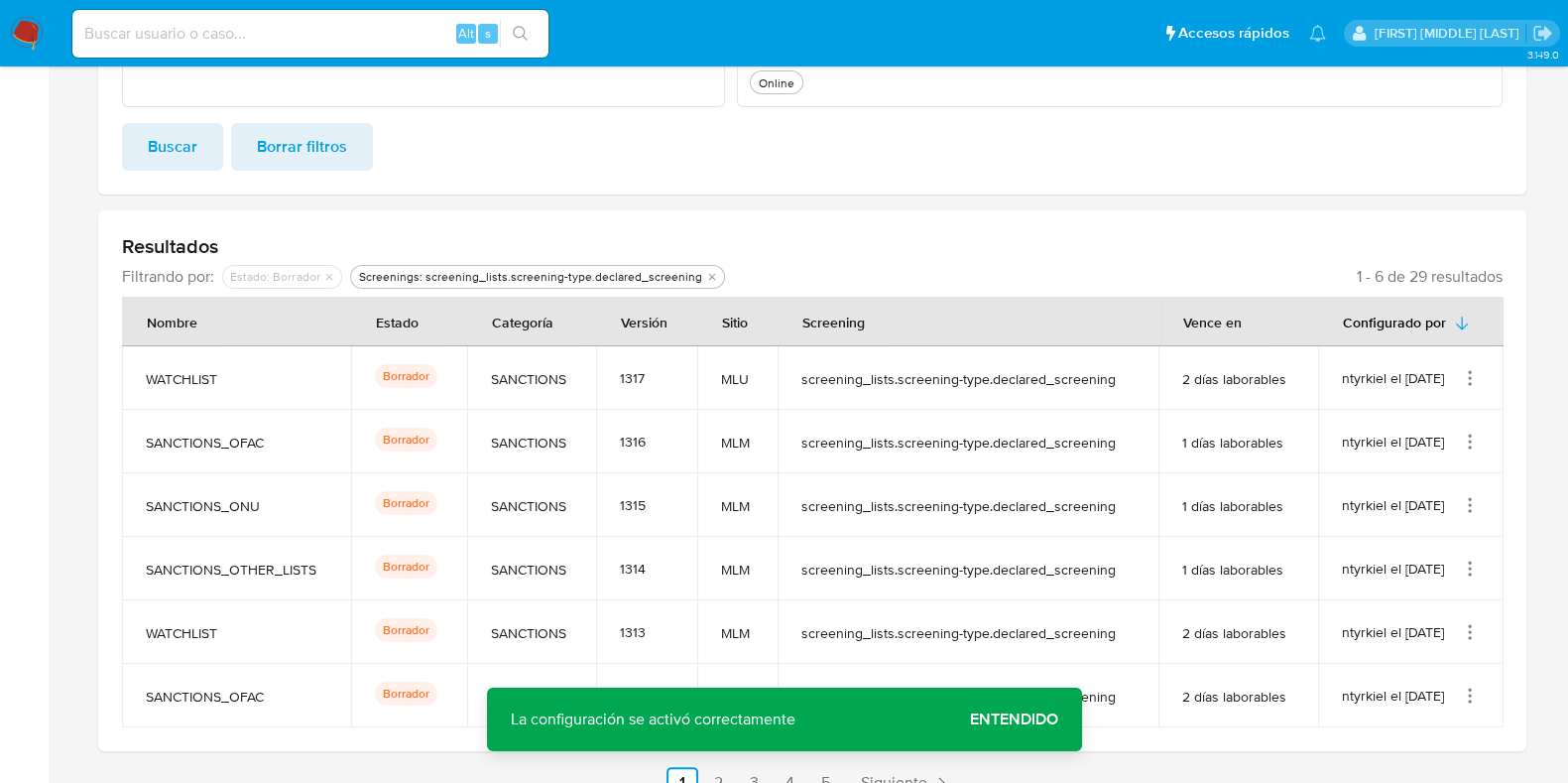 click 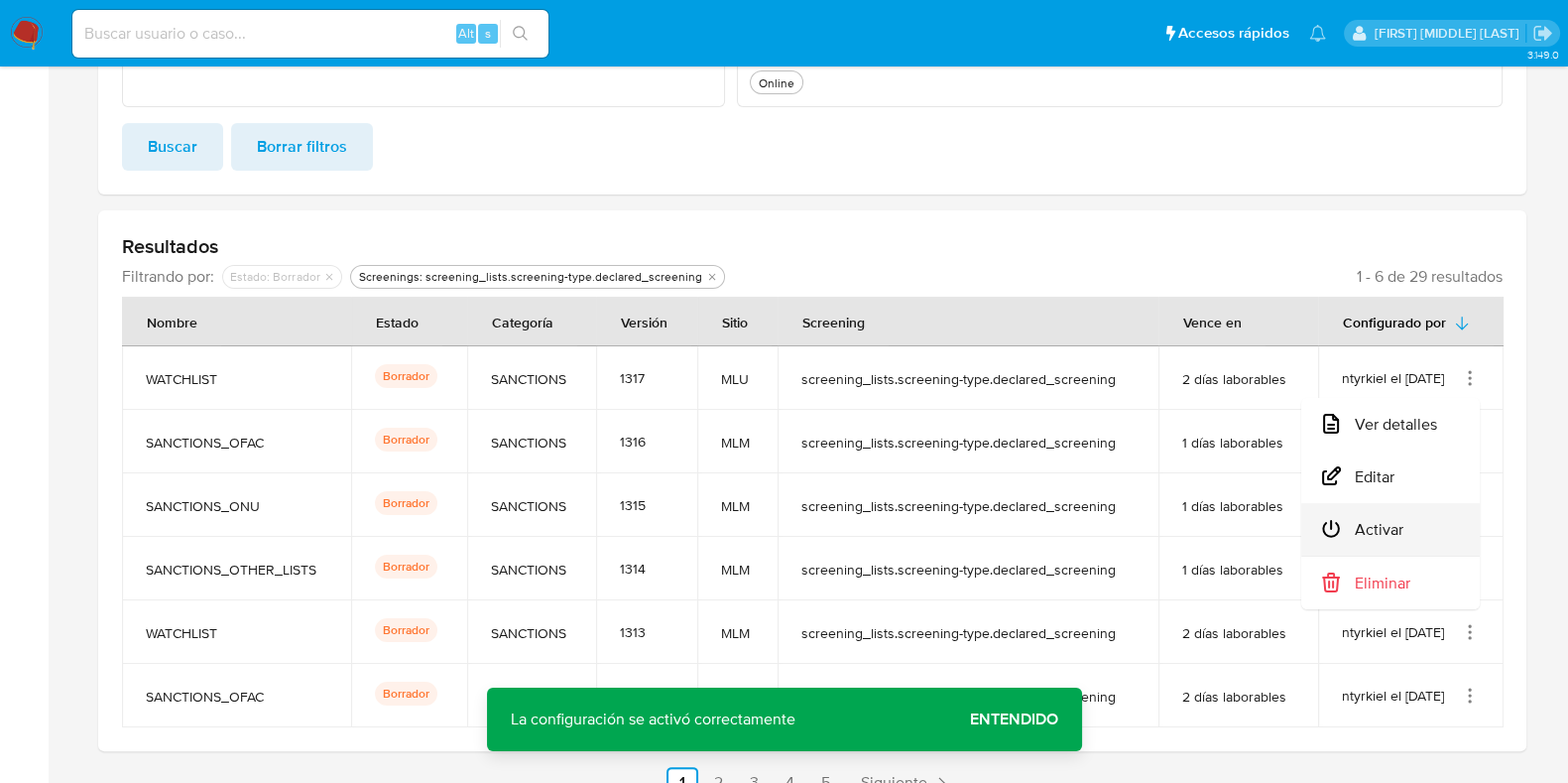 click on "Activar" at bounding box center [1390, 529] 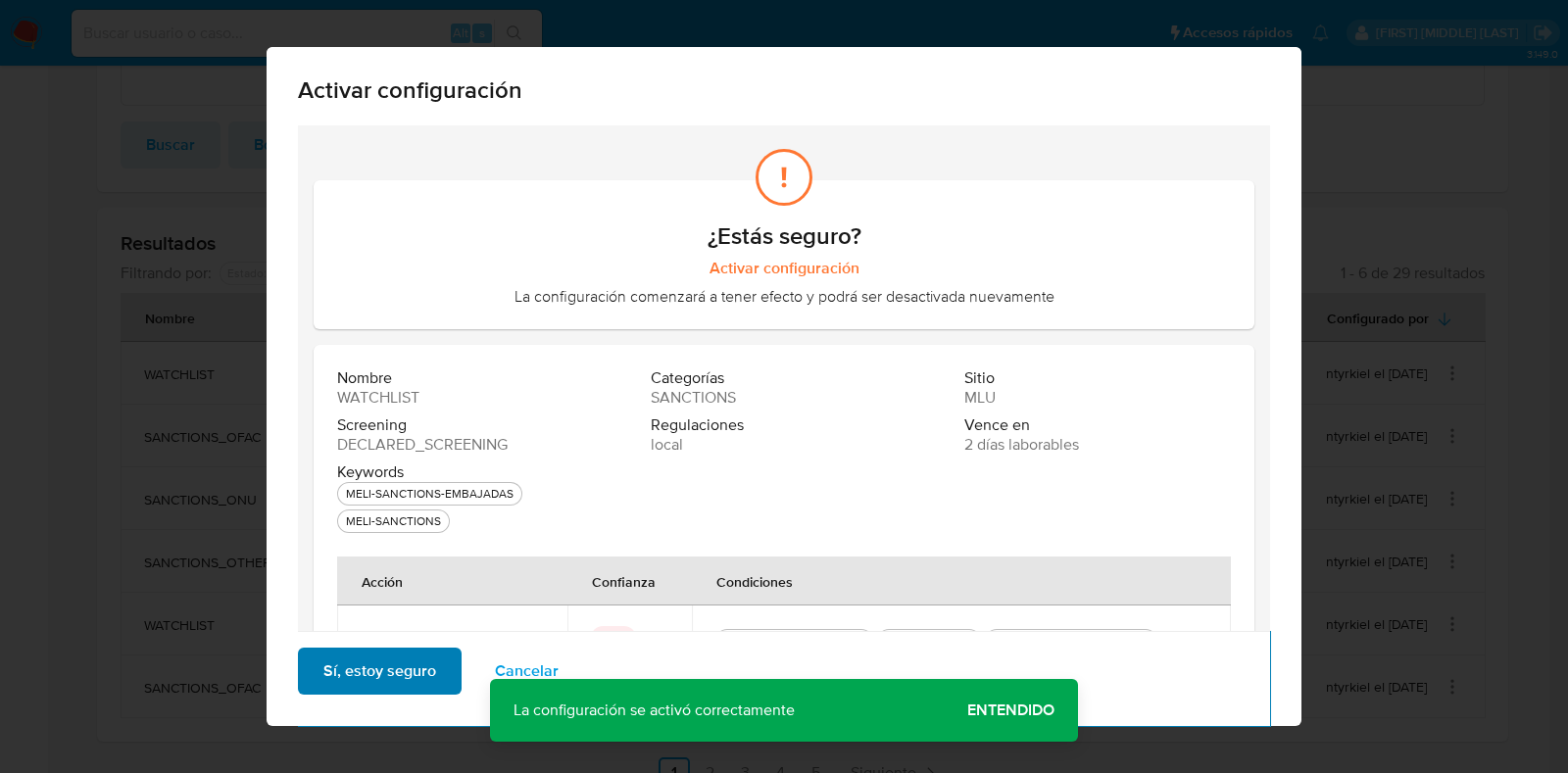 click on "Sí, estoy seguro" at bounding box center (379, 671) 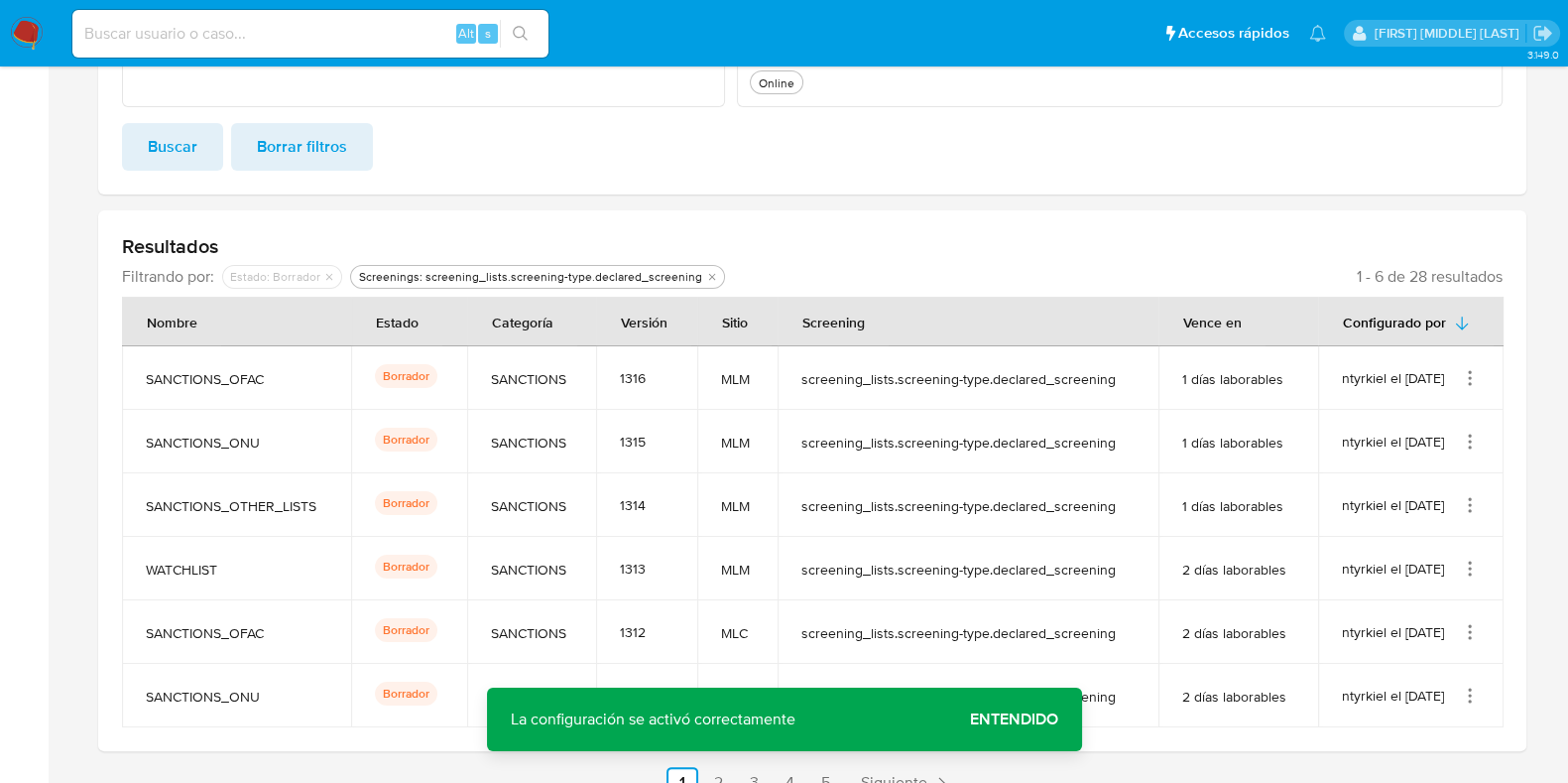 click 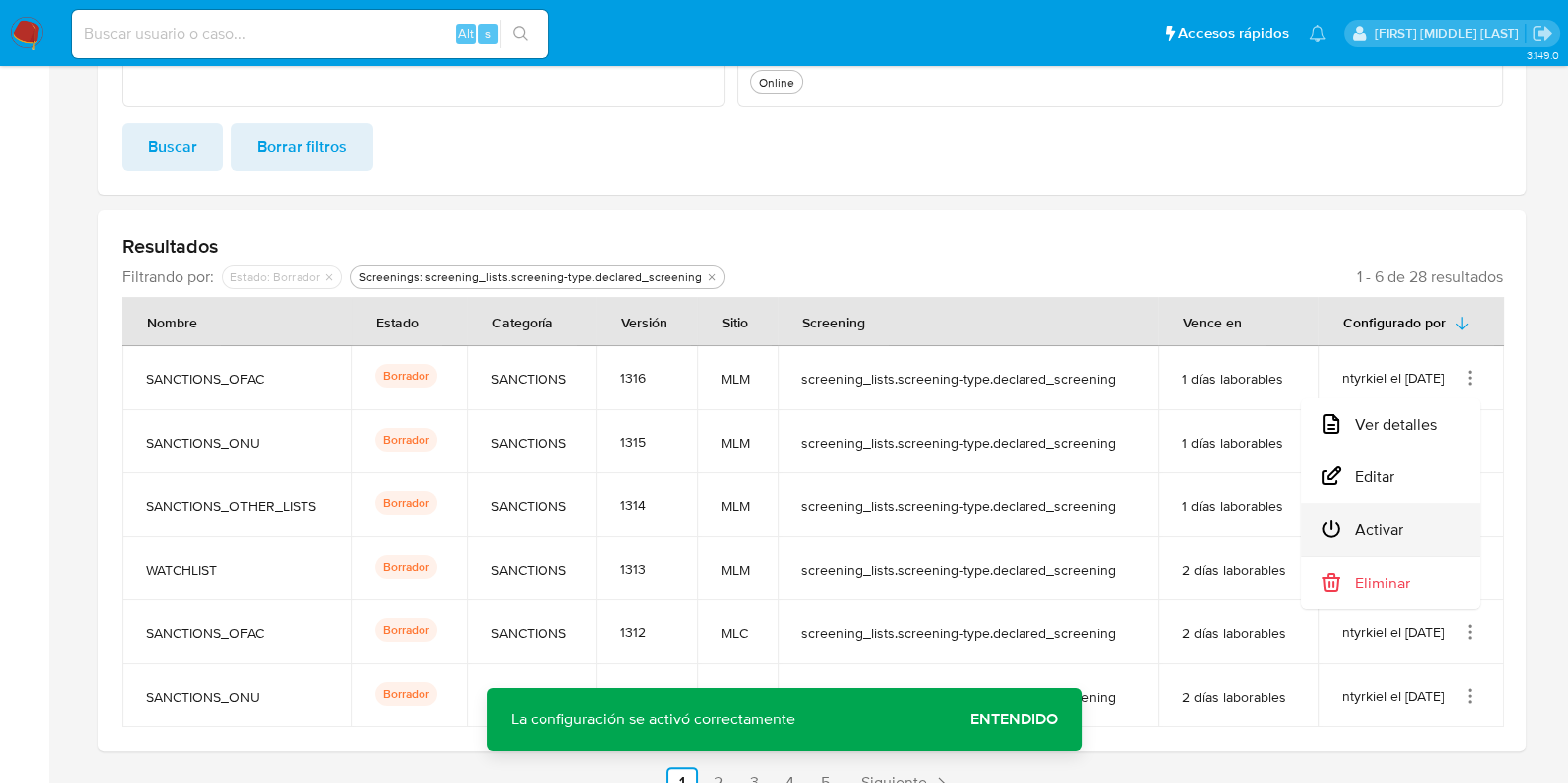 click on "Activar" at bounding box center [1390, 529] 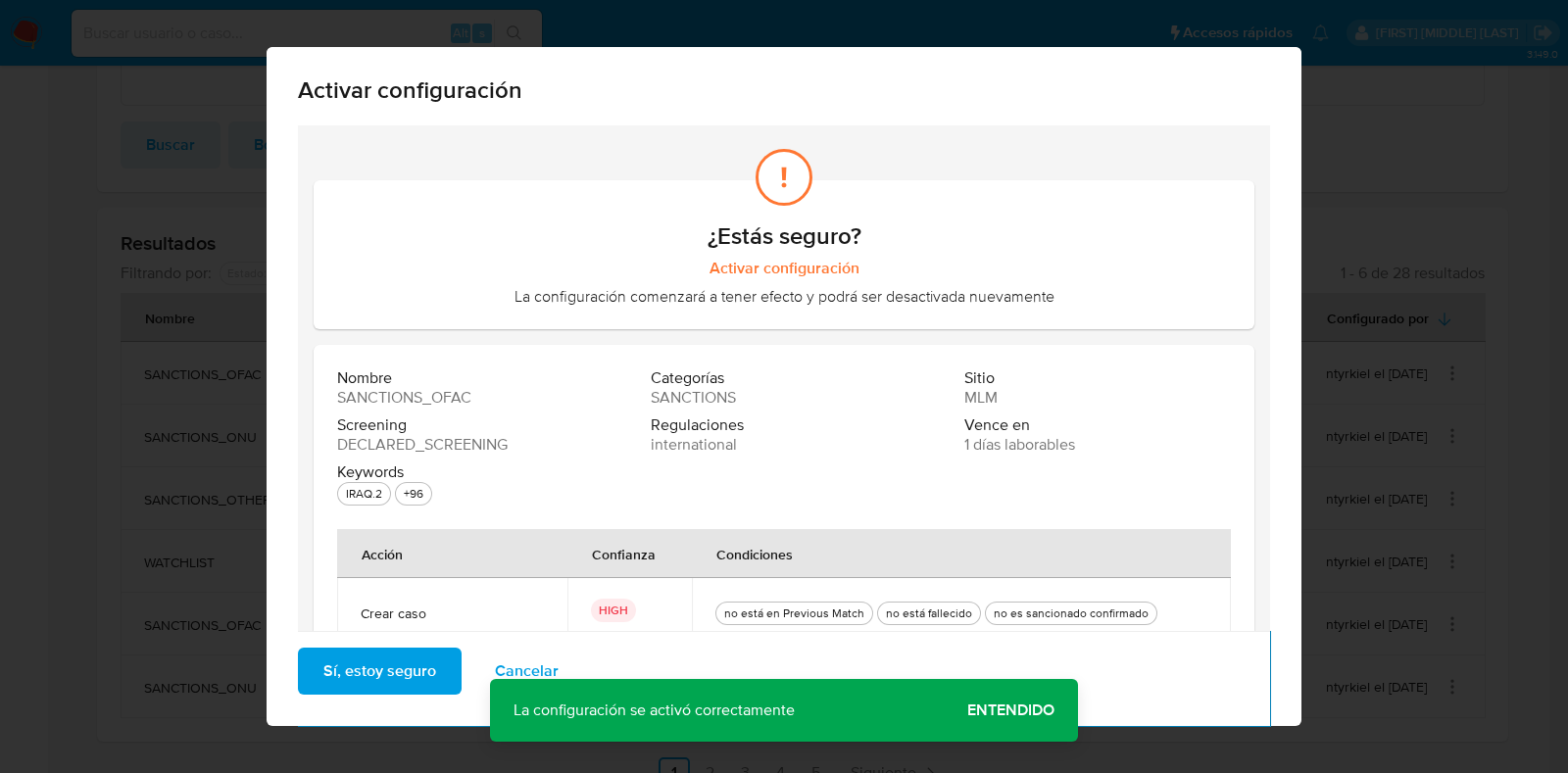 click on "Sí, estoy seguro" at bounding box center (379, 671) 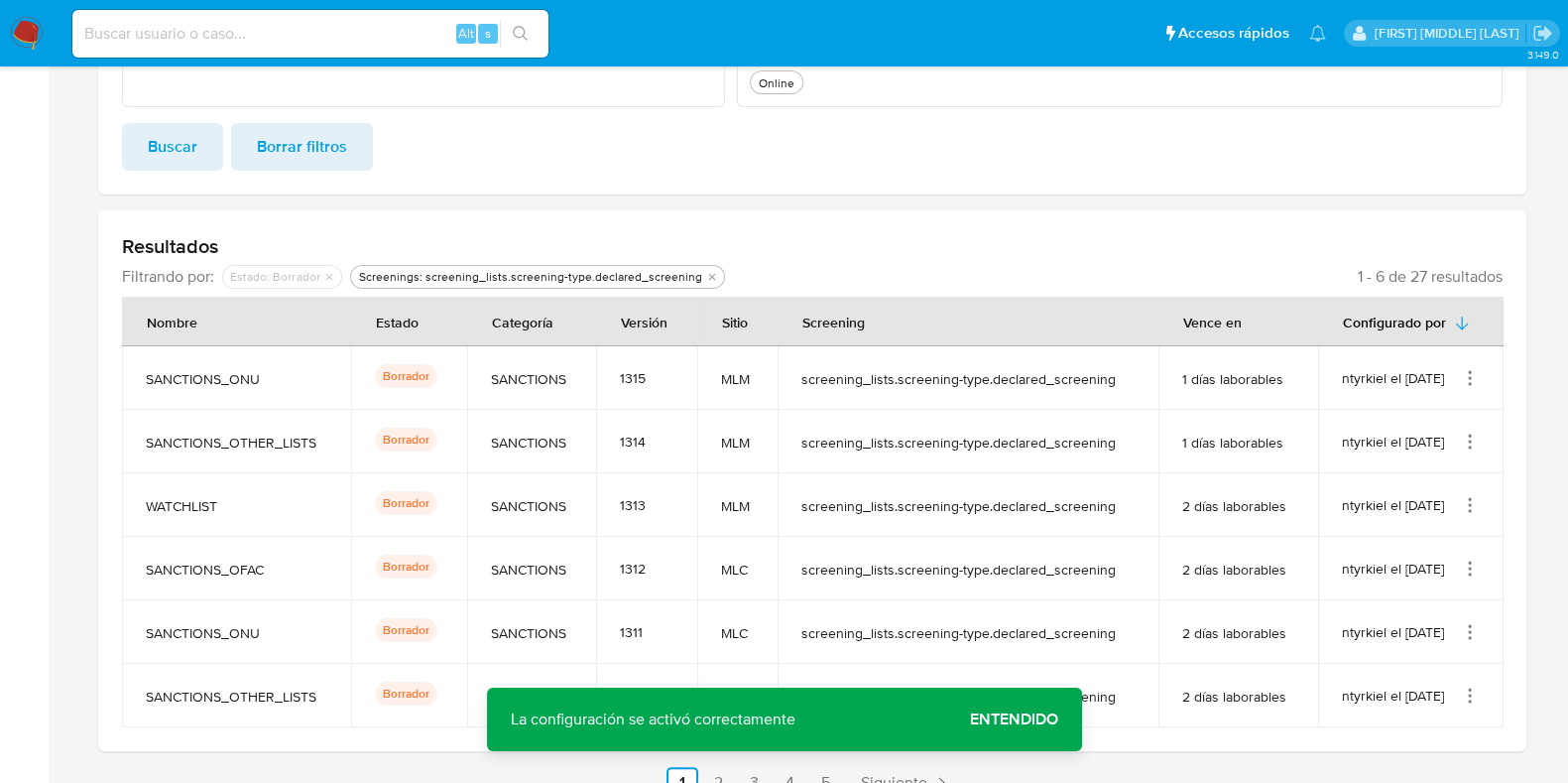 click 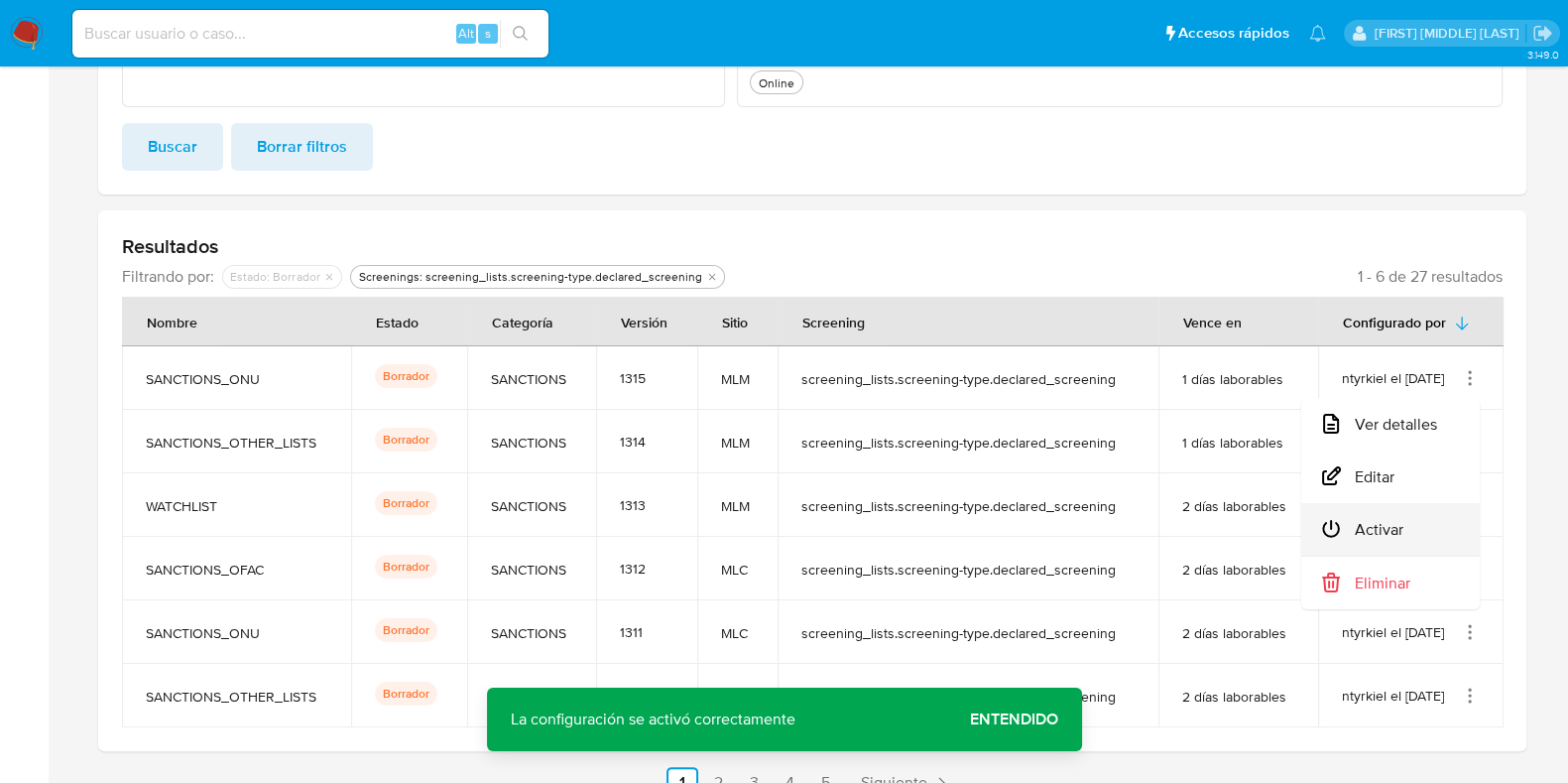 click on "Activar" at bounding box center (1390, 529) 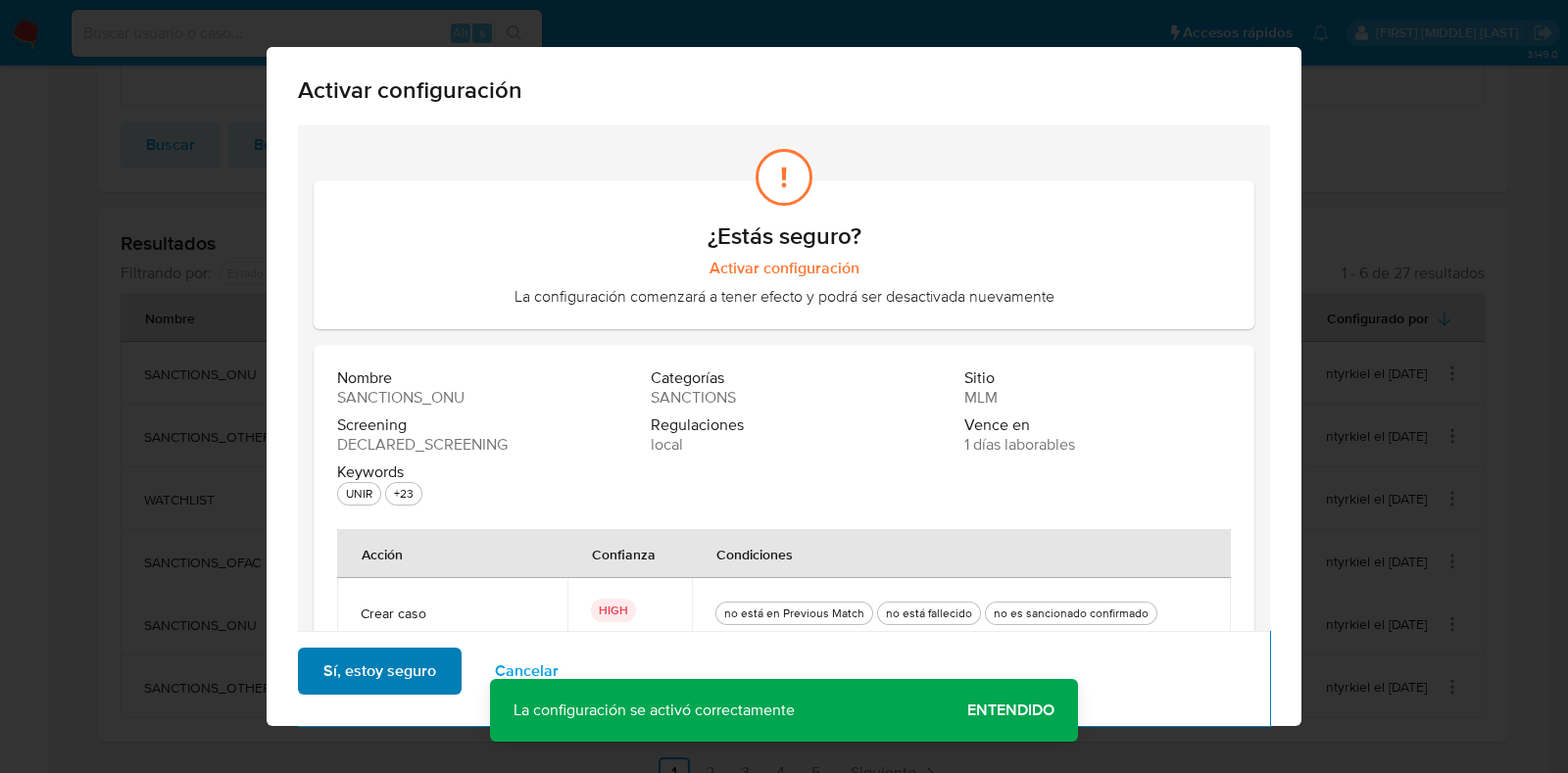 click on "Sí, estoy seguro" at bounding box center (379, 671) 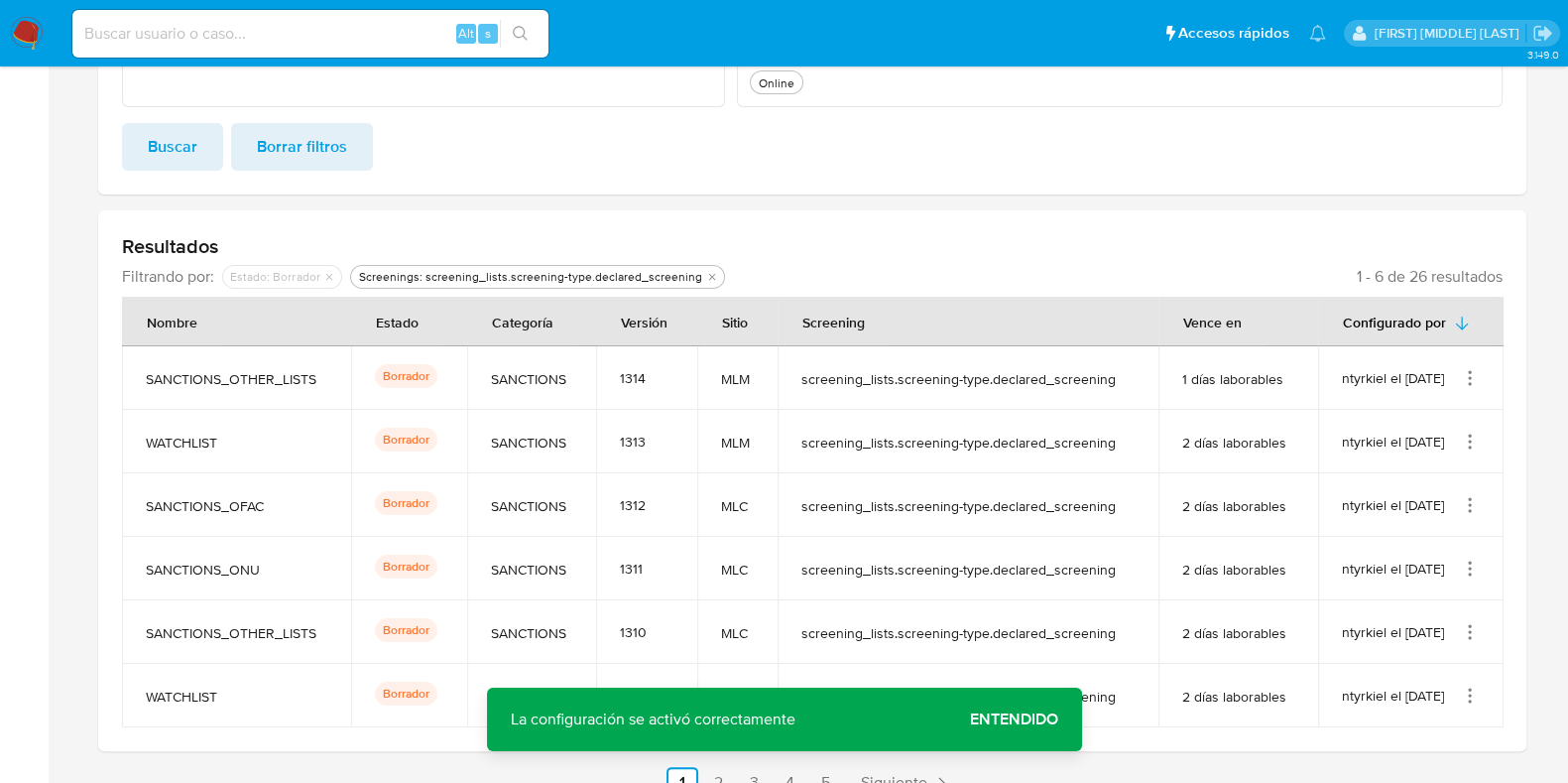 click 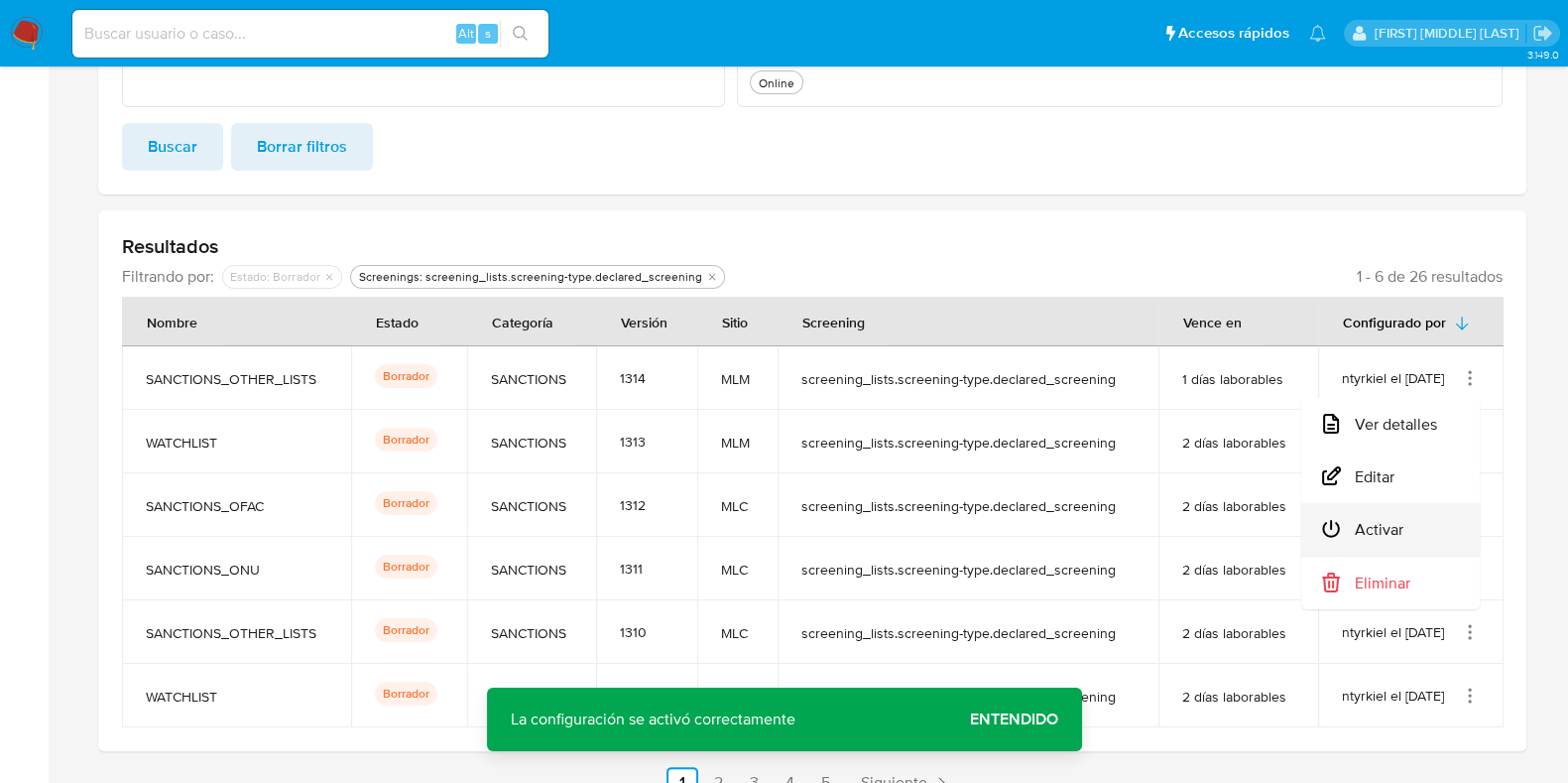 click on "Activar" at bounding box center (1390, 529) 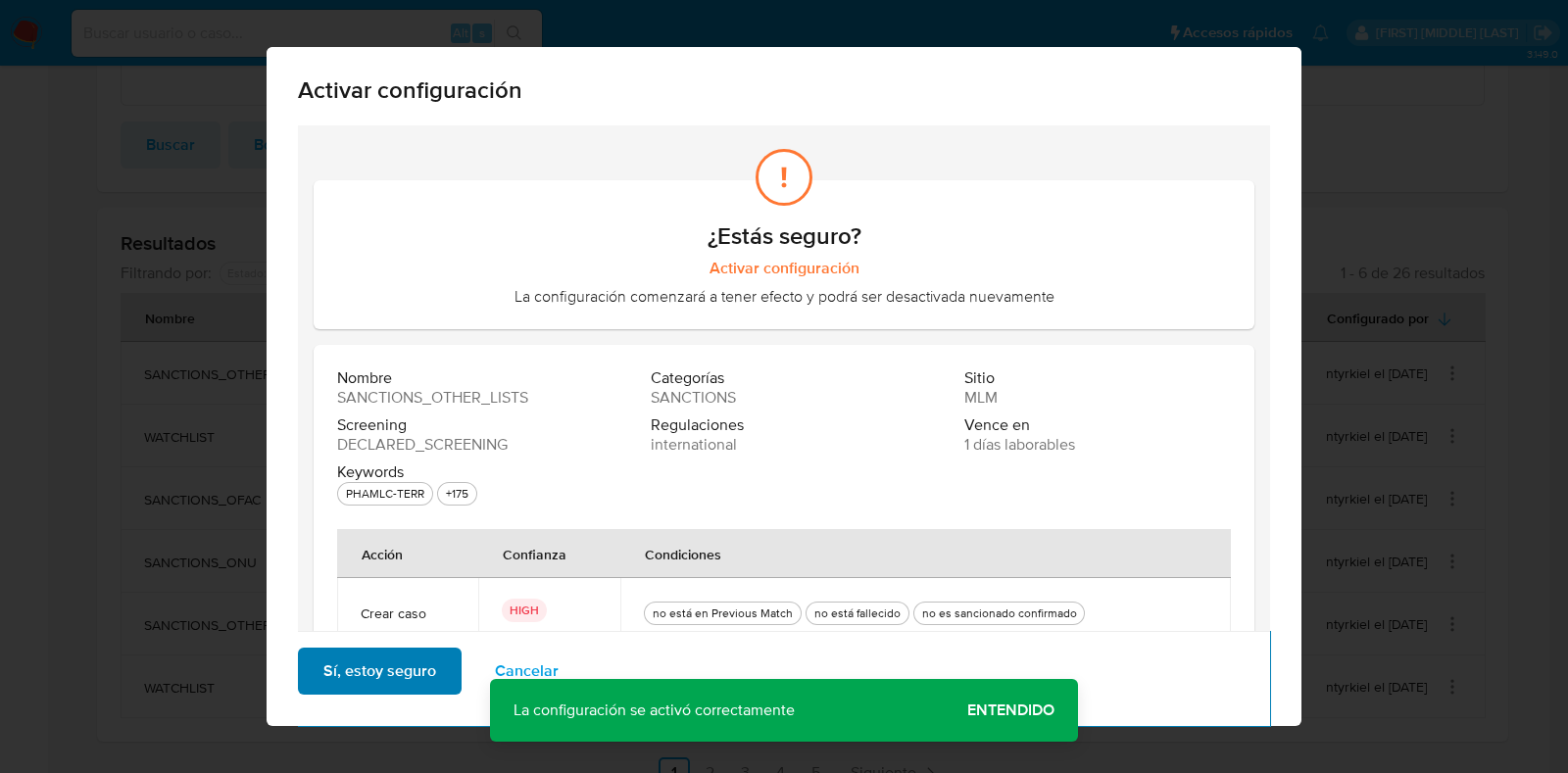 click on "Sí, estoy seguro" at bounding box center (379, 671) 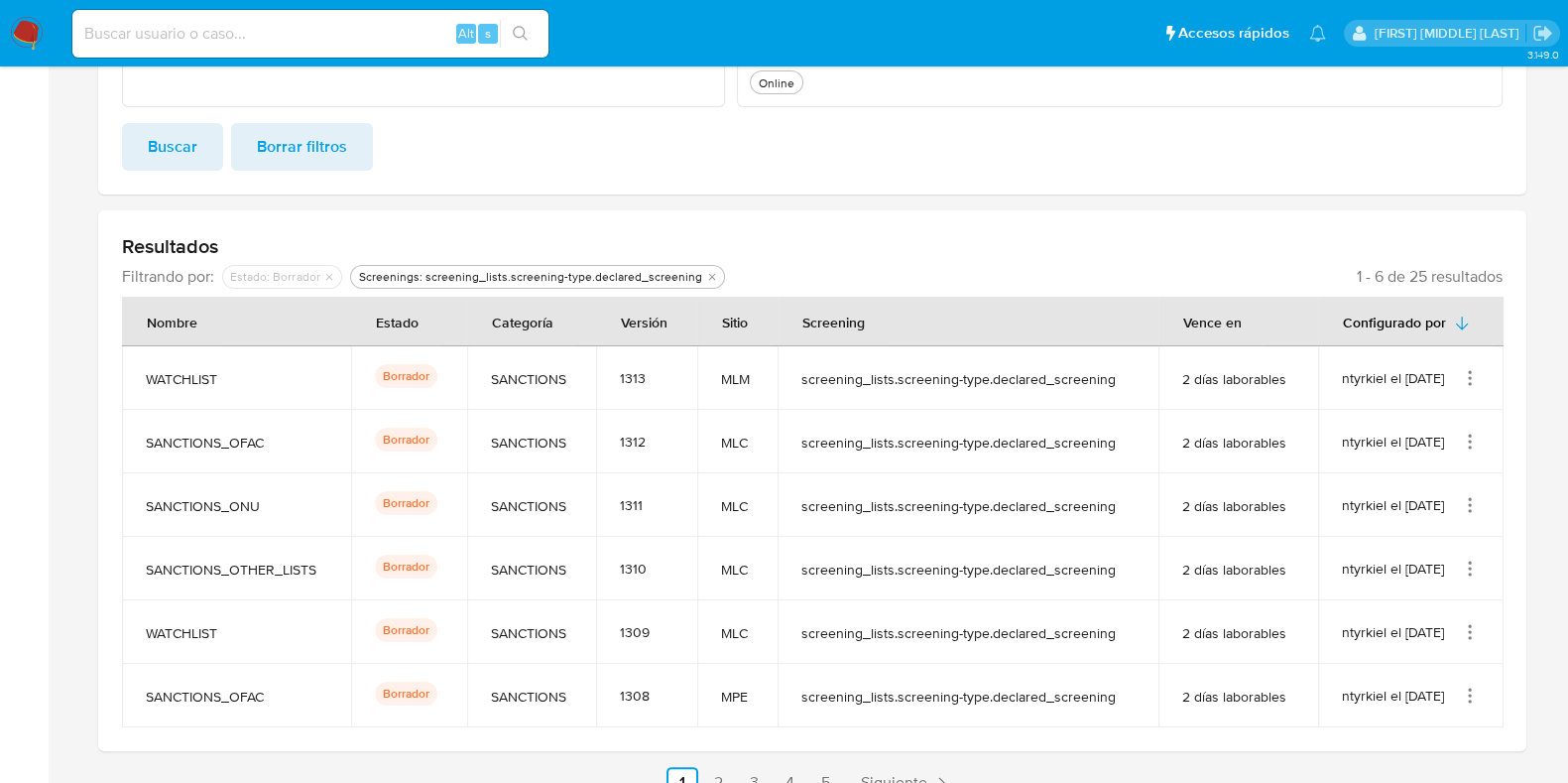 click 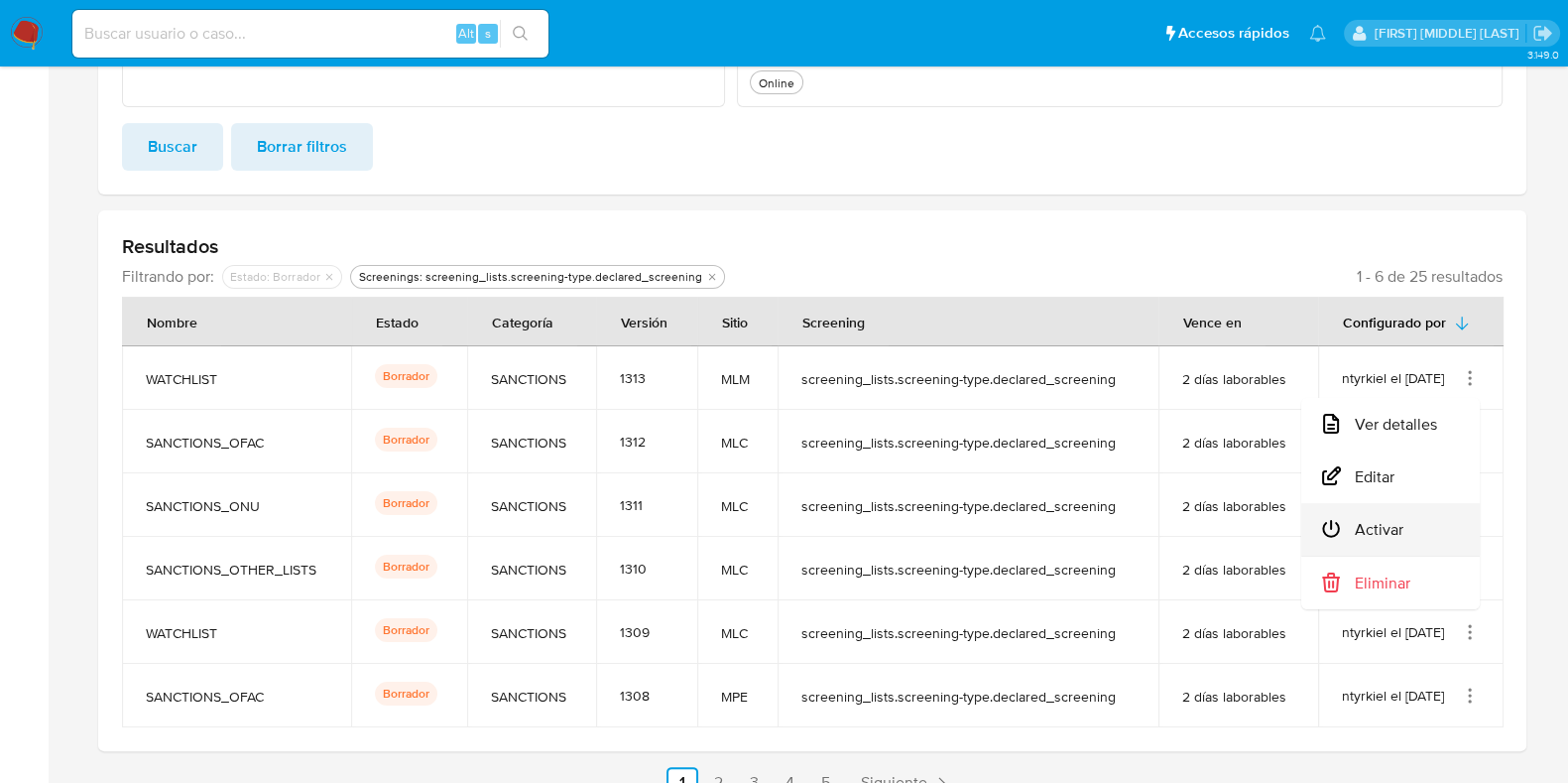click on "Activar" at bounding box center [1390, 529] 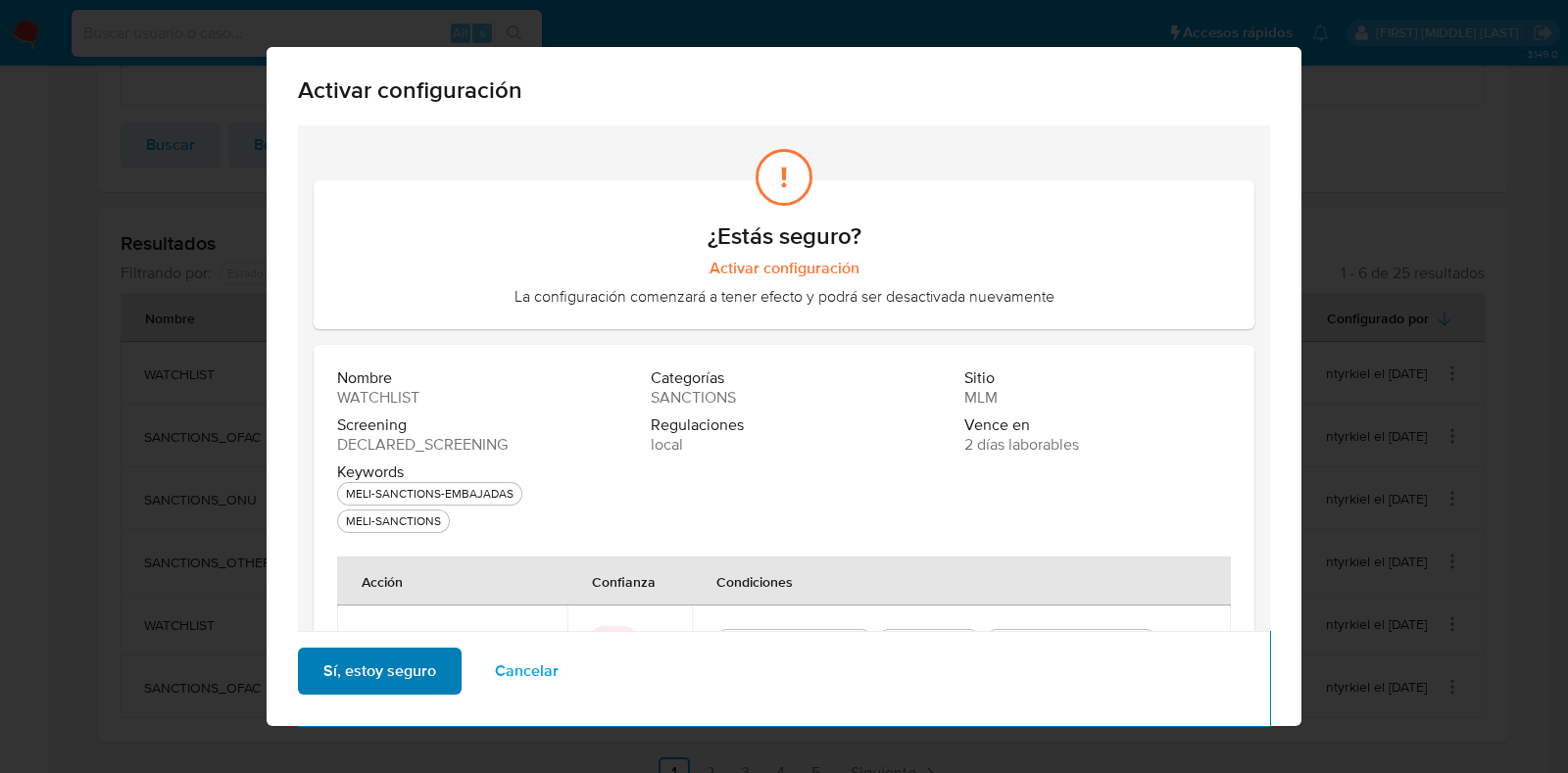click on "Sí, estoy seguro Cancelar" at bounding box center [784, 678] 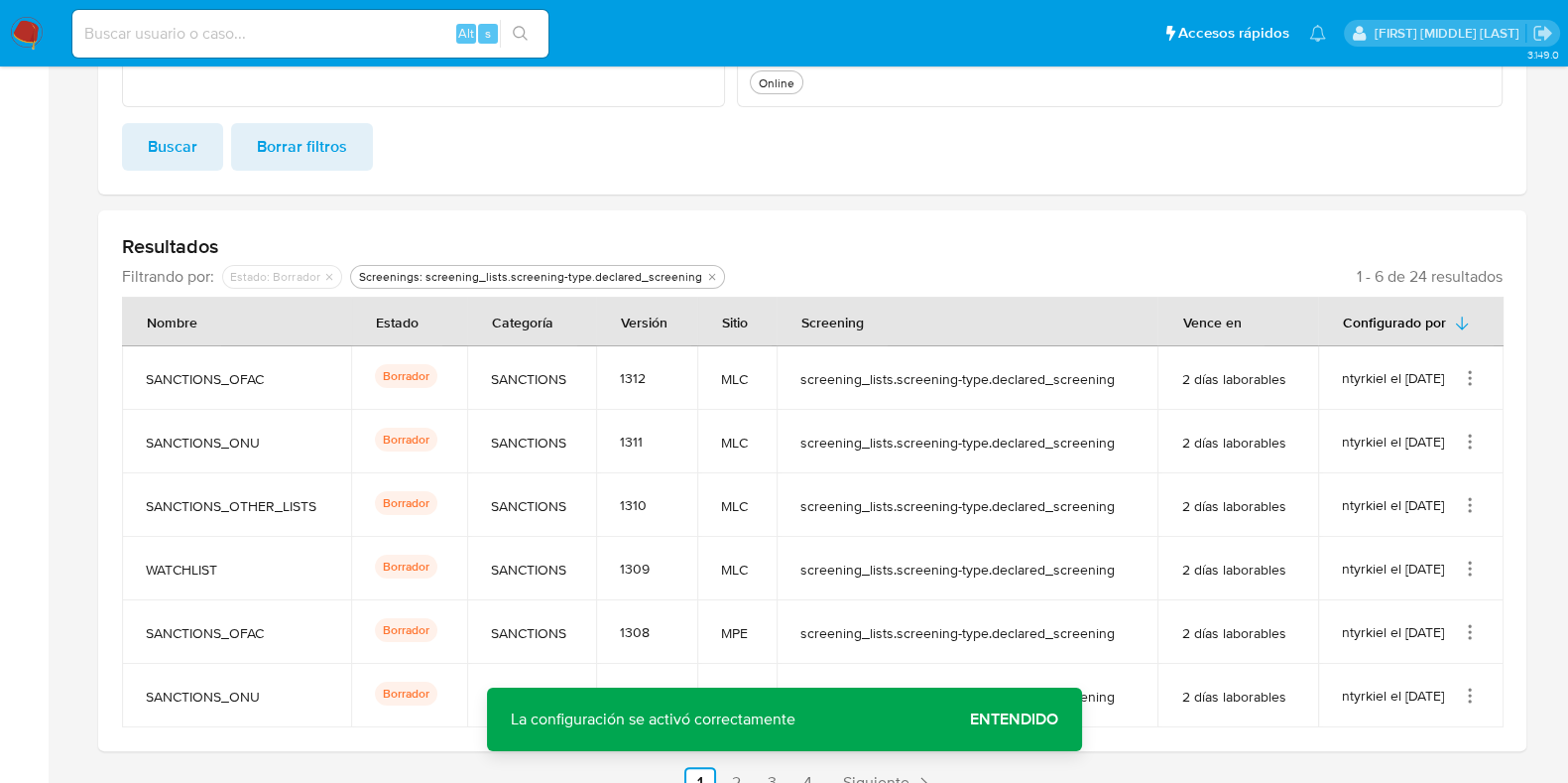 click on "ntyrkiel el 05/08/2025" at bounding box center [1410, 378] 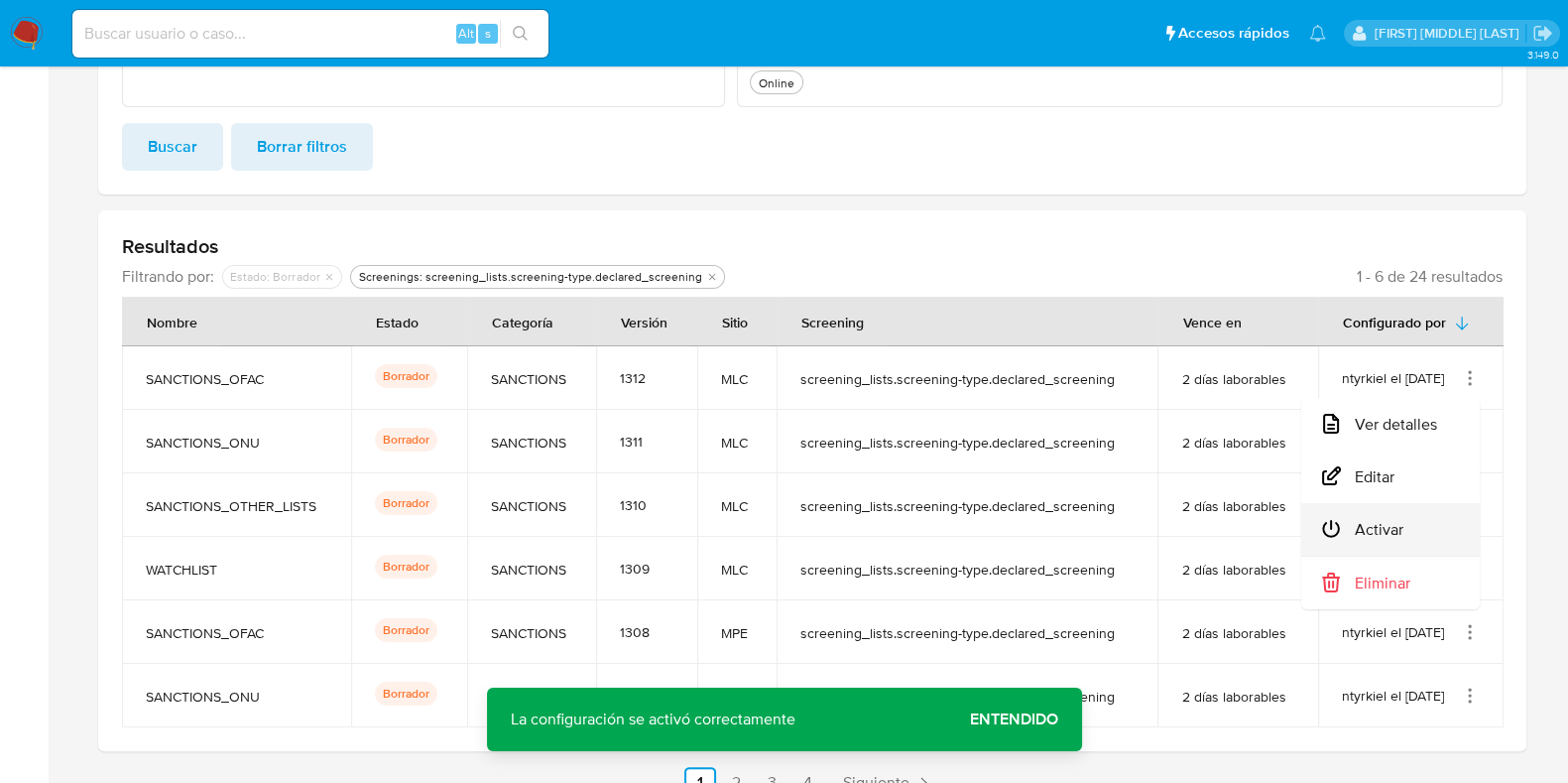 click on "Activar" at bounding box center (1390, 529) 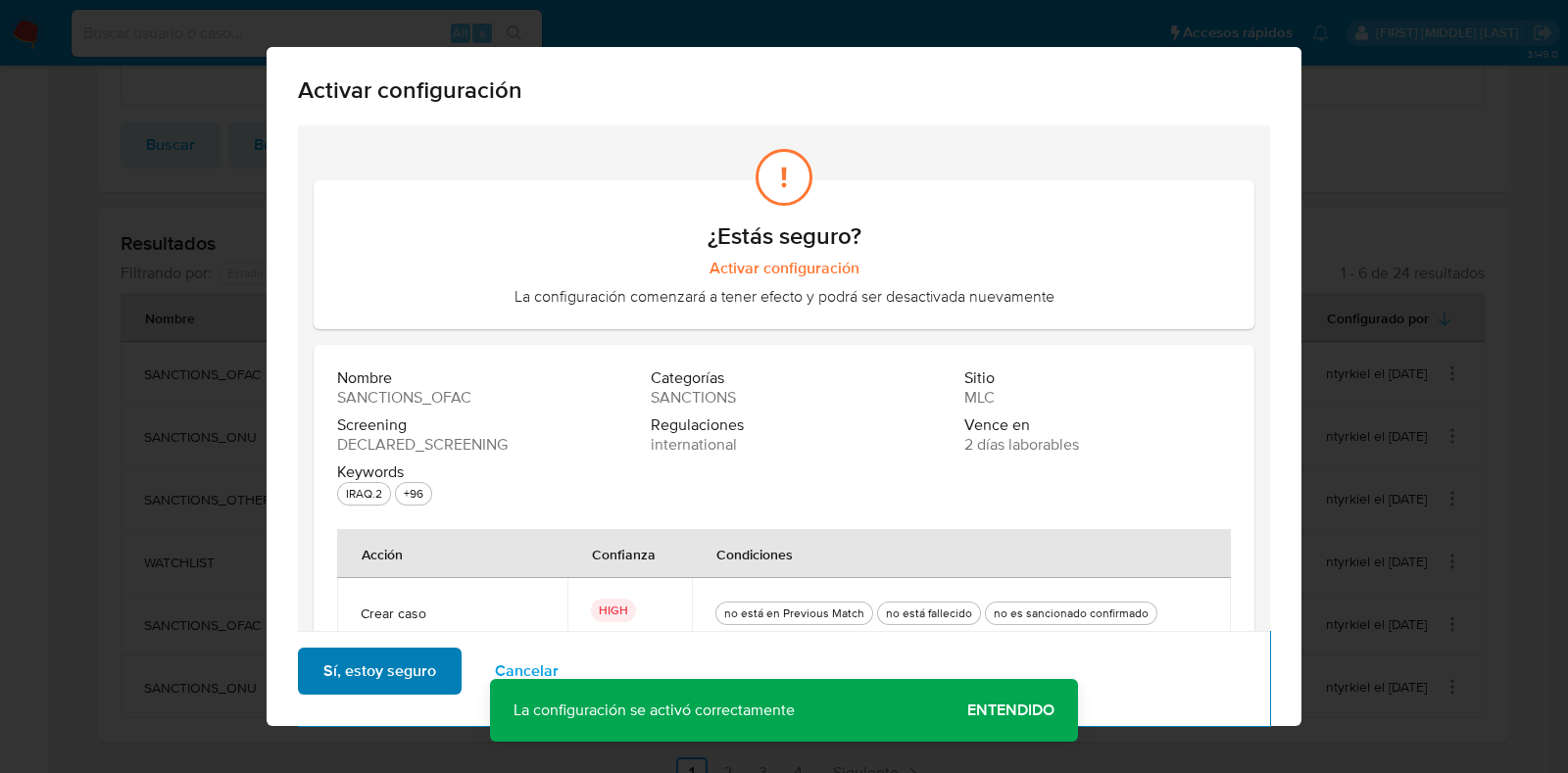 click on "Sí, estoy seguro" at bounding box center [379, 671] 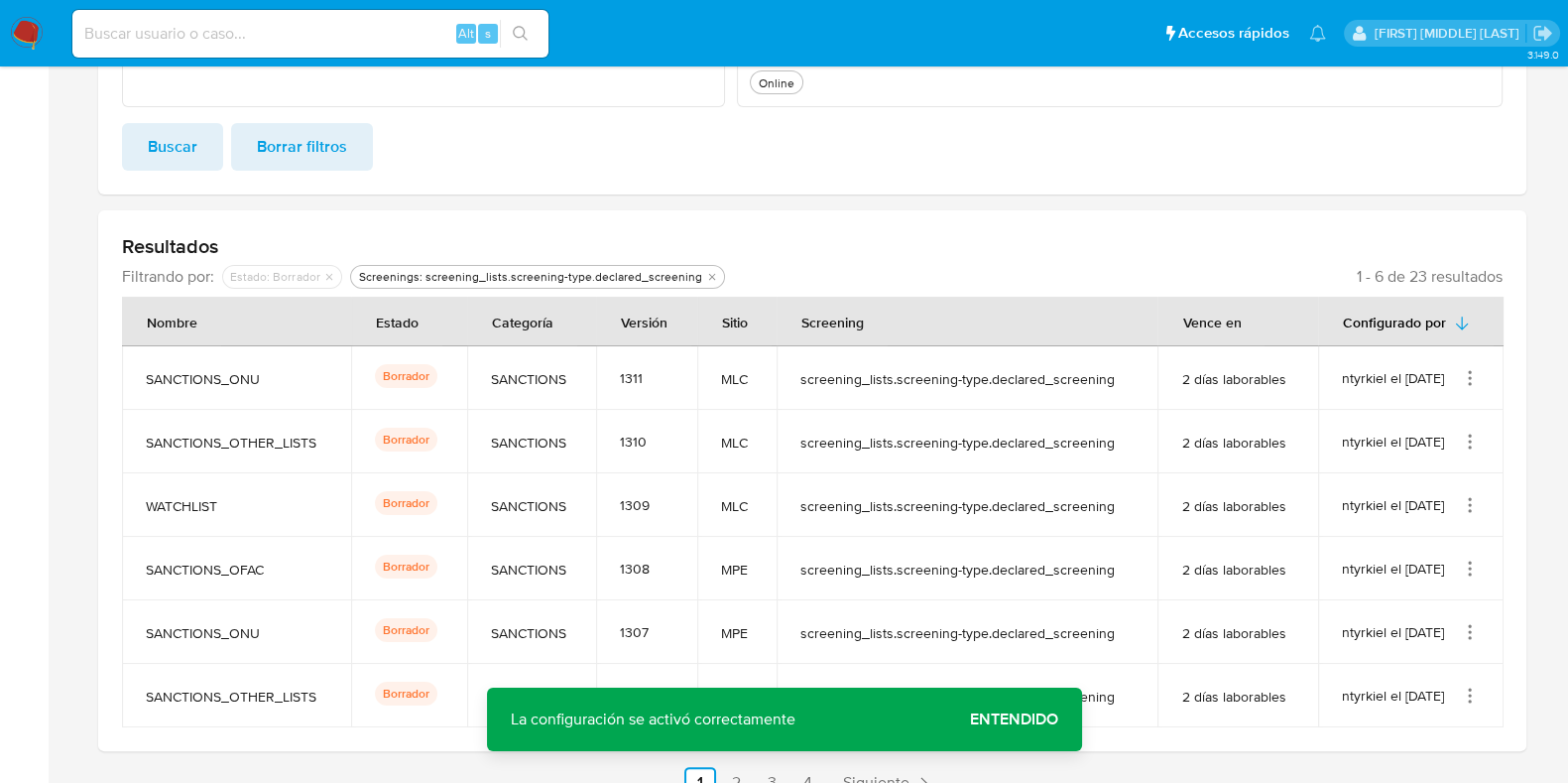 click 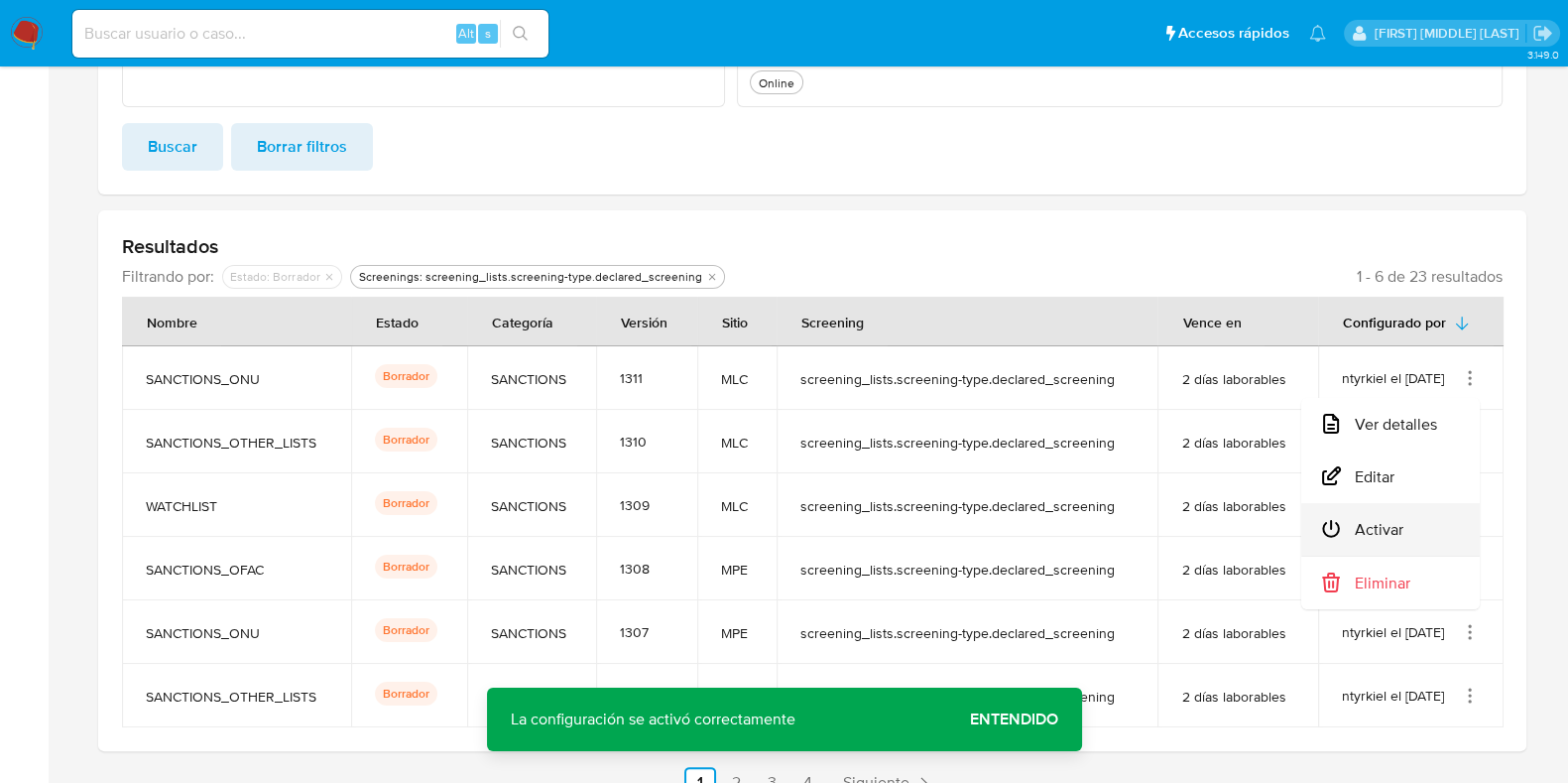 click on "Activar" at bounding box center [1390, 529] 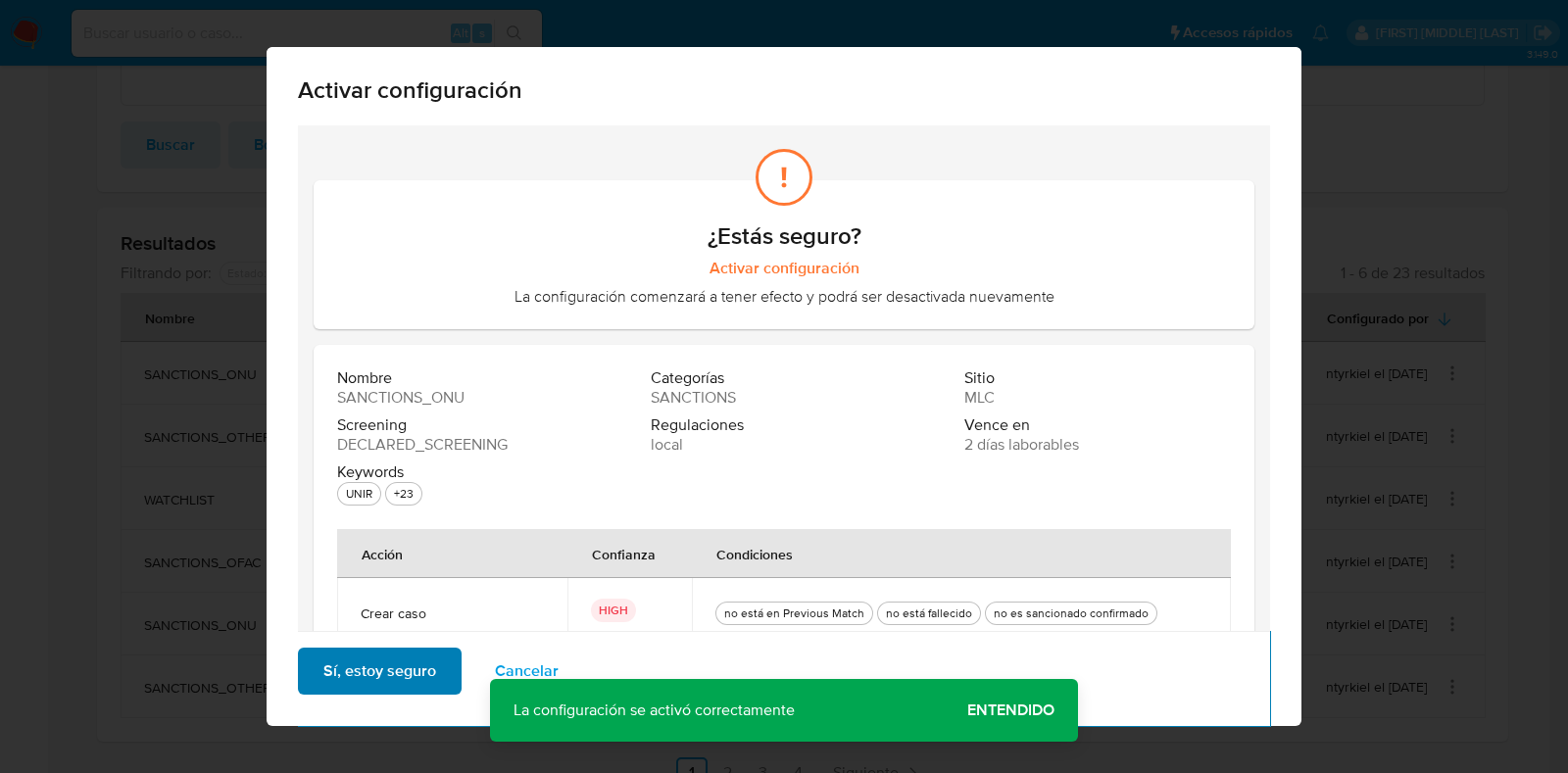 click on "Sí, estoy seguro" at bounding box center [379, 671] 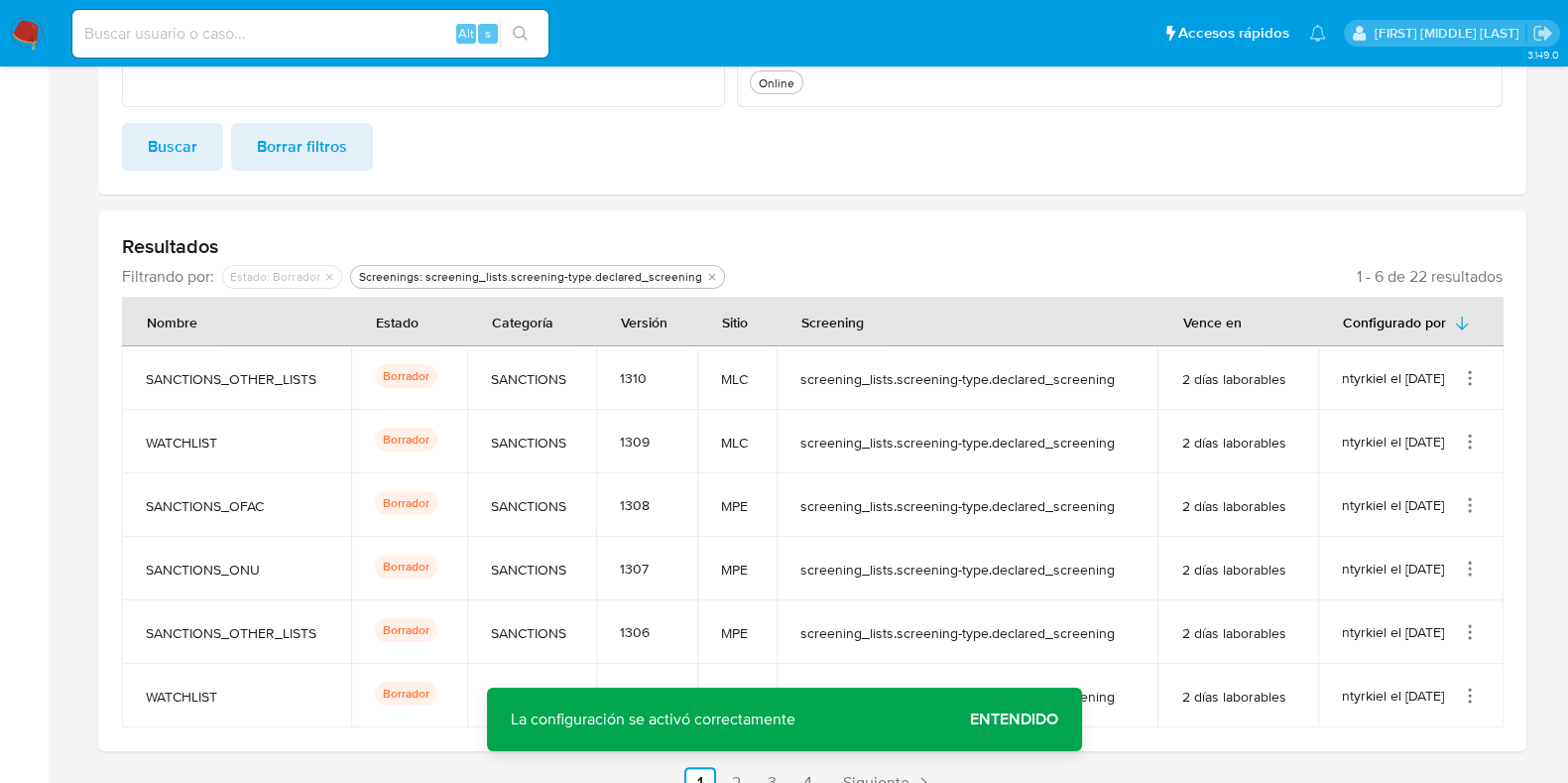 click 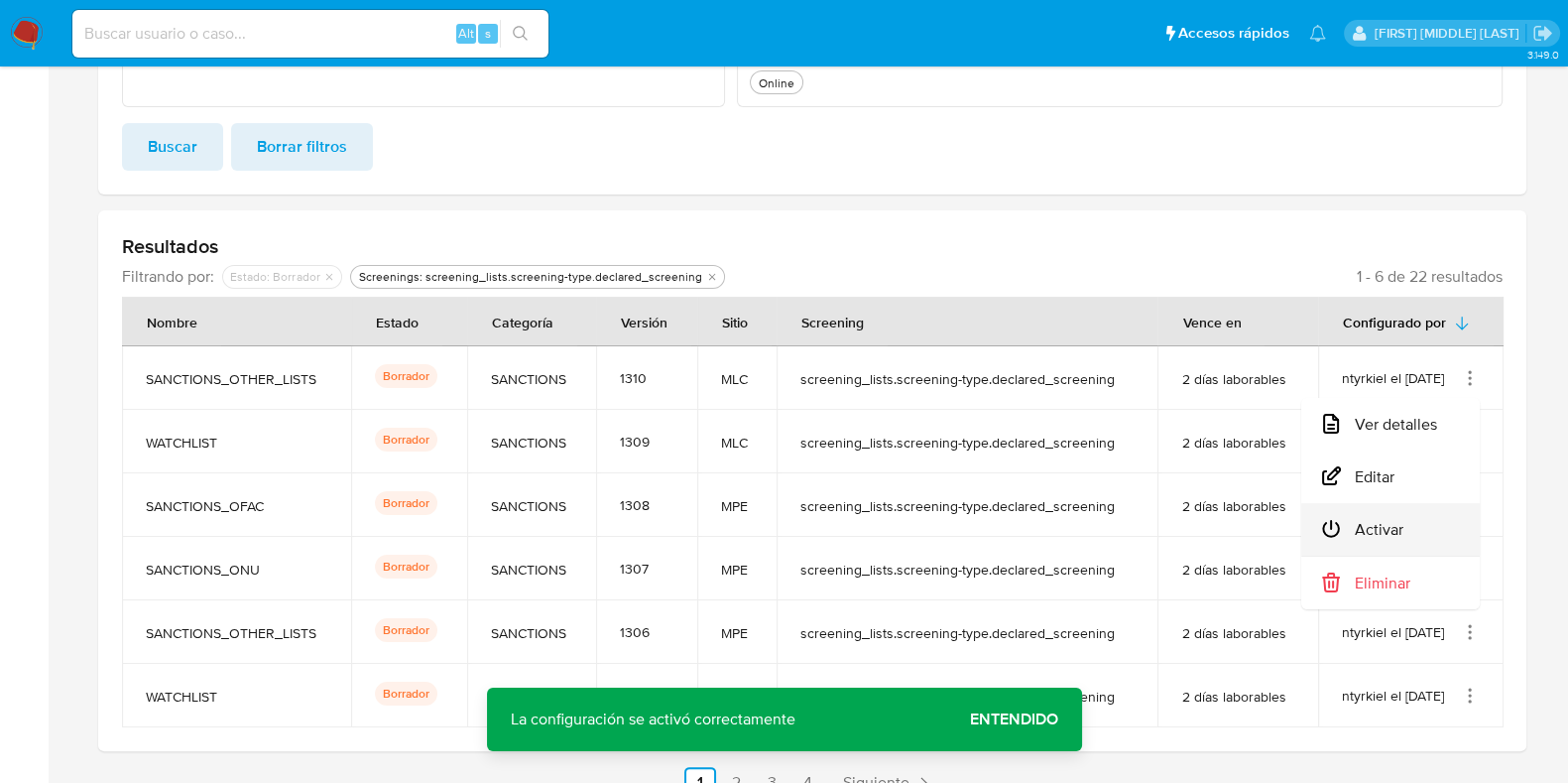 click on "Activar" at bounding box center [1390, 529] 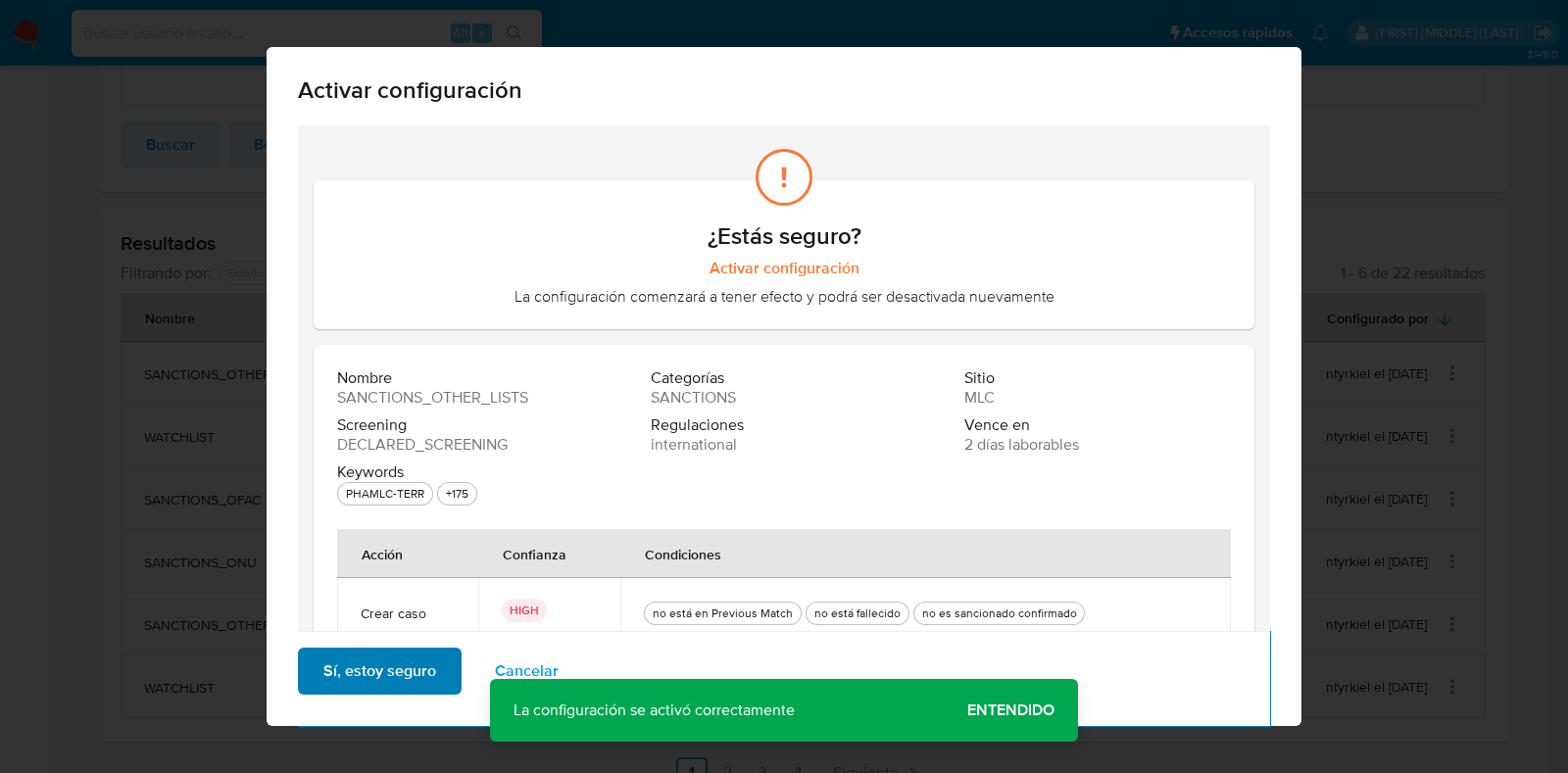 click on "Sí, estoy seguro" at bounding box center (379, 671) 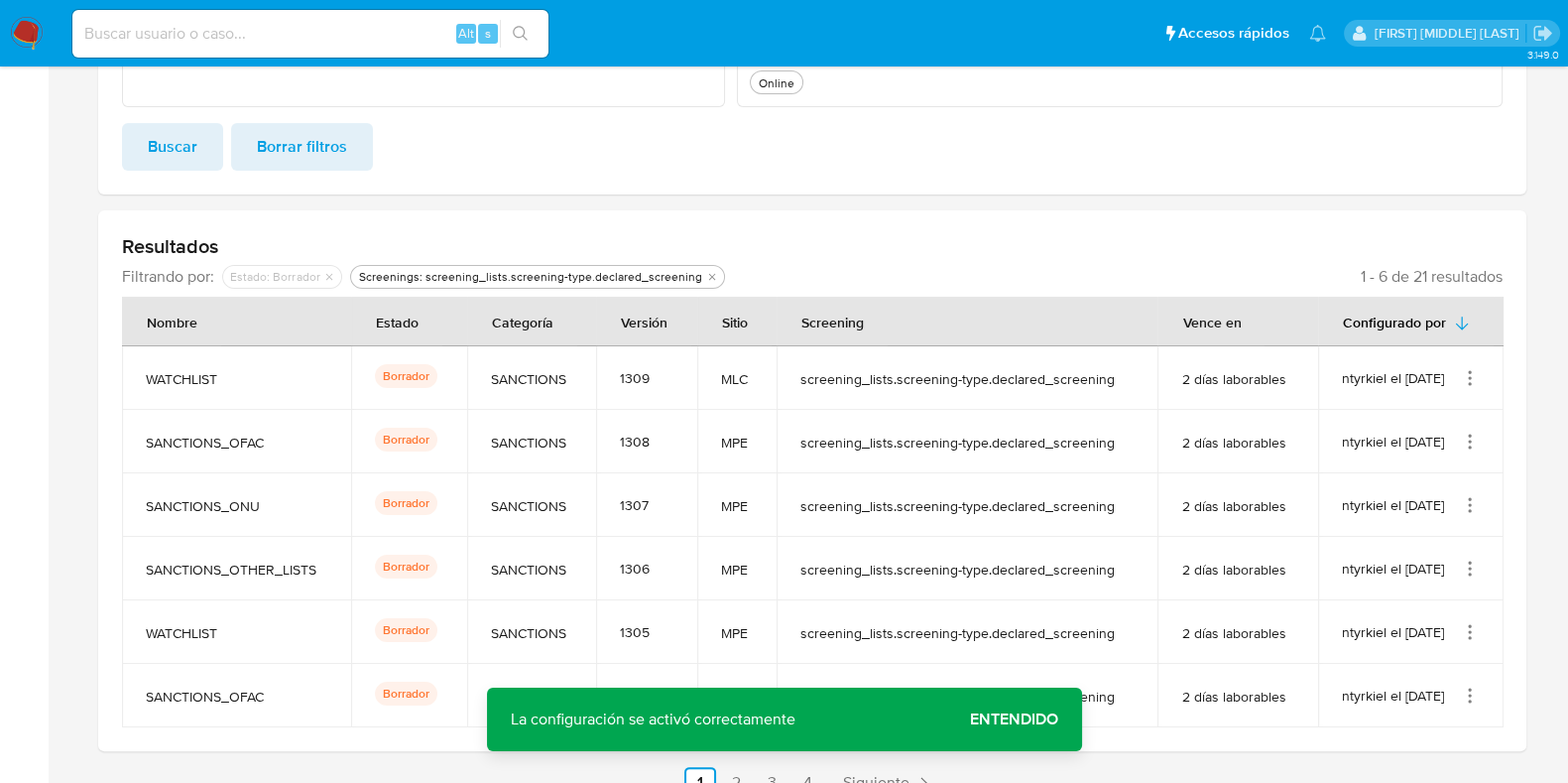 click 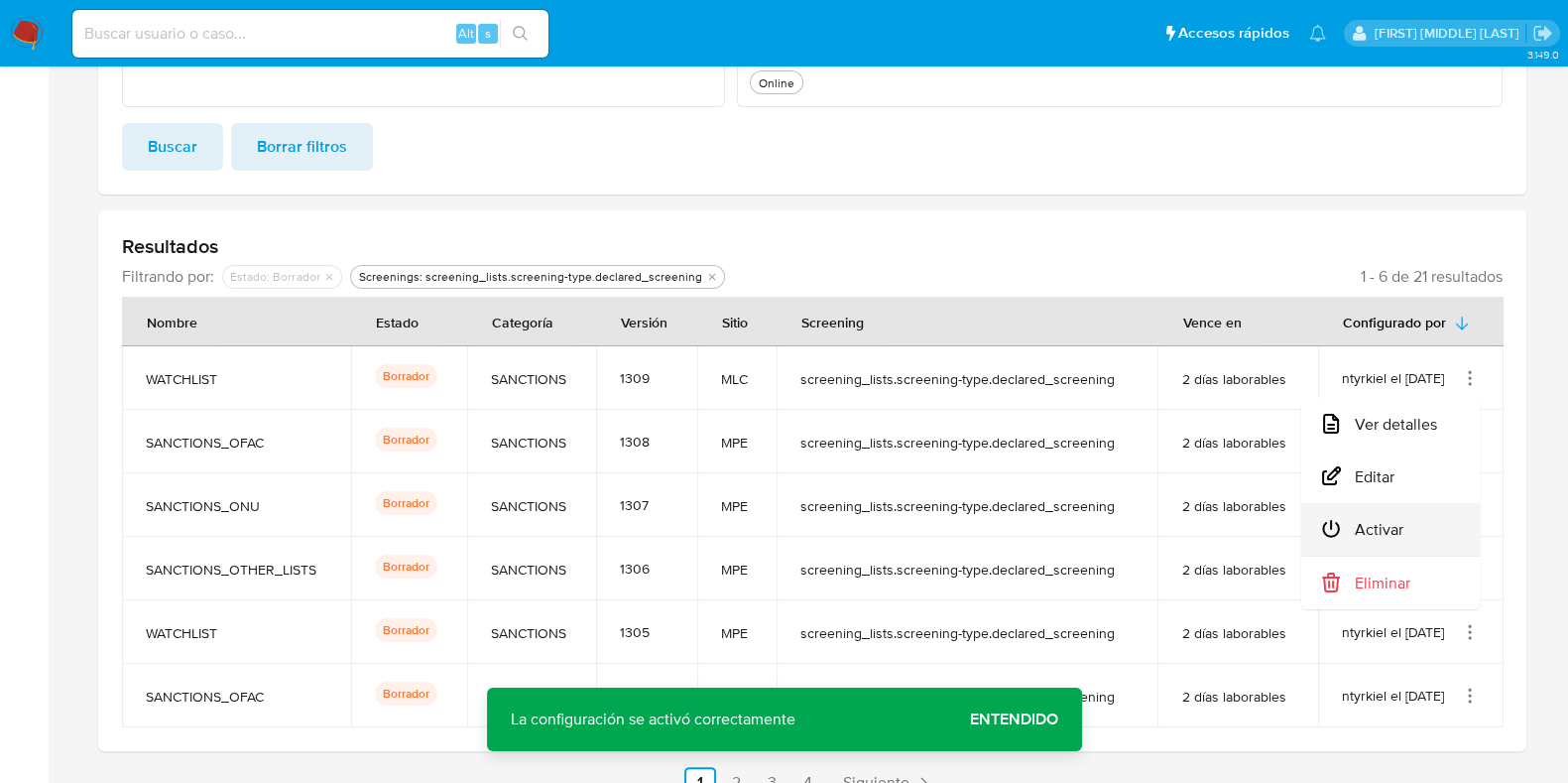 click on "Activar" at bounding box center [1390, 529] 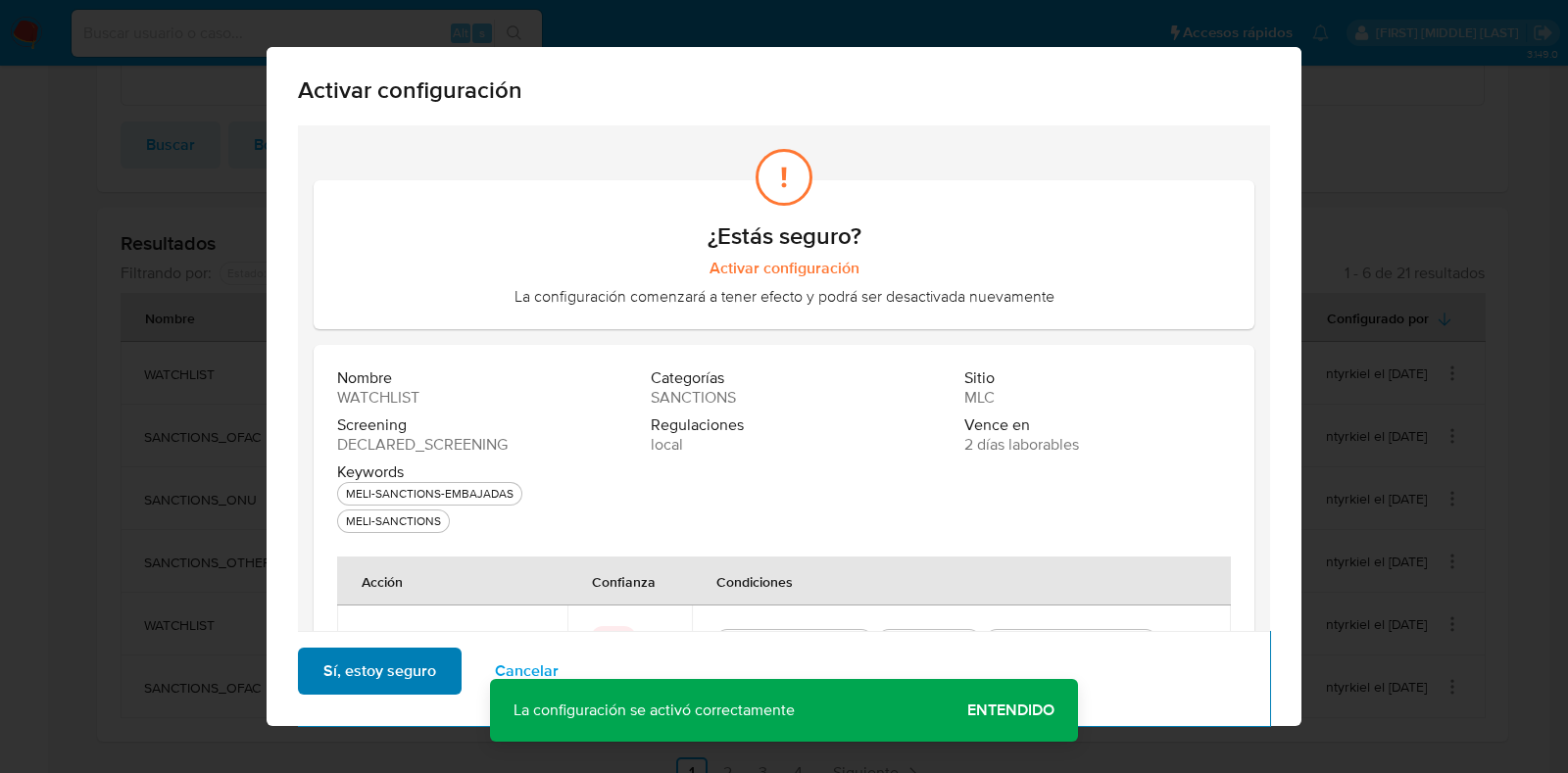 click on "Sí, estoy seguro" at bounding box center [379, 671] 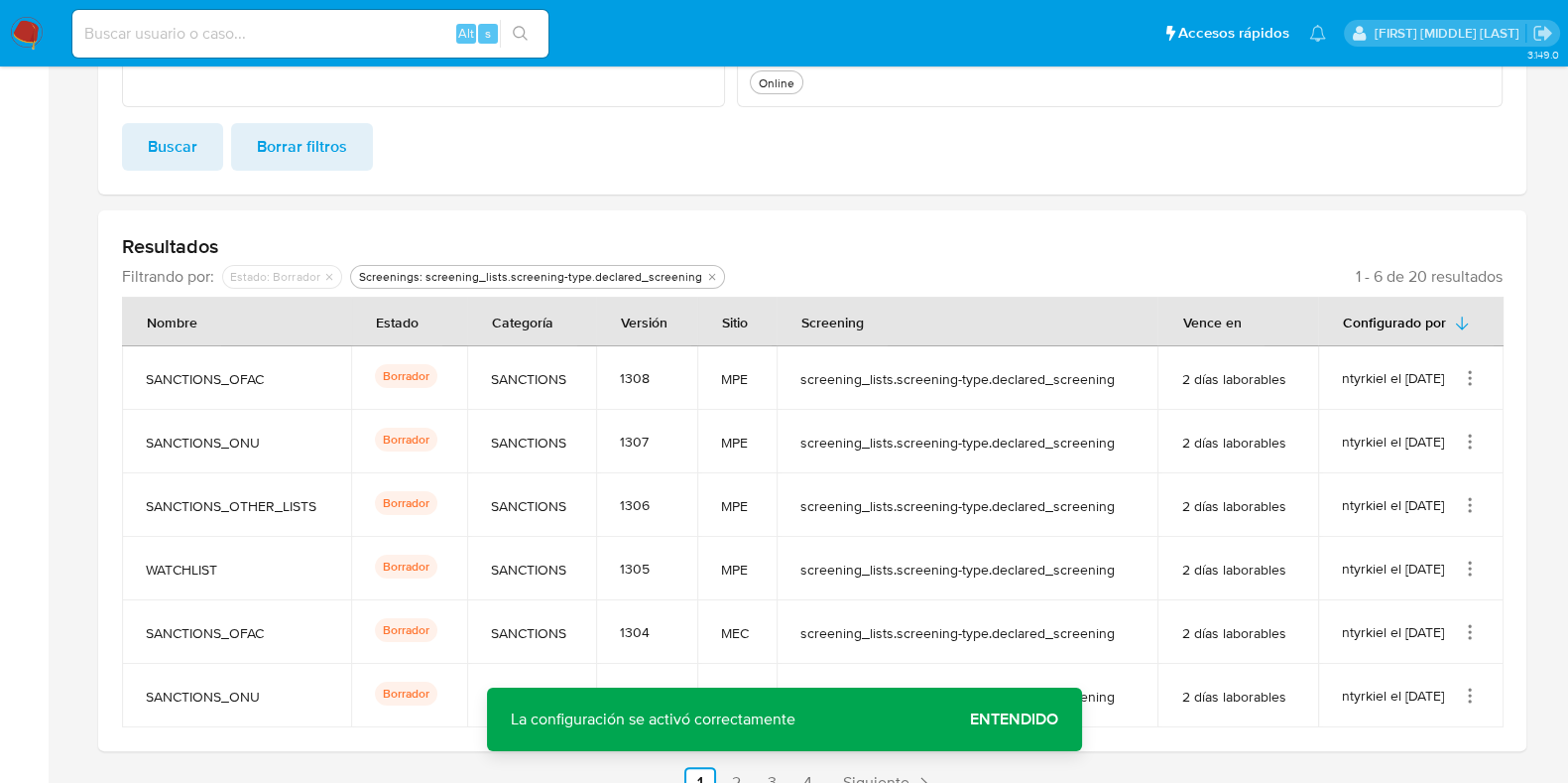 click 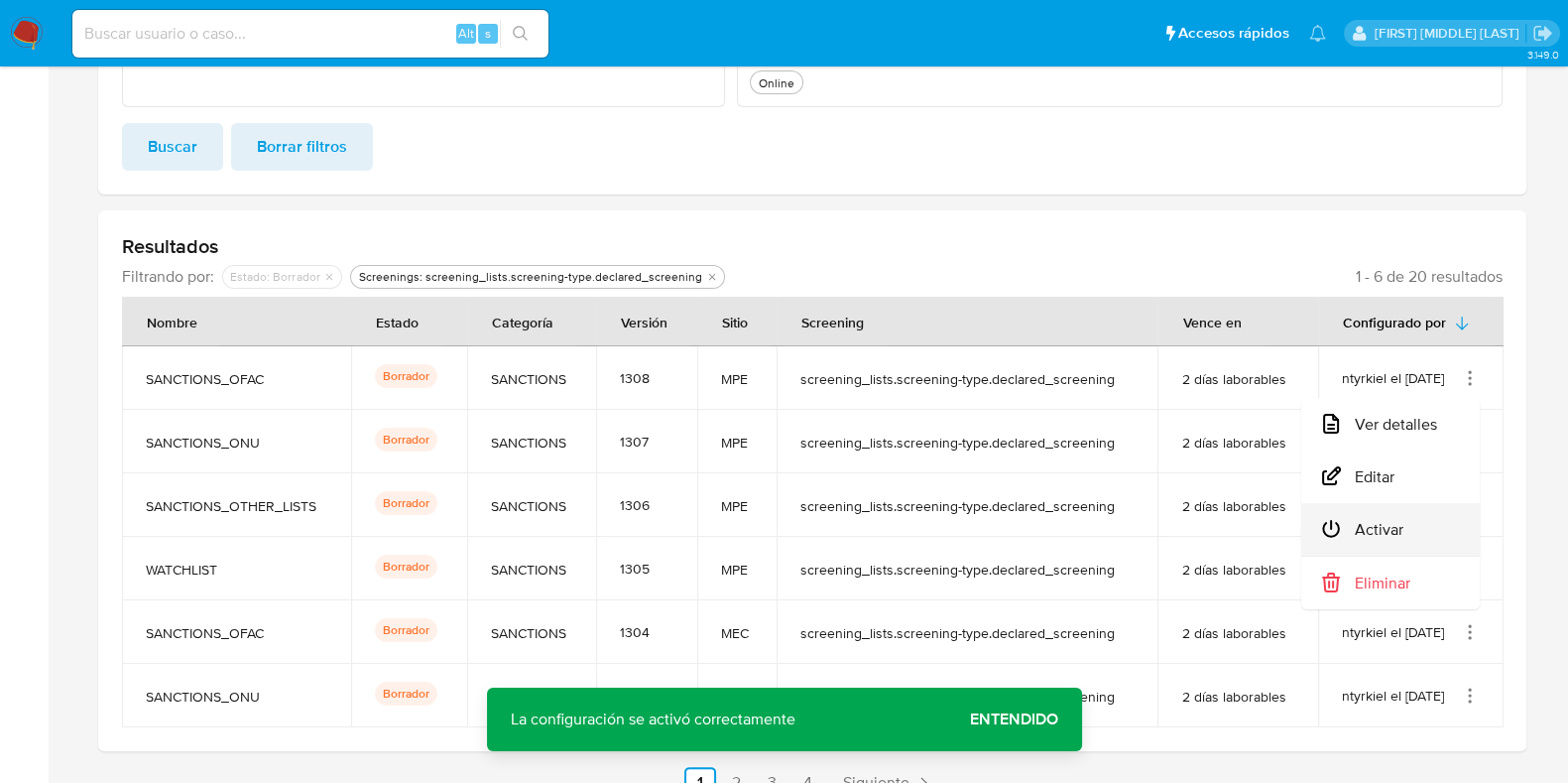 click on "Activar" at bounding box center [1390, 529] 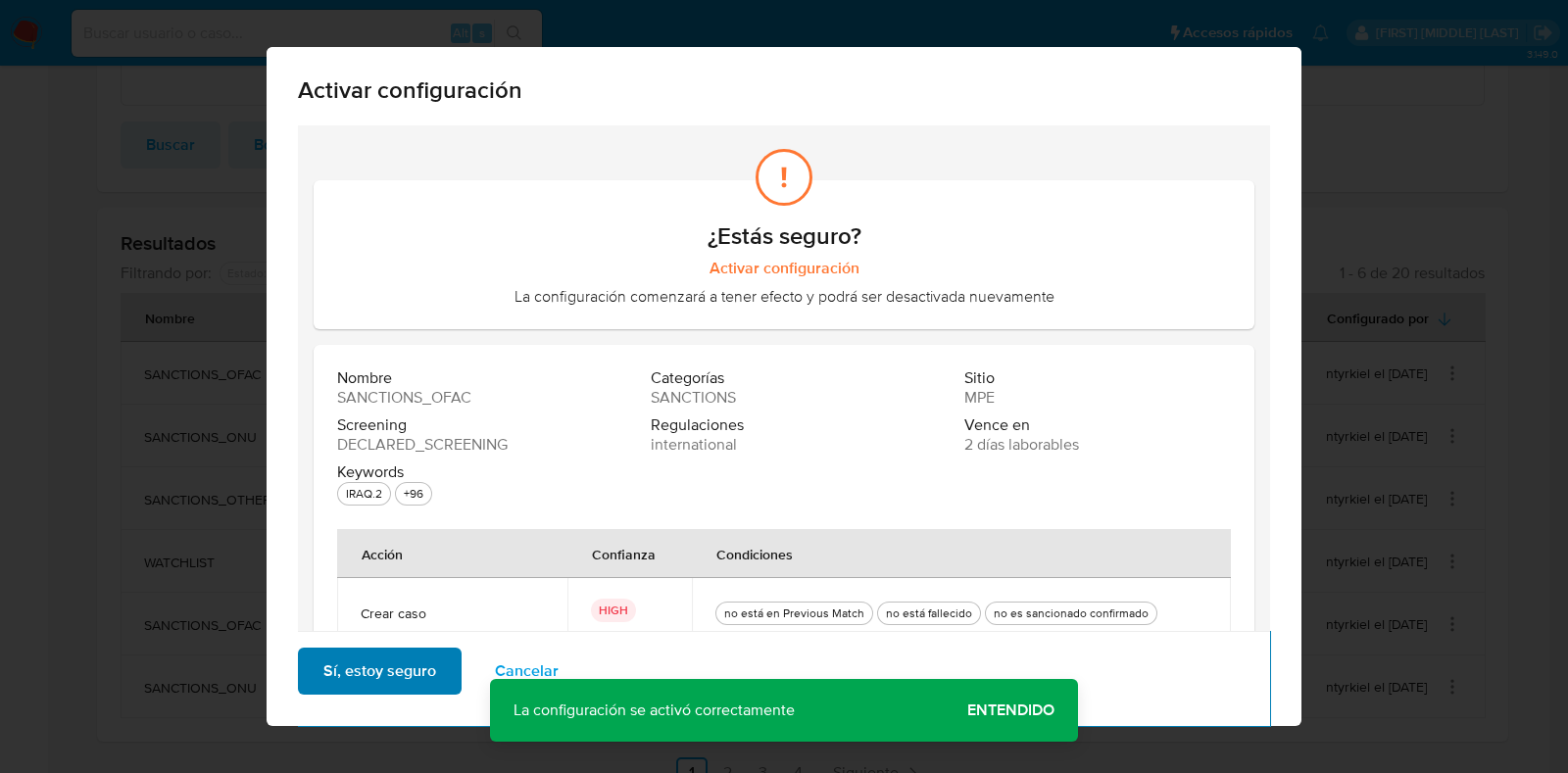 click on "Sí, estoy seguro" at bounding box center [379, 671] 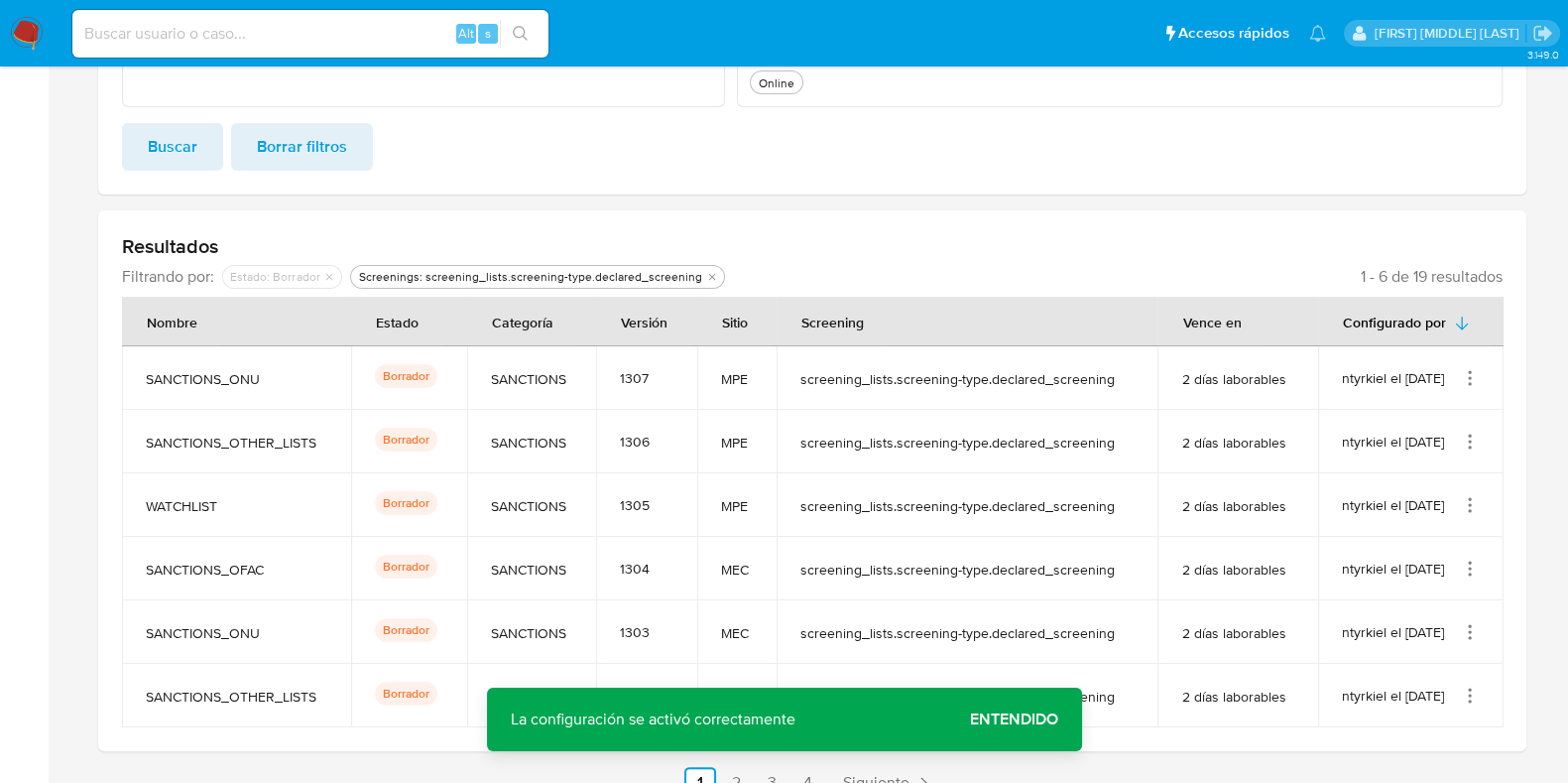 click 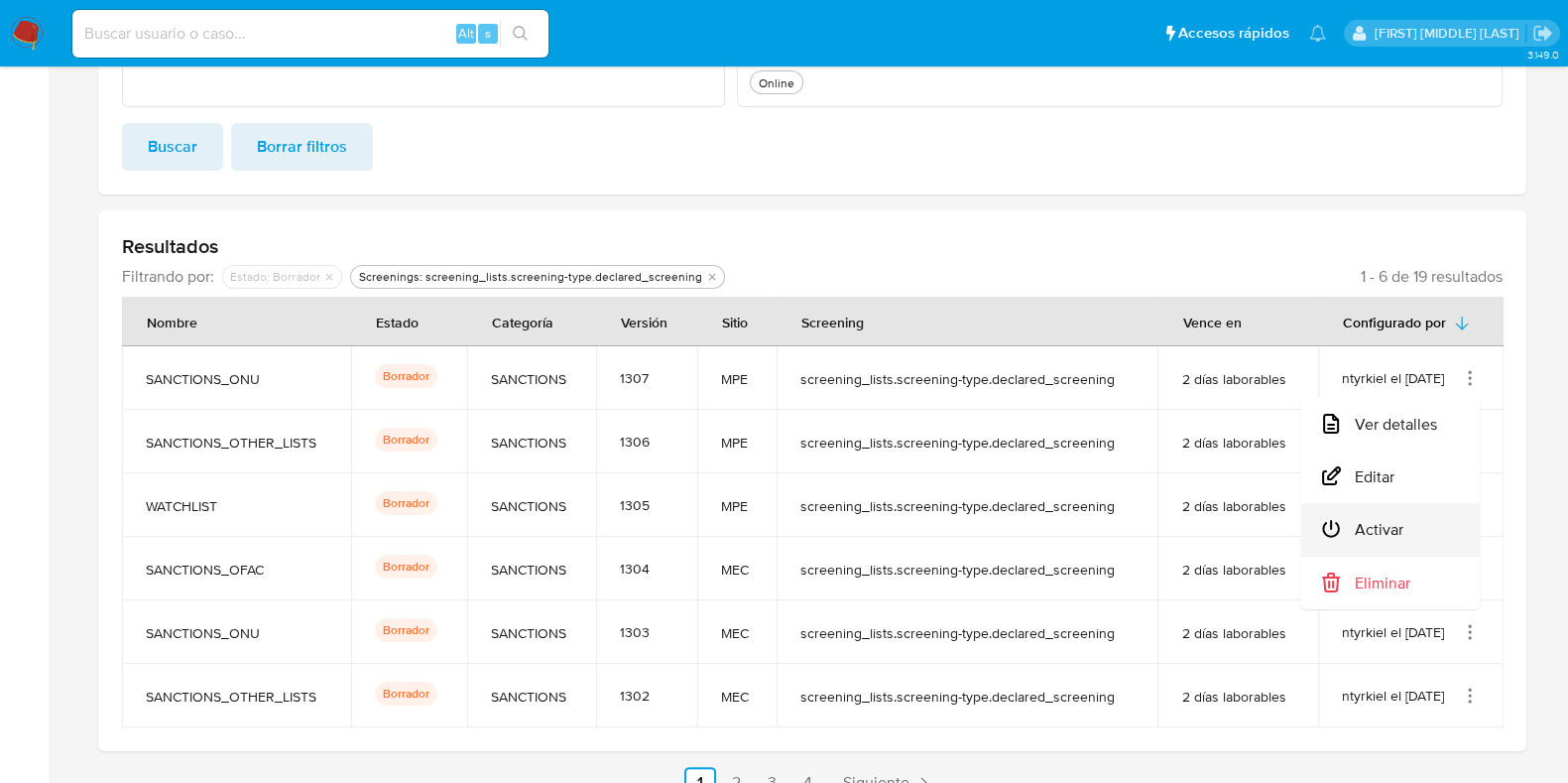 click on "Activar" at bounding box center (1390, 529) 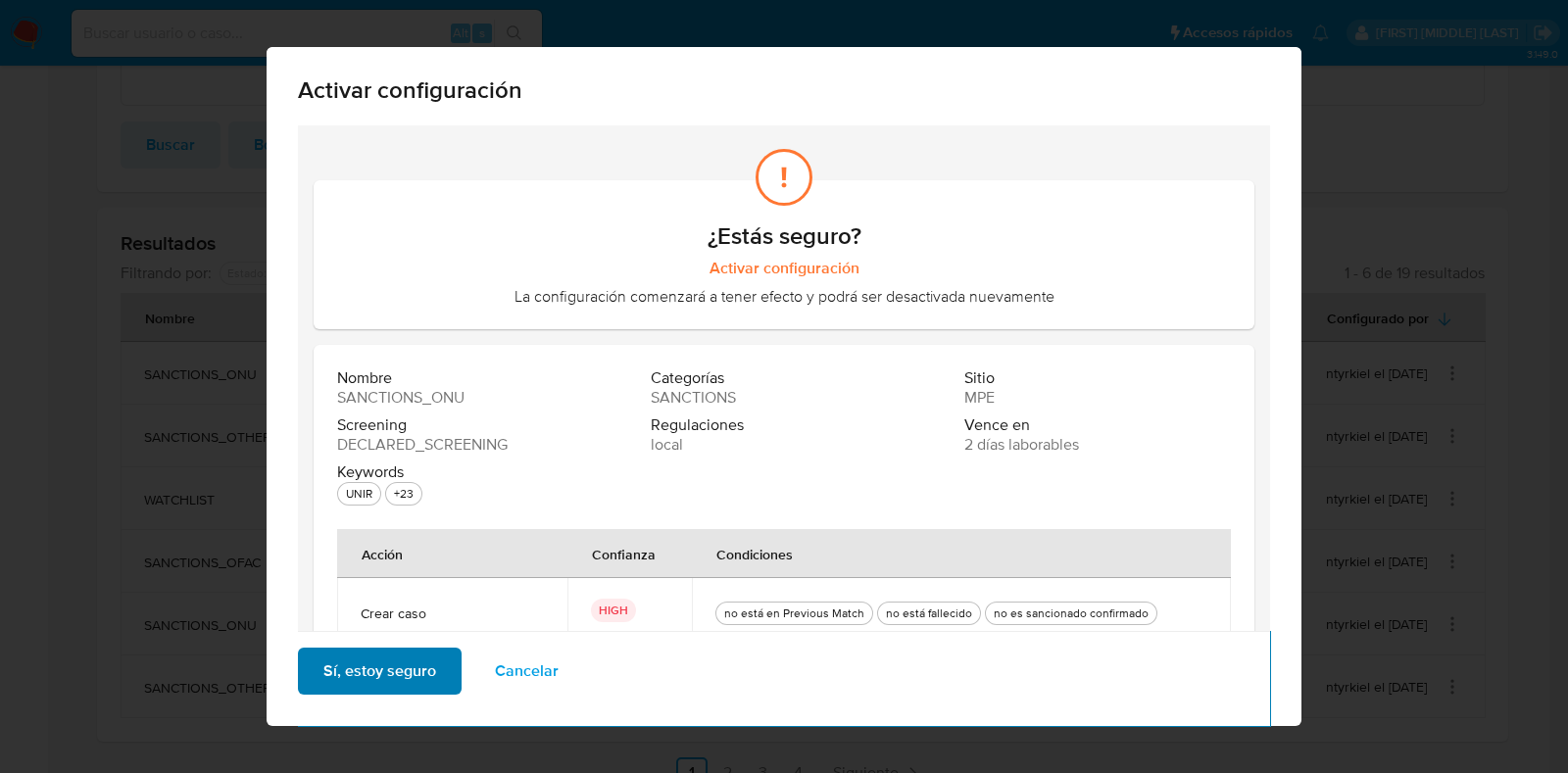 click on "Sí, estoy seguro" at bounding box center [379, 671] 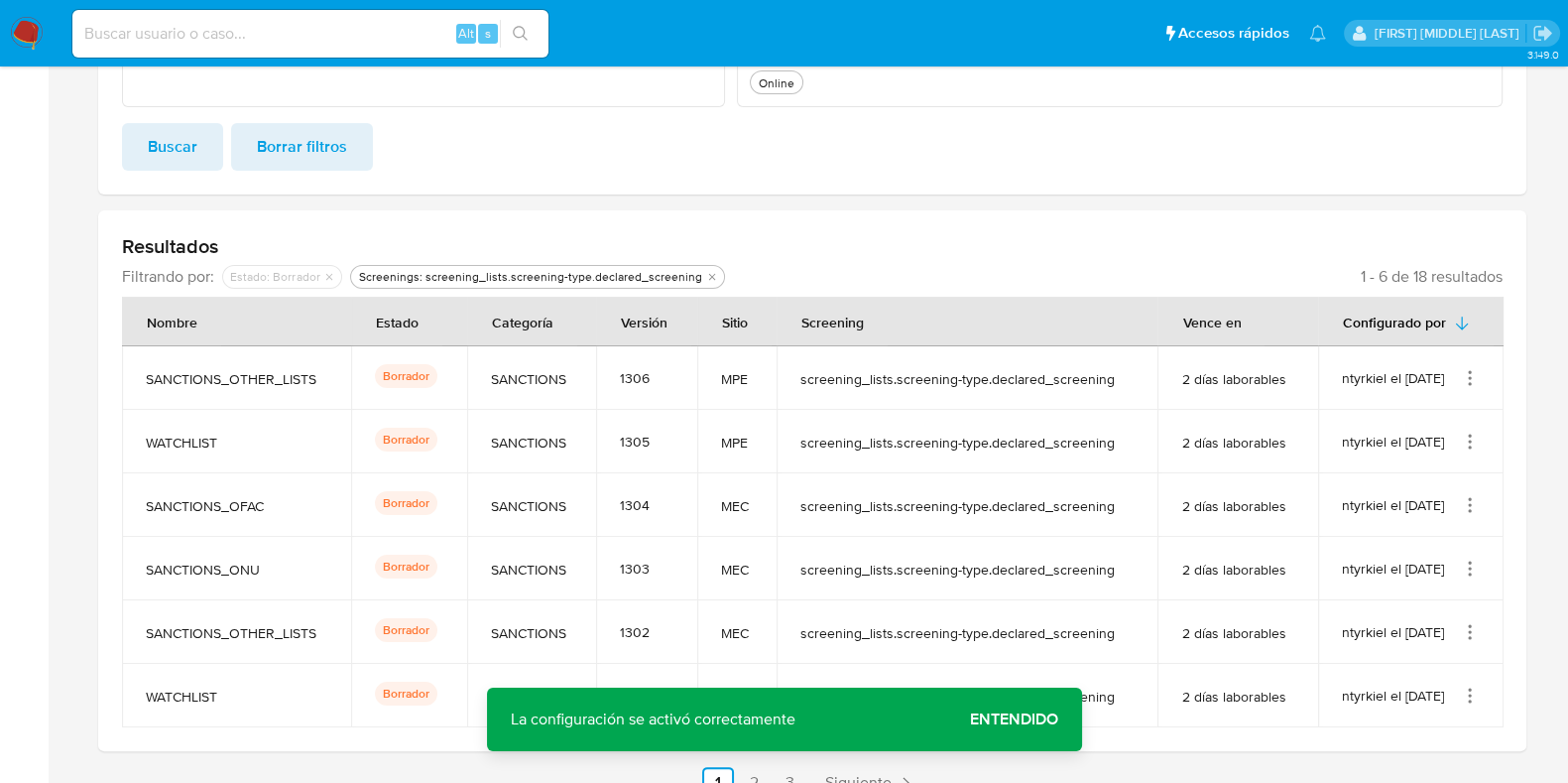 click 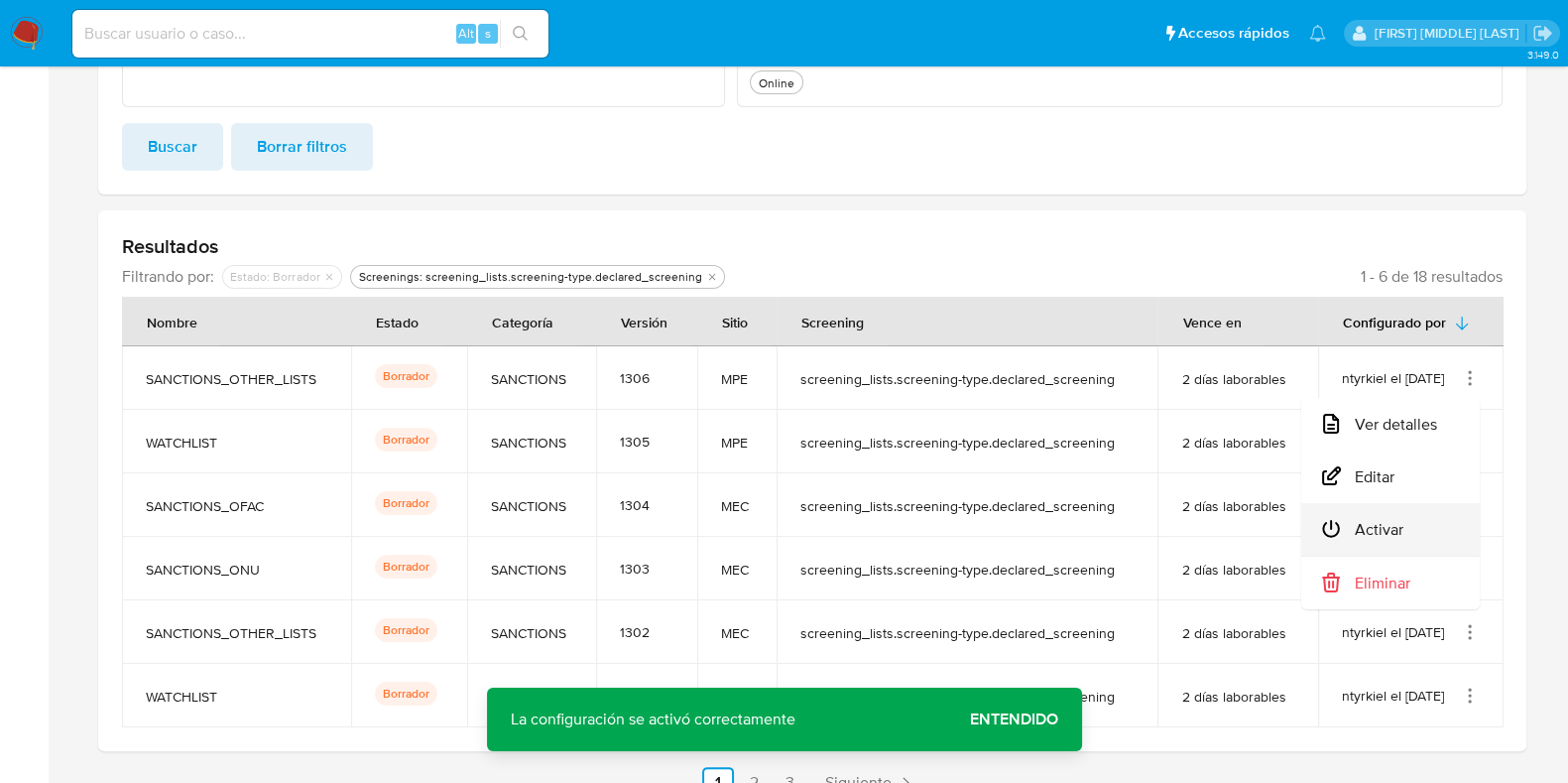 click on "Activar" at bounding box center [1390, 529] 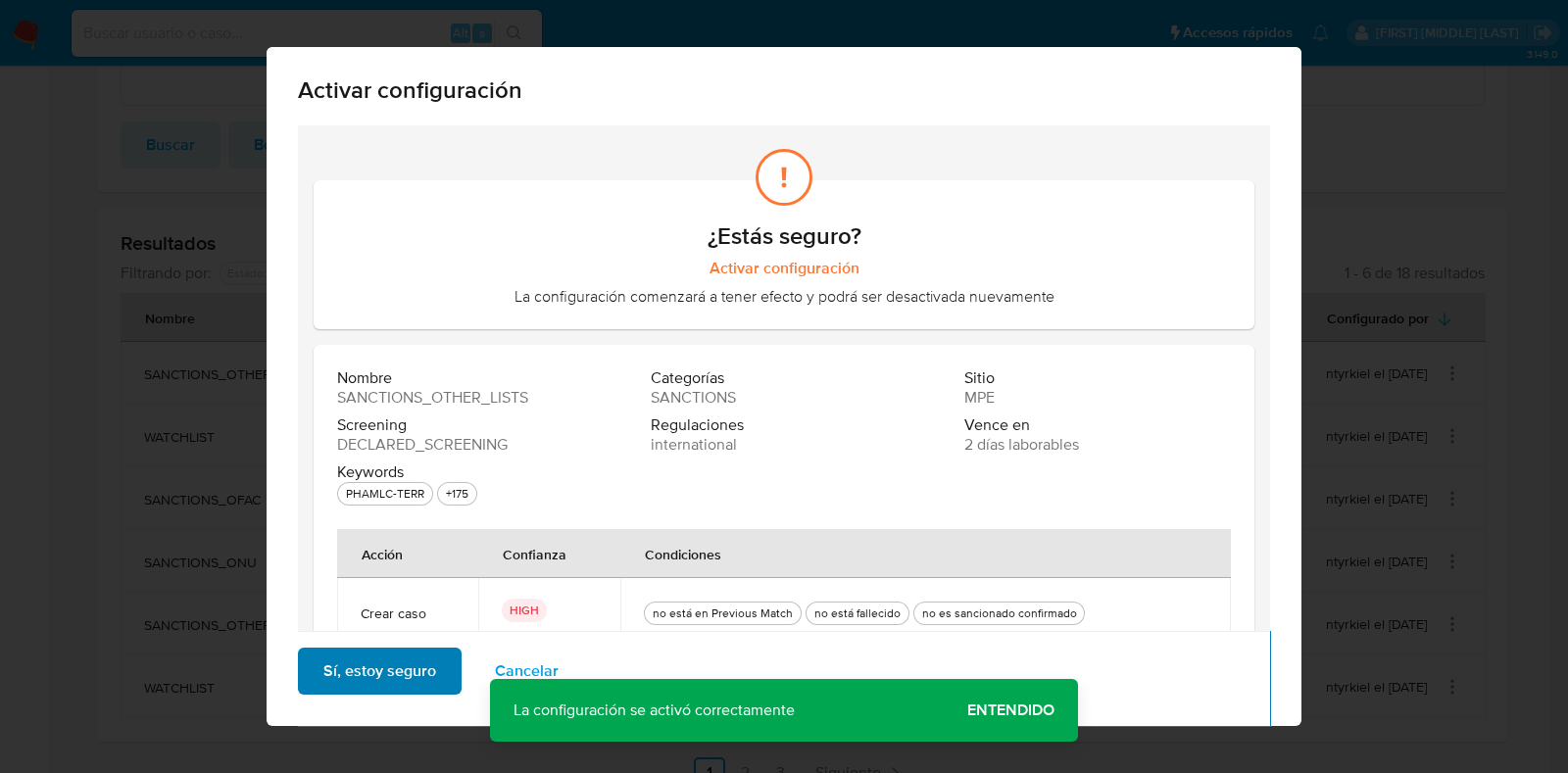click on "Sí, estoy seguro" at bounding box center [379, 671] 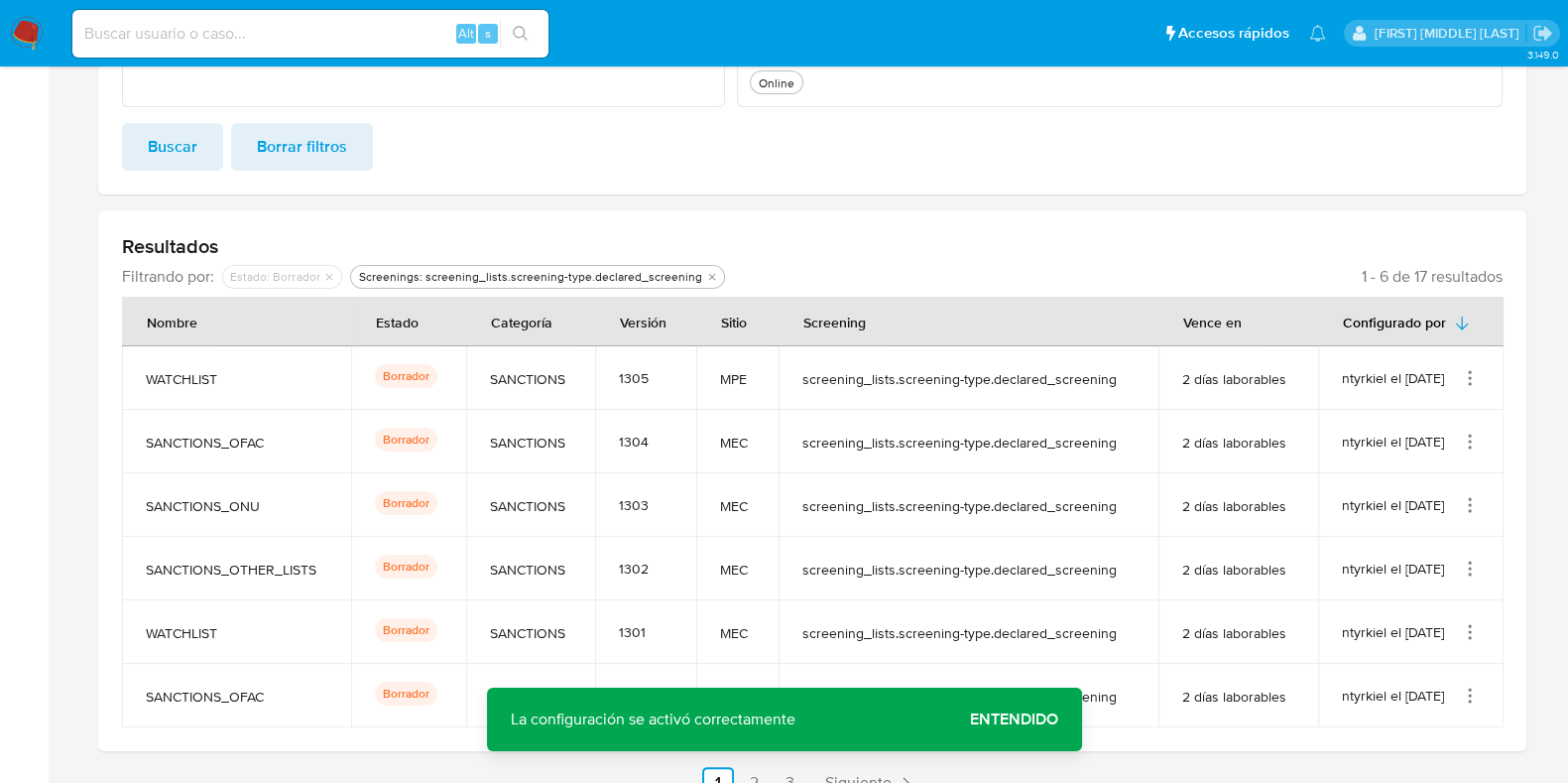 click 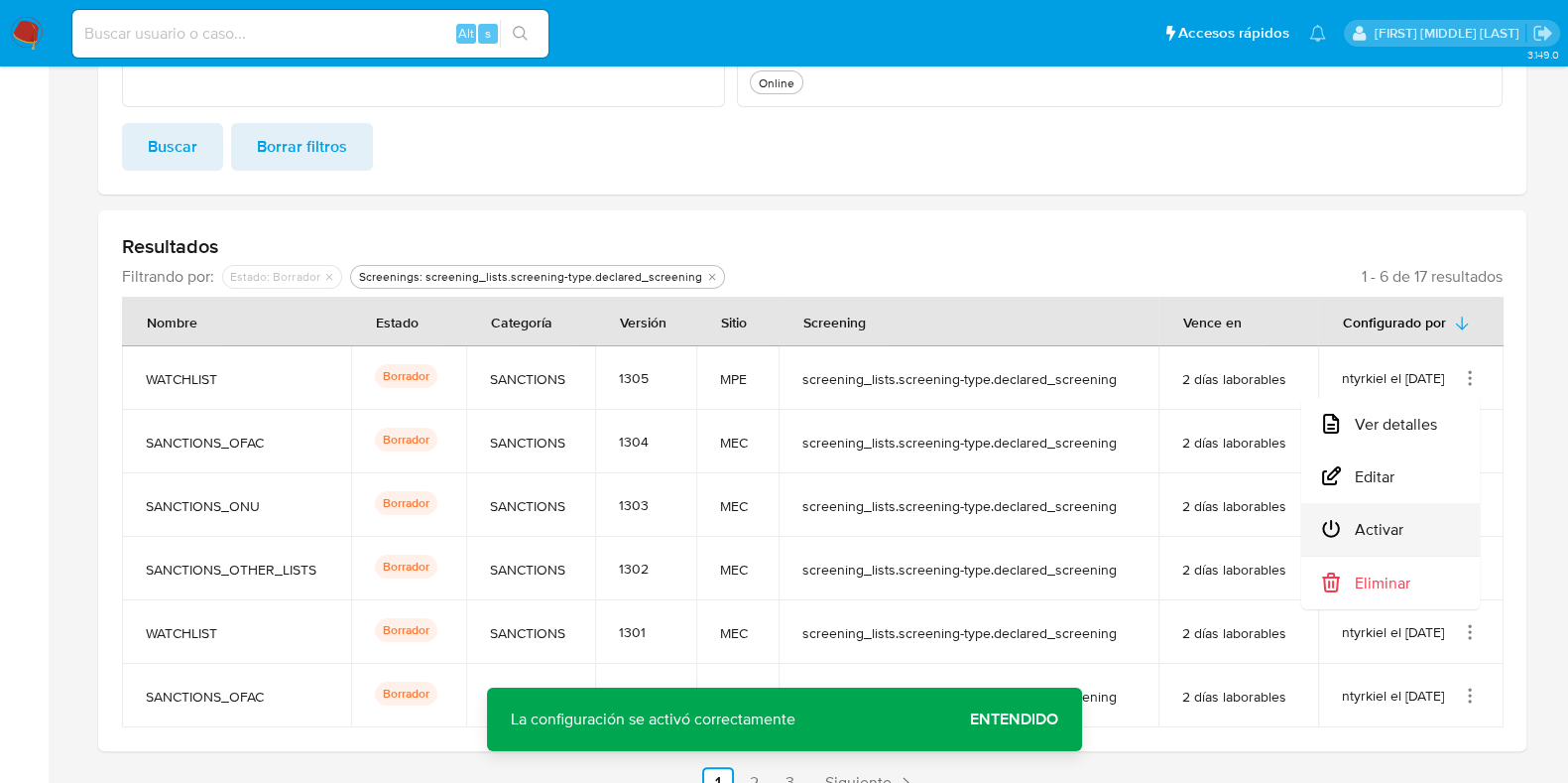 click on "Activar" at bounding box center [1390, 529] 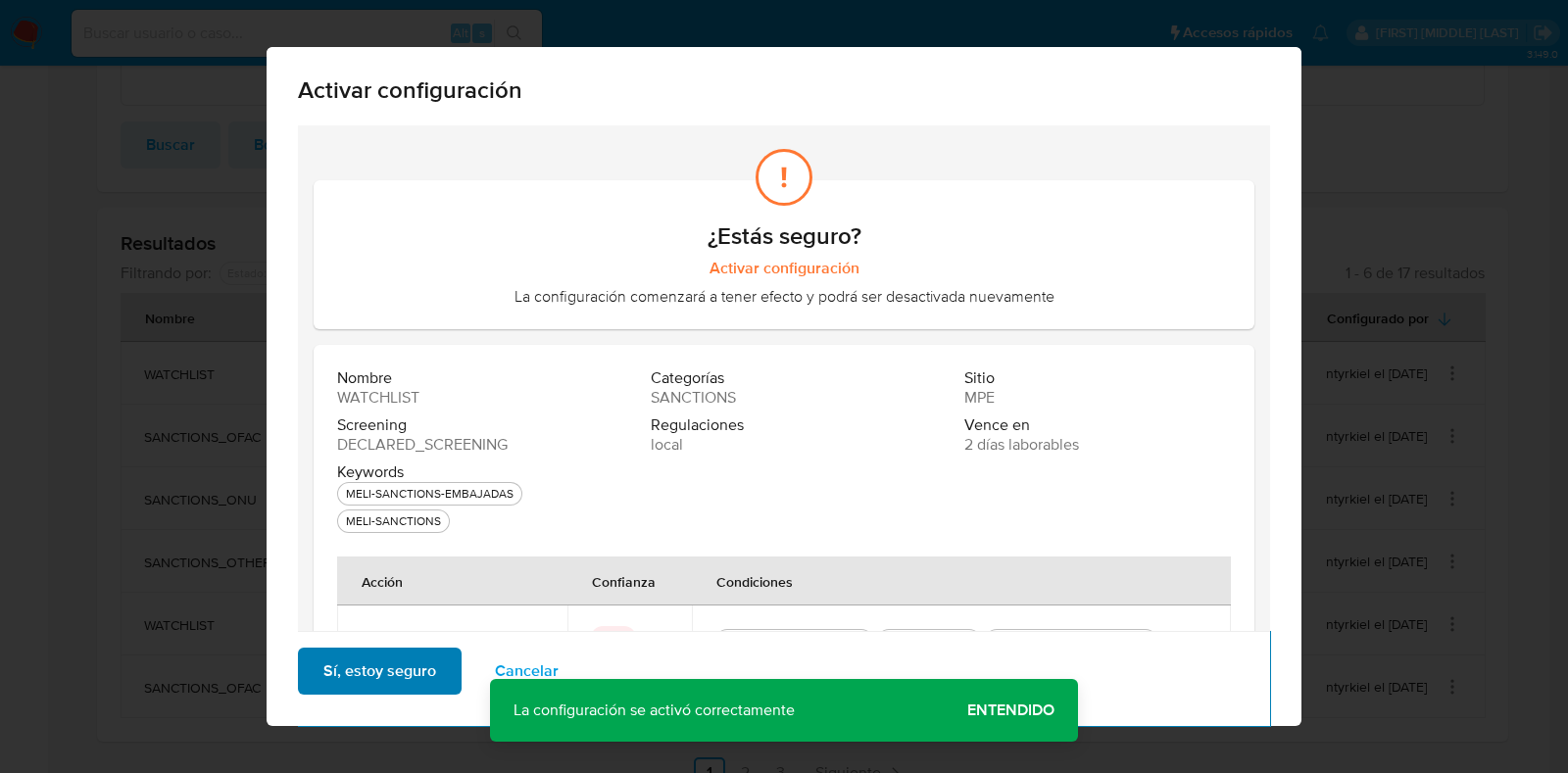 click on "Sí, estoy seguro" at bounding box center [379, 671] 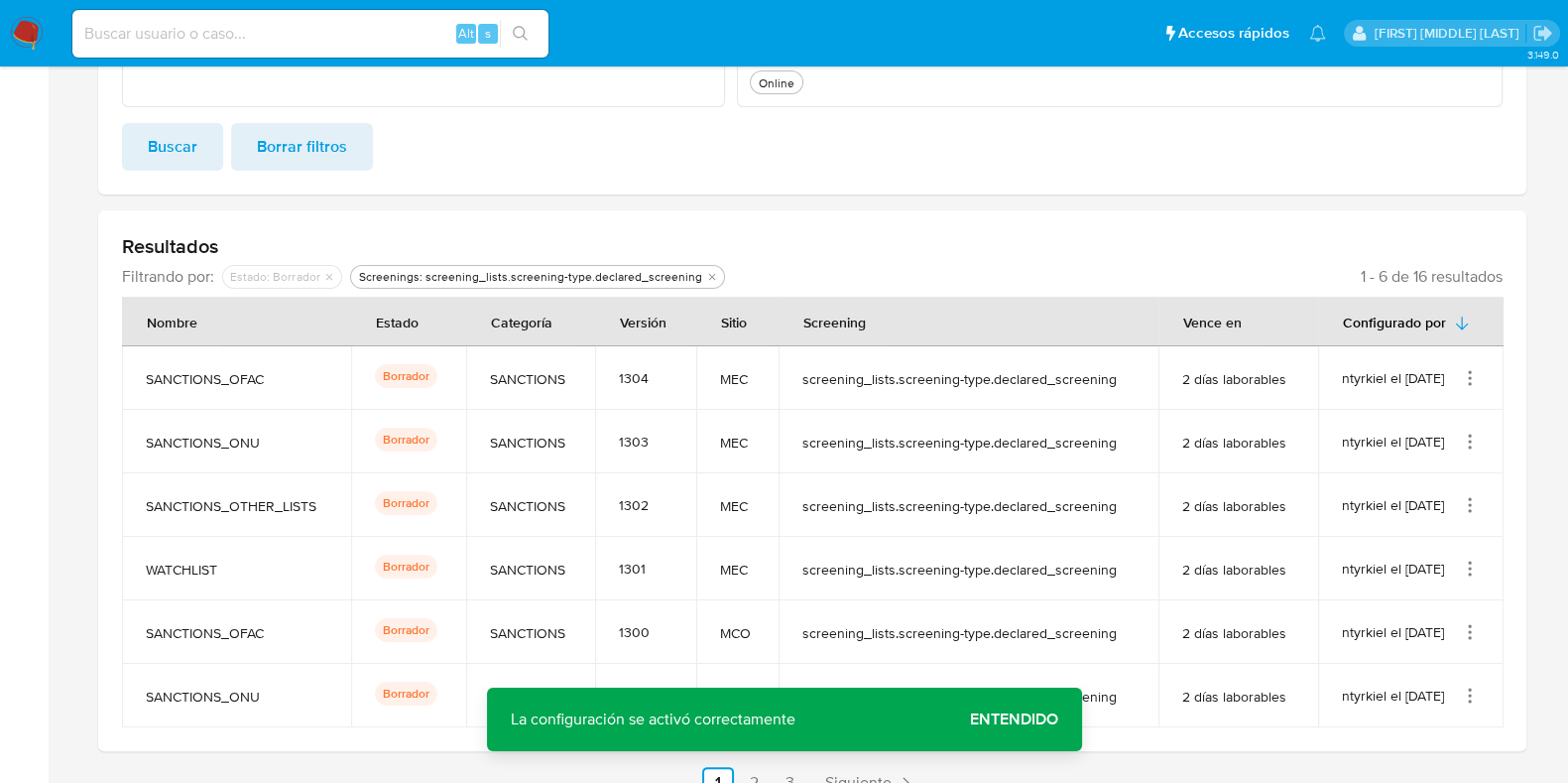 click 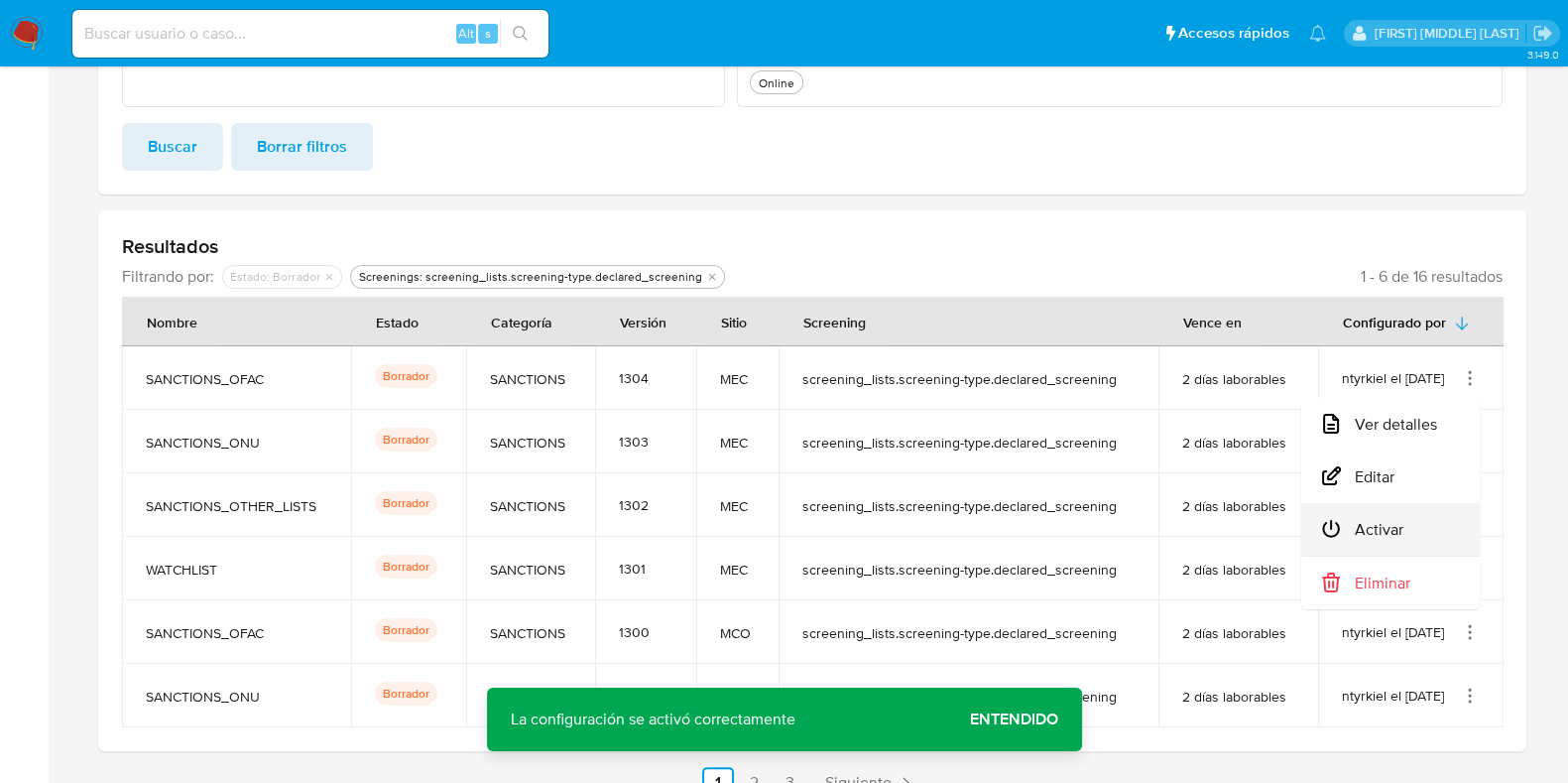 click on "Activar" at bounding box center (1390, 529) 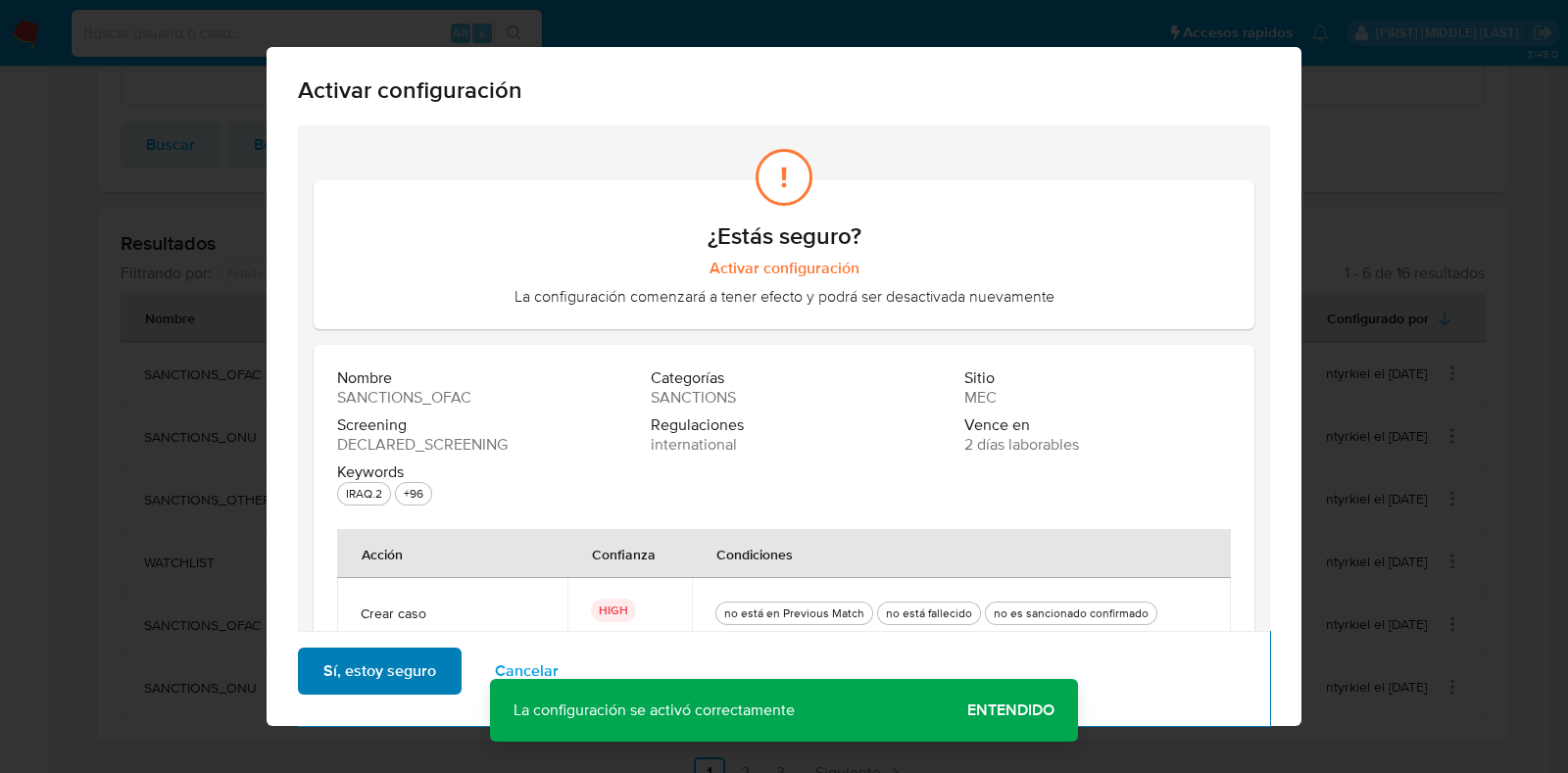 click on "Sí, estoy seguro" at bounding box center [379, 671] 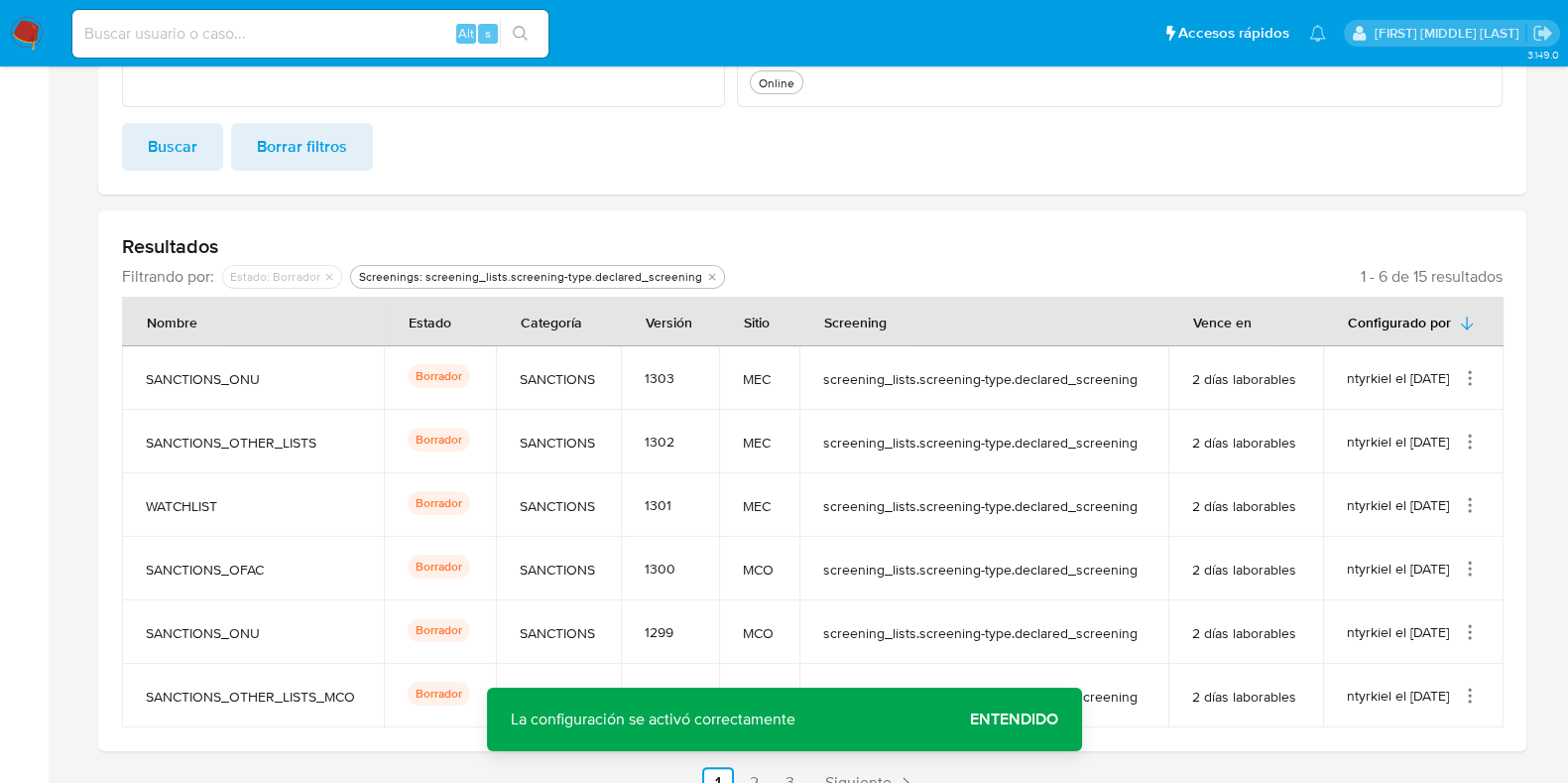 click 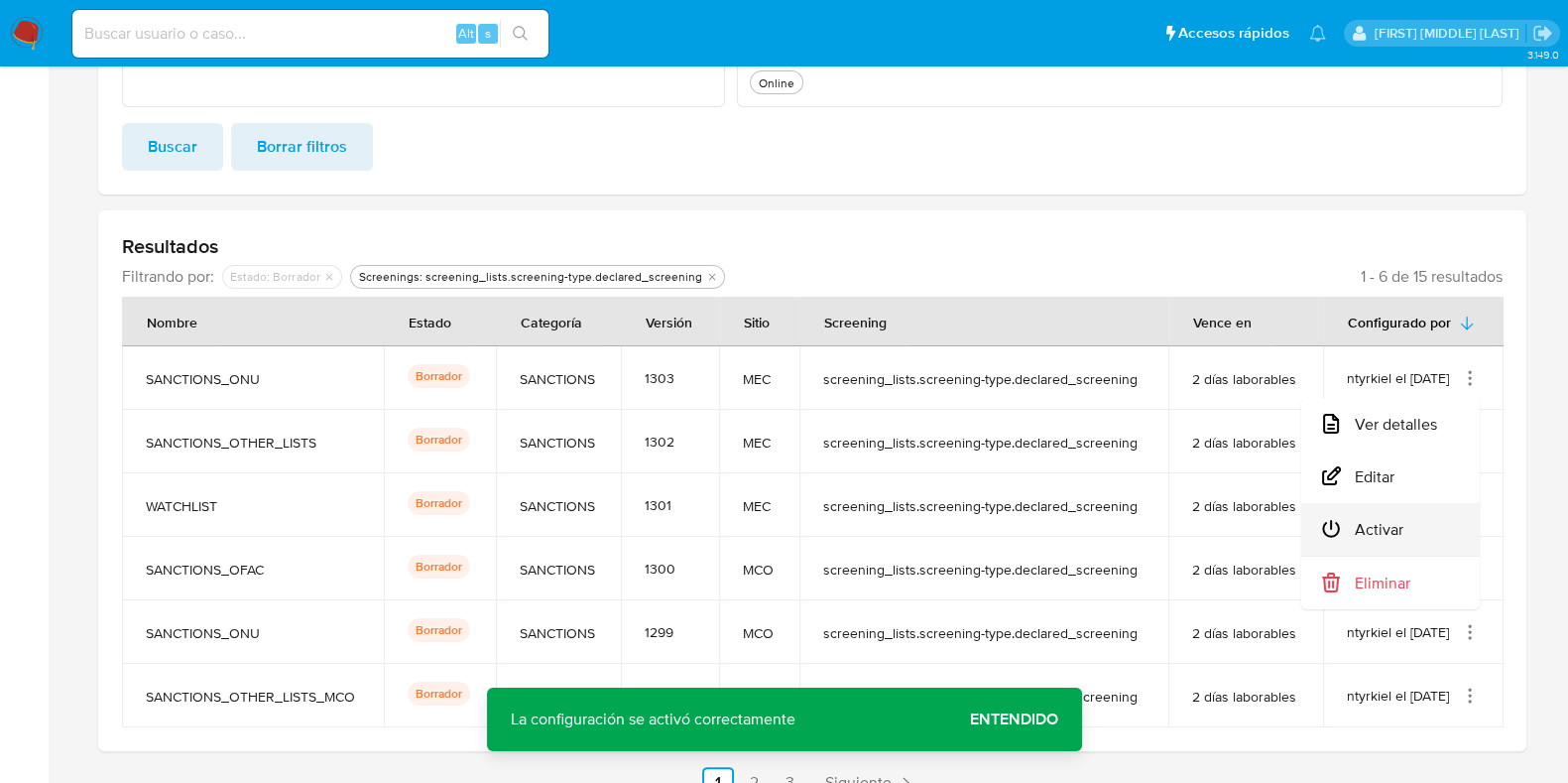 click on "Activar" at bounding box center [1390, 529] 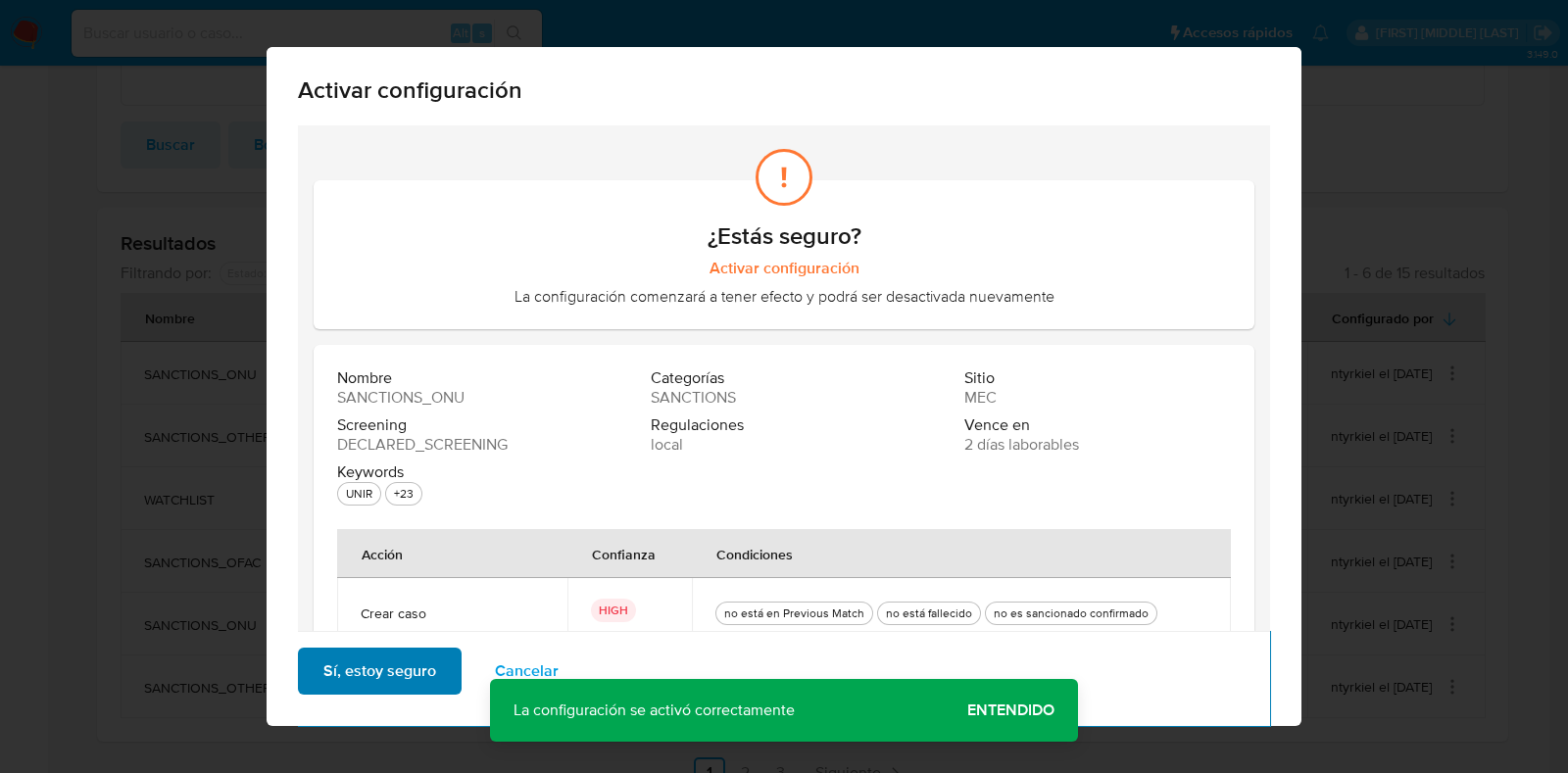 click on "Sí, estoy seguro" at bounding box center (379, 671) 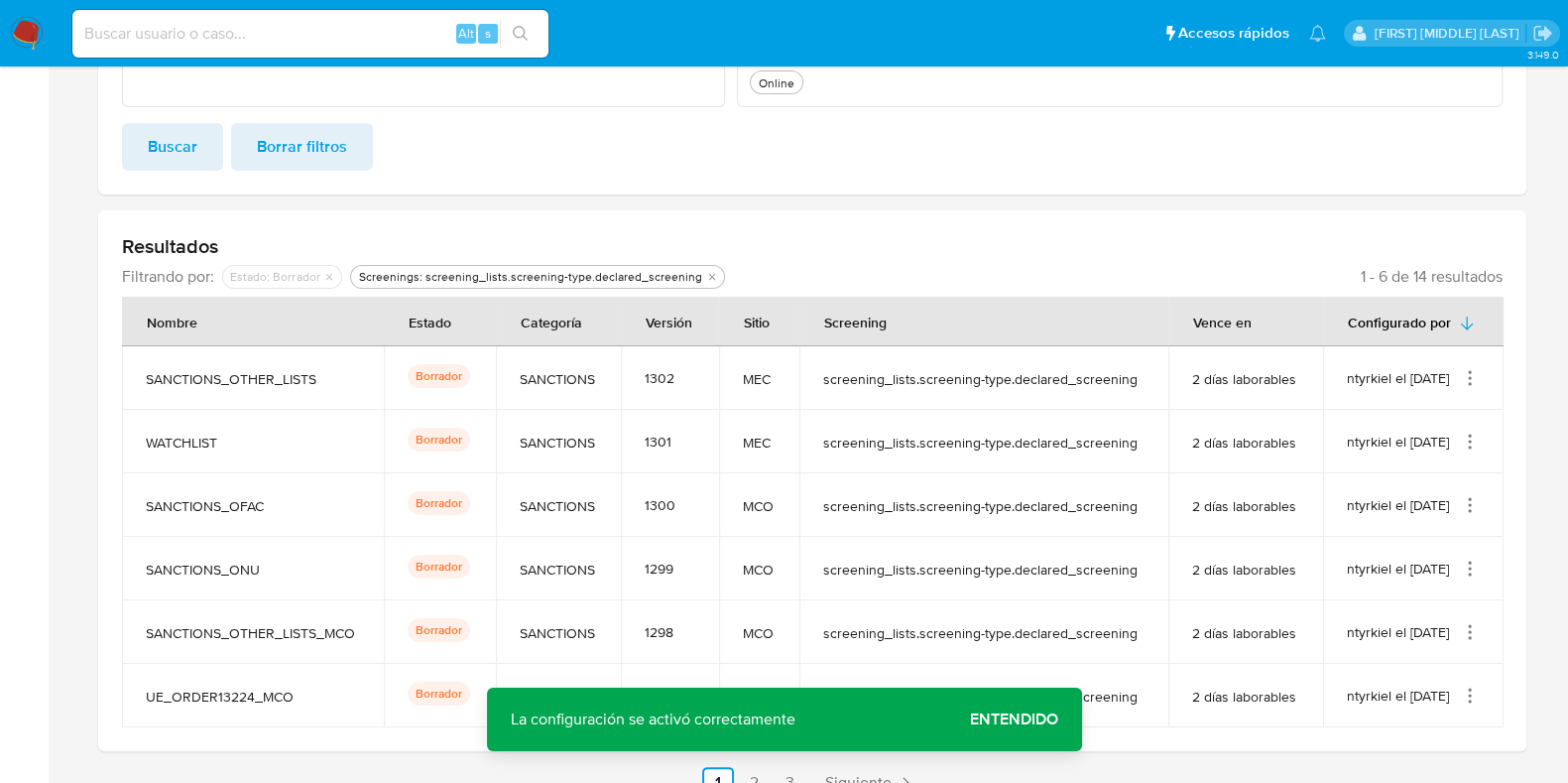 click 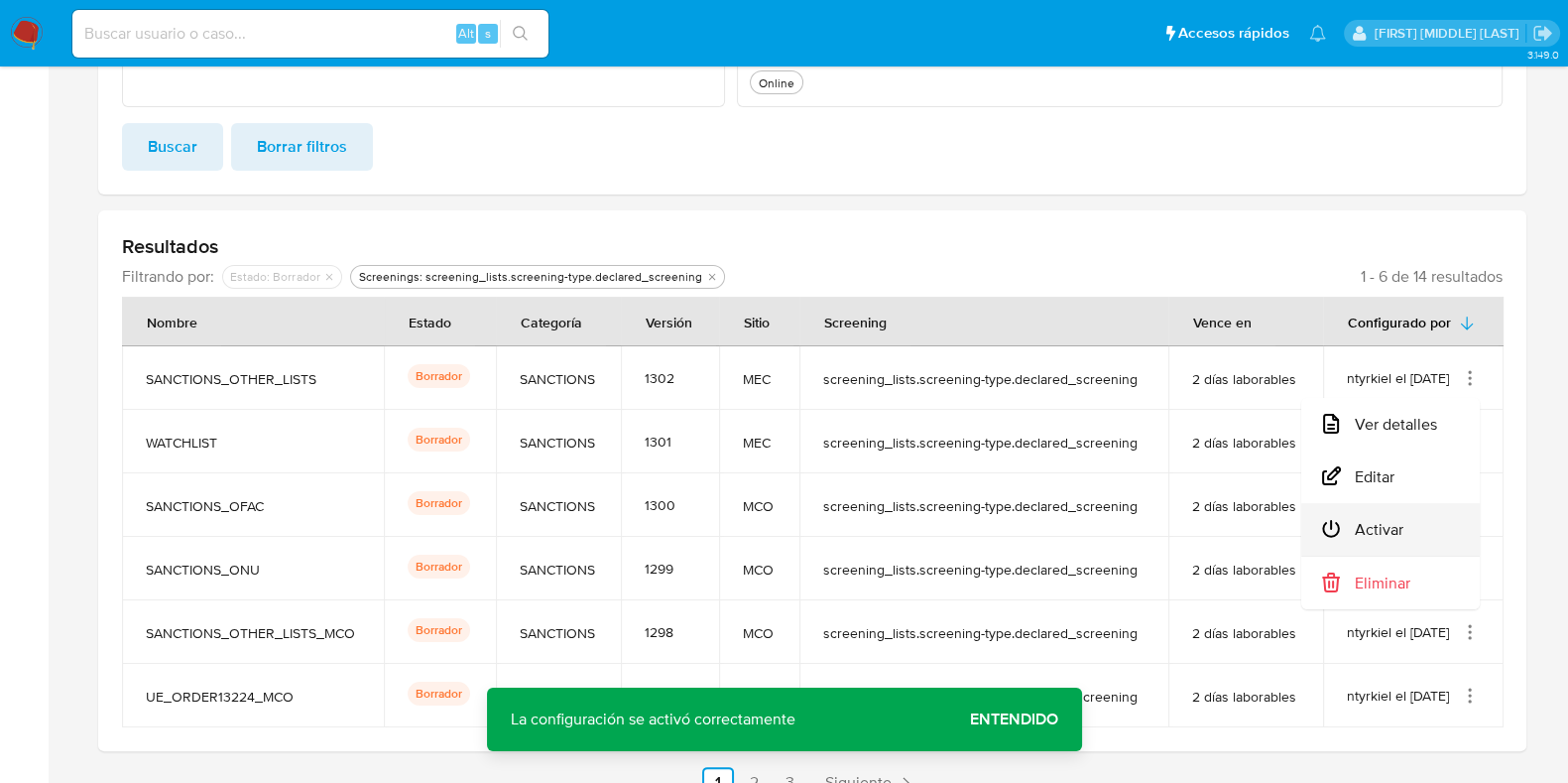 click on "Activar" at bounding box center [1390, 529] 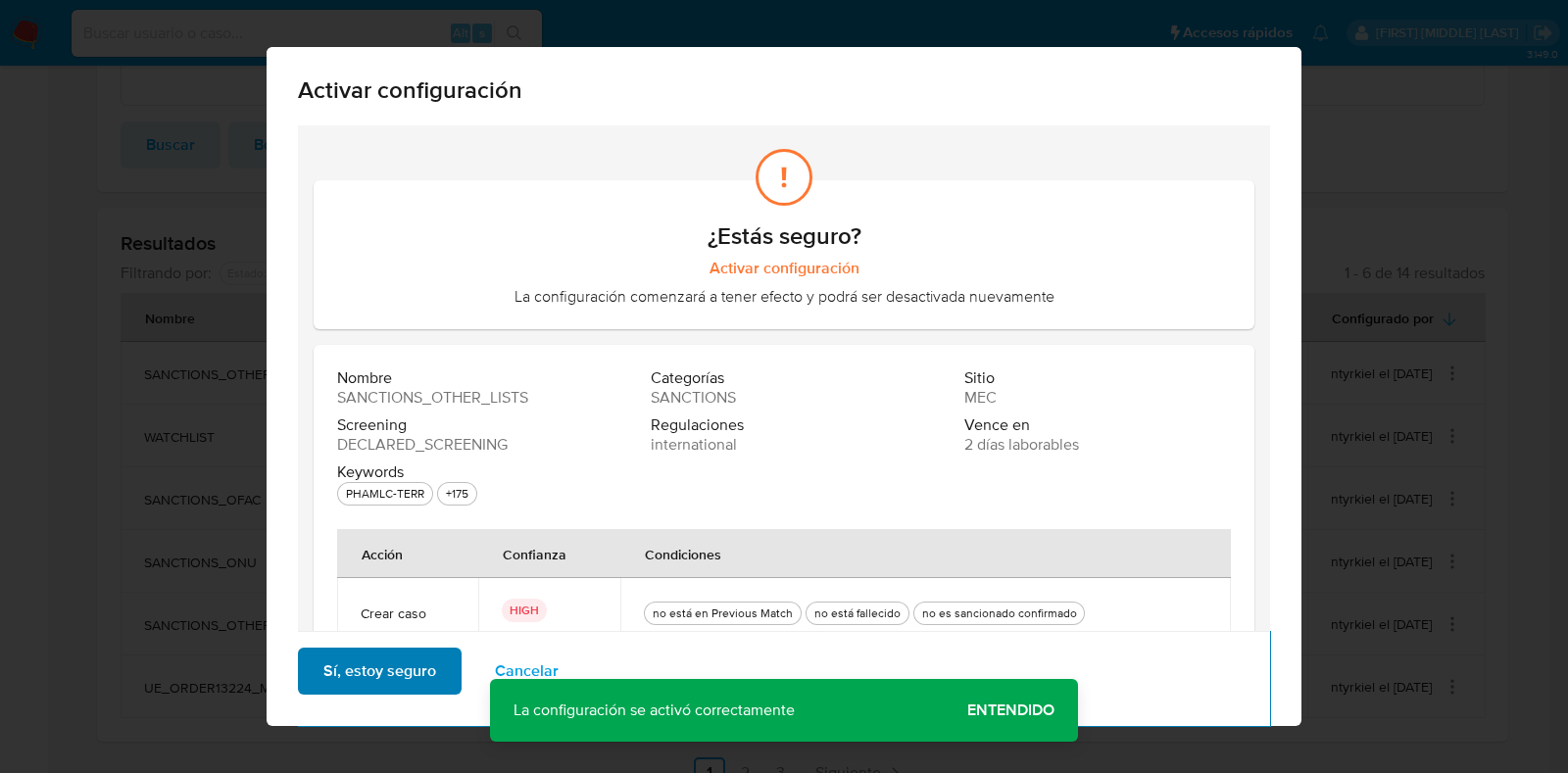 click on "Sí, estoy seguro" at bounding box center [379, 671] 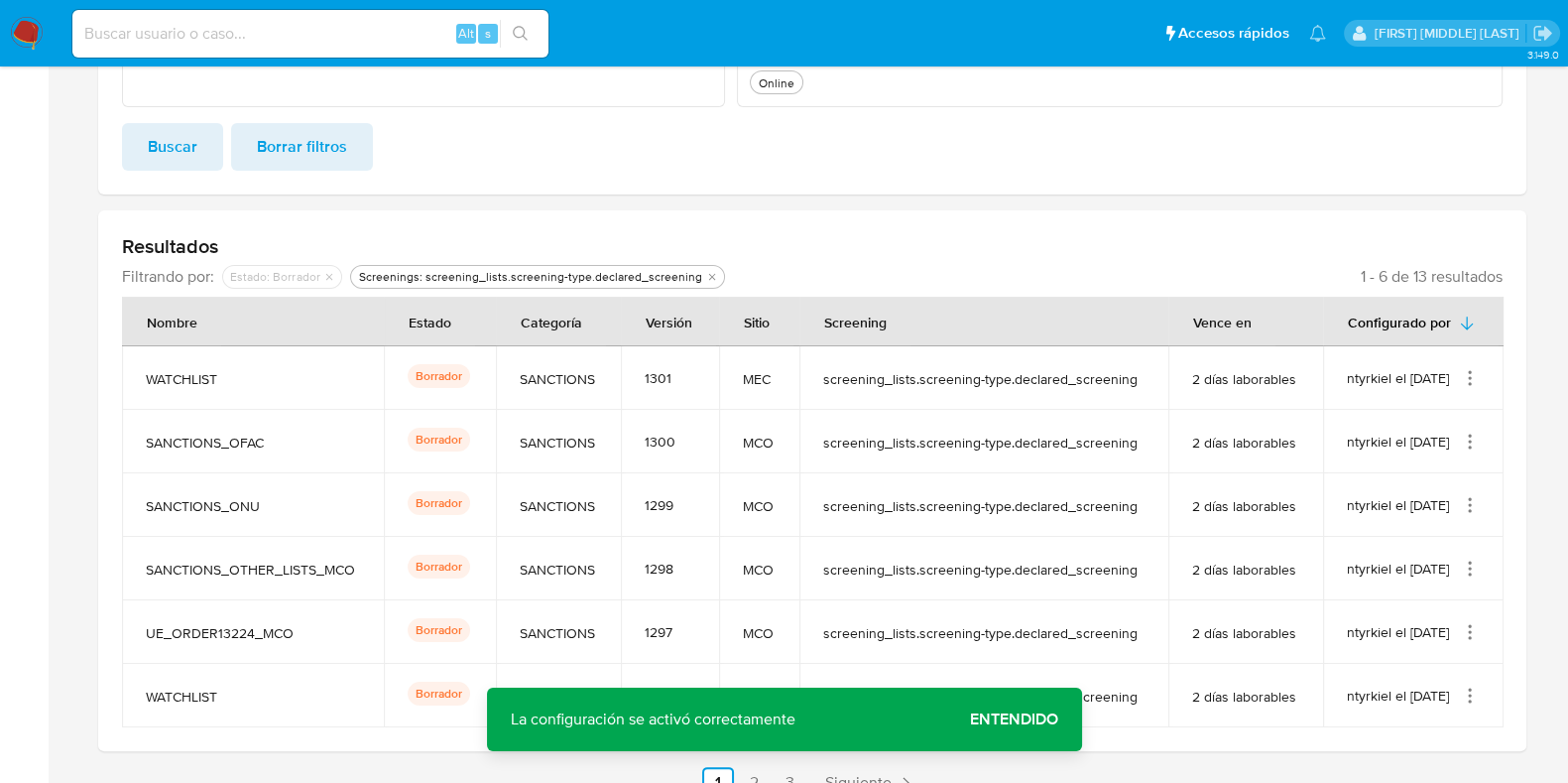 click 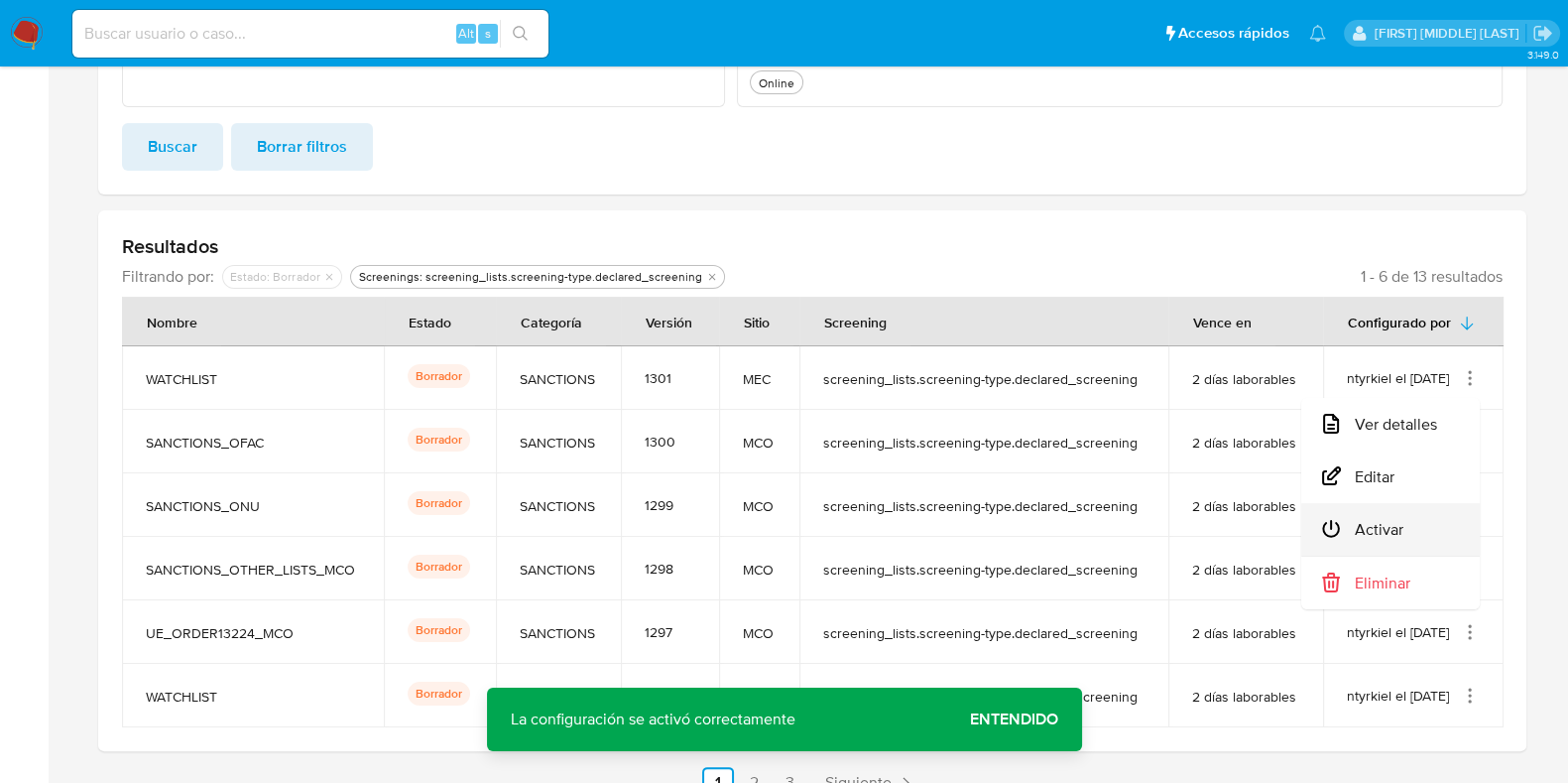 click on "Activar" at bounding box center [1390, 529] 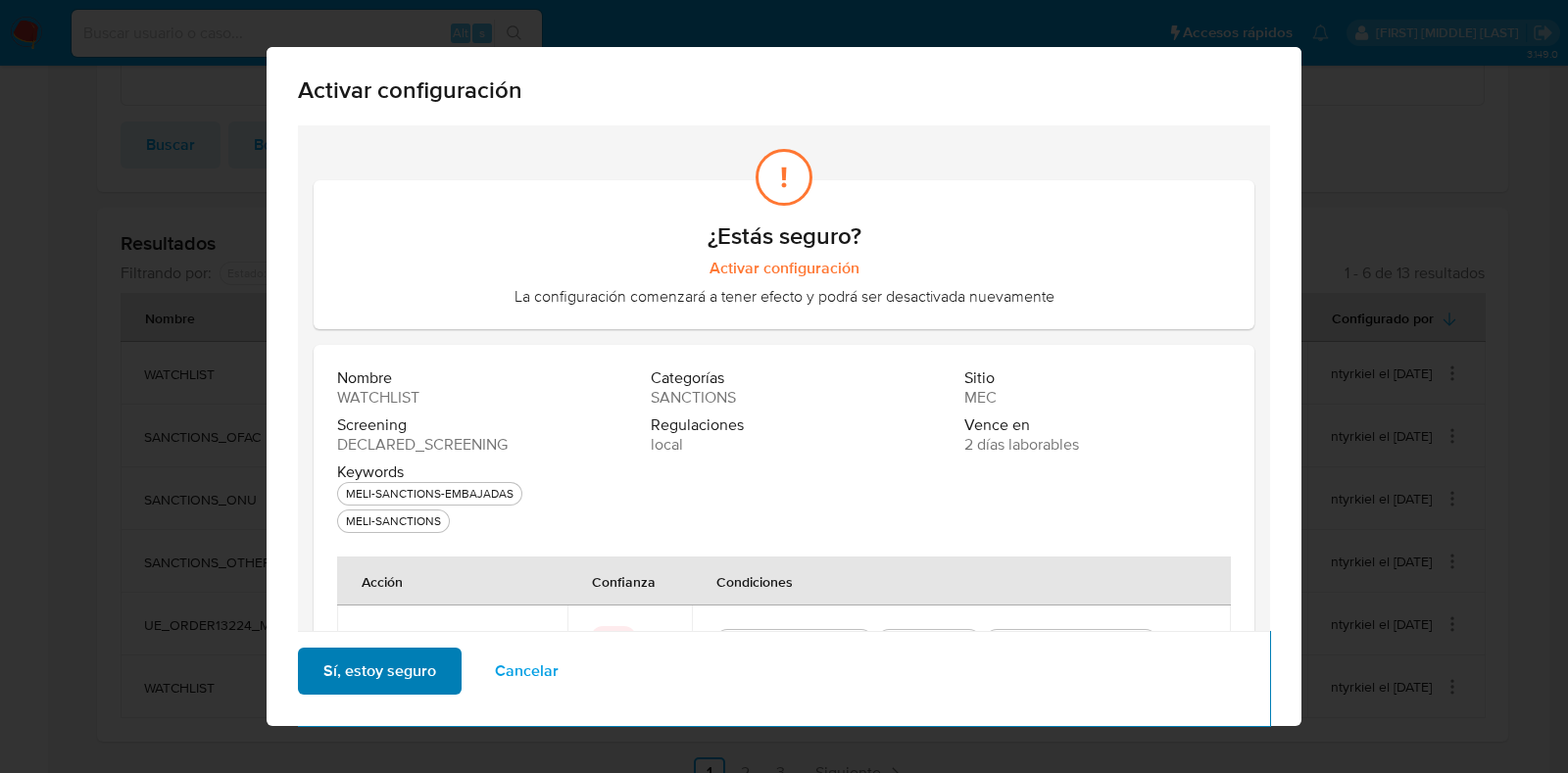 click on "Sí, estoy seguro" at bounding box center (379, 671) 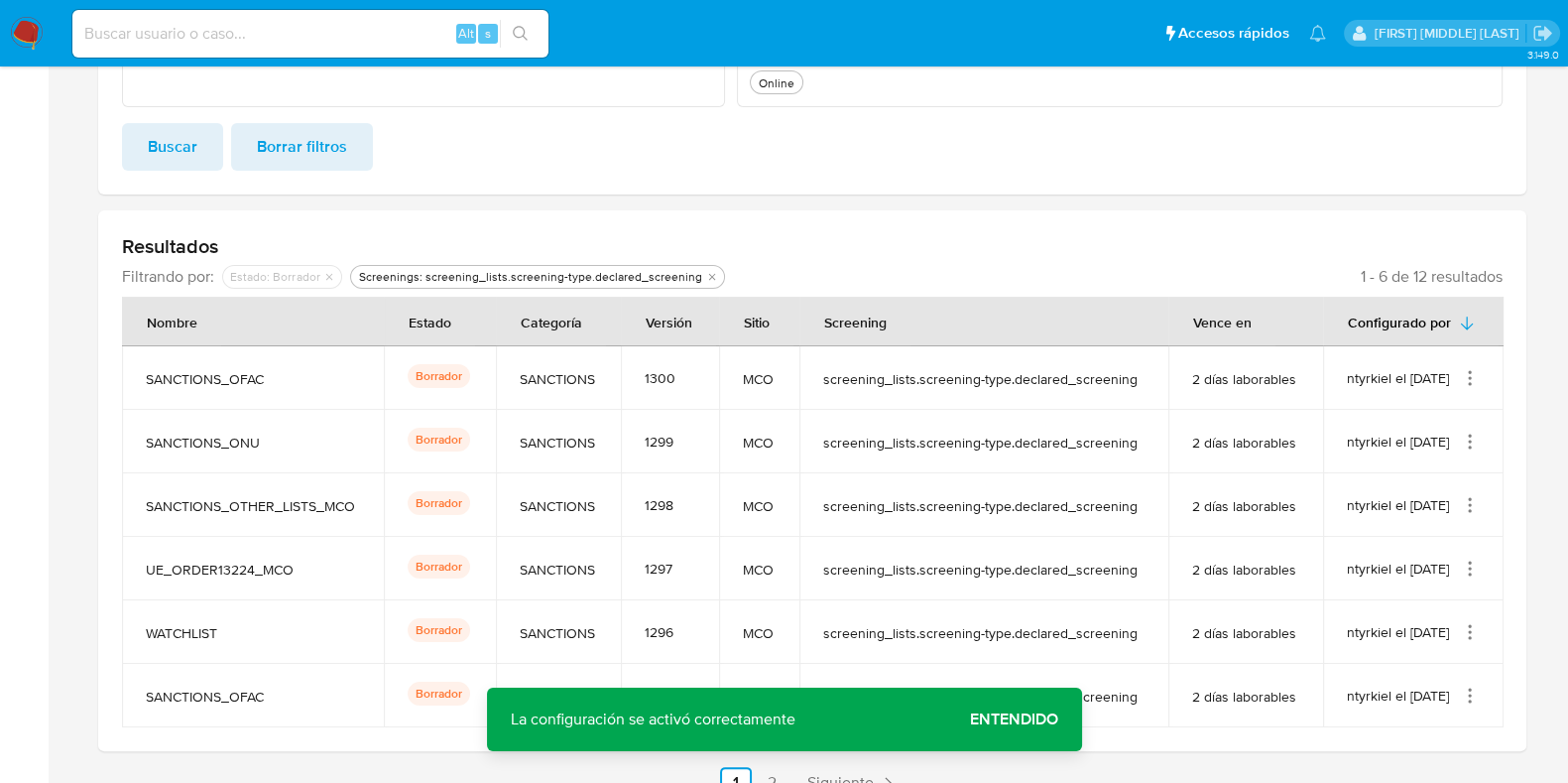 click 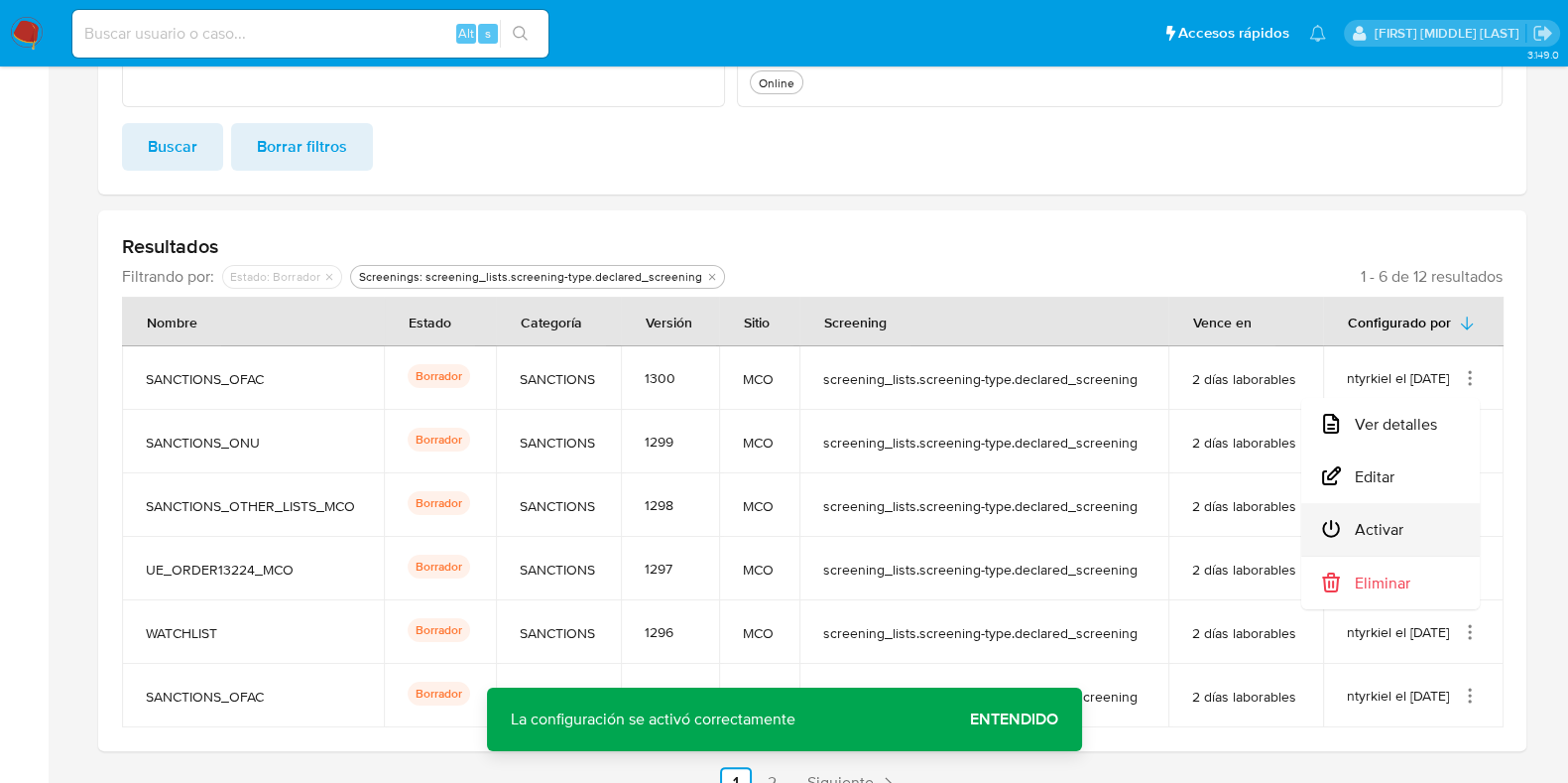 click on "Activar" at bounding box center [1390, 529] 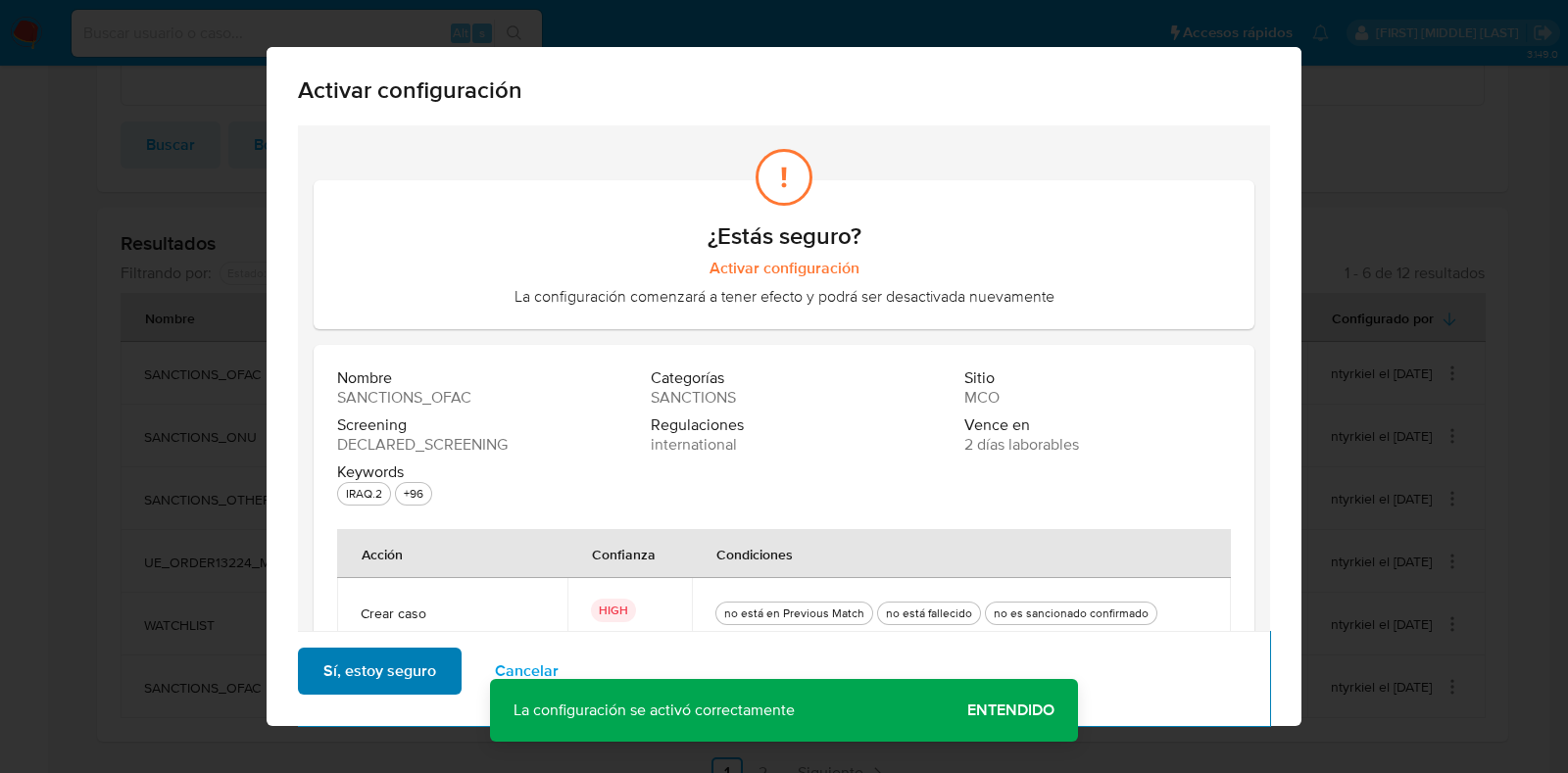 click on "Sí, estoy seguro" at bounding box center [379, 671] 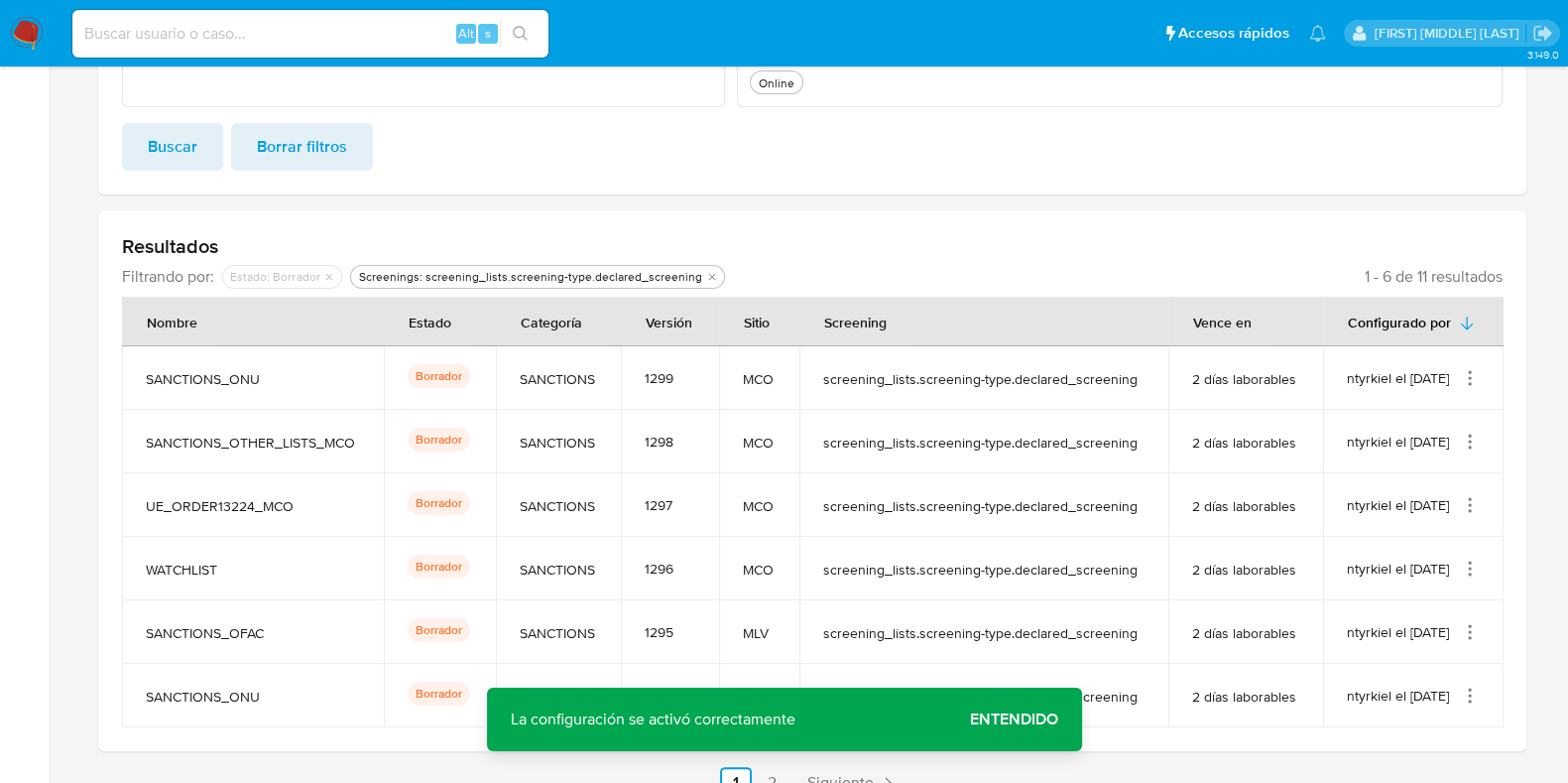 click 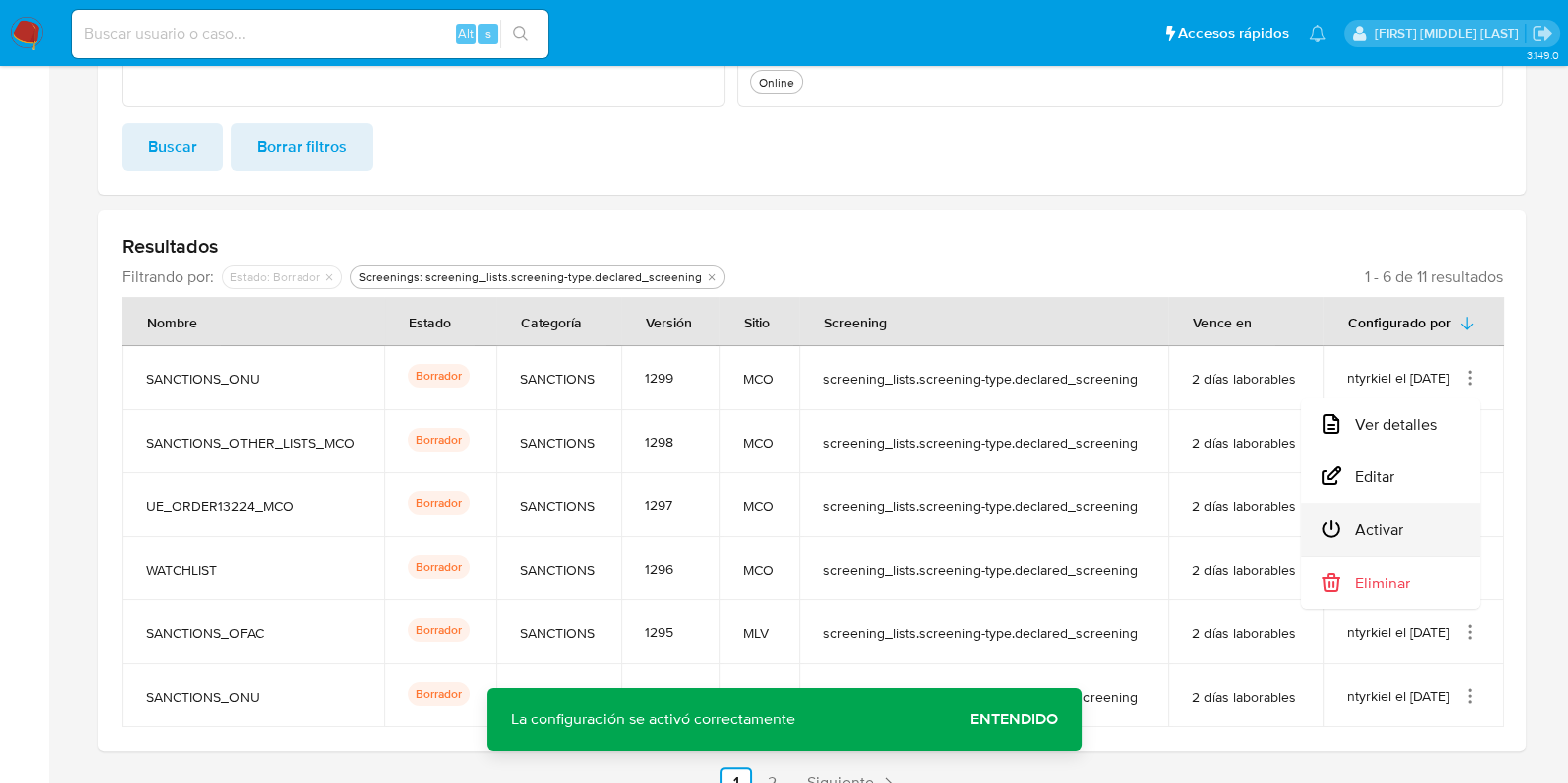 click on "Activar" at bounding box center [1390, 529] 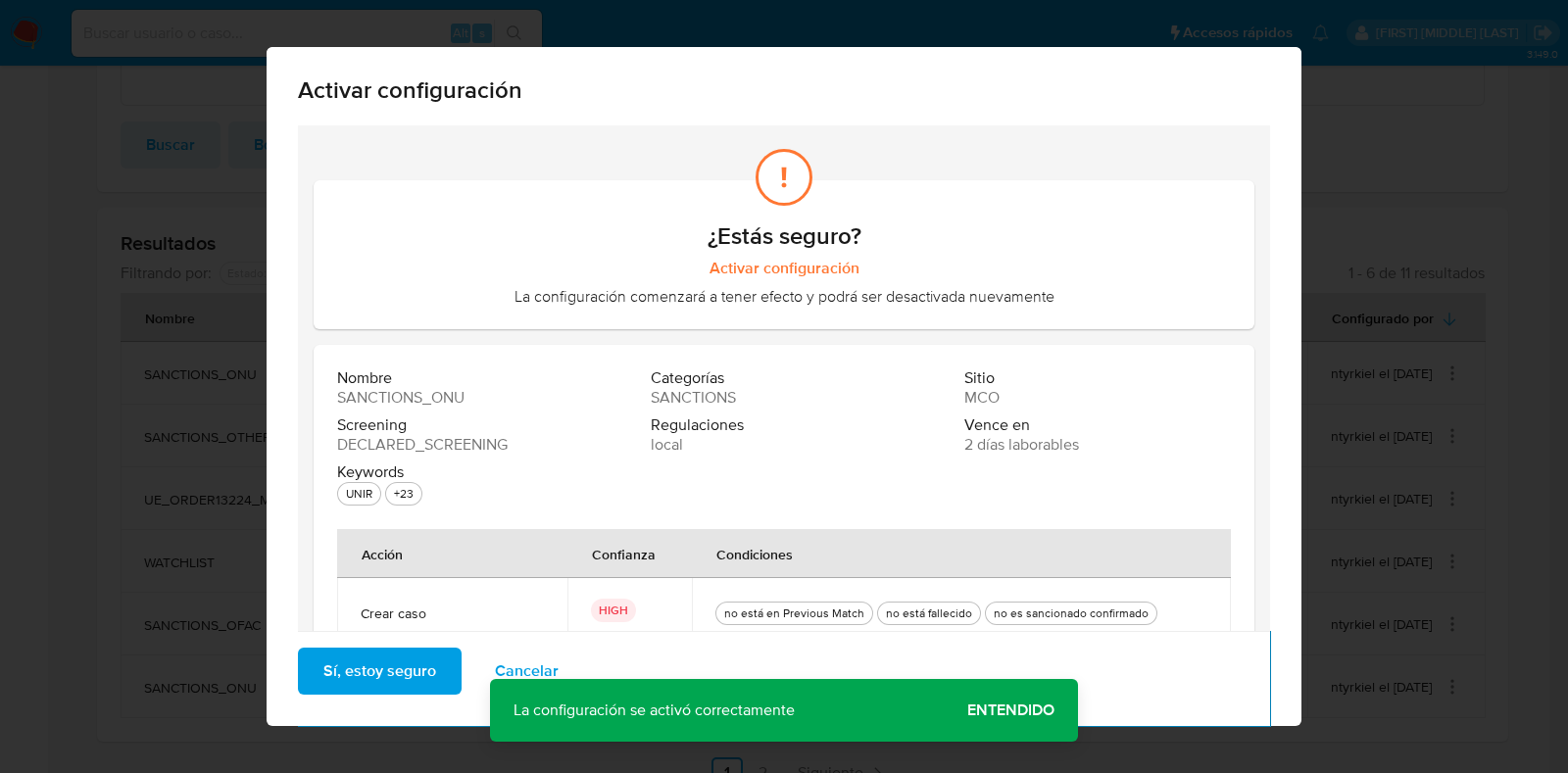 click on "Sí, estoy seguro" at bounding box center [379, 671] 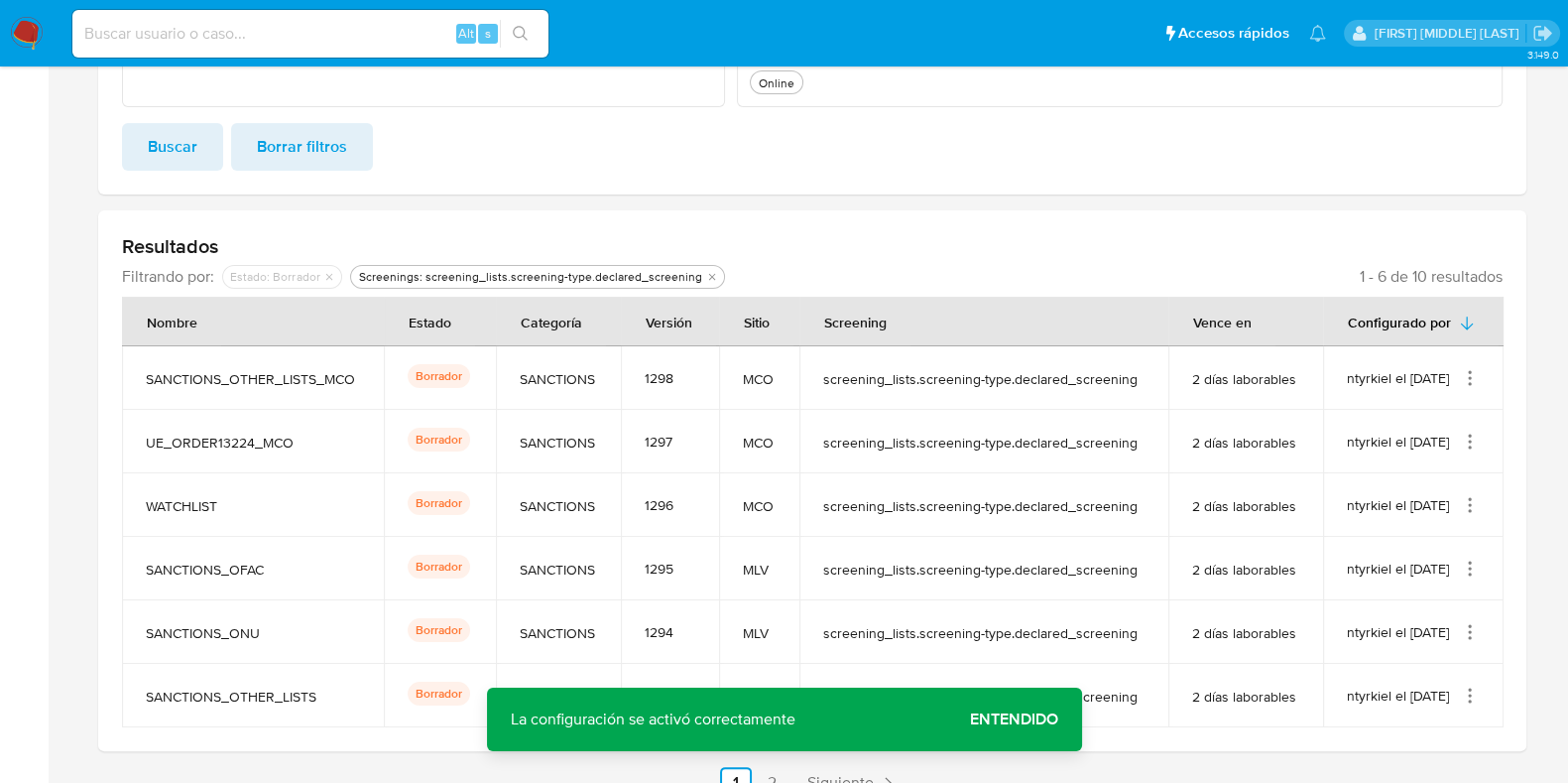 click 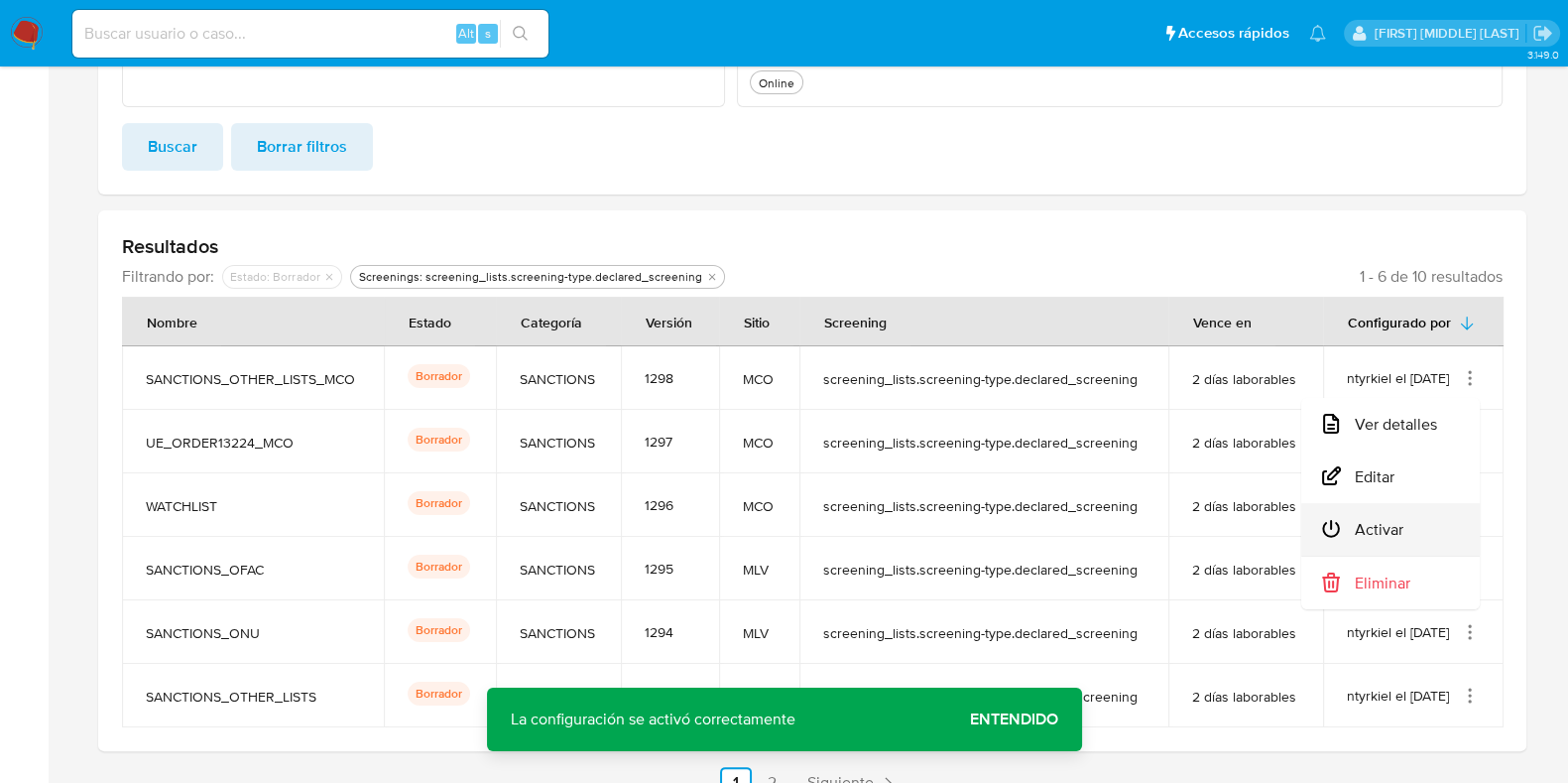 click on "Activar" at bounding box center [1390, 529] 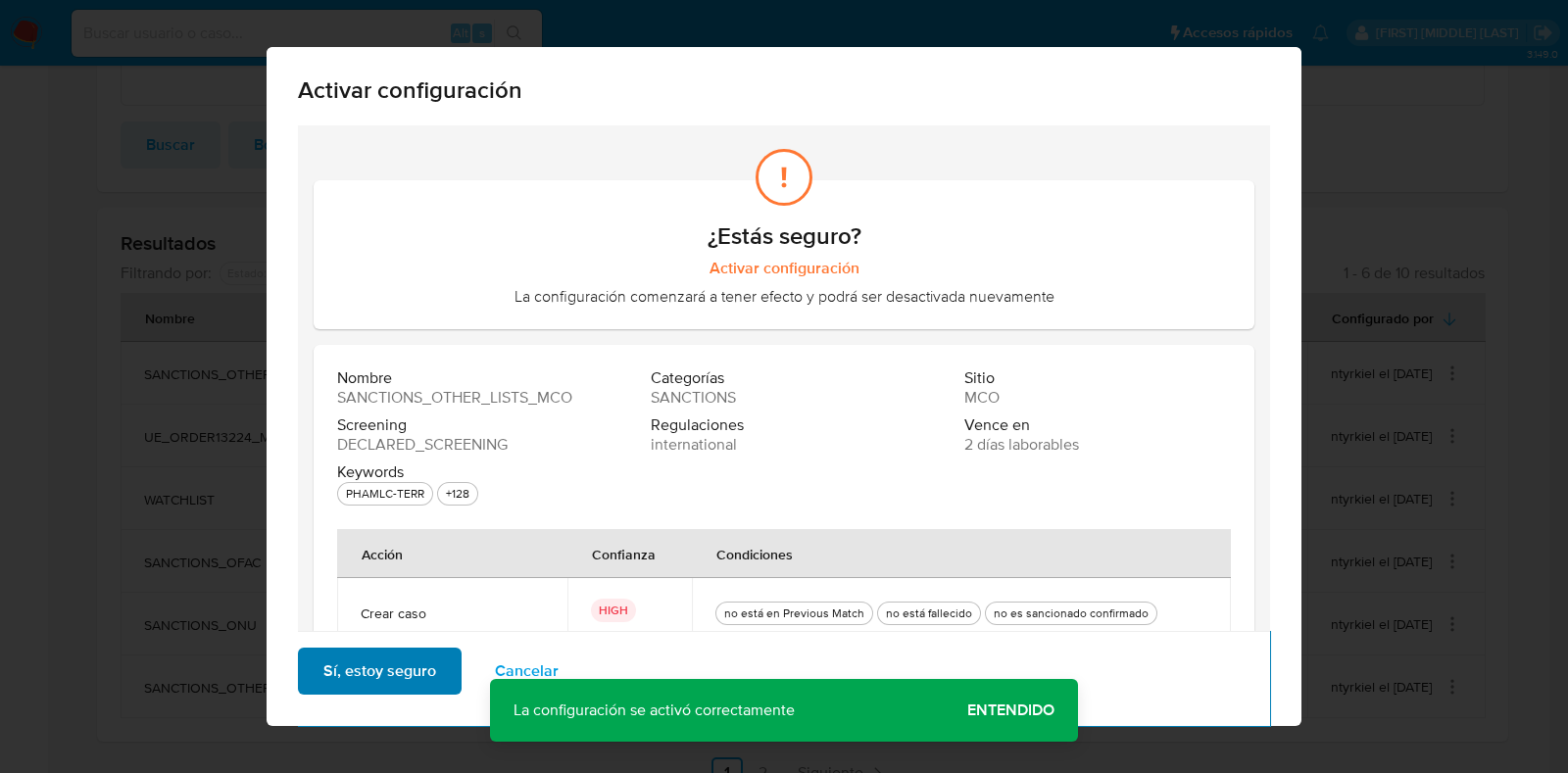click on "Sí, estoy seguro" at bounding box center (379, 671) 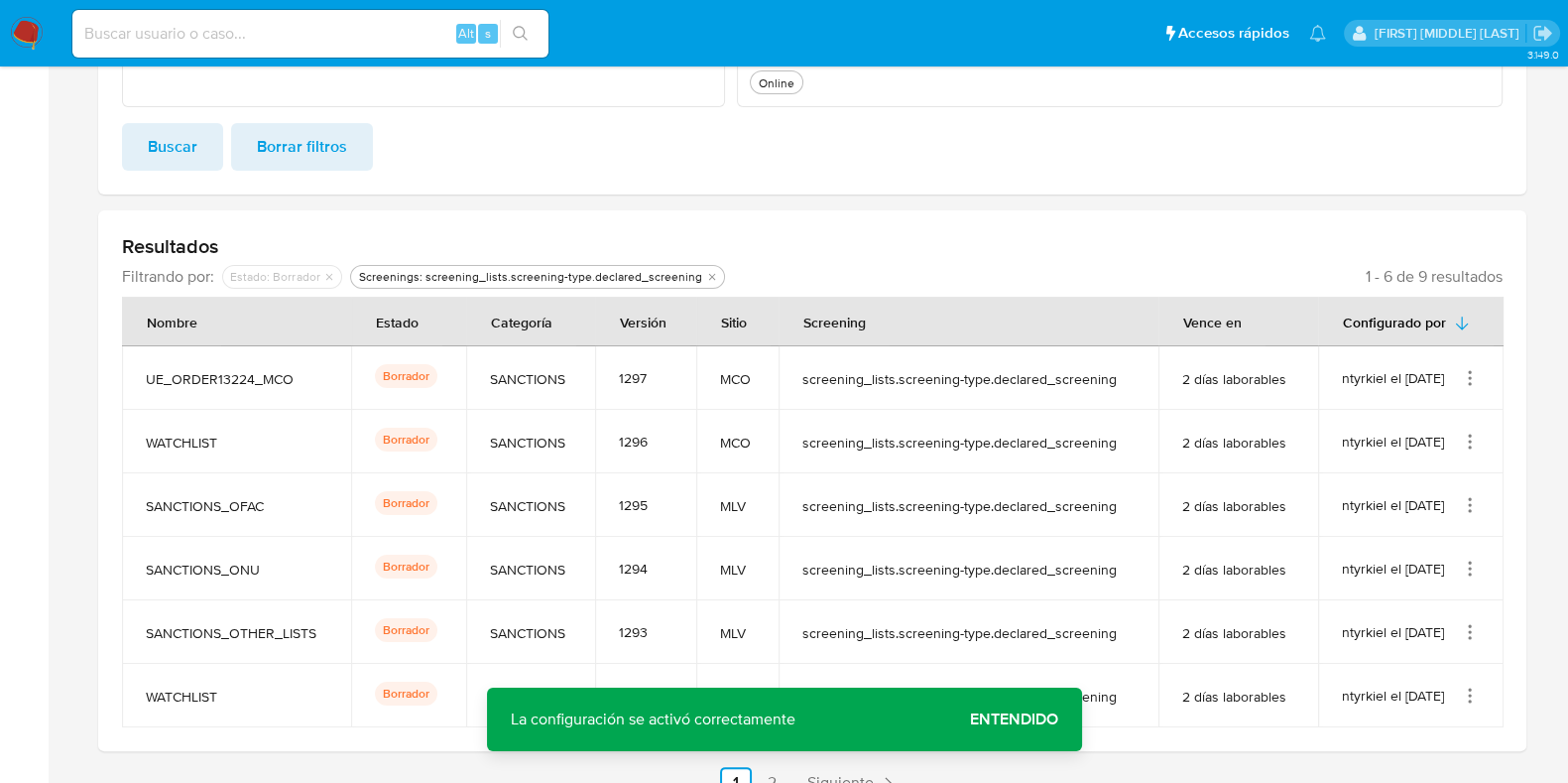 click 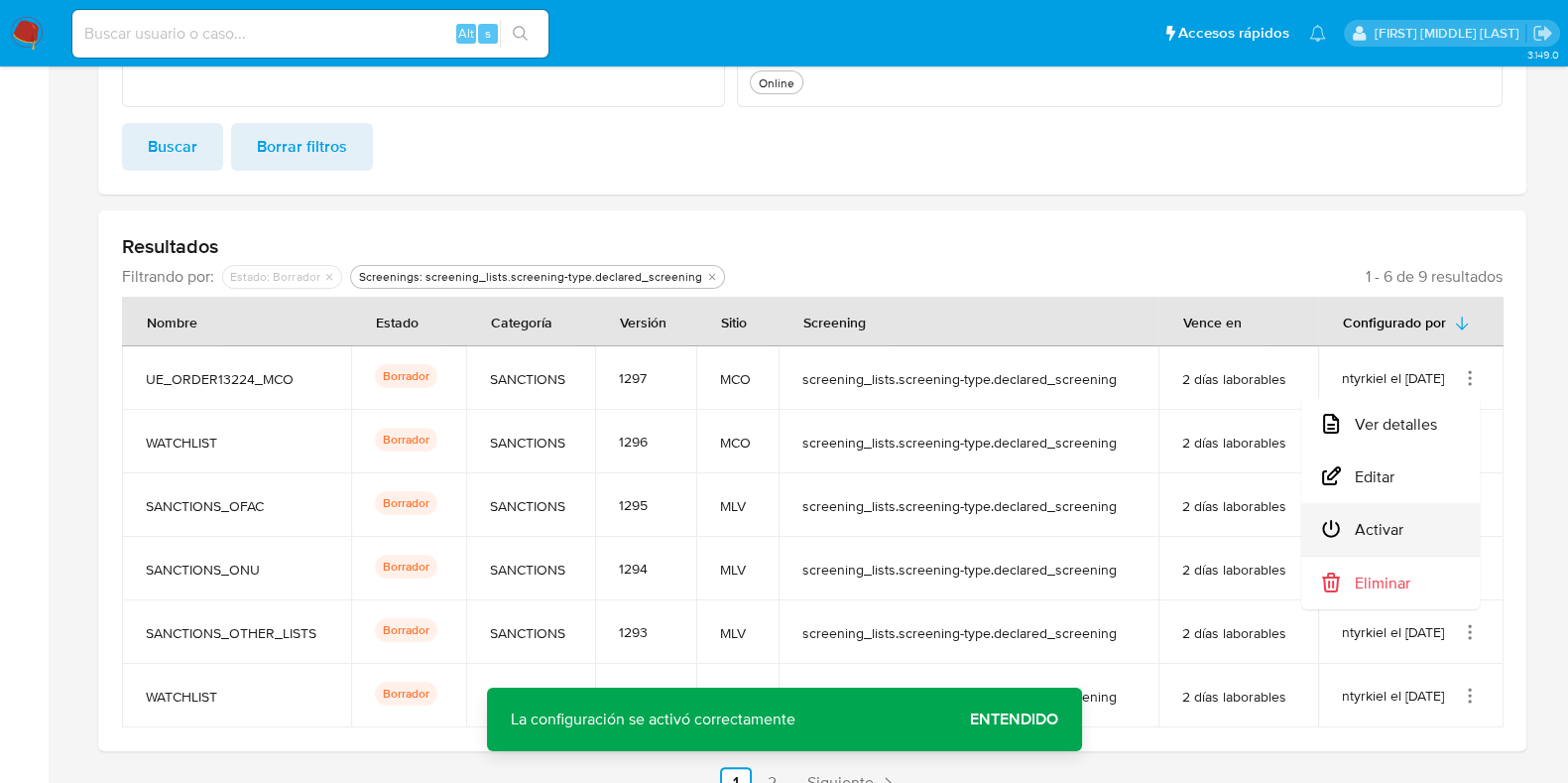click on "Activar" at bounding box center [1390, 529] 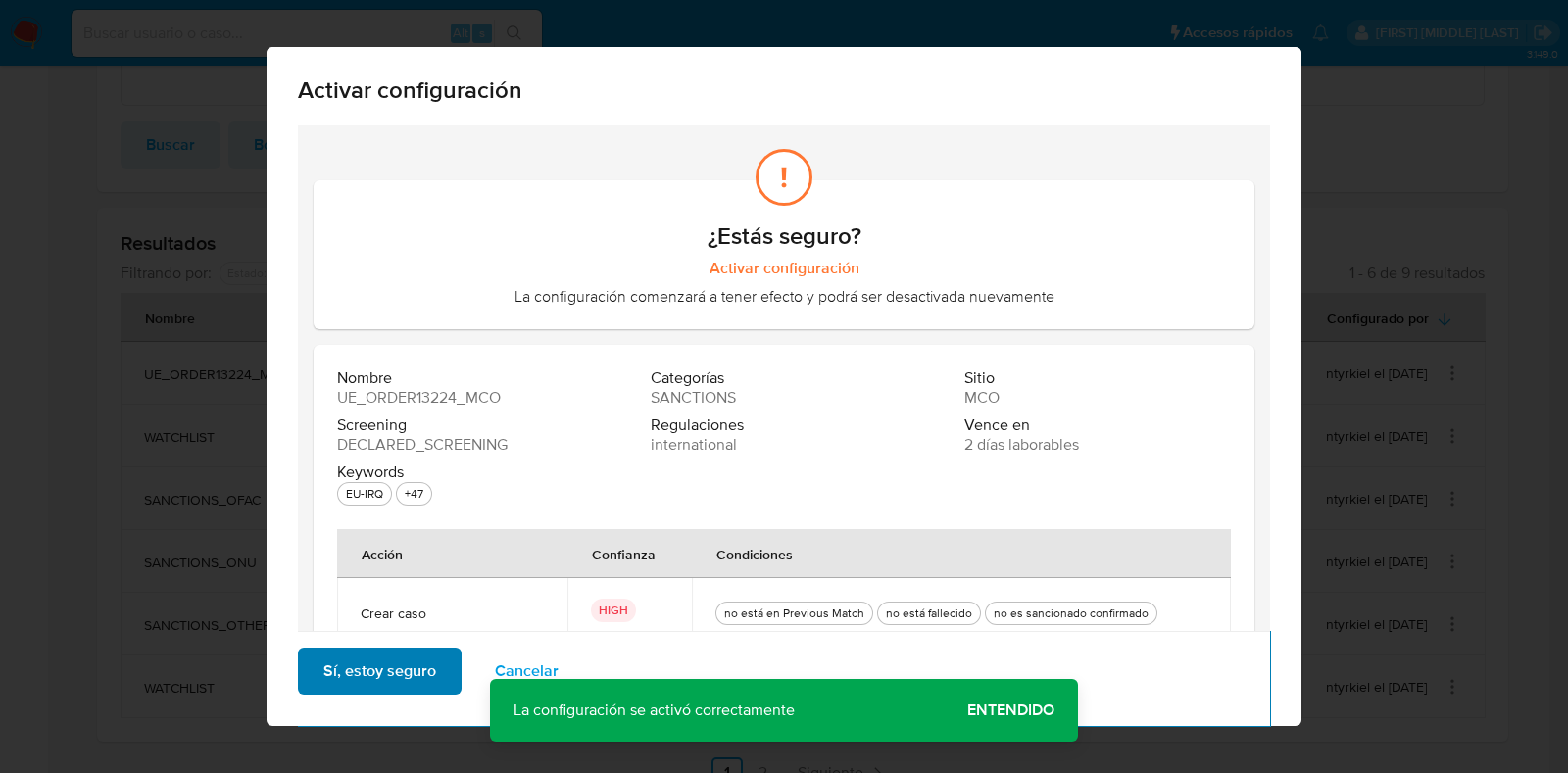click on "Sí, estoy seguro" at bounding box center [379, 671] 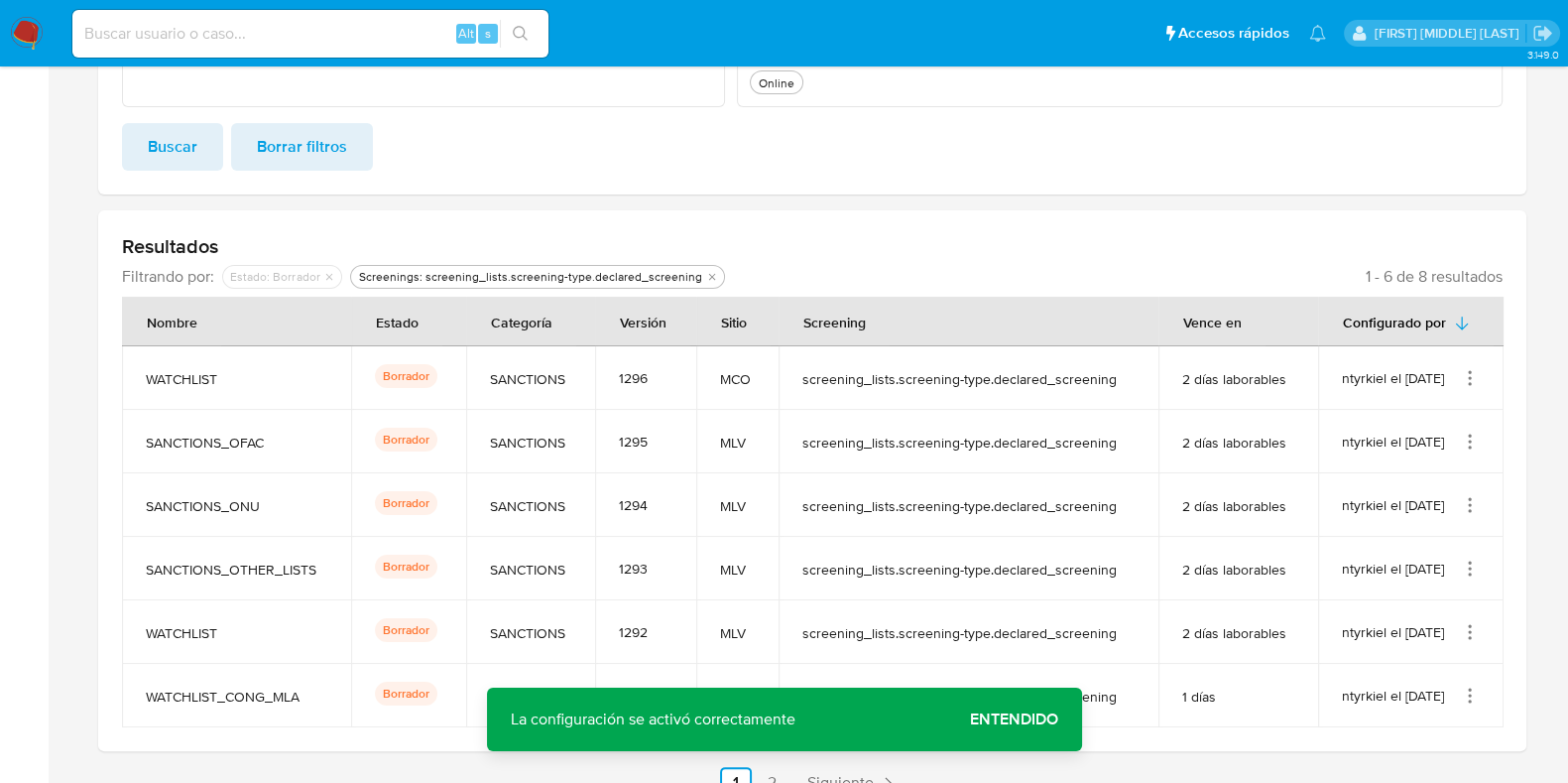 click 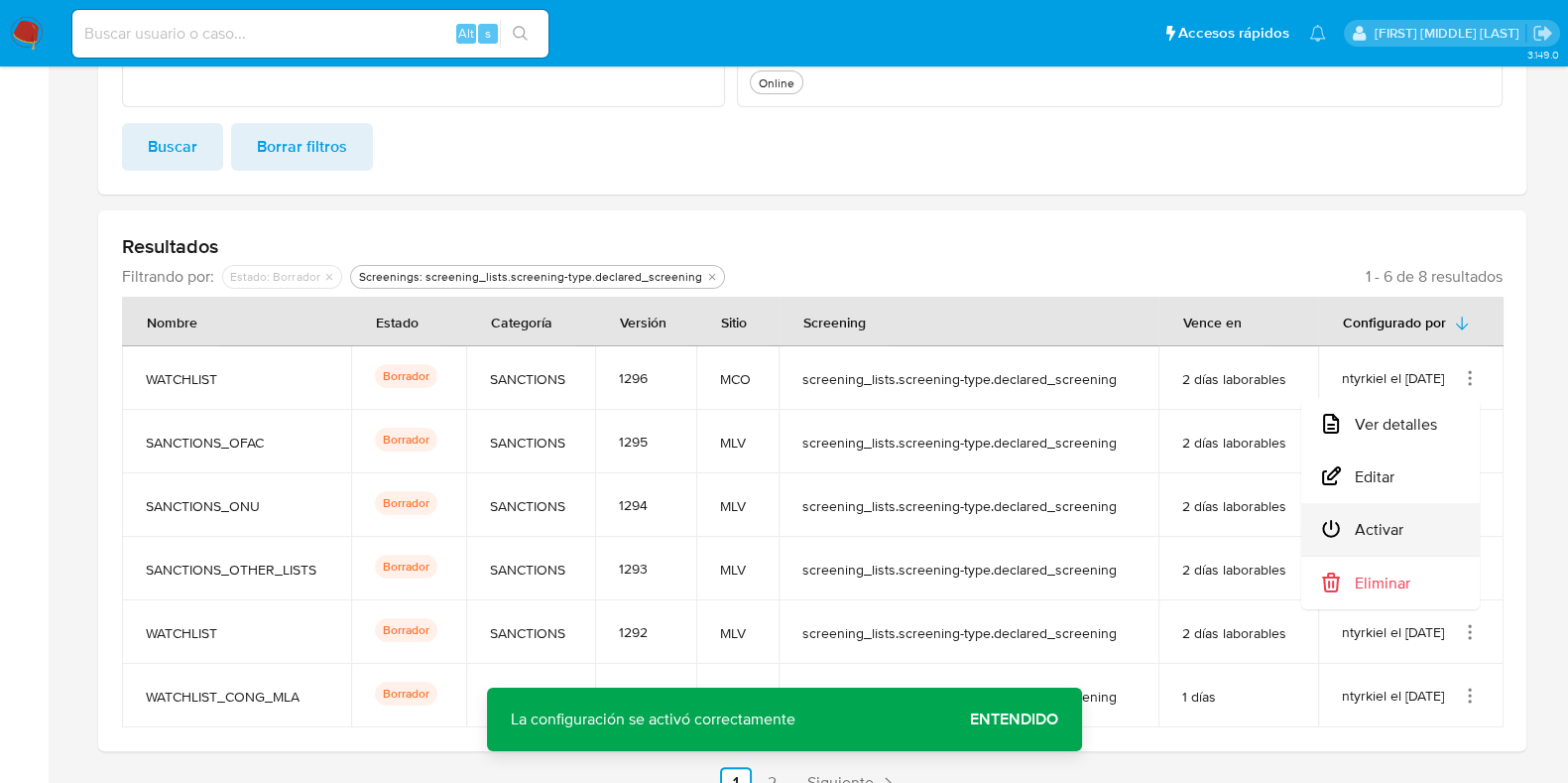 click on "Activar" at bounding box center [1390, 529] 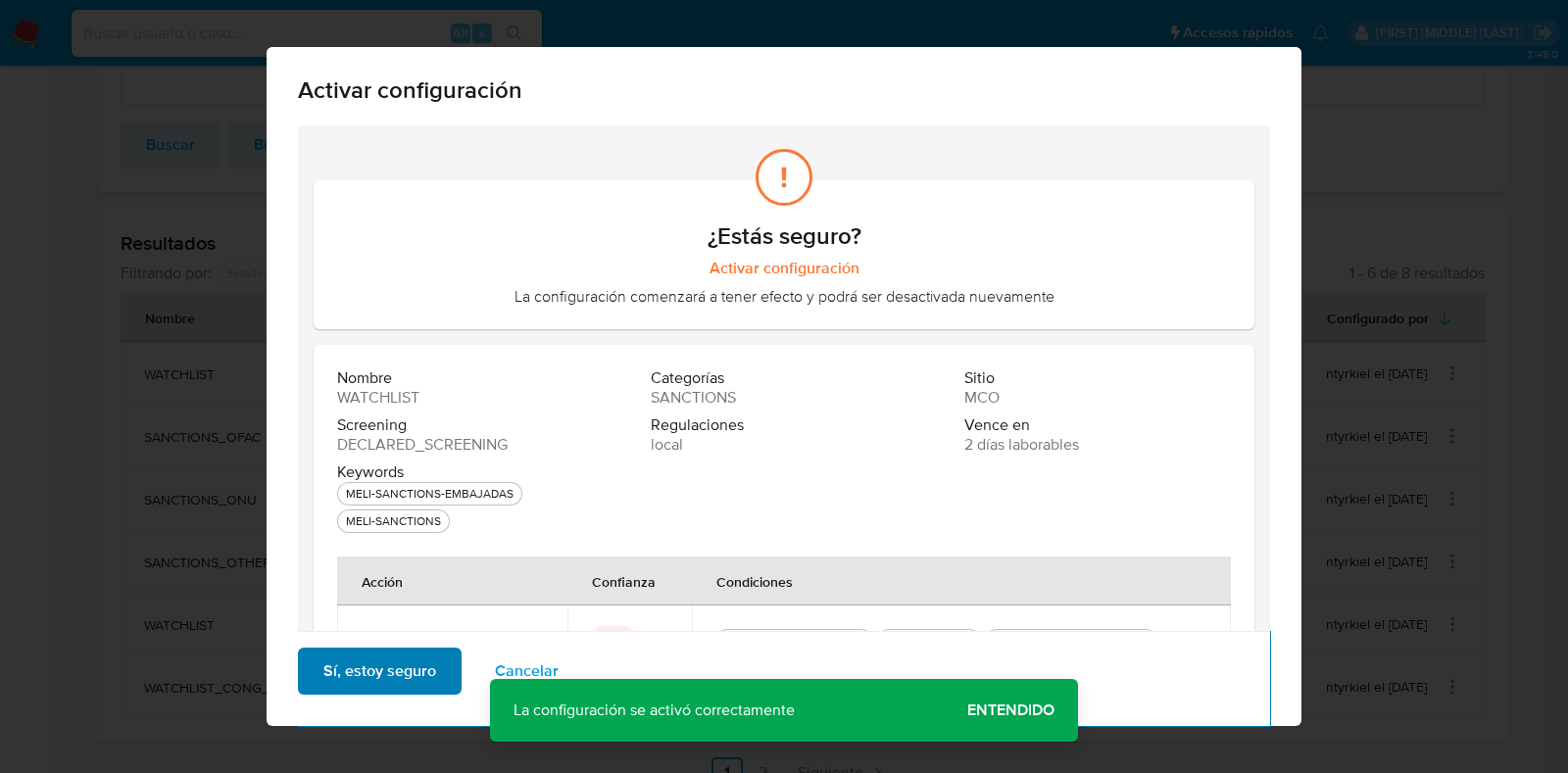 click on "Sí, estoy seguro" at bounding box center (379, 671) 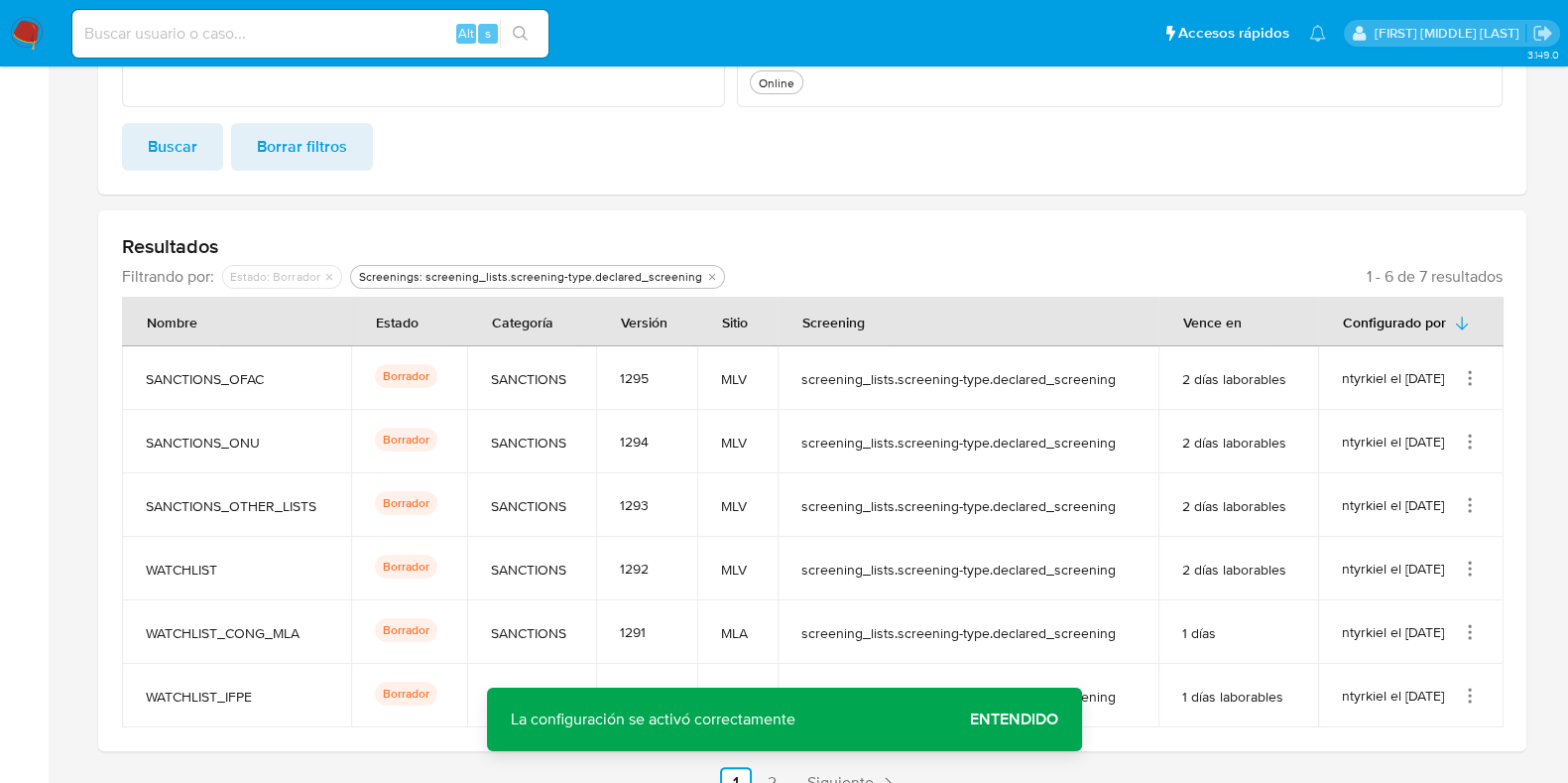 click 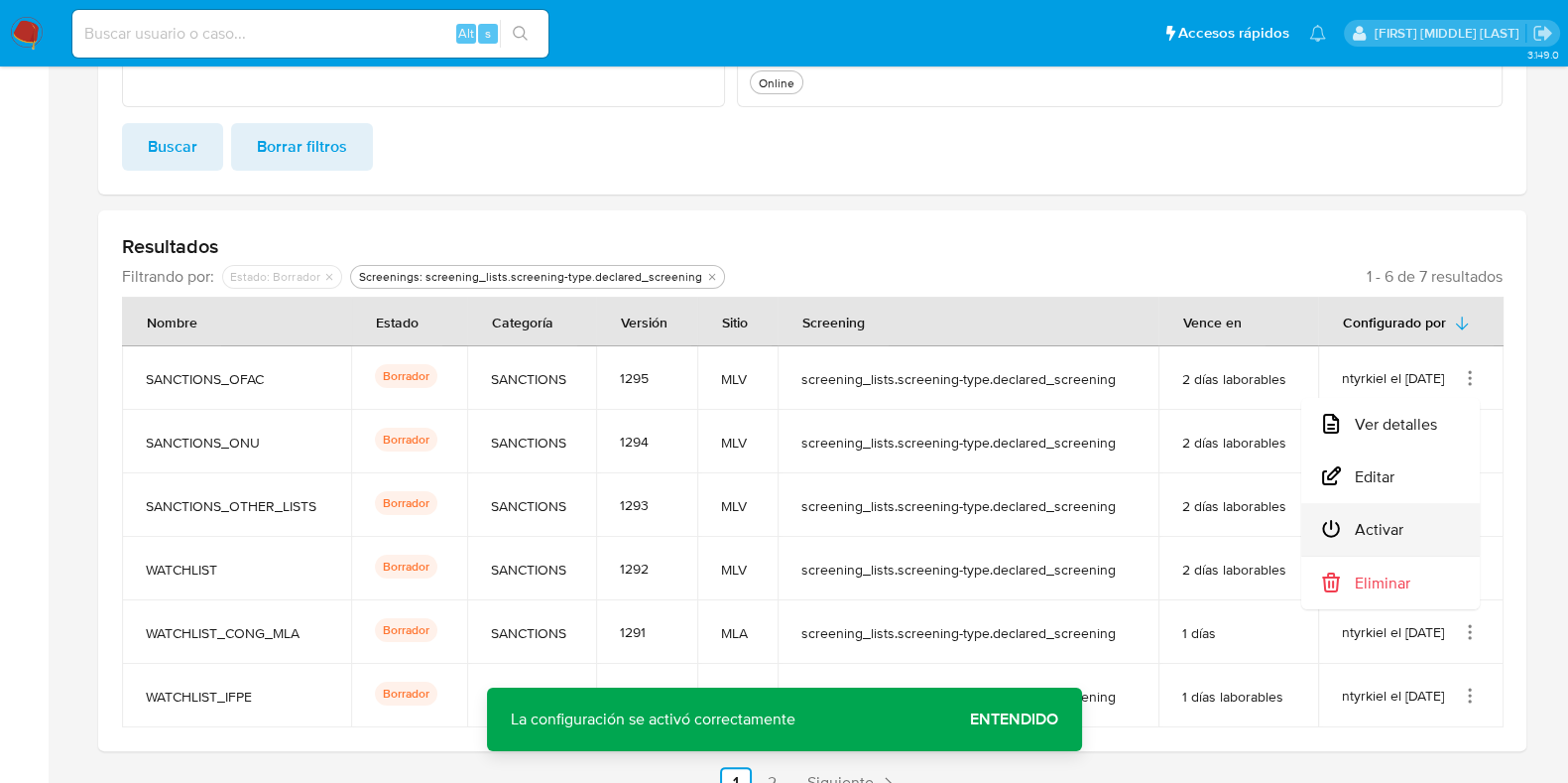 click on "Activar" at bounding box center (1390, 529) 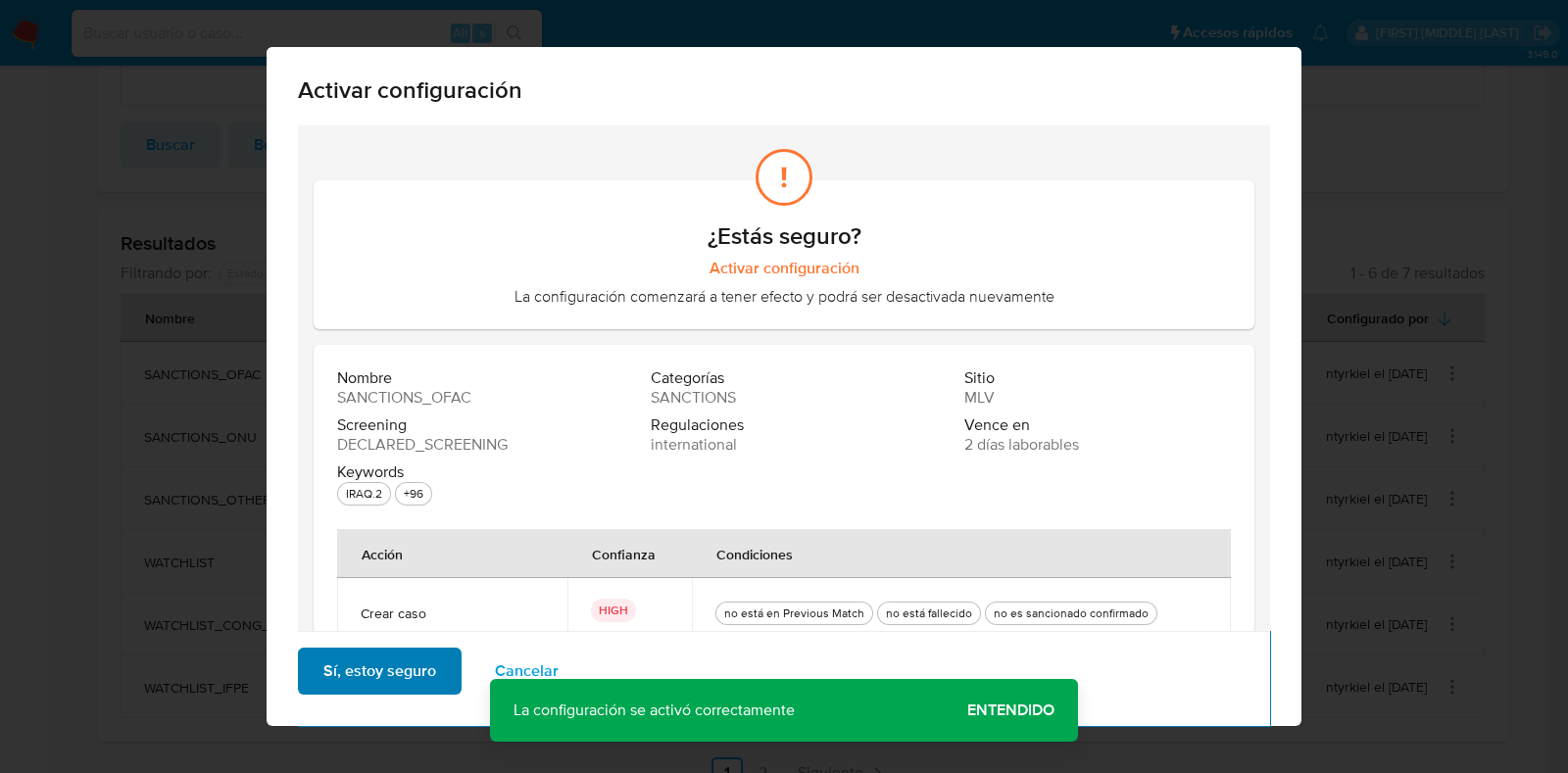 click on "Sí, estoy seguro" at bounding box center [379, 671] 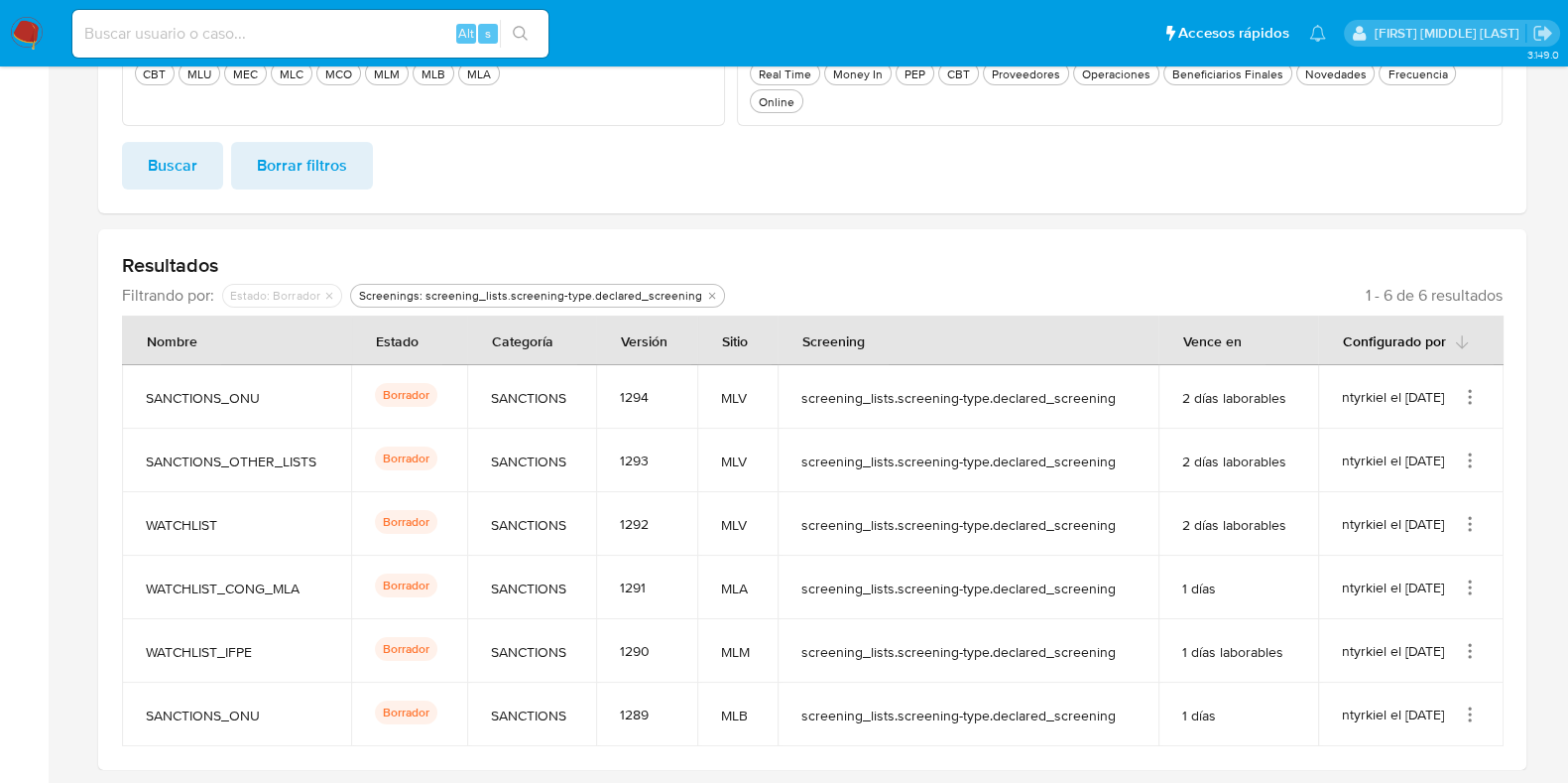 scroll, scrollTop: 397, scrollLeft: 0, axis: vertical 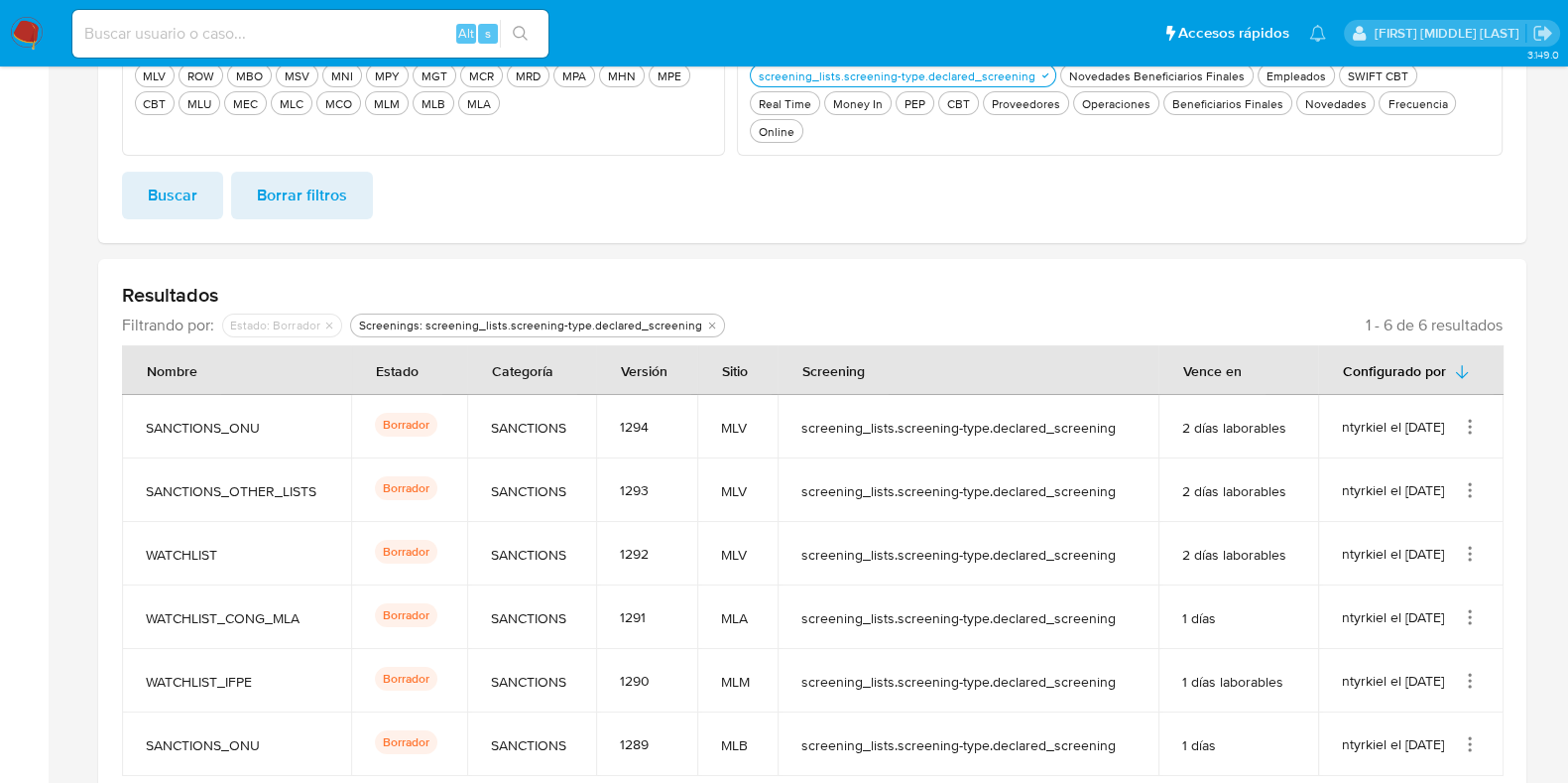 click on "ntyrkiel el 05/08/2025" at bounding box center [1410, 427] 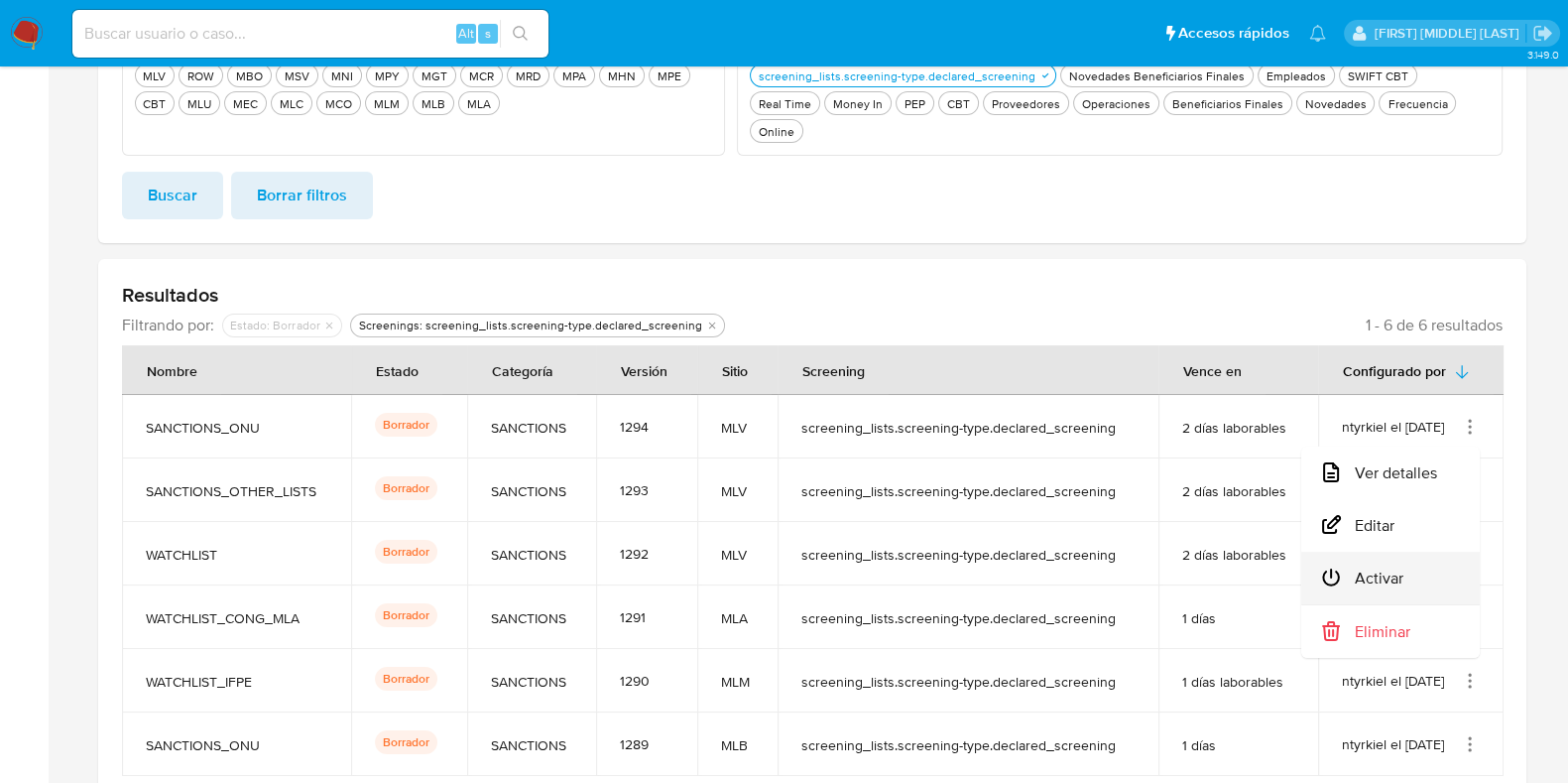 click on "Activar" at bounding box center (1390, 578) 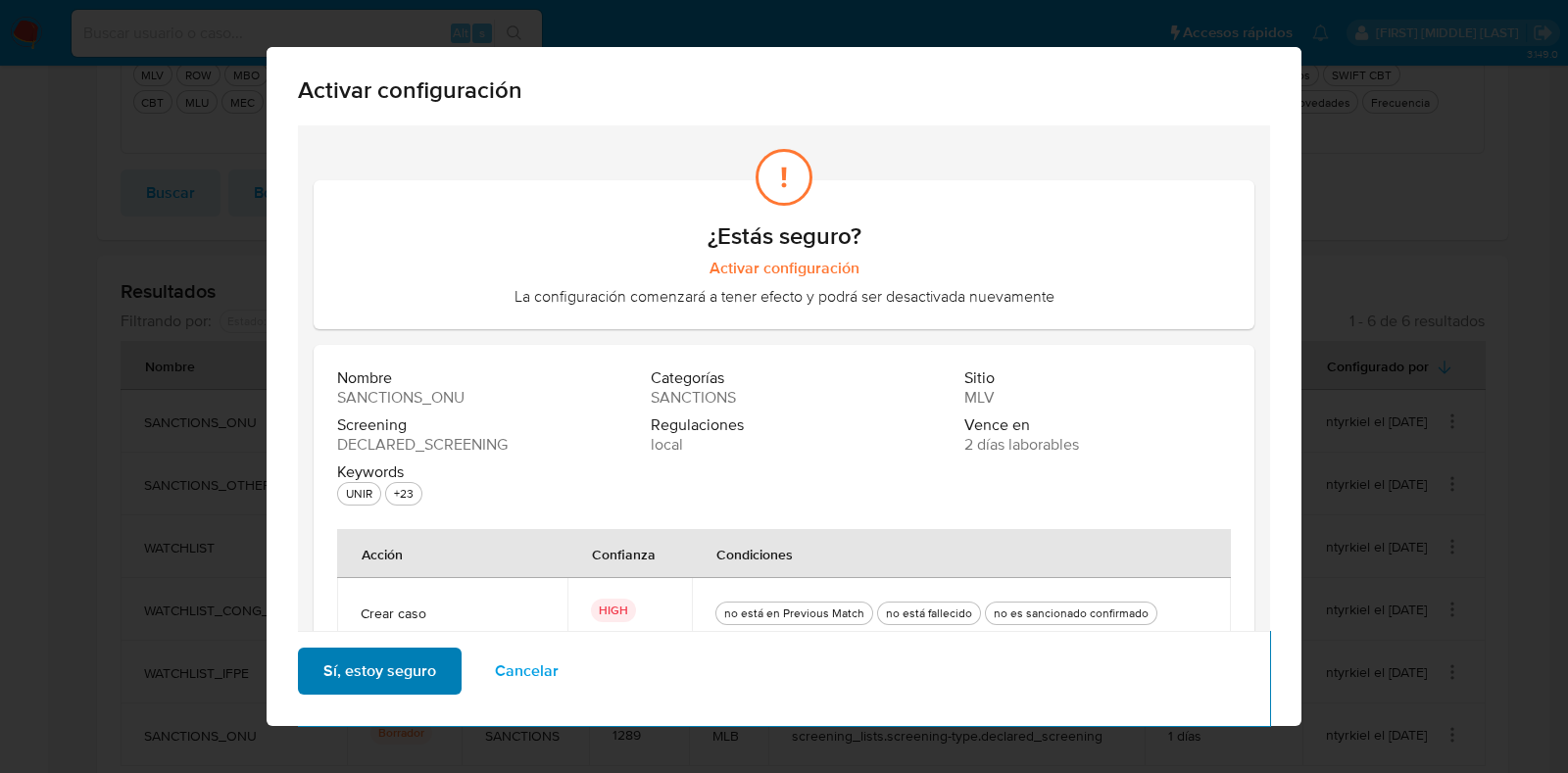 click on "Sí, estoy seguro" at bounding box center (379, 671) 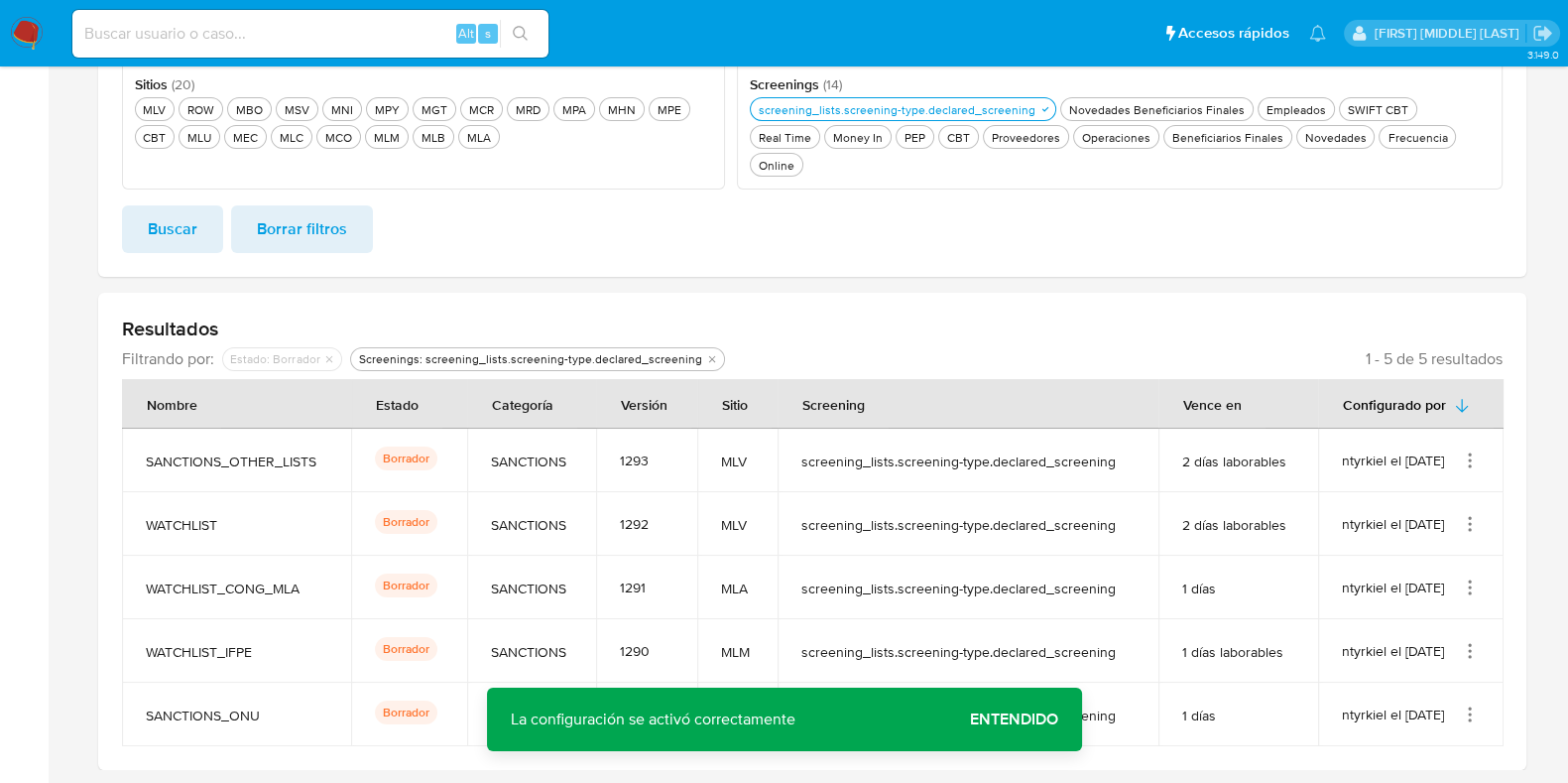 scroll, scrollTop: 333, scrollLeft: 0, axis: vertical 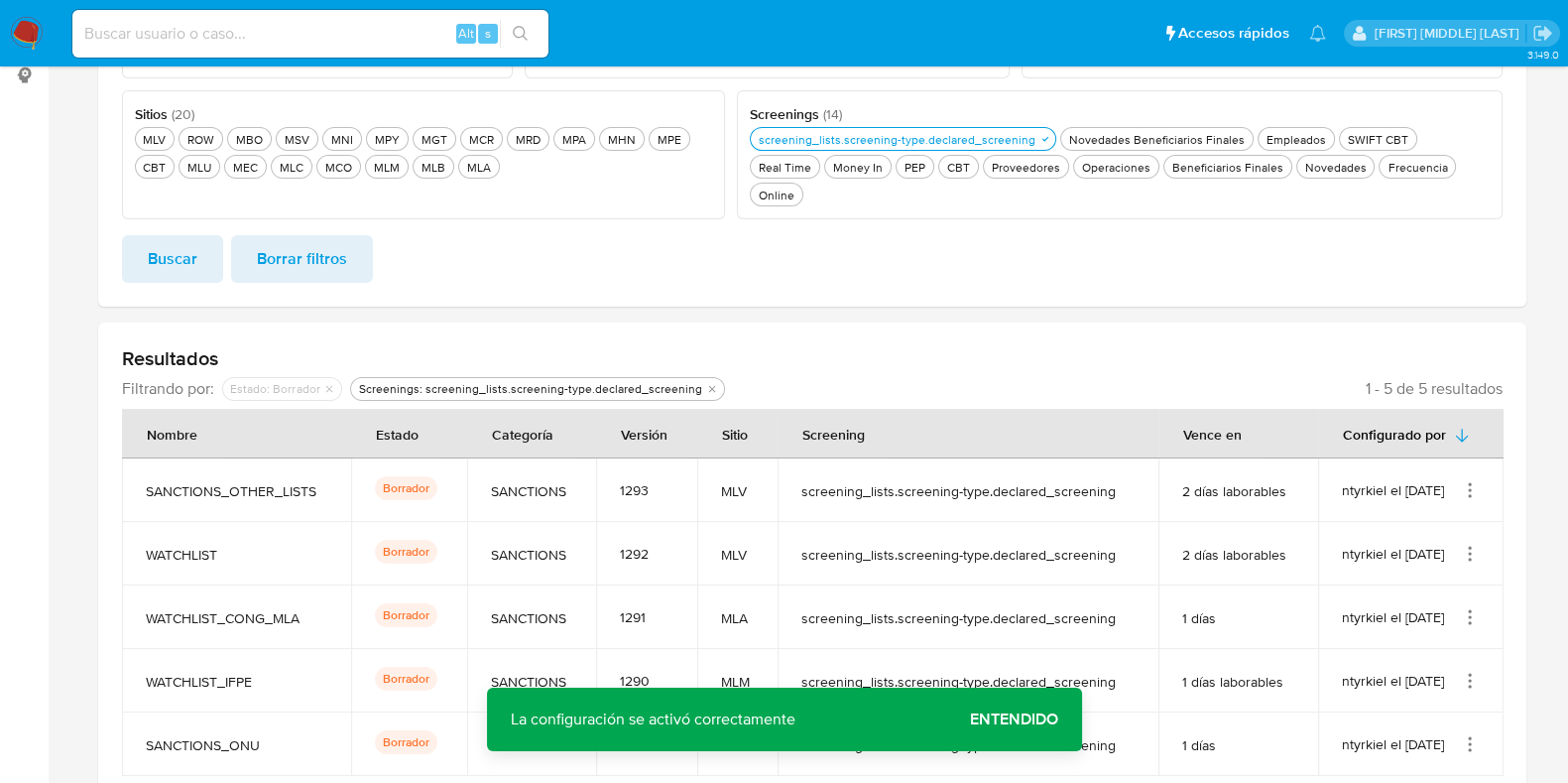 click 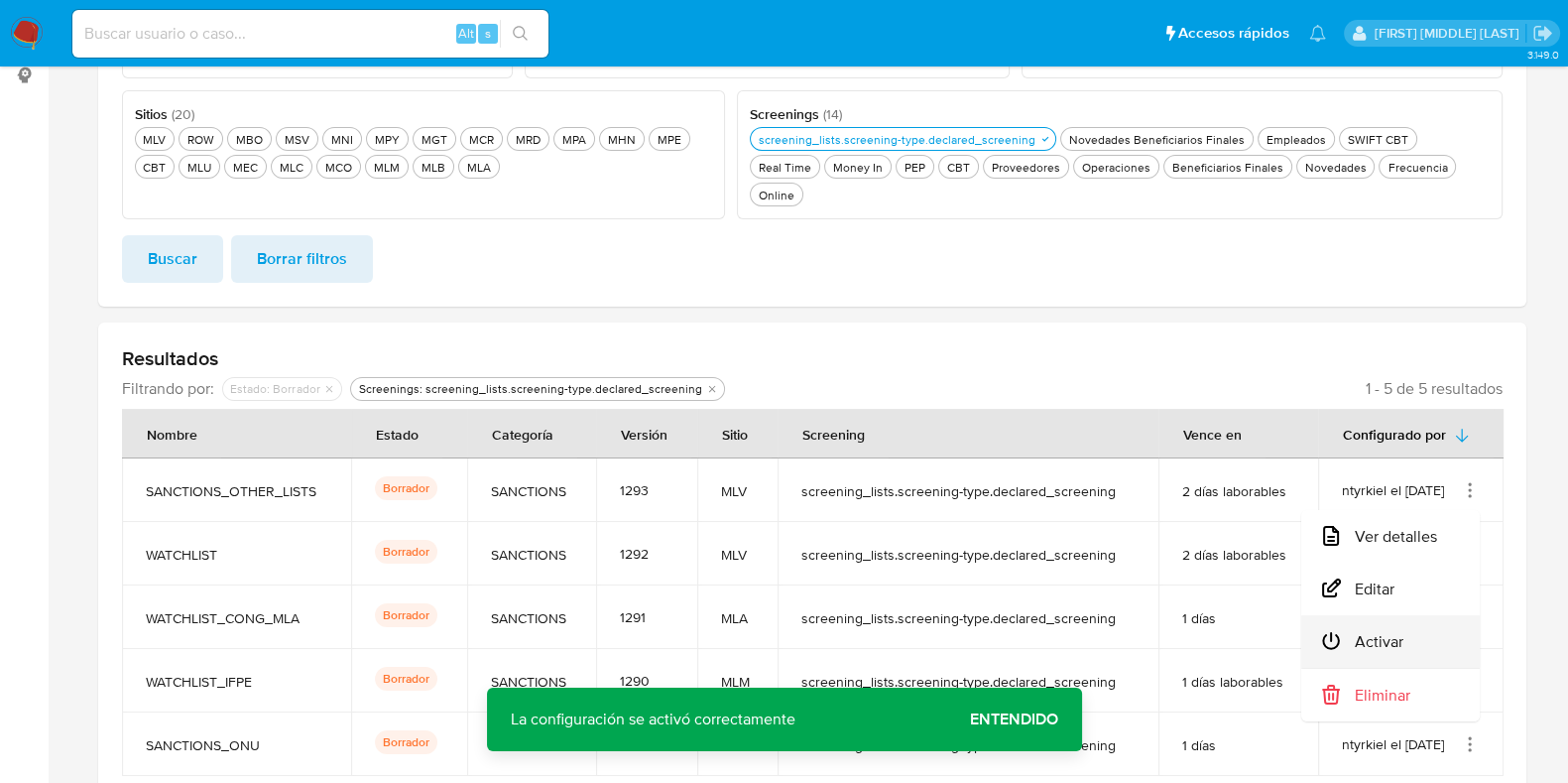 click on "Activar" at bounding box center [1390, 641] 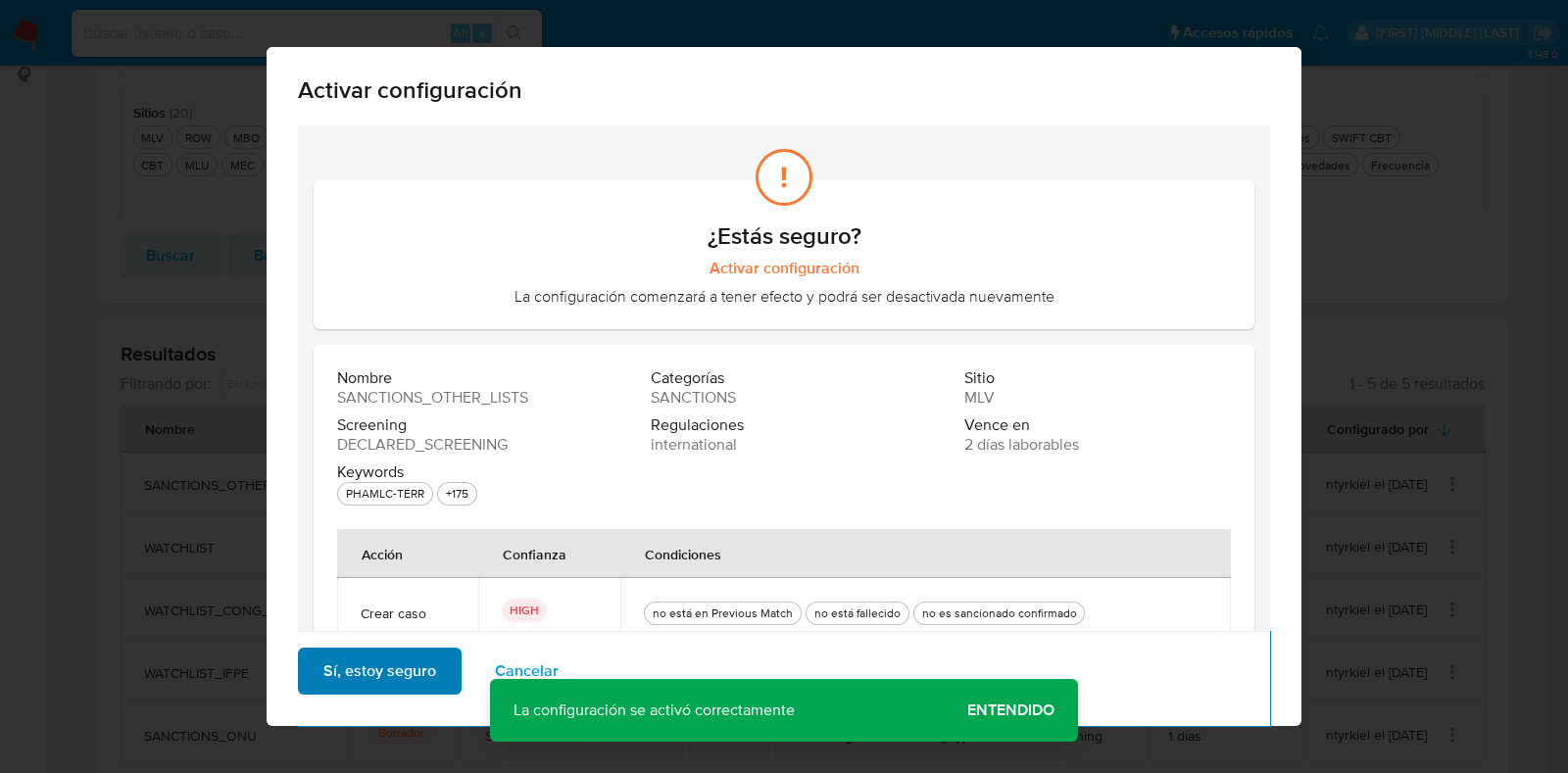 click on "Sí, estoy seguro" at bounding box center (379, 671) 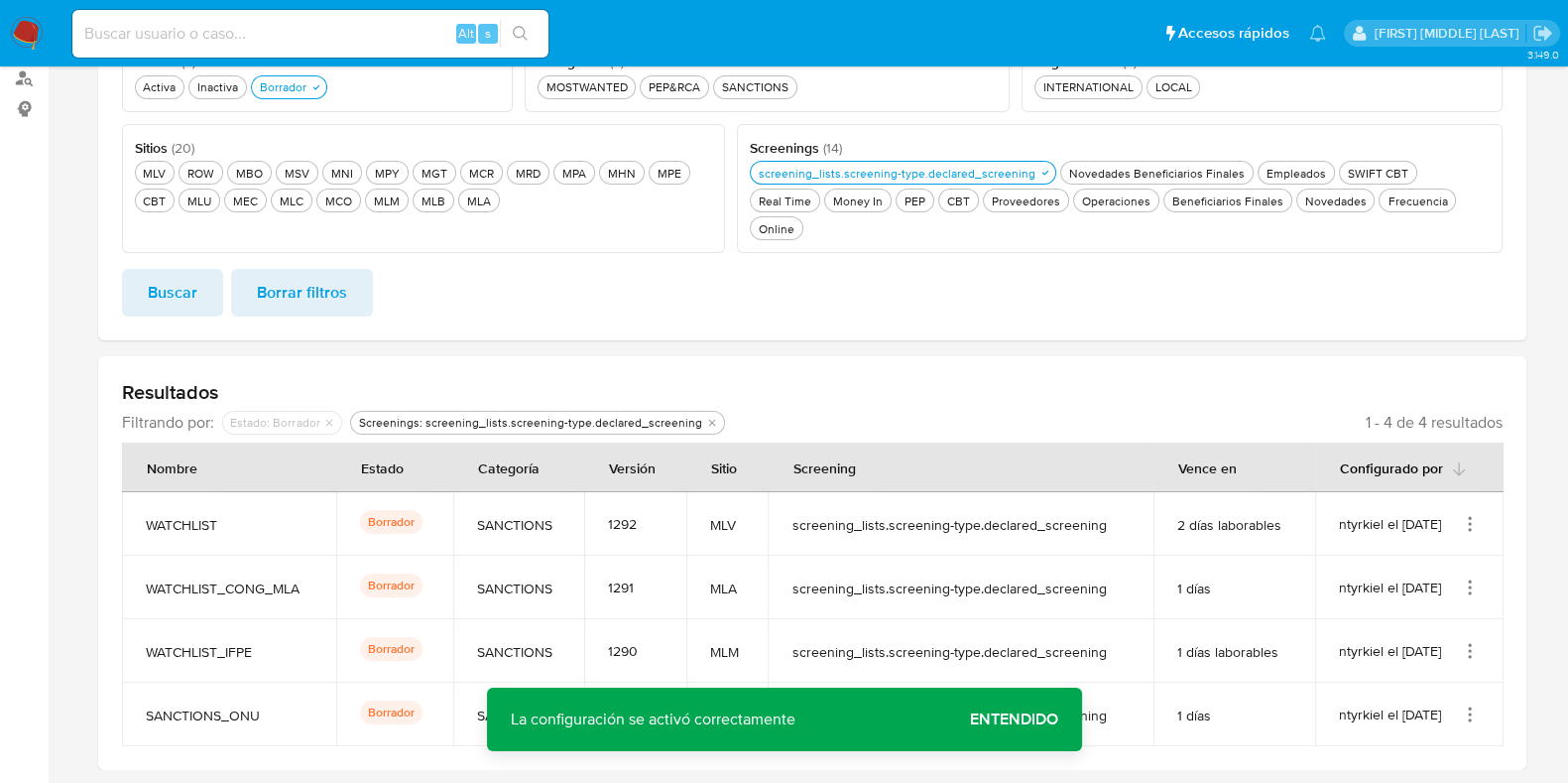 scroll, scrollTop: 270, scrollLeft: 0, axis: vertical 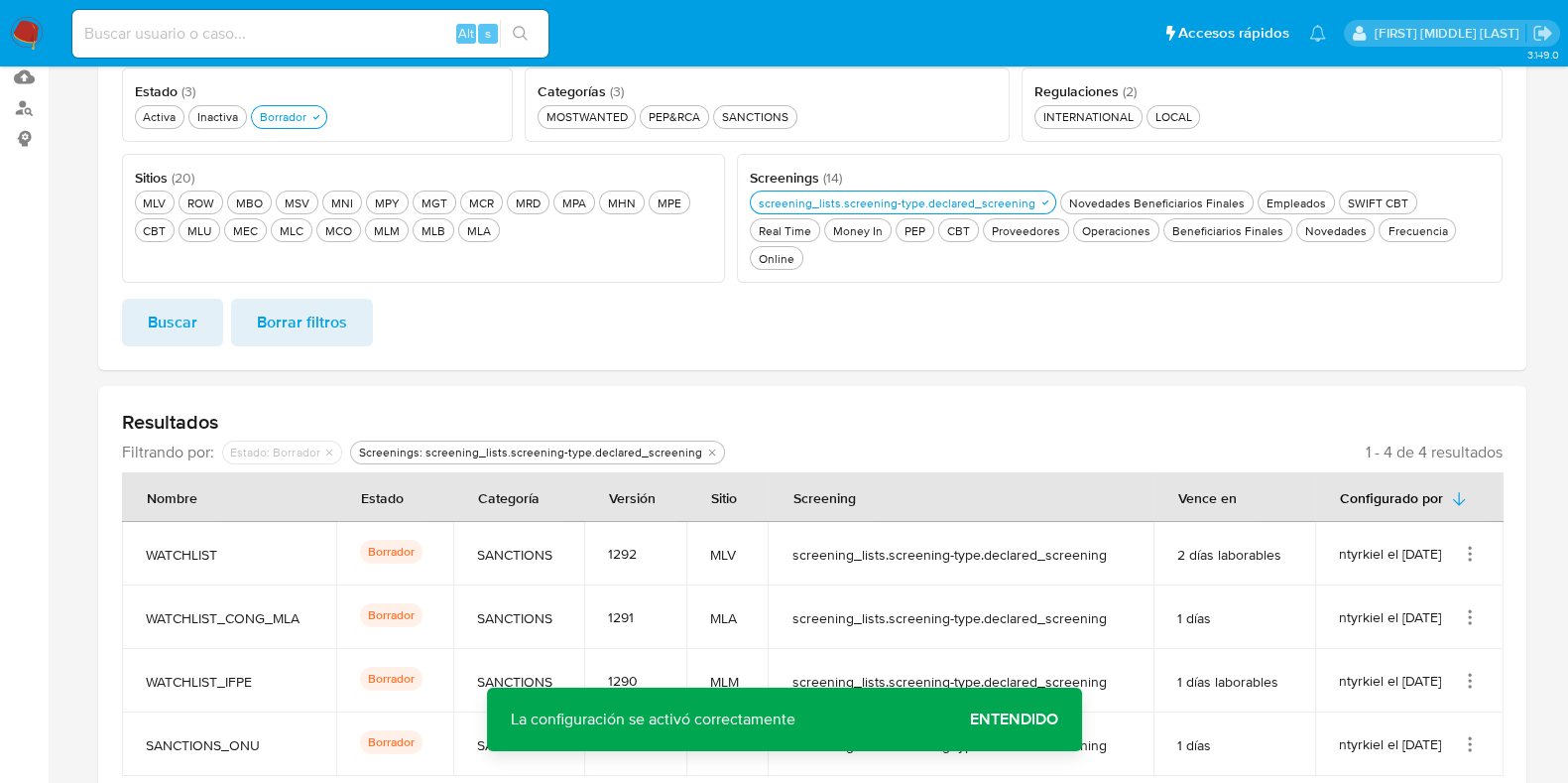 click 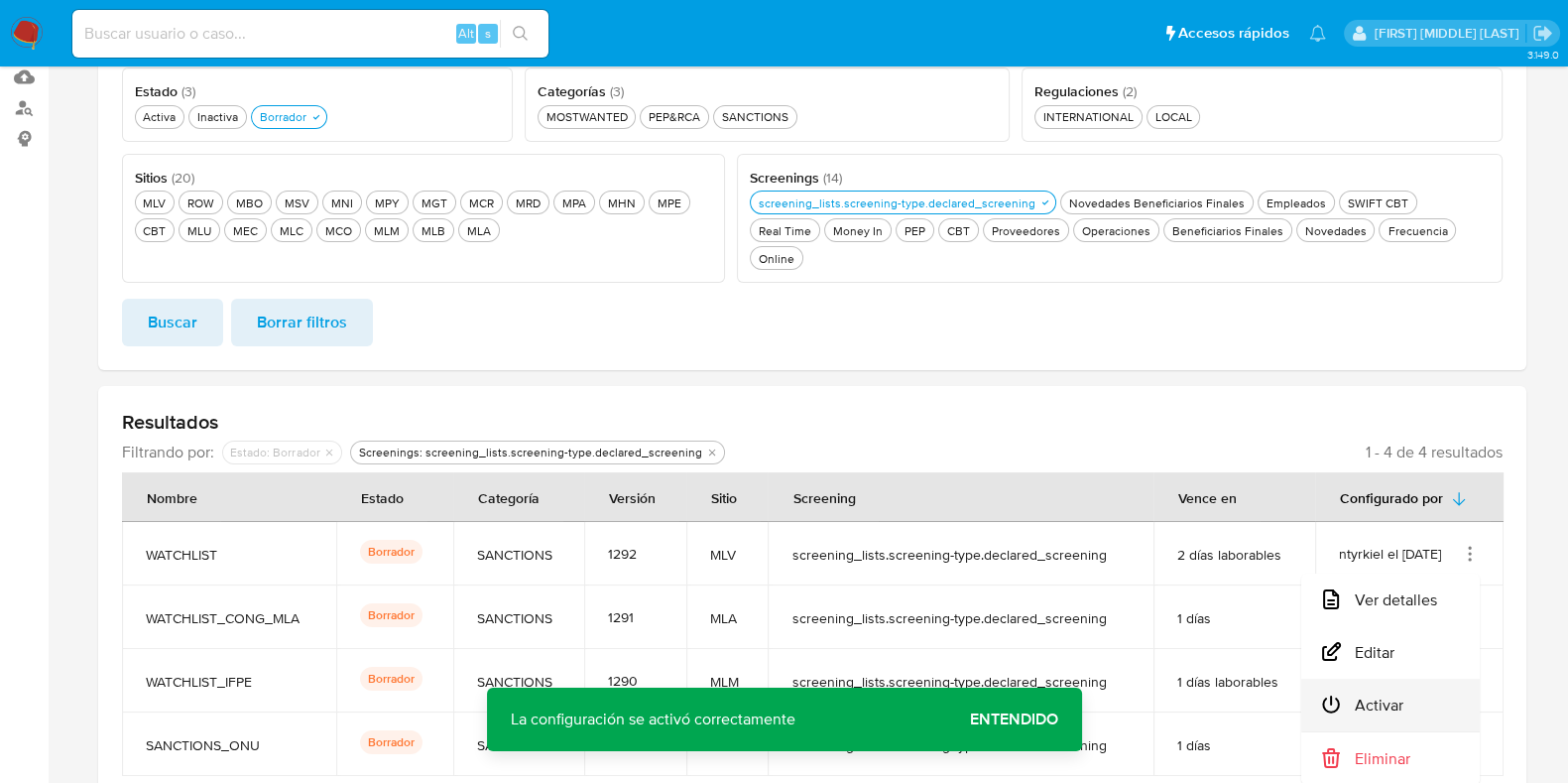 click on "Activar" at bounding box center [1390, 705] 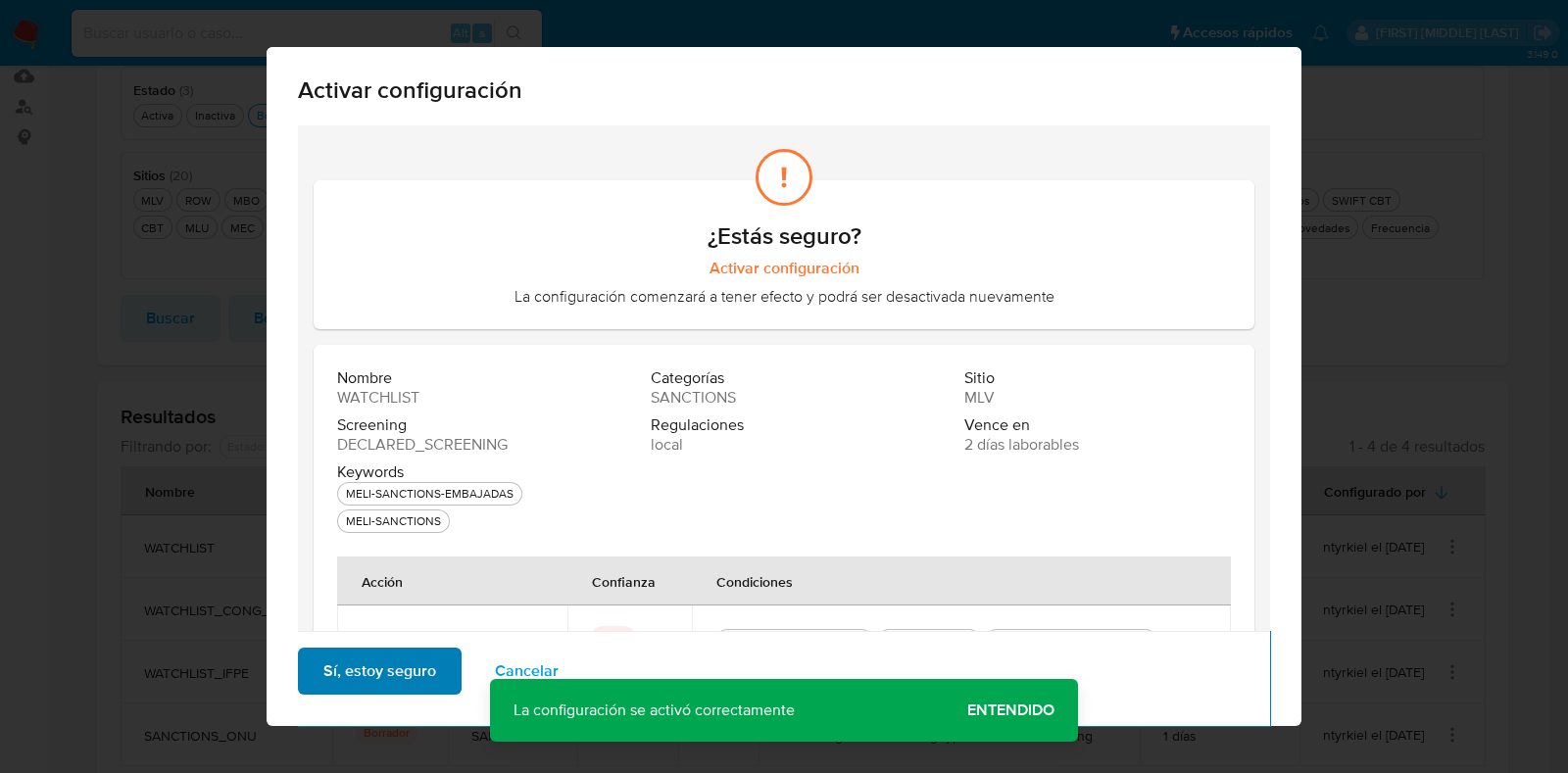 click on "Sí, estoy seguro" at bounding box center [379, 671] 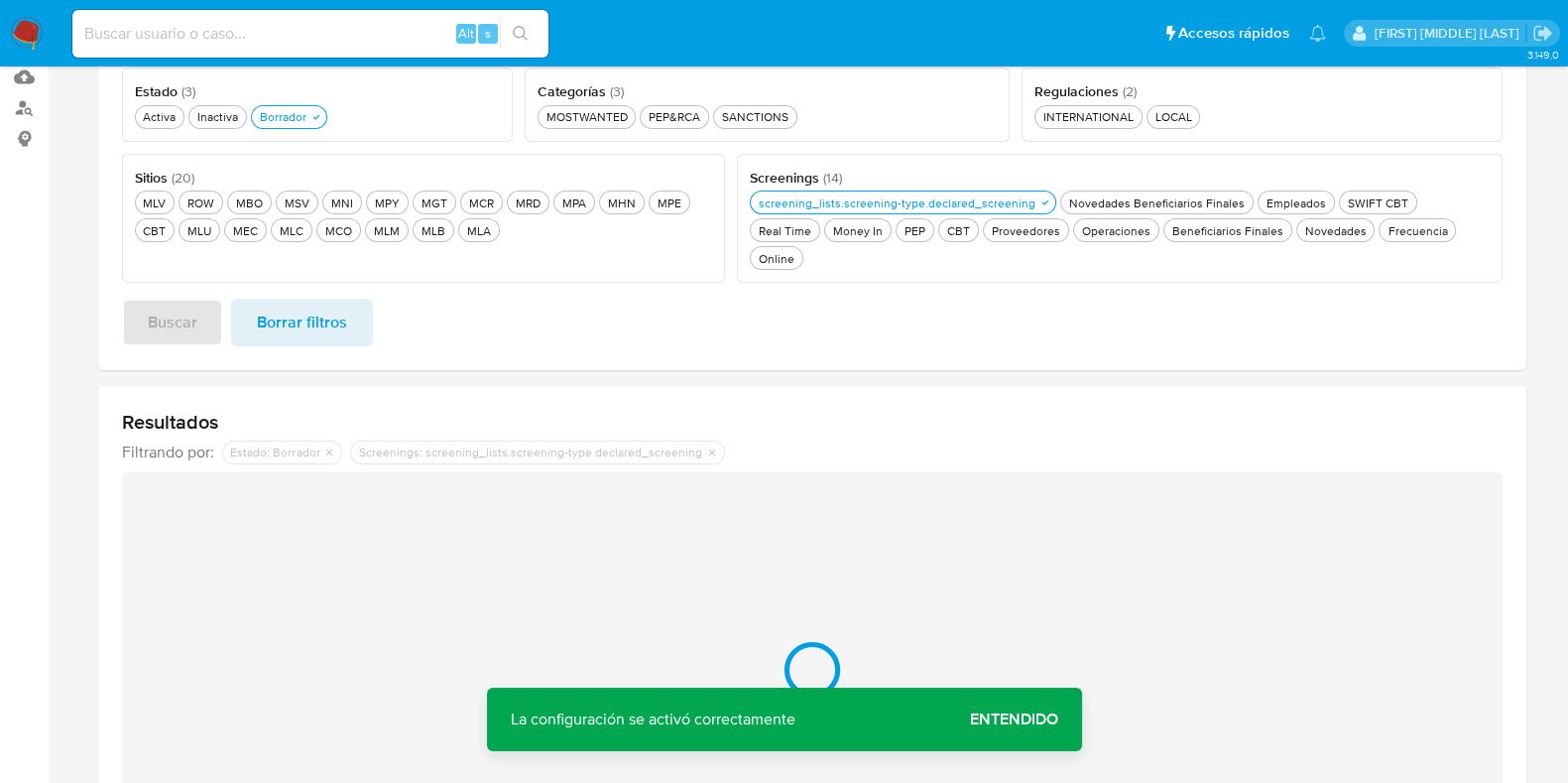 scroll, scrollTop: 207, scrollLeft: 0, axis: vertical 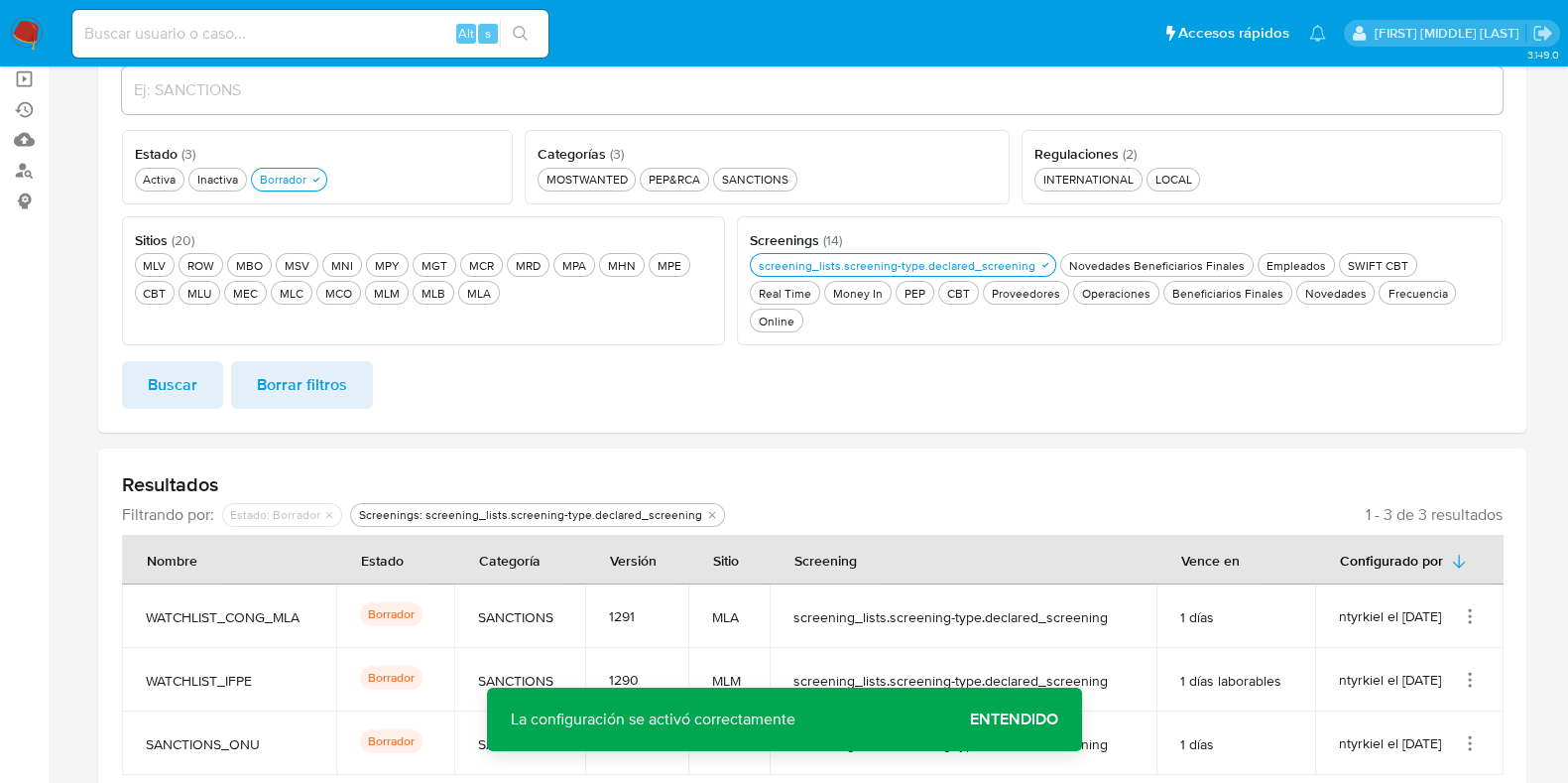 click 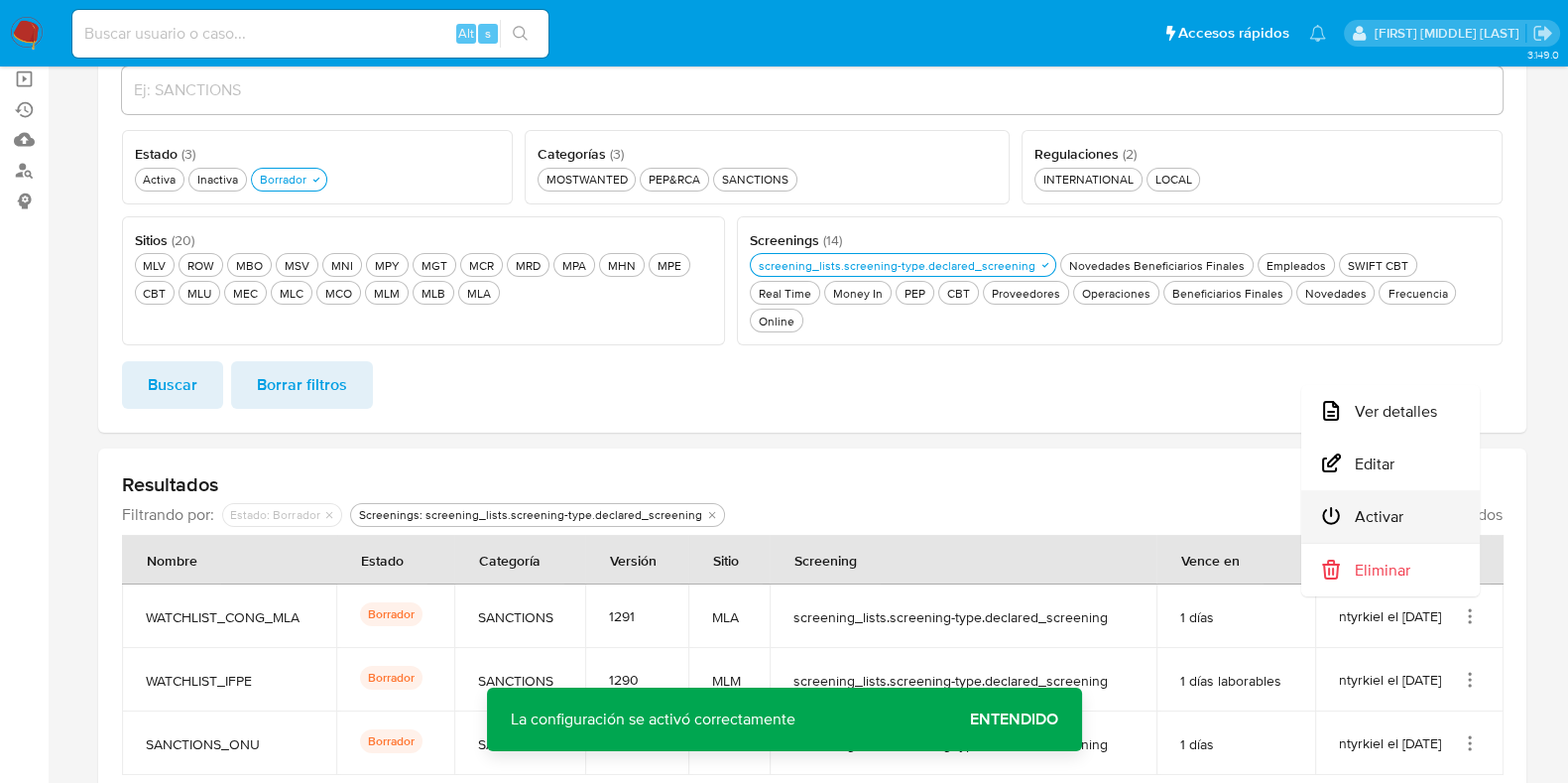 click on "Activar" at bounding box center (1390, 516) 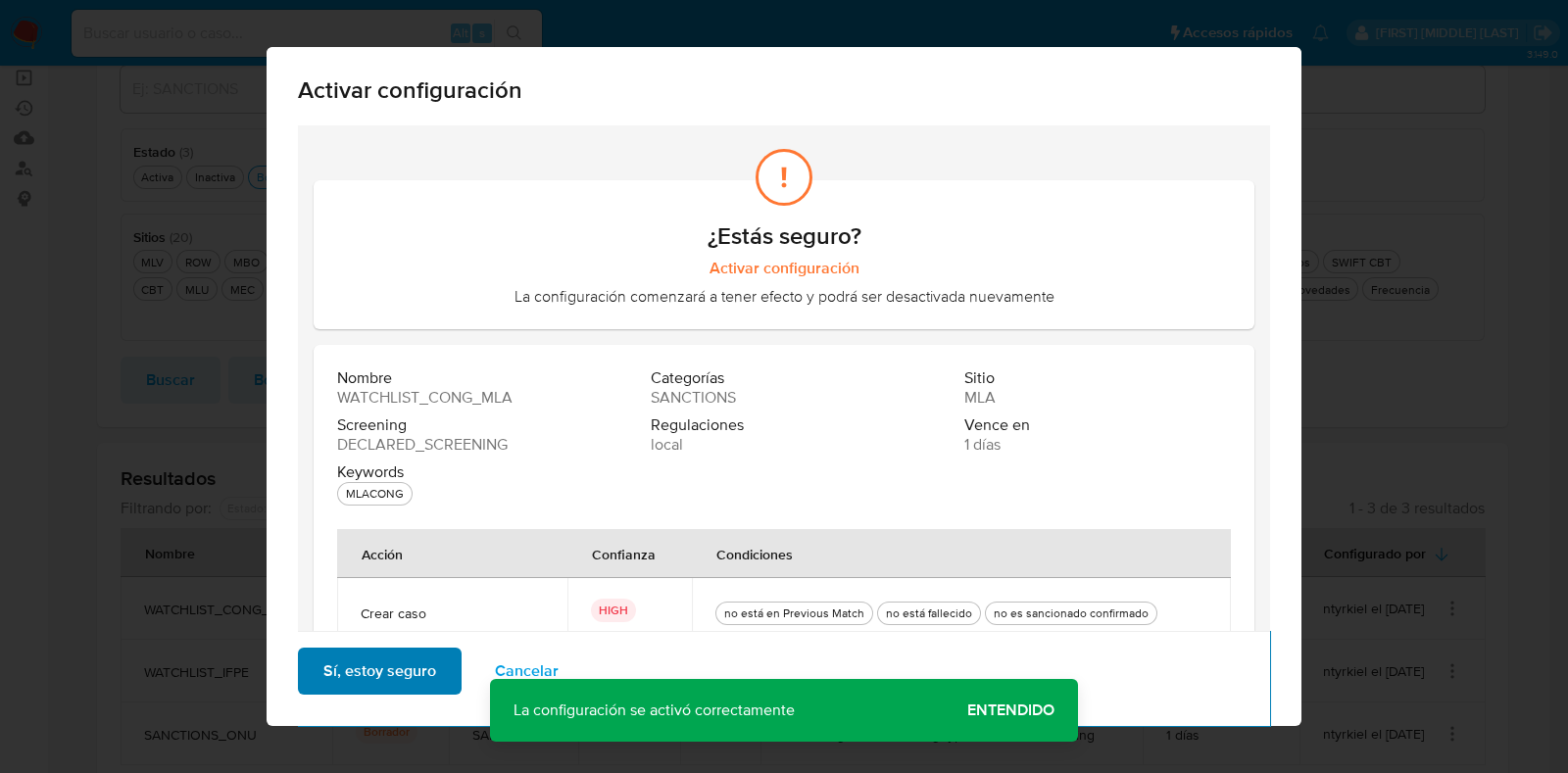 click on "Sí, estoy seguro" at bounding box center (379, 671) 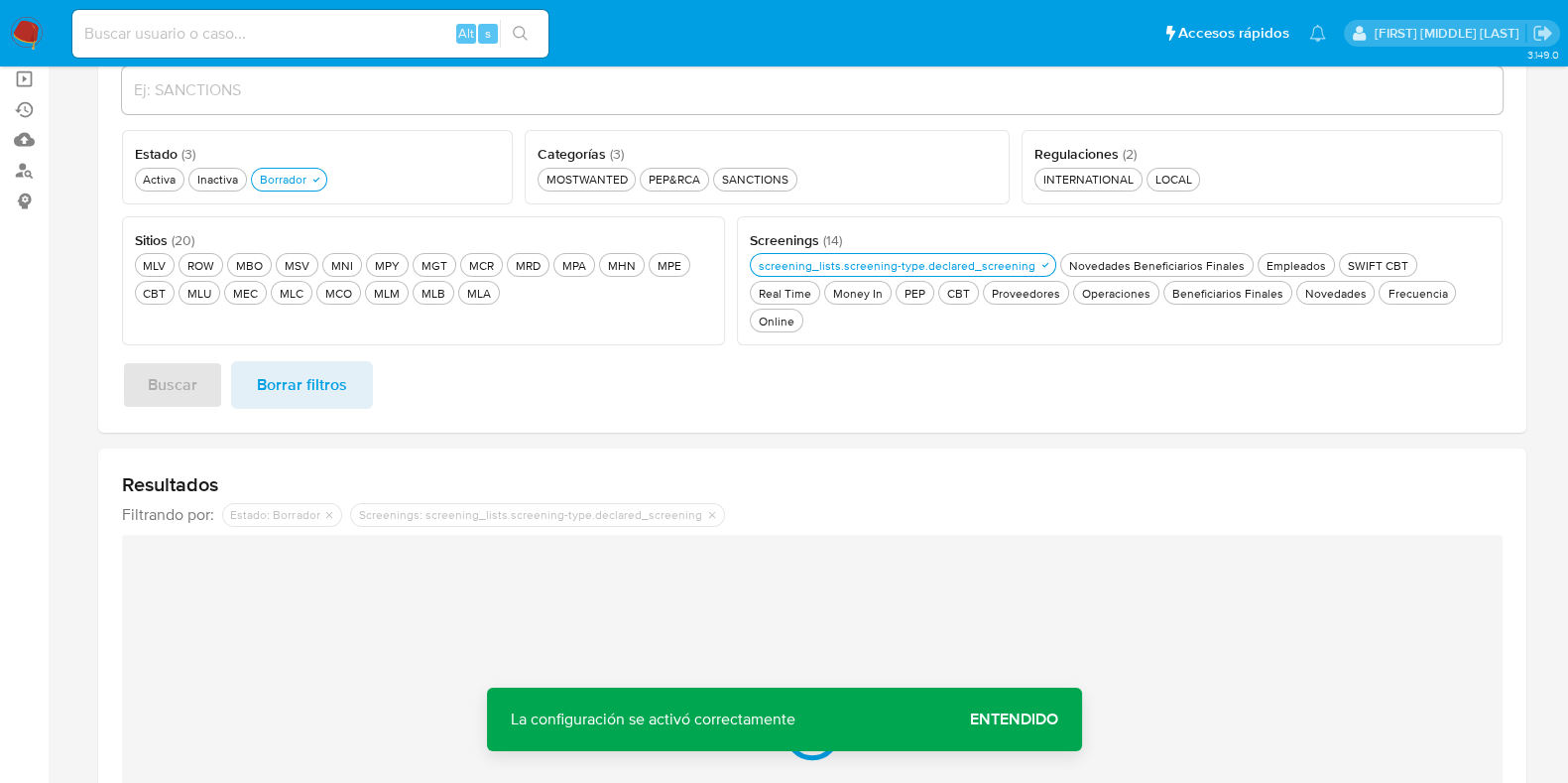 scroll, scrollTop: 144, scrollLeft: 0, axis: vertical 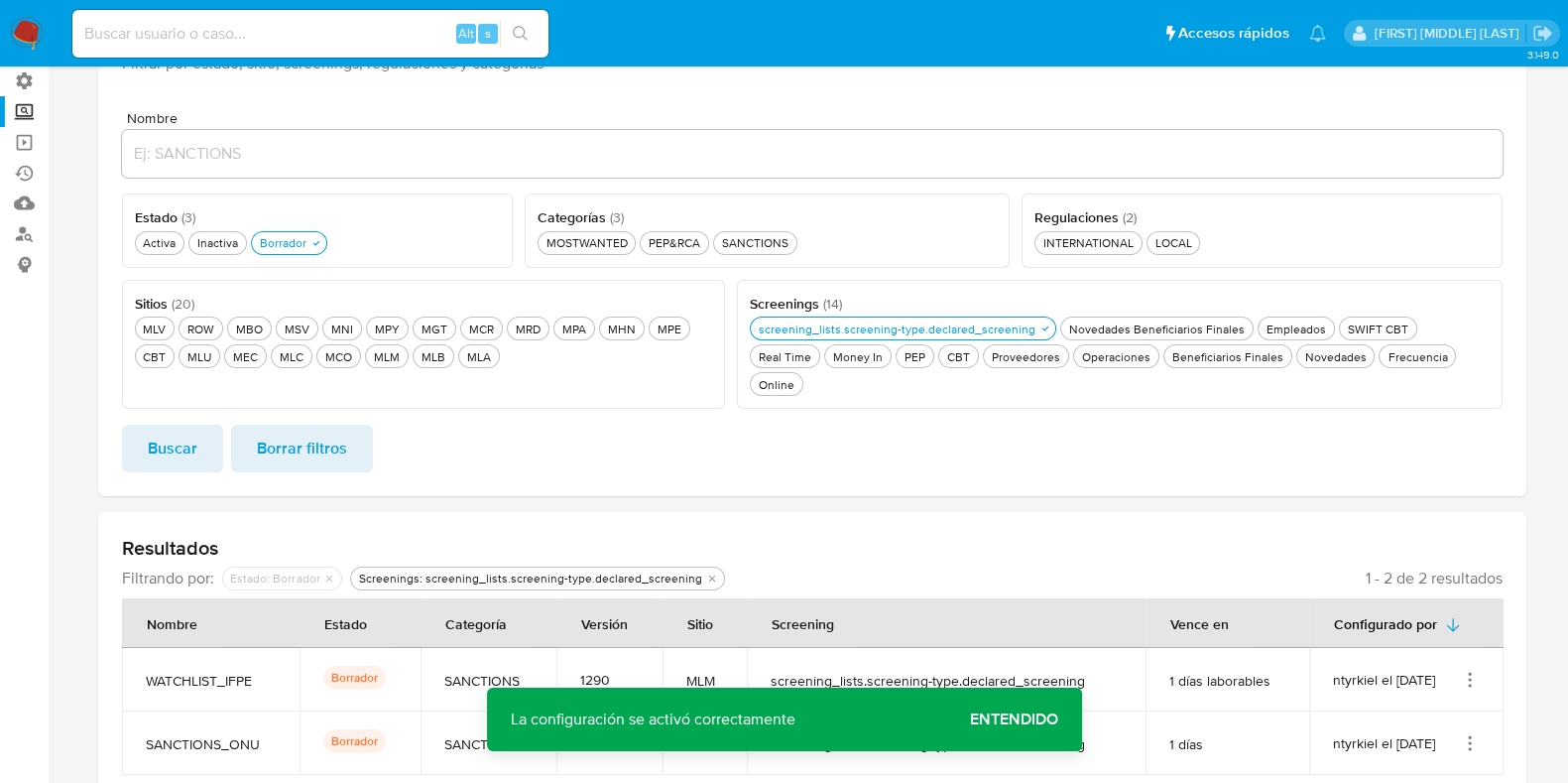 click 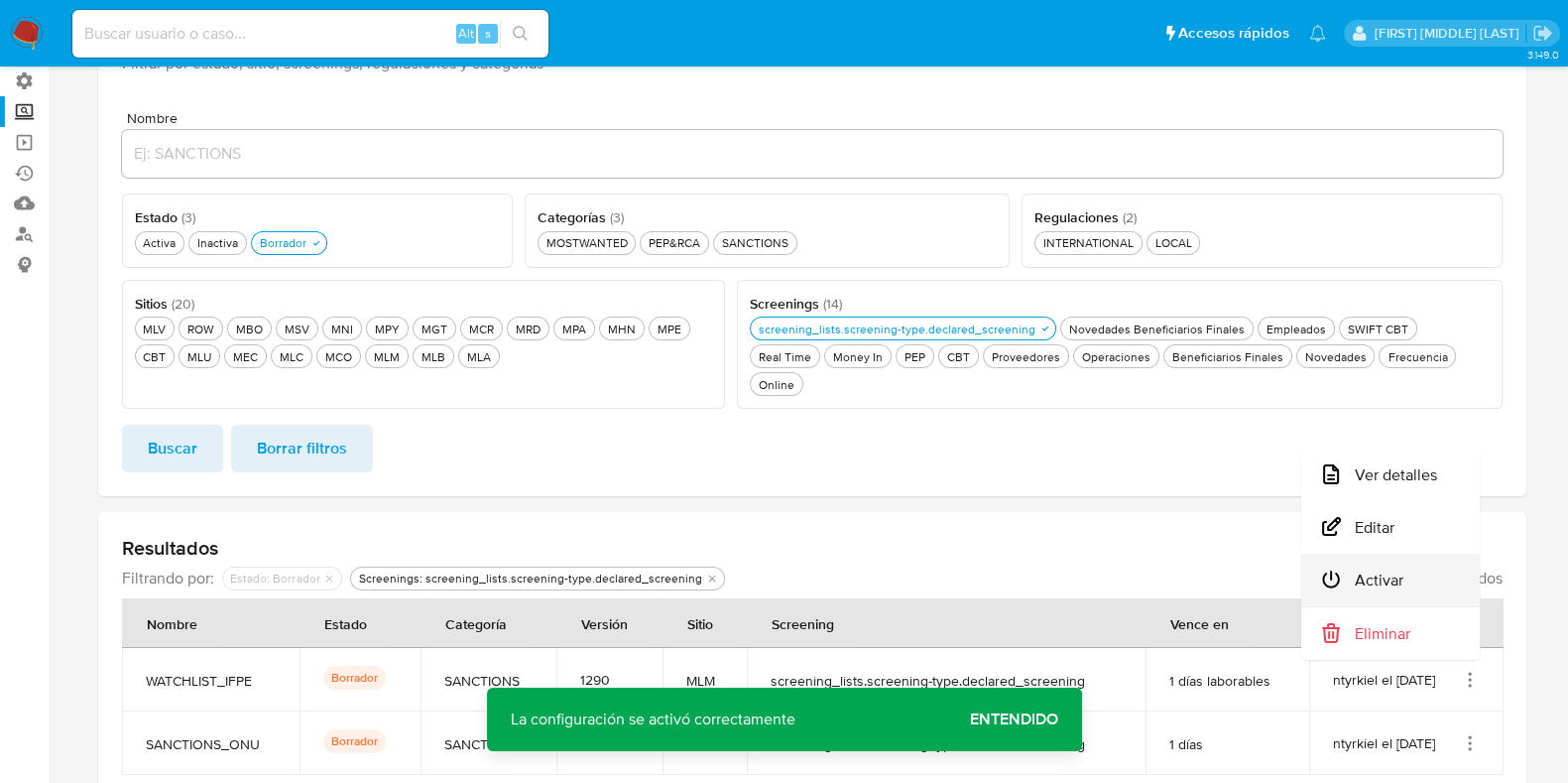 click on "Activar" at bounding box center (1390, 580) 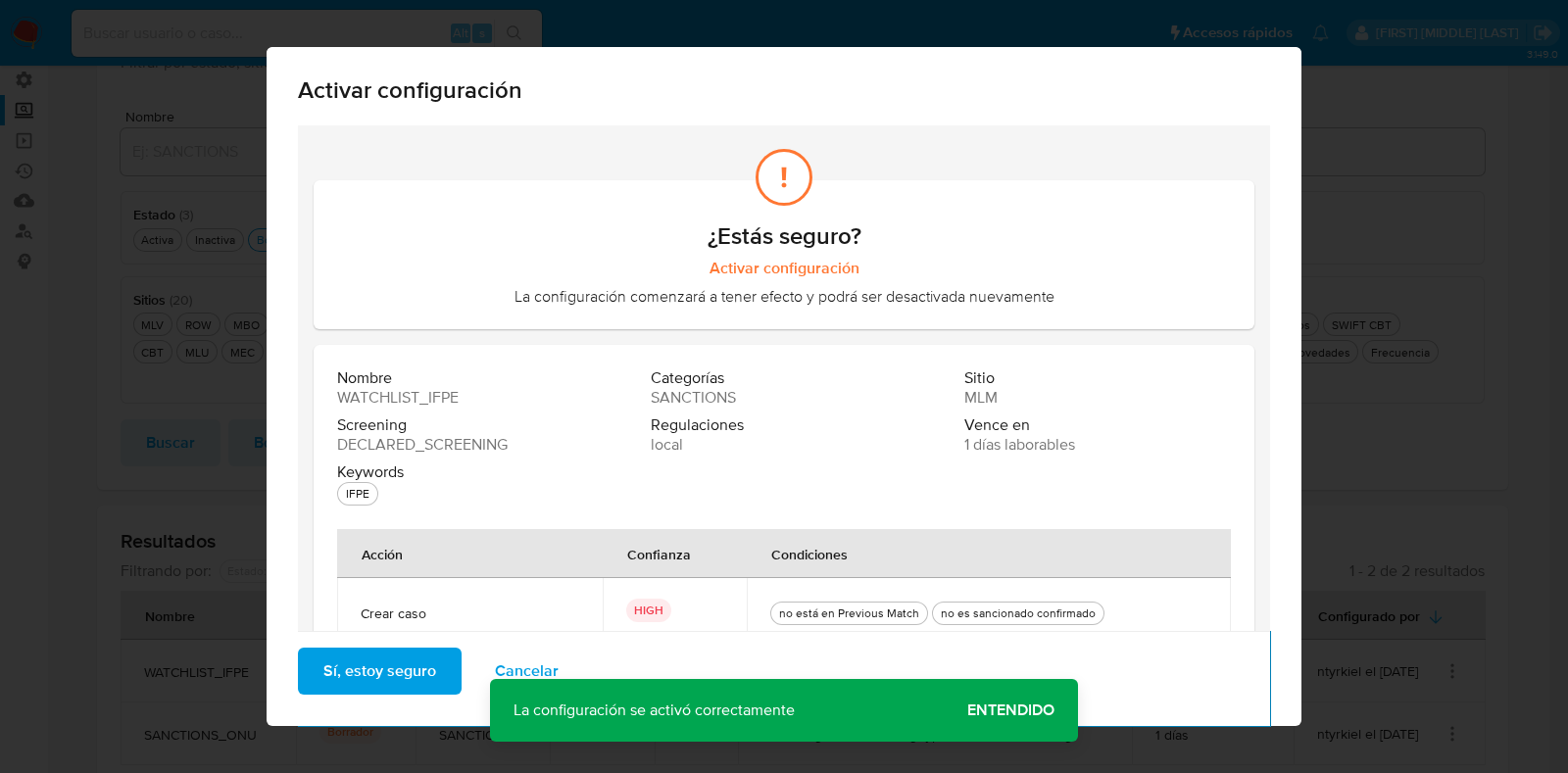 click on "Sí, estoy seguro" at bounding box center [379, 671] 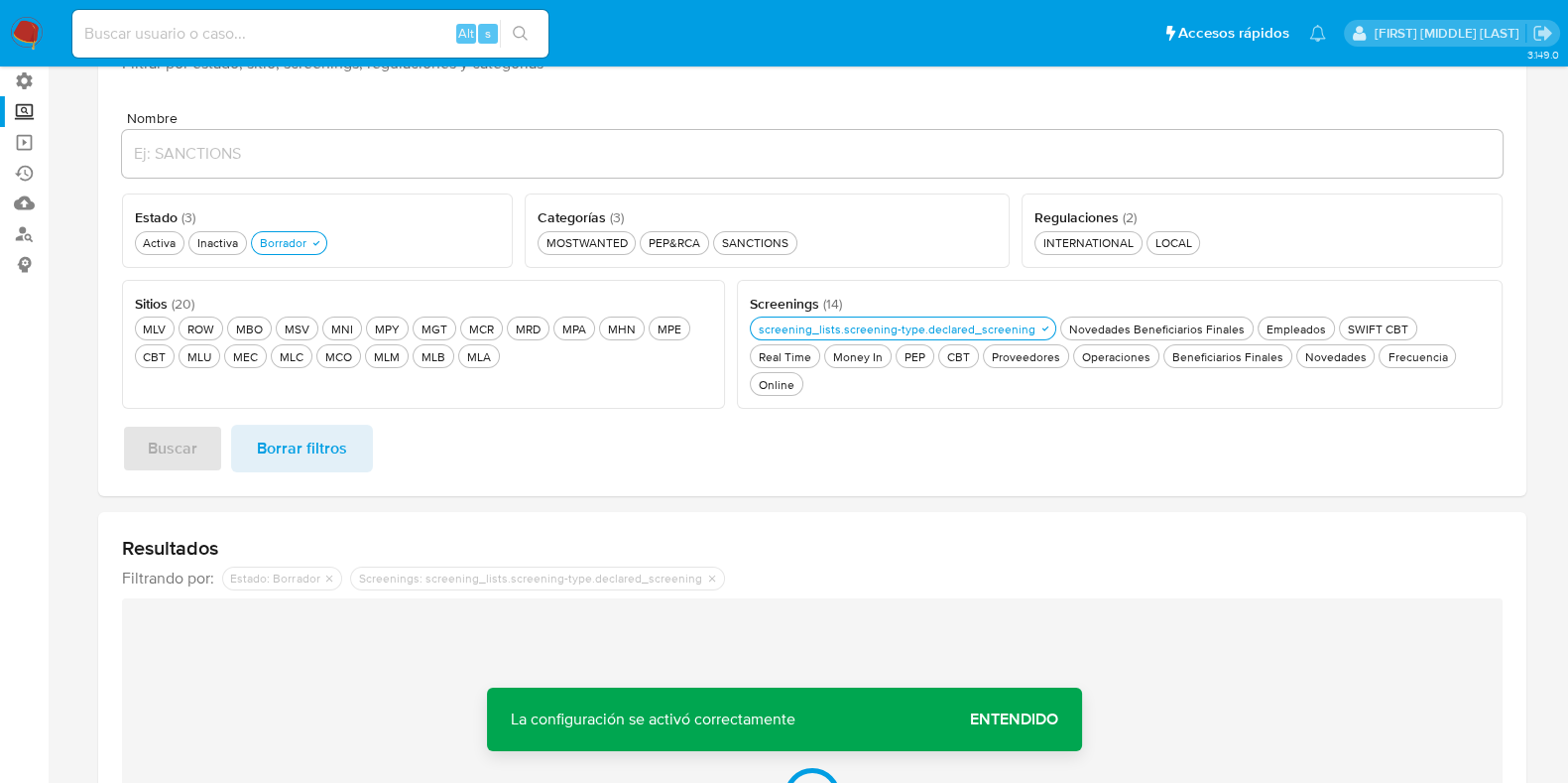 scroll, scrollTop: 79, scrollLeft: 0, axis: vertical 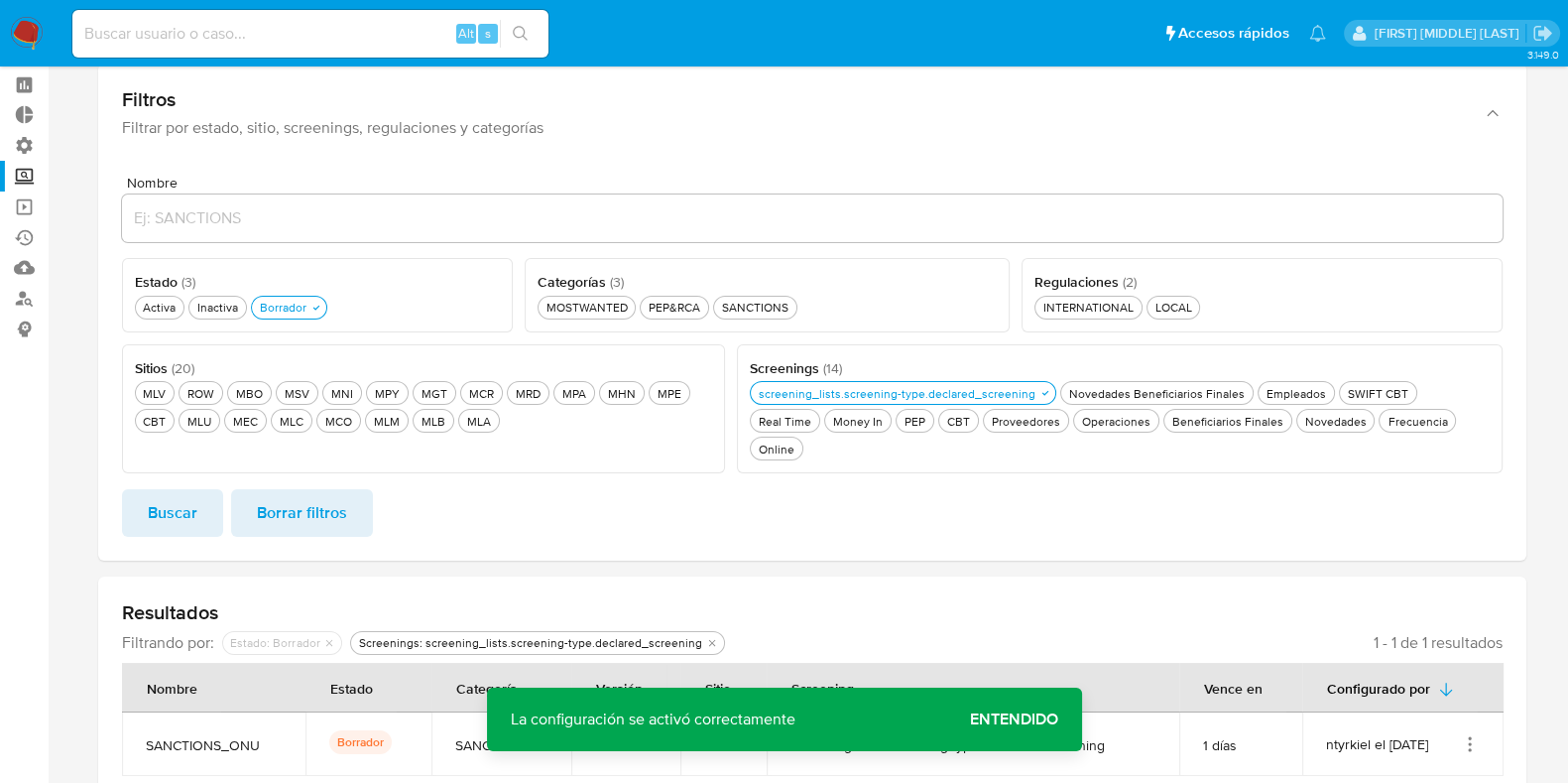click 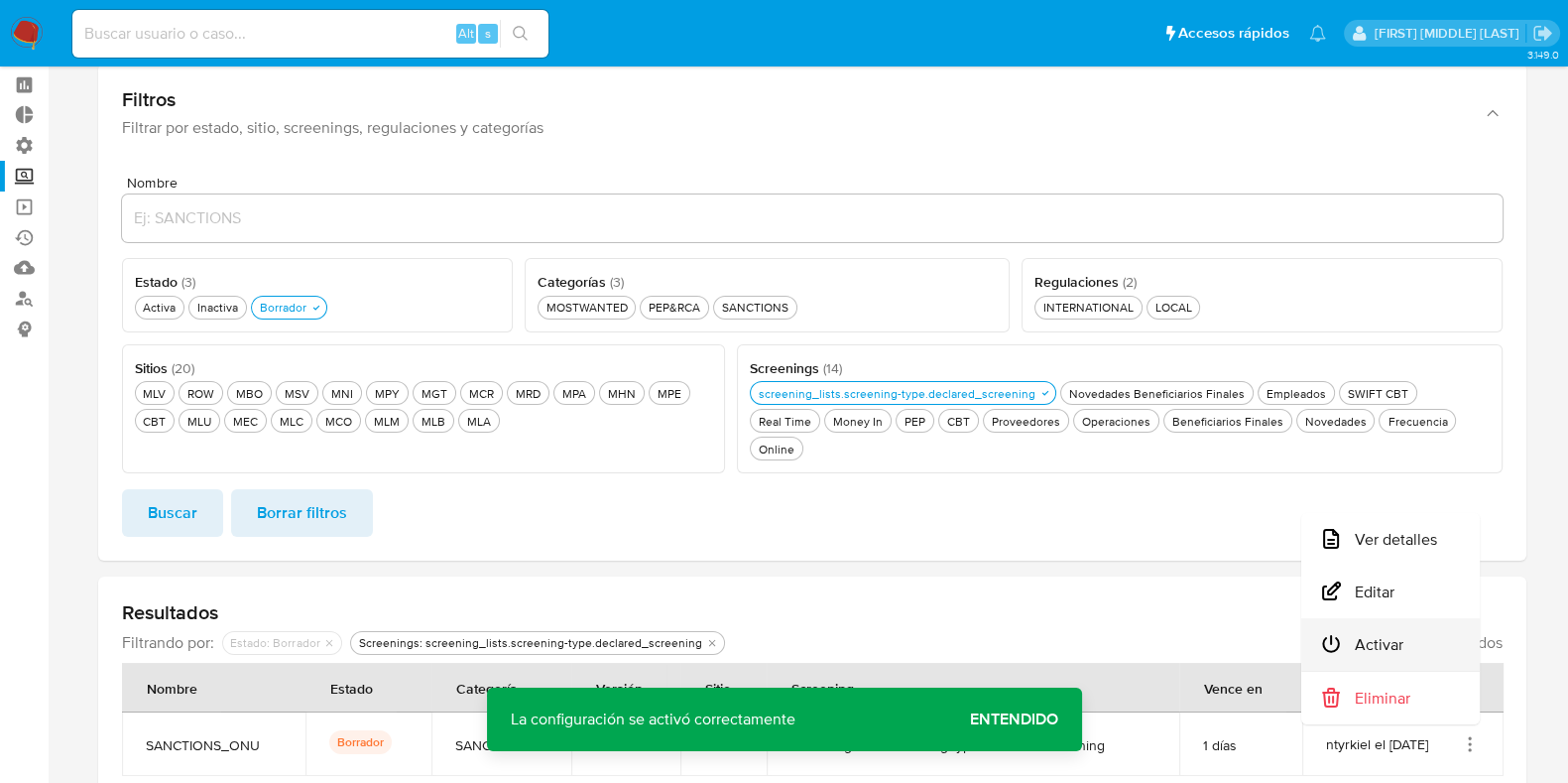 click on "Activar" at bounding box center [1390, 644] 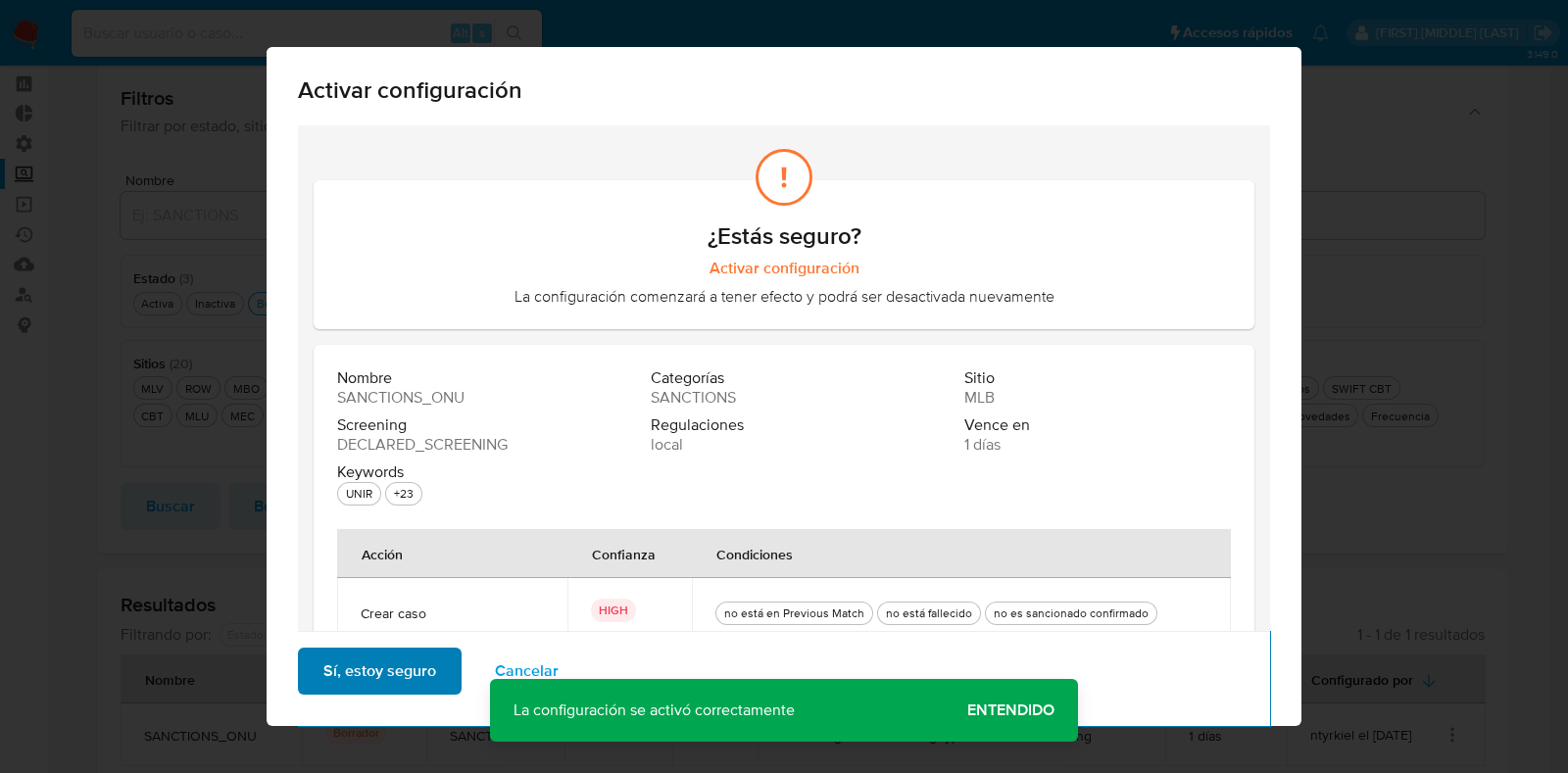 click on "Sí, estoy seguro" at bounding box center (379, 671) 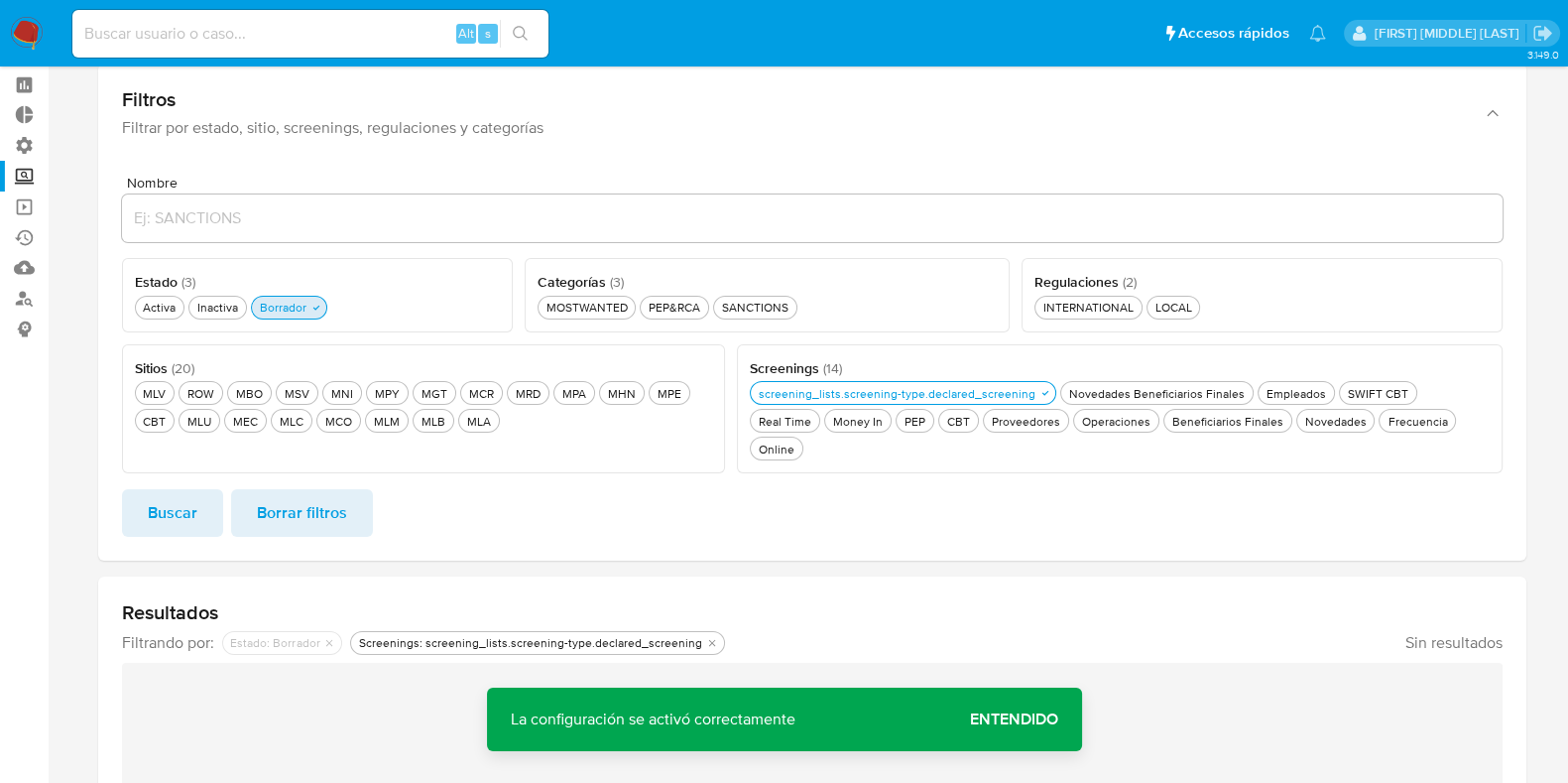 click 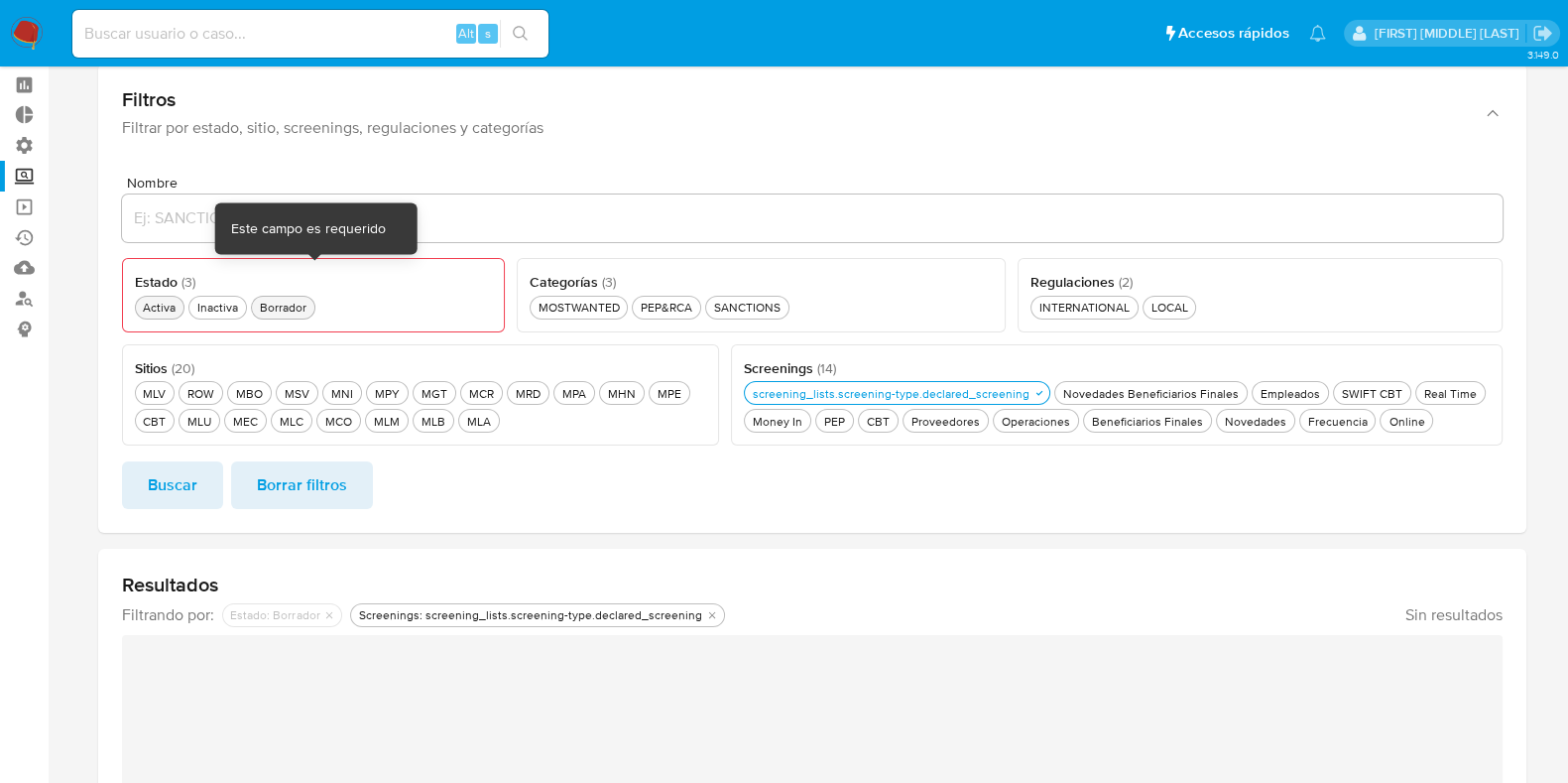 click on "Activa Activa" at bounding box center (160, 308) 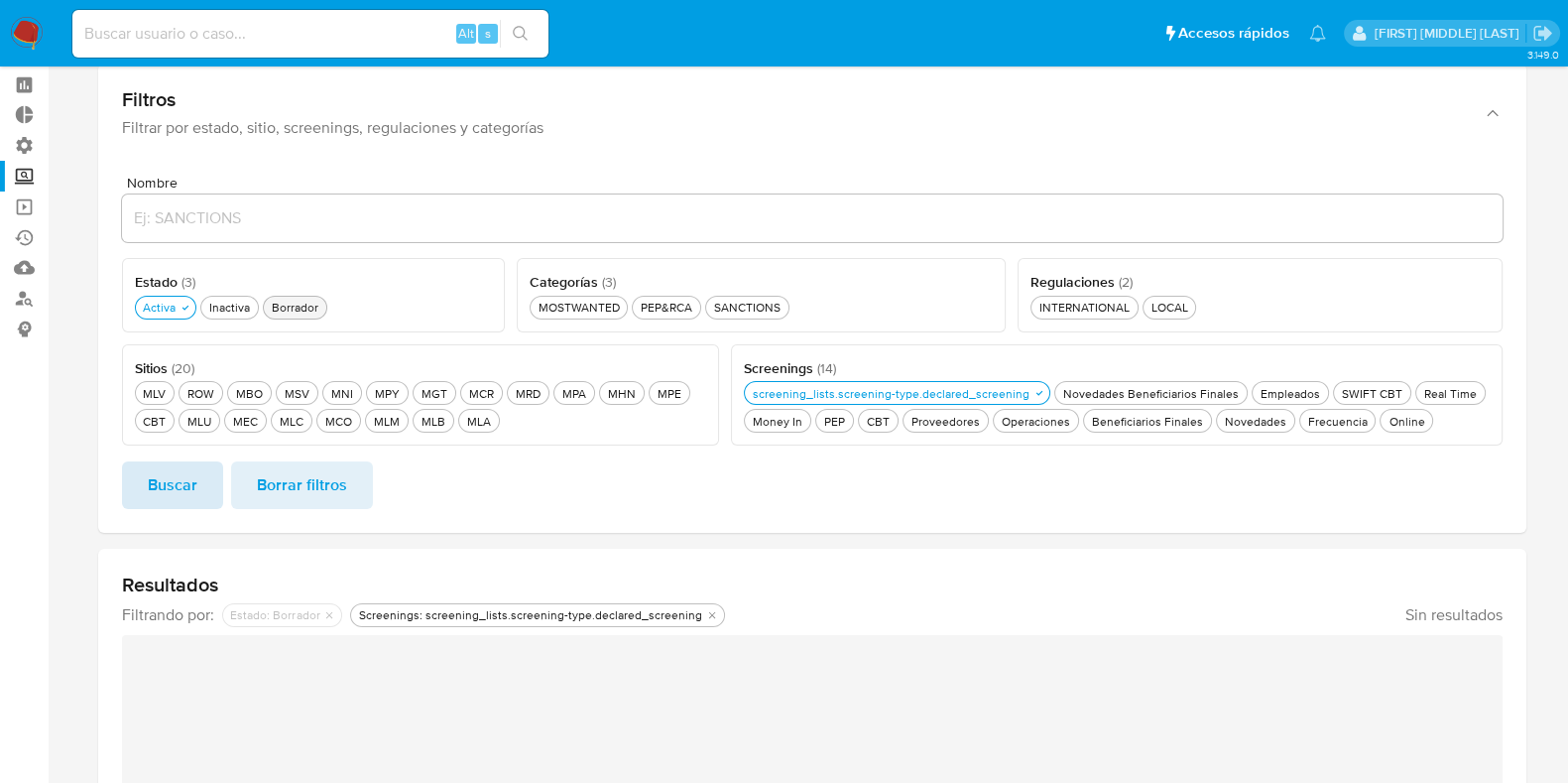 click on "Buscar" at bounding box center [173, 485] 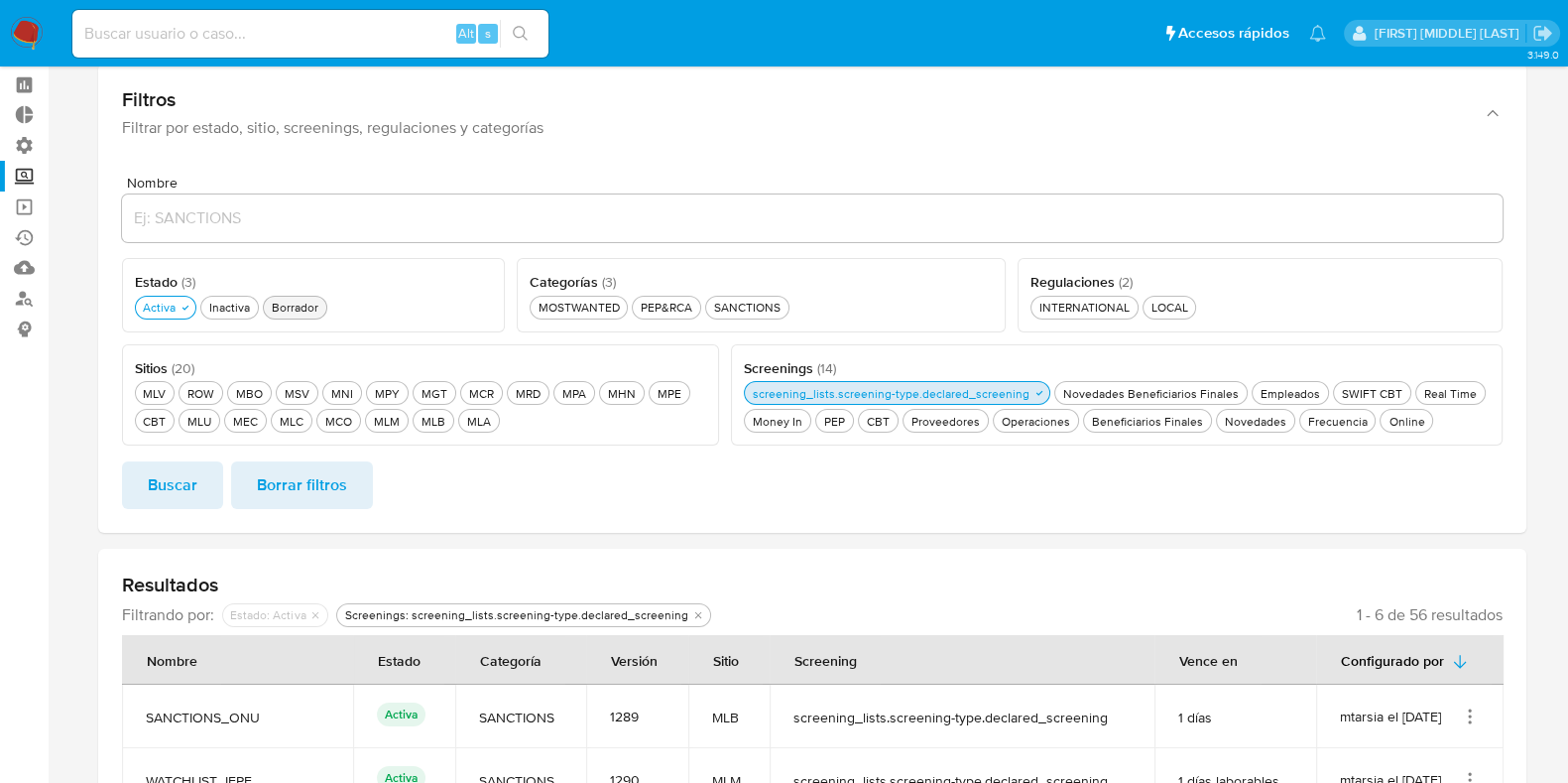 click on "screening_lists.screening-type.declared_screening screening_lists.screening-type.declared_screening" at bounding box center (891, 393) 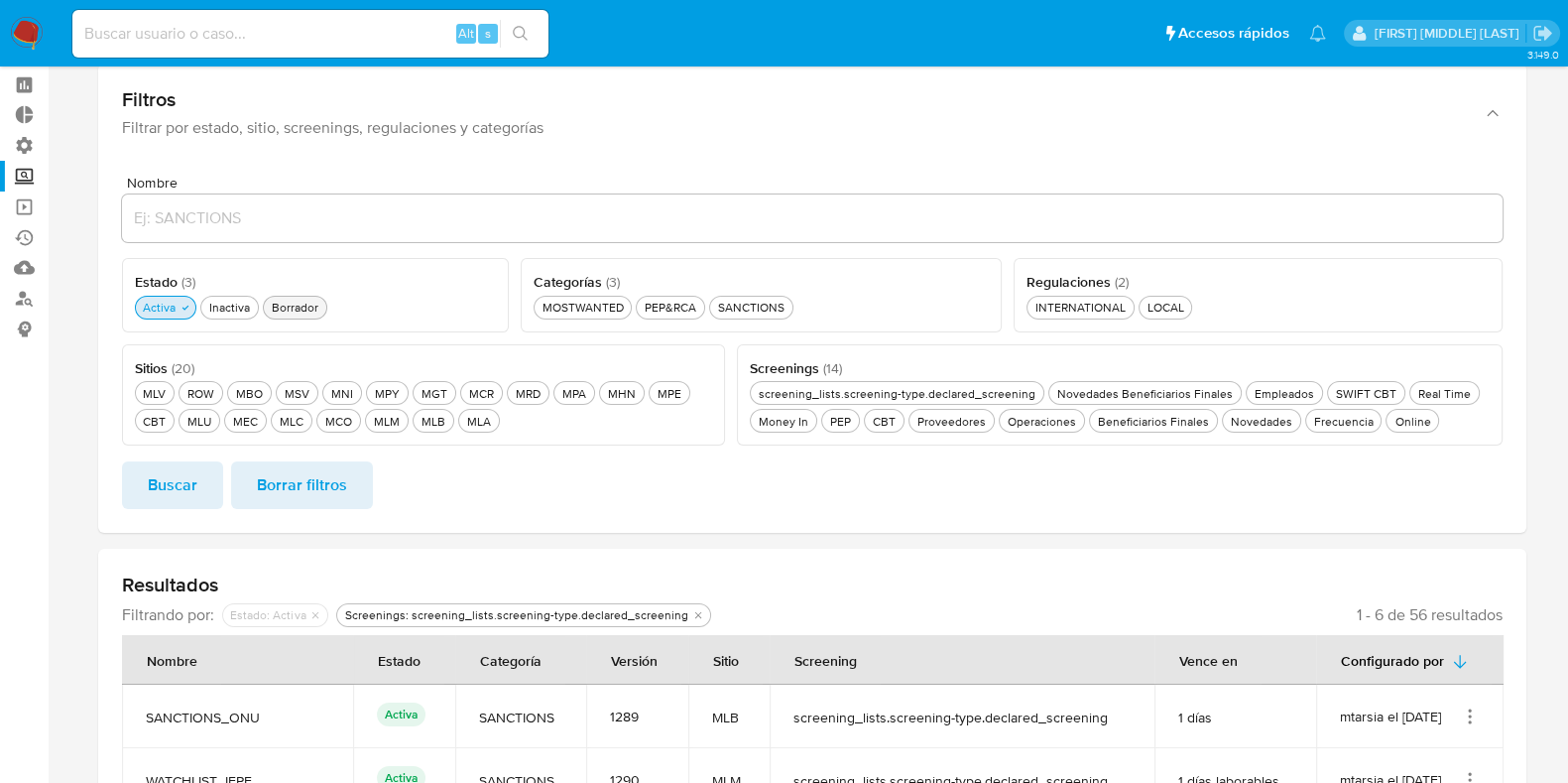 click on "Activa Activa" at bounding box center [166, 308] 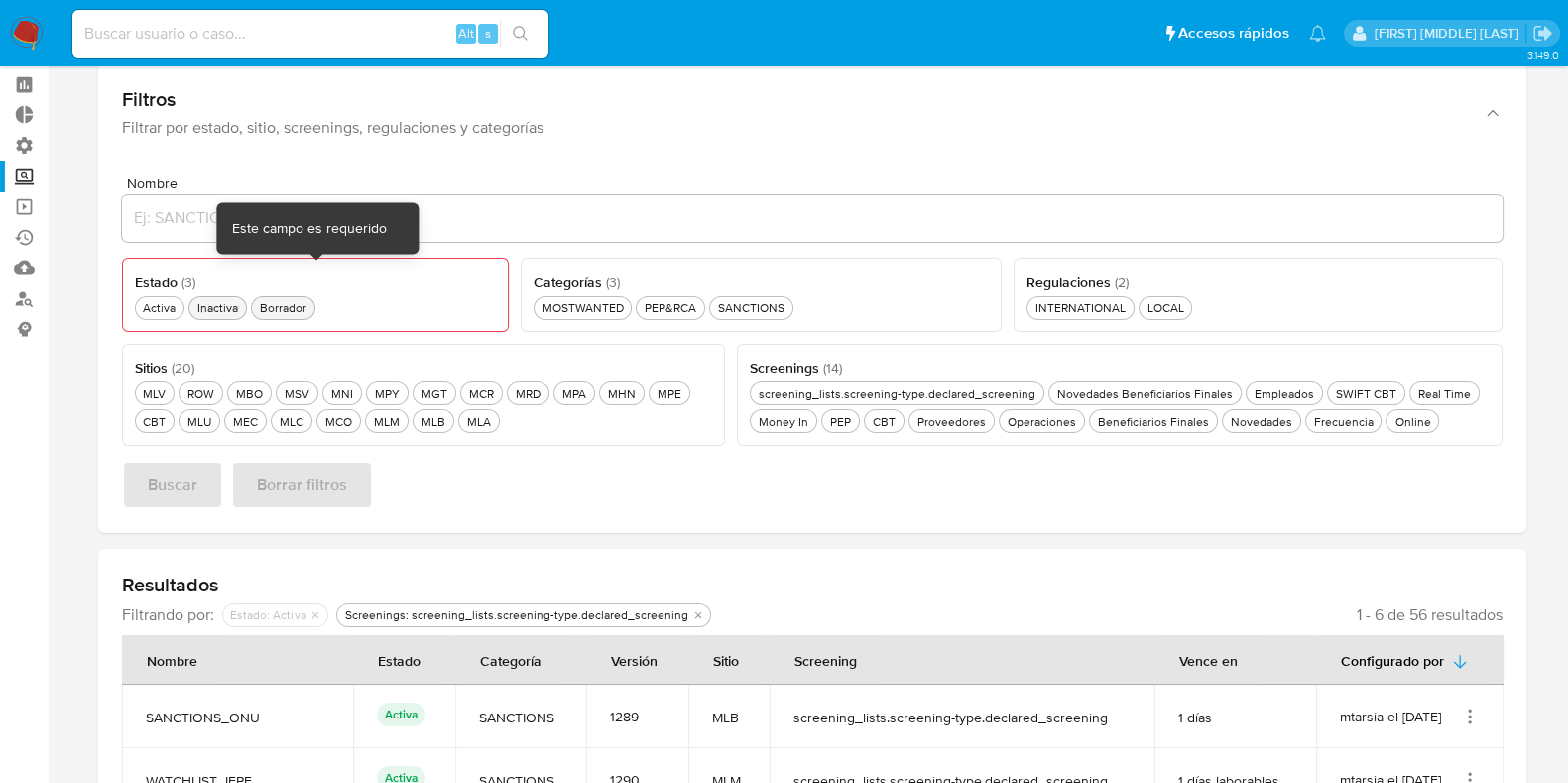 click on "Inactiva Inactiva" at bounding box center [217, 307] 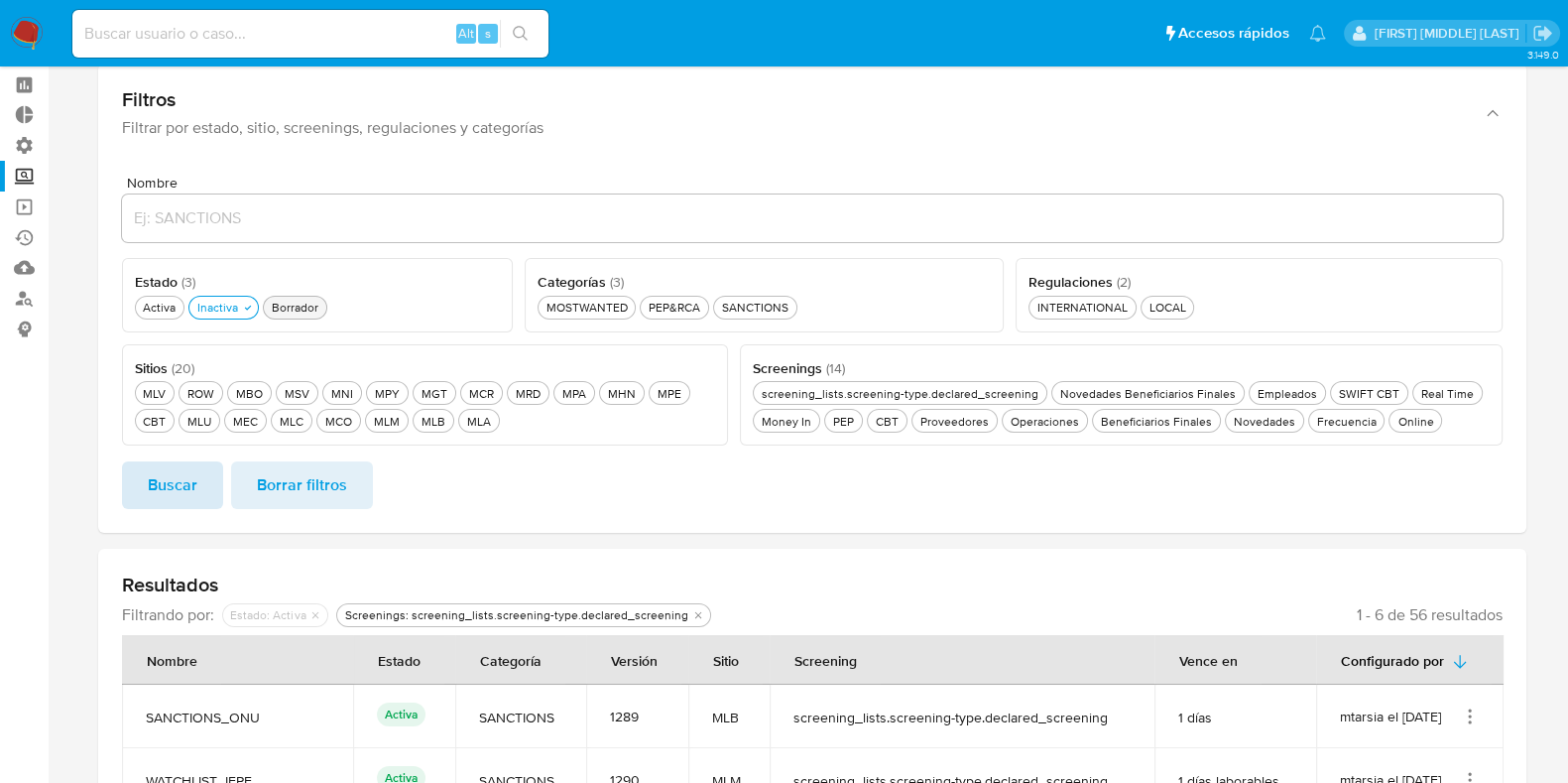 click on "Buscar" at bounding box center [173, 485] 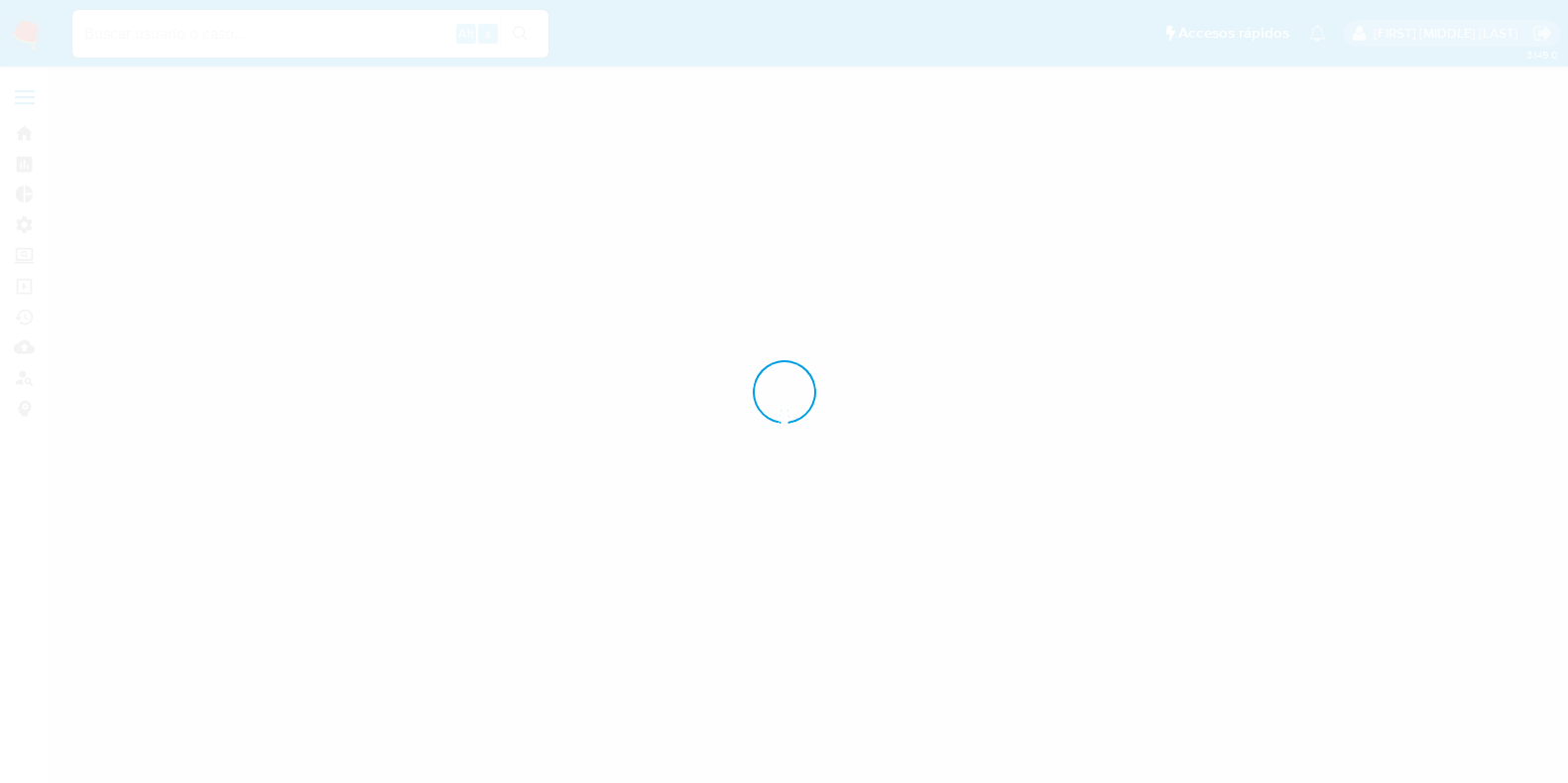 scroll, scrollTop: 0, scrollLeft: 0, axis: both 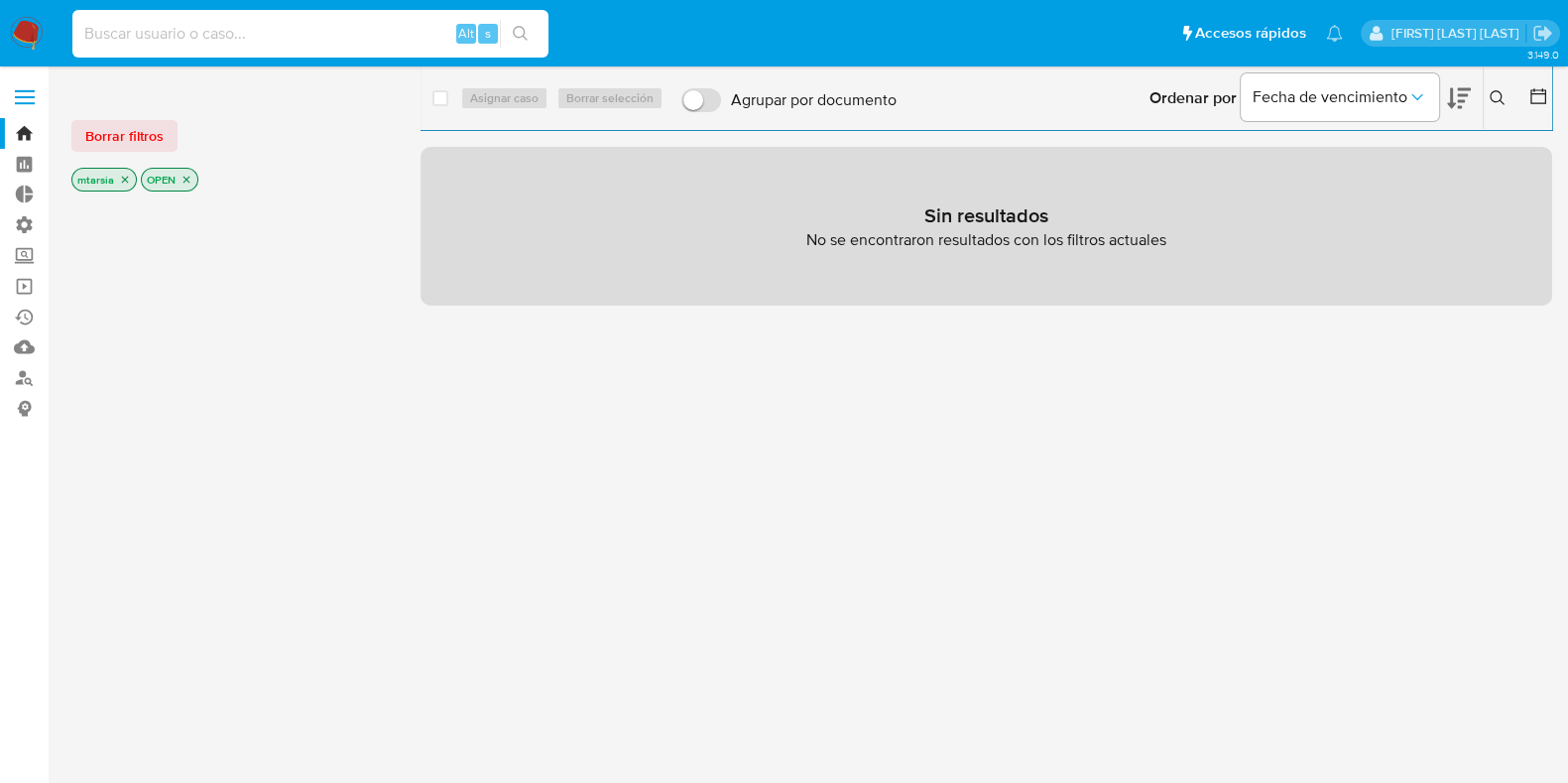 click at bounding box center (310, 34) 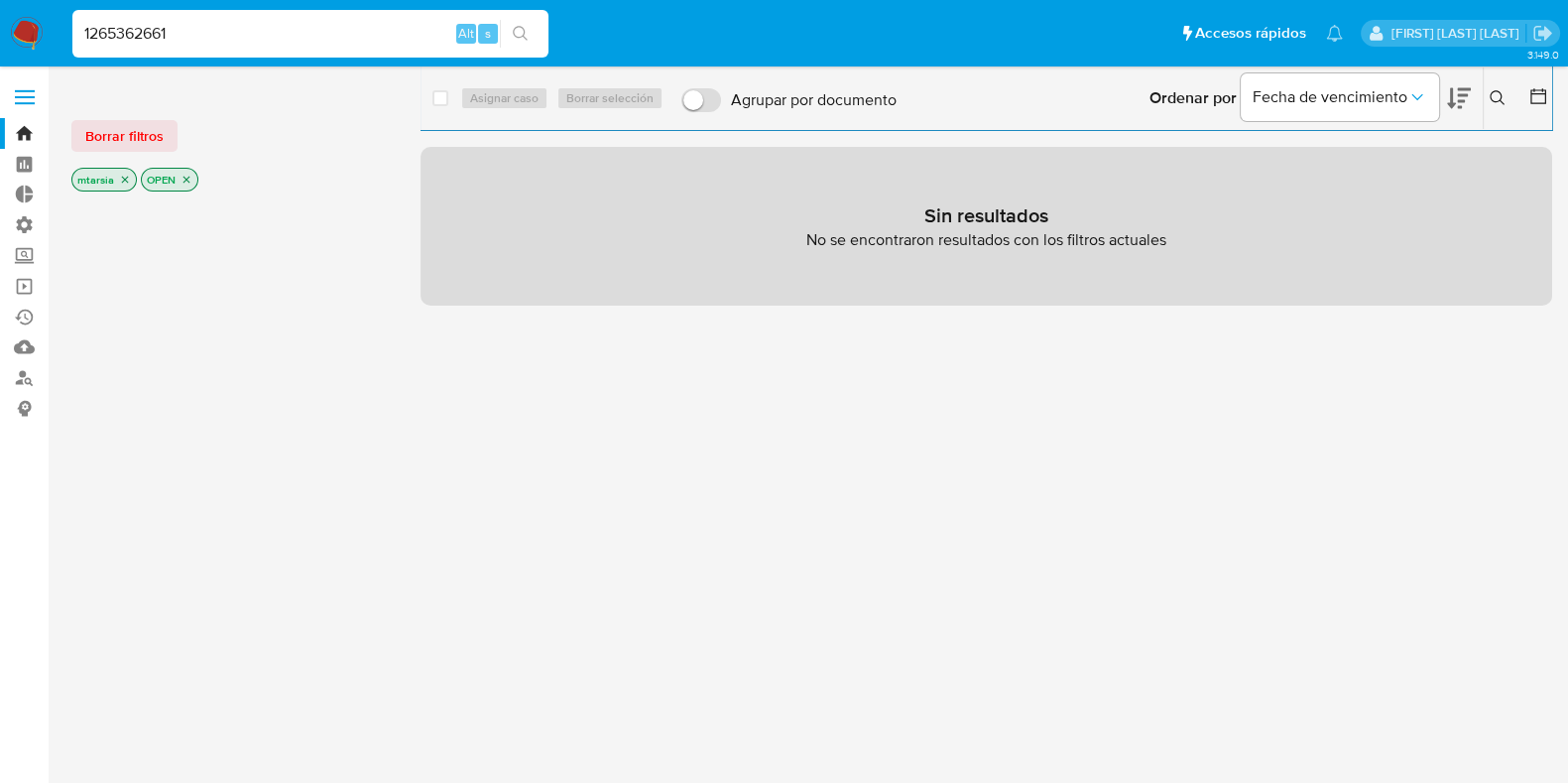 type on "1265362661" 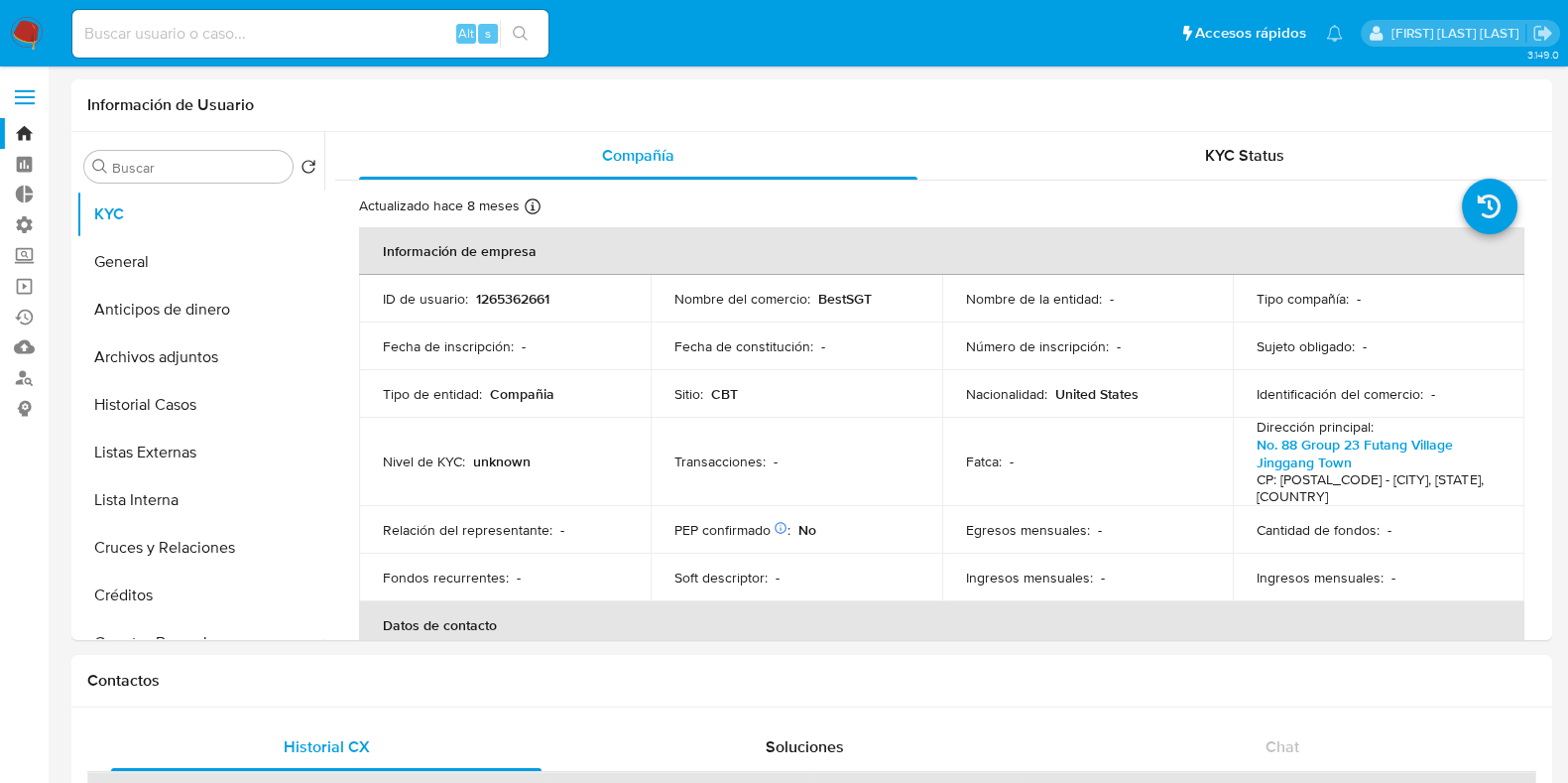 select on "10" 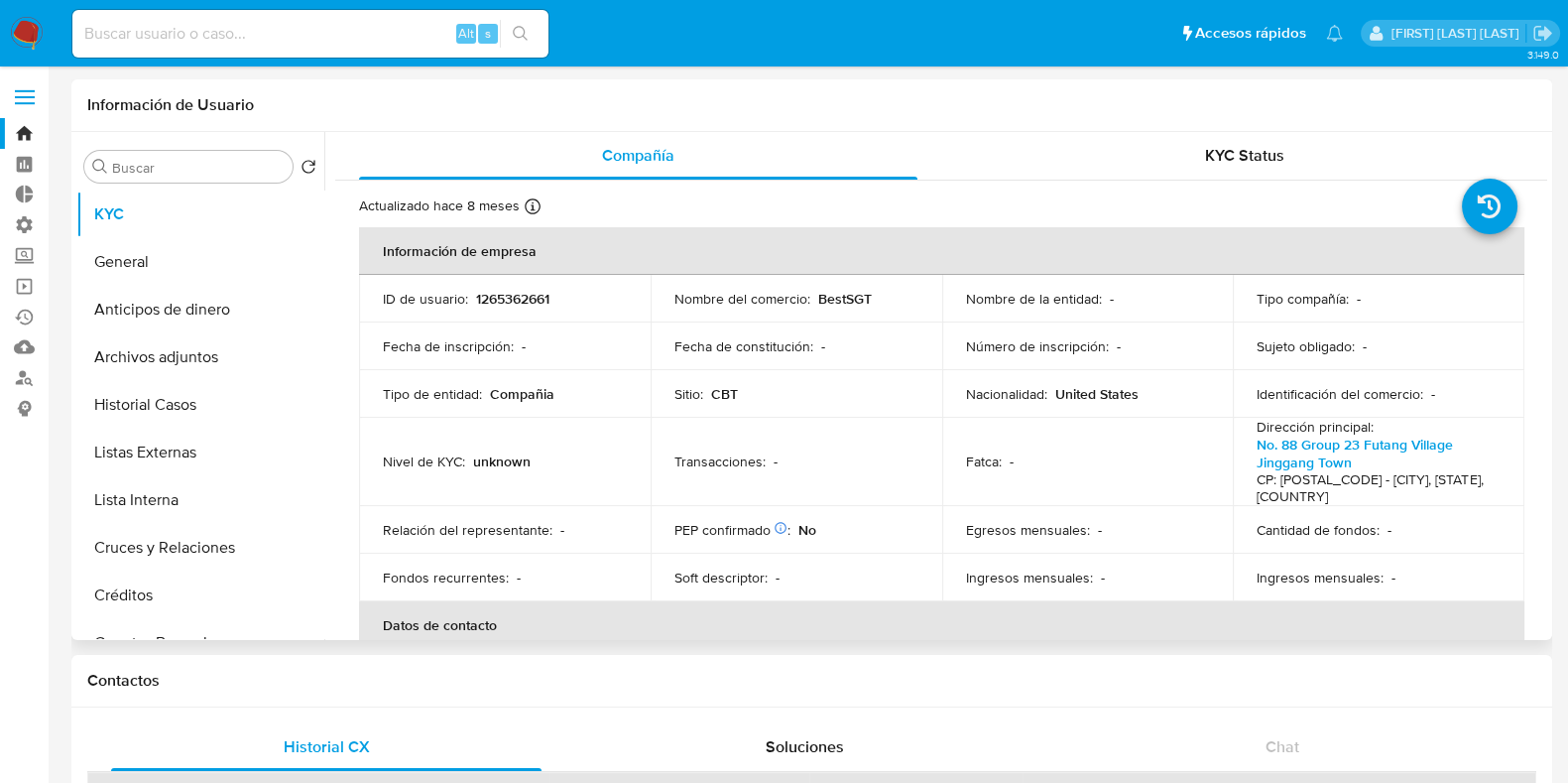 click on "Buscar Volver al orden por defecto KYC General Anticipos de dinero Archivos adjuntos Historial Casos Listas Externas Lista Interna Cruces y Relaciones Créditos Cuentas Bancarias Datos Modificados Devices Geolocation Direcciones Dispositivos Point Documentación Fecha Compliant Historial Riesgo PLD Historial de conversaciones IV Challenges Información de accesos Insurtech Items Marcas AML Perfiles Restricciones Nuevo Mundo Tarjetas Compañía KYC Status Actualizado hace 8 meses Creado: [DATE] [TIME] Actualizado: [DATE] [TIME] Información de empresa ID de usuario : [NUMBER] Nombre del comercio : [COMPANY_NAME] Nombre de la entidad : - Tipo compañía : - Fecha de inscripción : - Fecha de constitución : - Número de inscripción : - Sujeto obligado : - Tipo de entidad : Compañia Sitio : CBT Nacionalidad : [COUNTRY] Identificación del comercio : - Nivel de KYC : unknown Transacciones : - Fatca : - :" at bounding box center (811, 386) 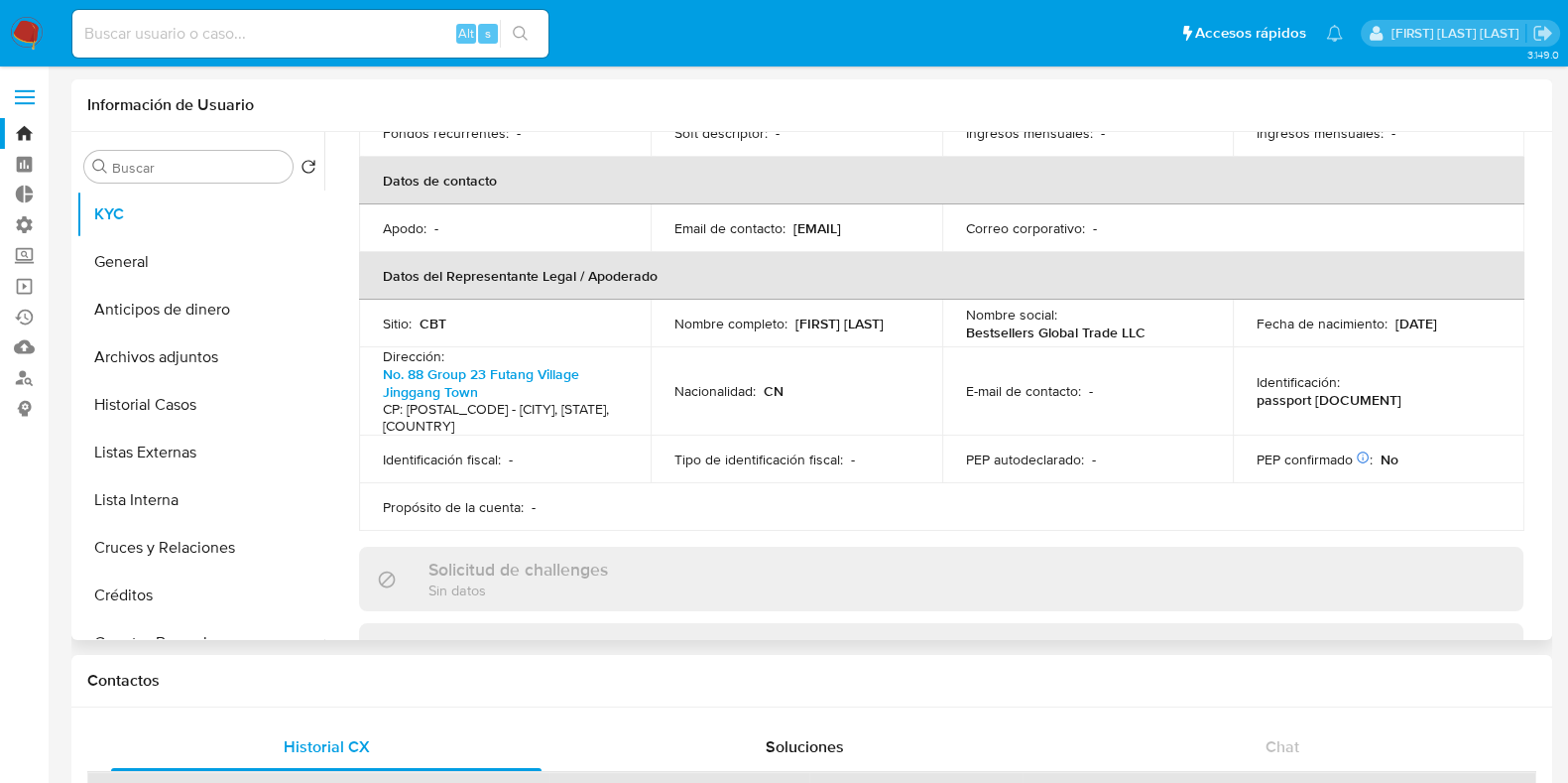click on "Buscar Volver al orden por defecto KYC General Anticipos de dinero Archivos adjuntos Historial Casos Listas Externas Lista Interna Cruces y Relaciones Créditos Cuentas Bancarias Datos Modificados Devices Geolocation Direcciones Dispositivos Point Documentación Fecha Compliant Historial Riesgo PLD Historial de conversaciones IV Challenges Información de accesos Insurtech Items Marcas AML Perfiles Restricciones Nuevo Mundo Tarjetas Compañía KYC Status Actualizado hace 8 meses Creado: [DATE] [TIME] Actualizado: [DATE] [TIME] Información de empresa ID de usuario : [NUMBER] Nombre del comercio : [COMPANY_NAME] Nombre de la entidad : - Tipo compañía : - Fecha de inscripción : - Fecha de constitución : - Número de inscripción : - Sujeto obligado : - Tipo de entidad : Compañia Sitio : CBT Nacionalidad : [COUNTRY] Identificación del comercio : - Nivel de KYC : unknown Transacciones : - Fatca : - :" at bounding box center (811, 386) 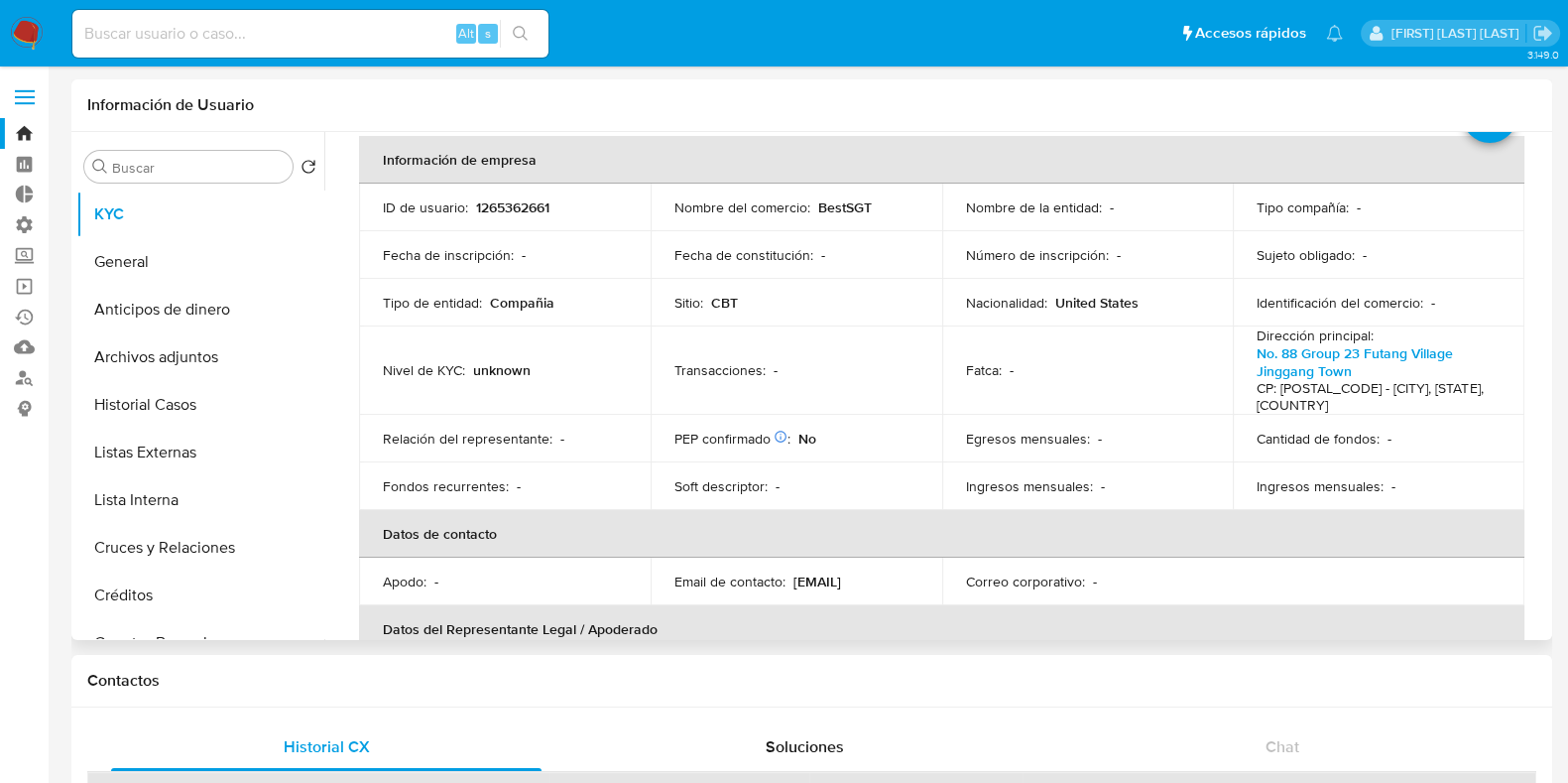 scroll, scrollTop: 0, scrollLeft: 0, axis: both 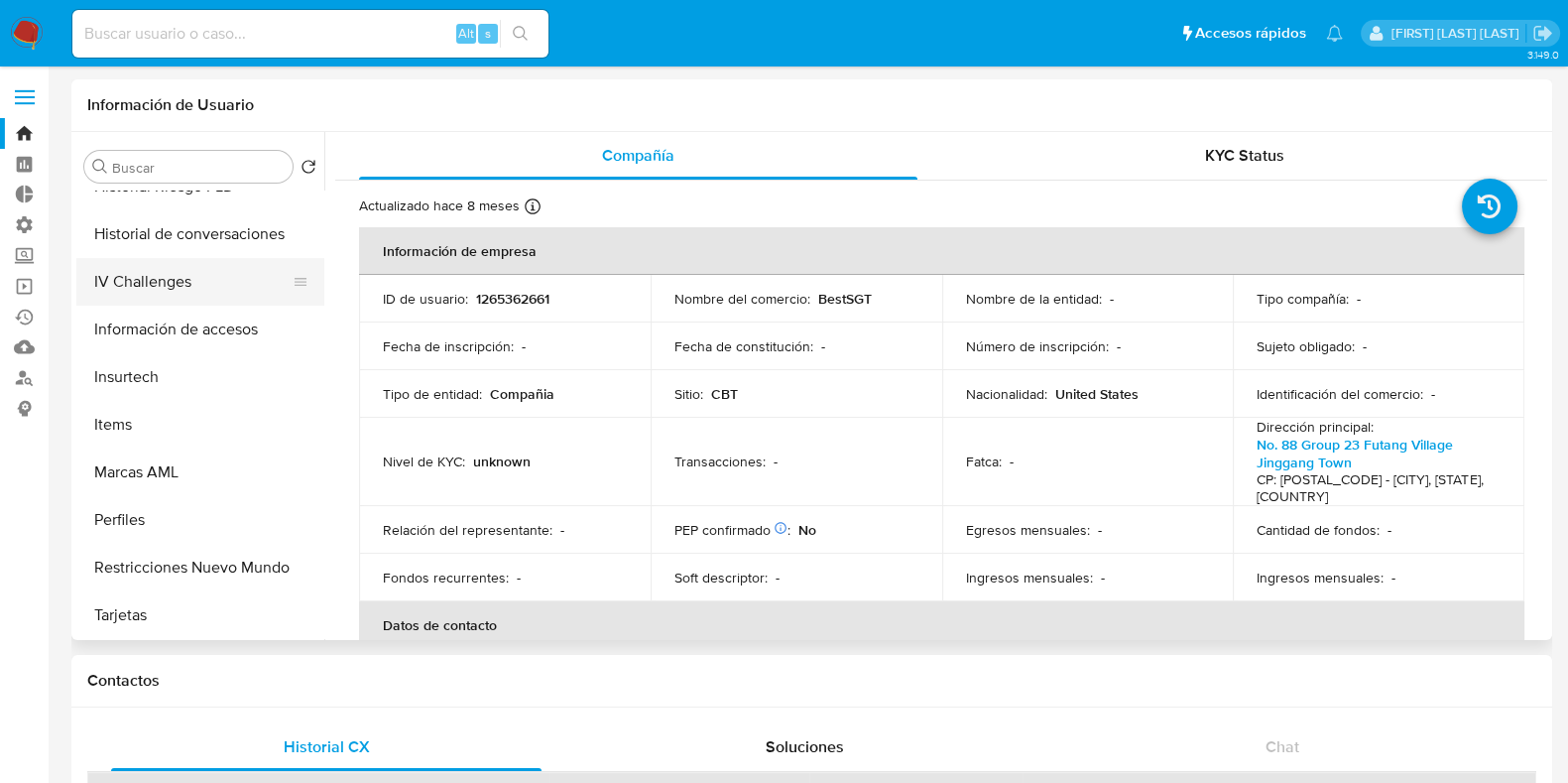 click on "IV Challenges" at bounding box center (192, 282) 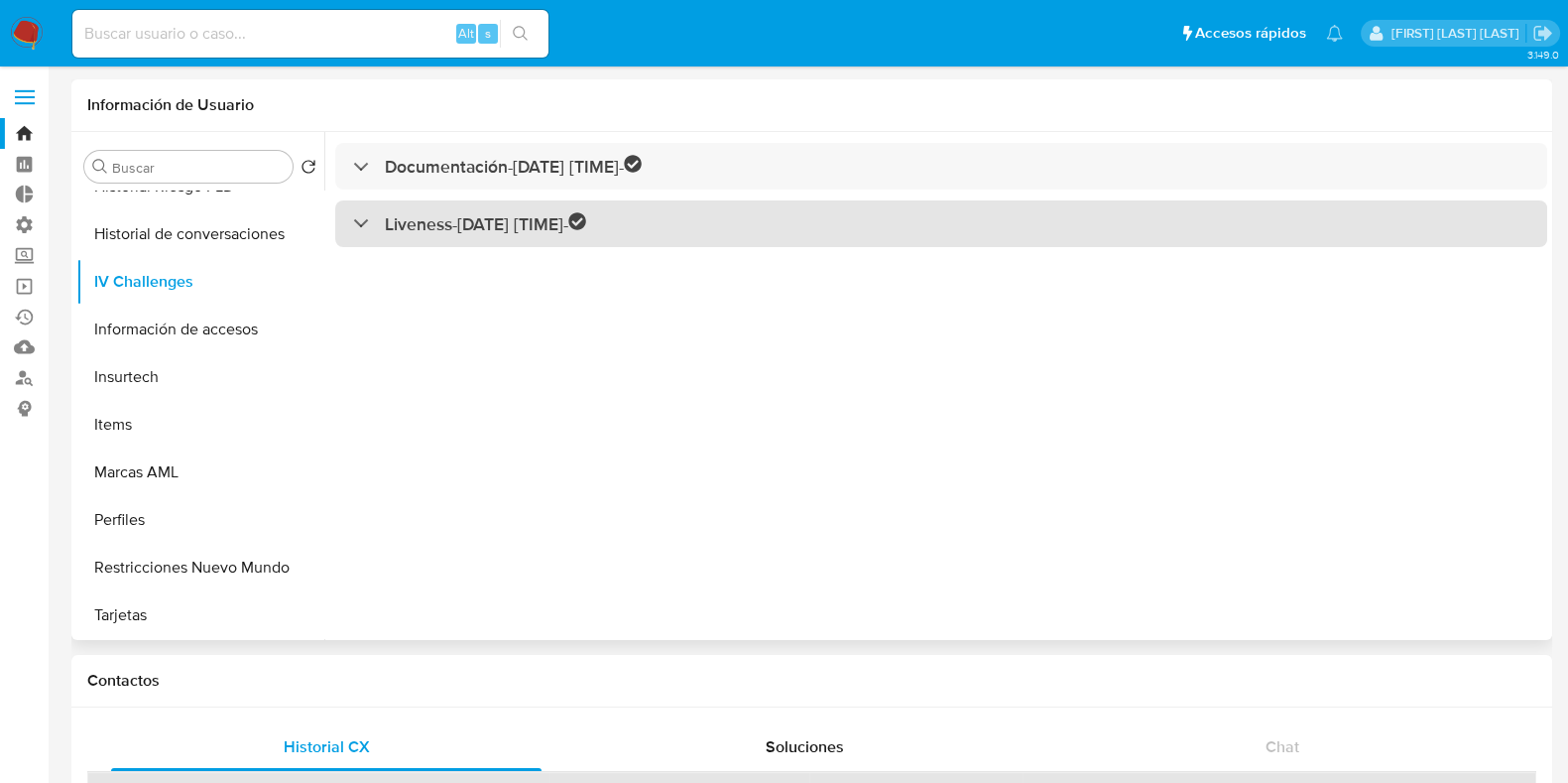 click on "Liveness - [DATE] [TIME] -" at bounding box center [485, 223] 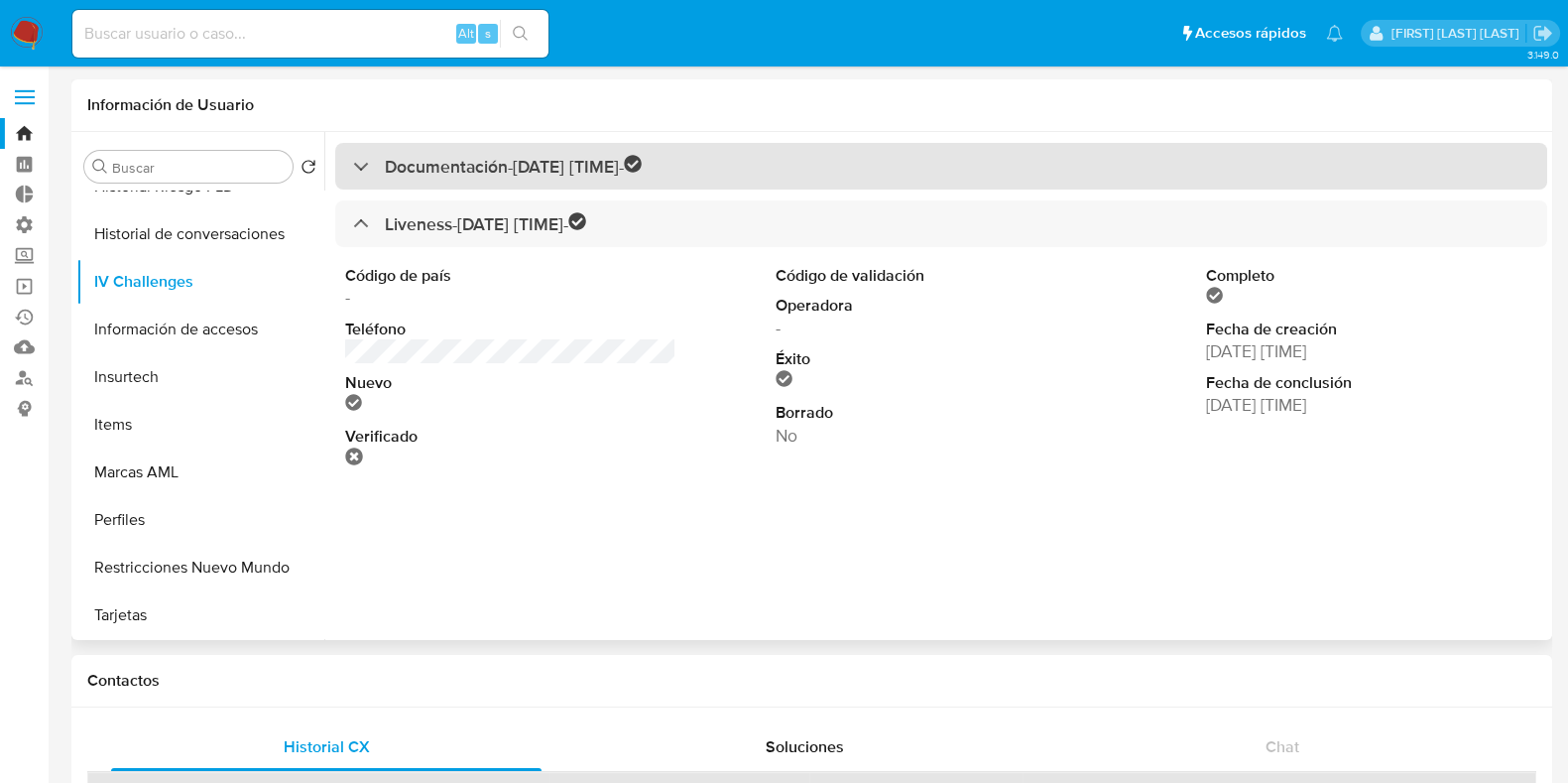 click on "Documentación - [DATE] [TIME] -" at bounding box center (497, 166) 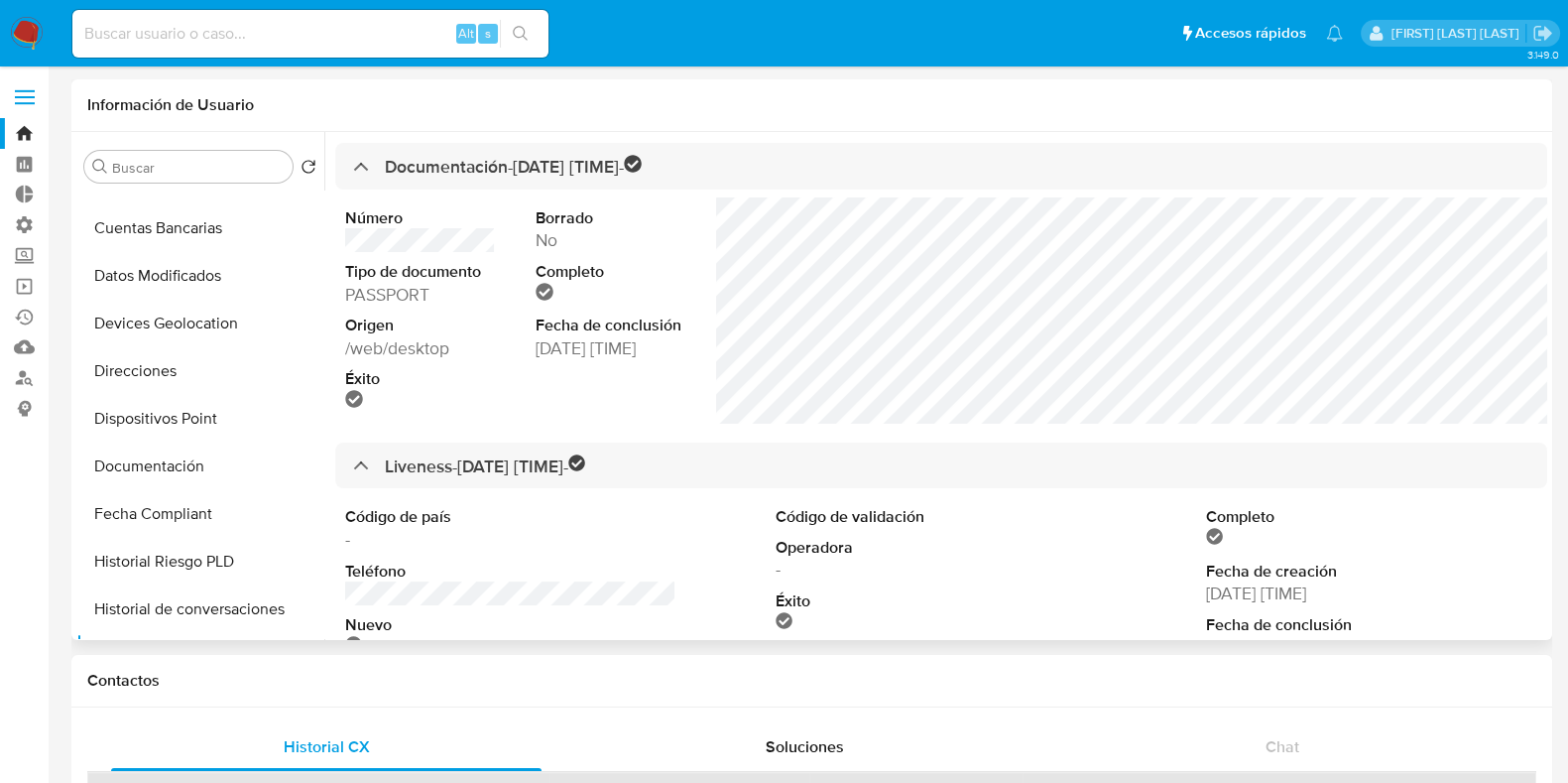 scroll, scrollTop: 411, scrollLeft: 0, axis: vertical 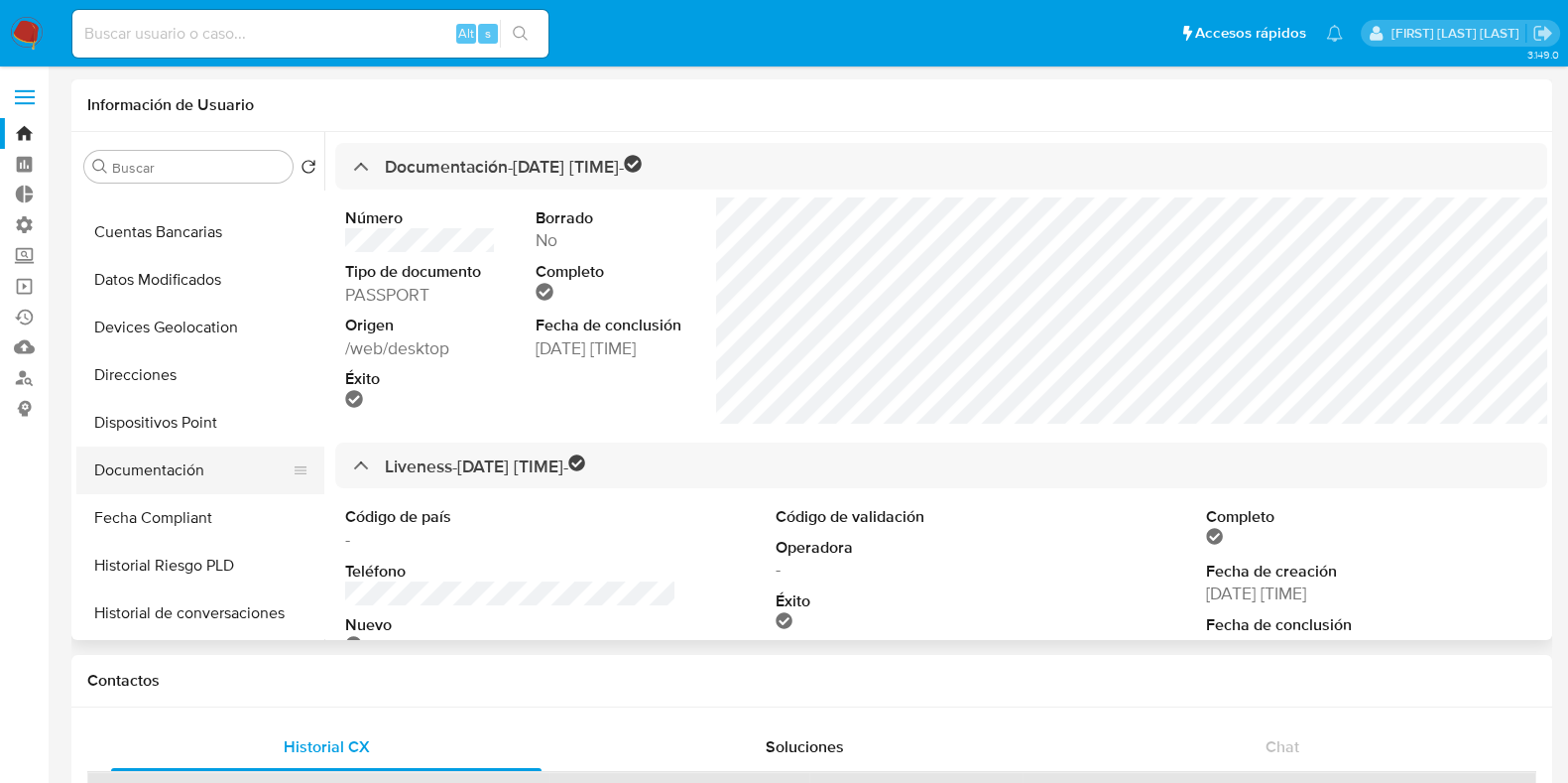 click on "Documentación" at bounding box center (192, 470) 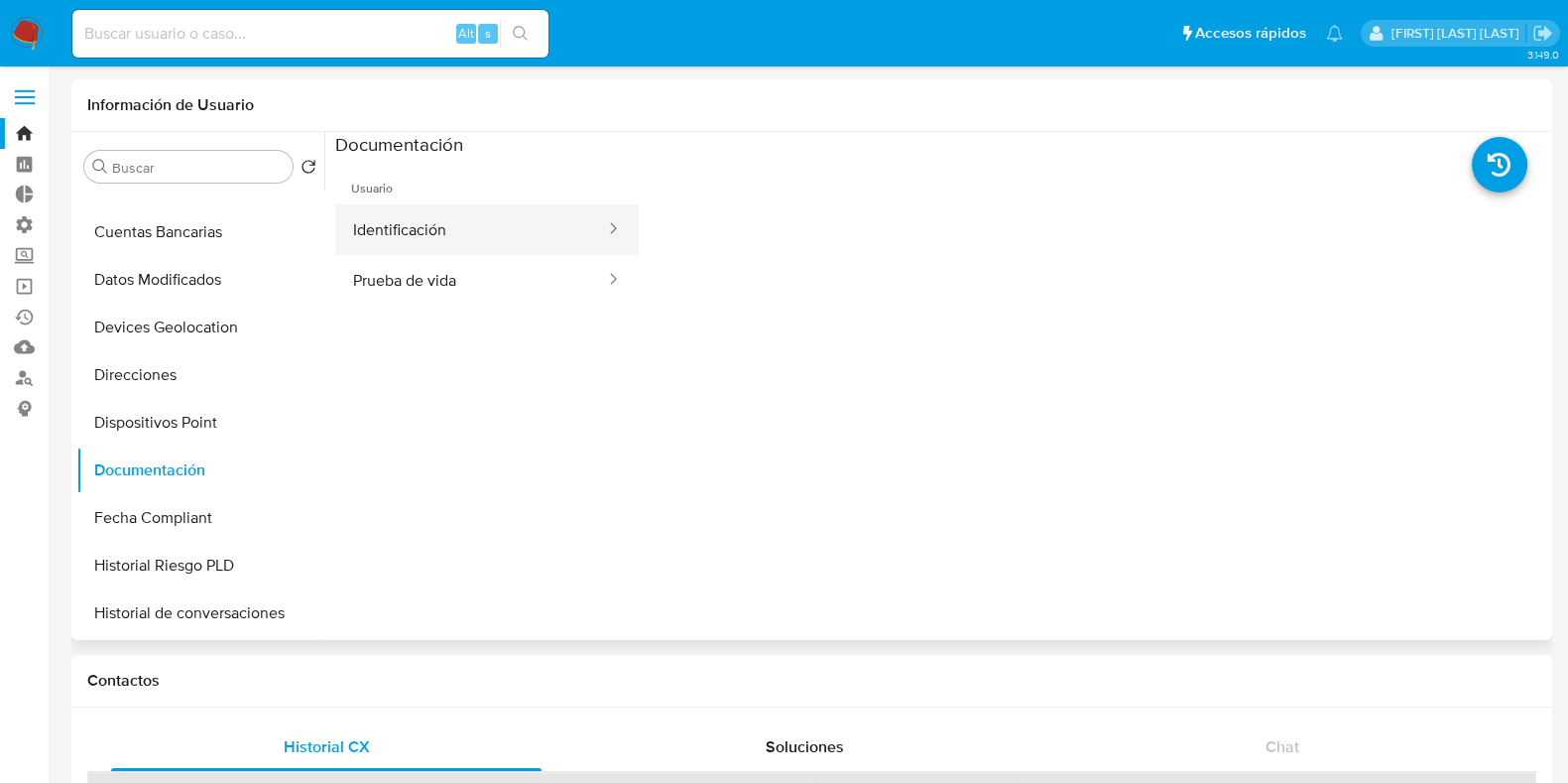click on "Identificación" at bounding box center [471, 229] 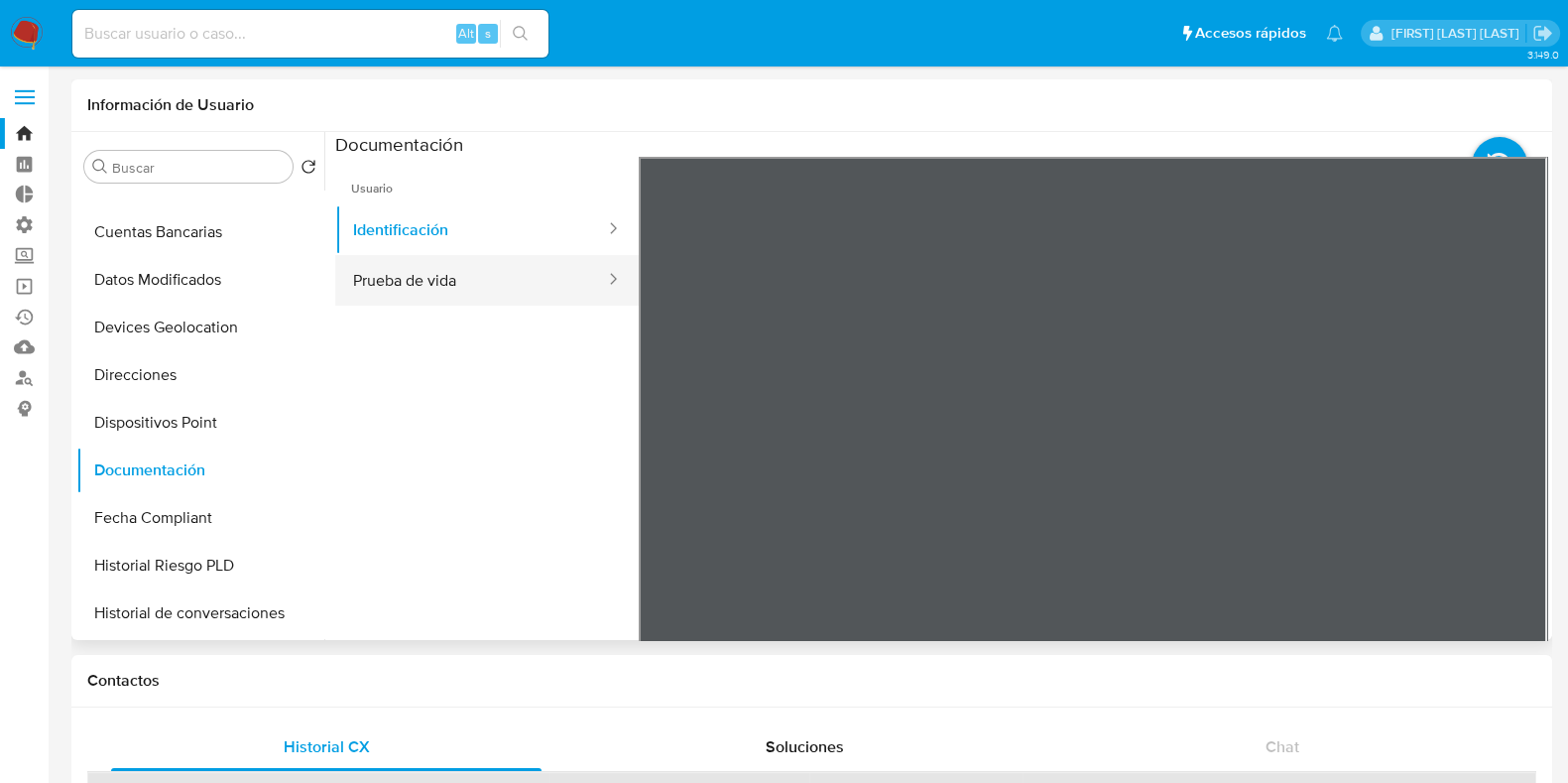 click on "Prueba de vida" at bounding box center [471, 280] 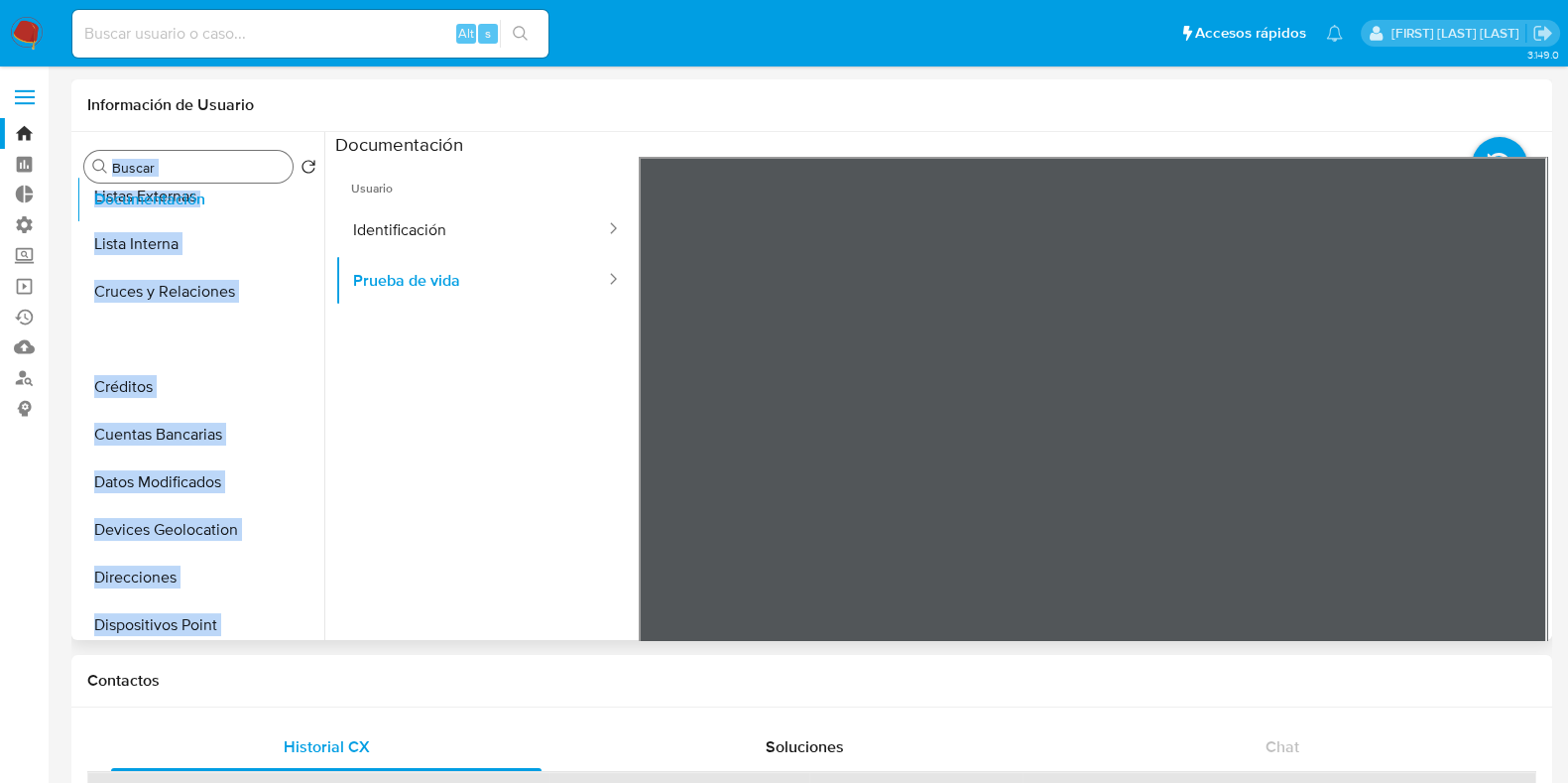 scroll, scrollTop: 0, scrollLeft: 0, axis: both 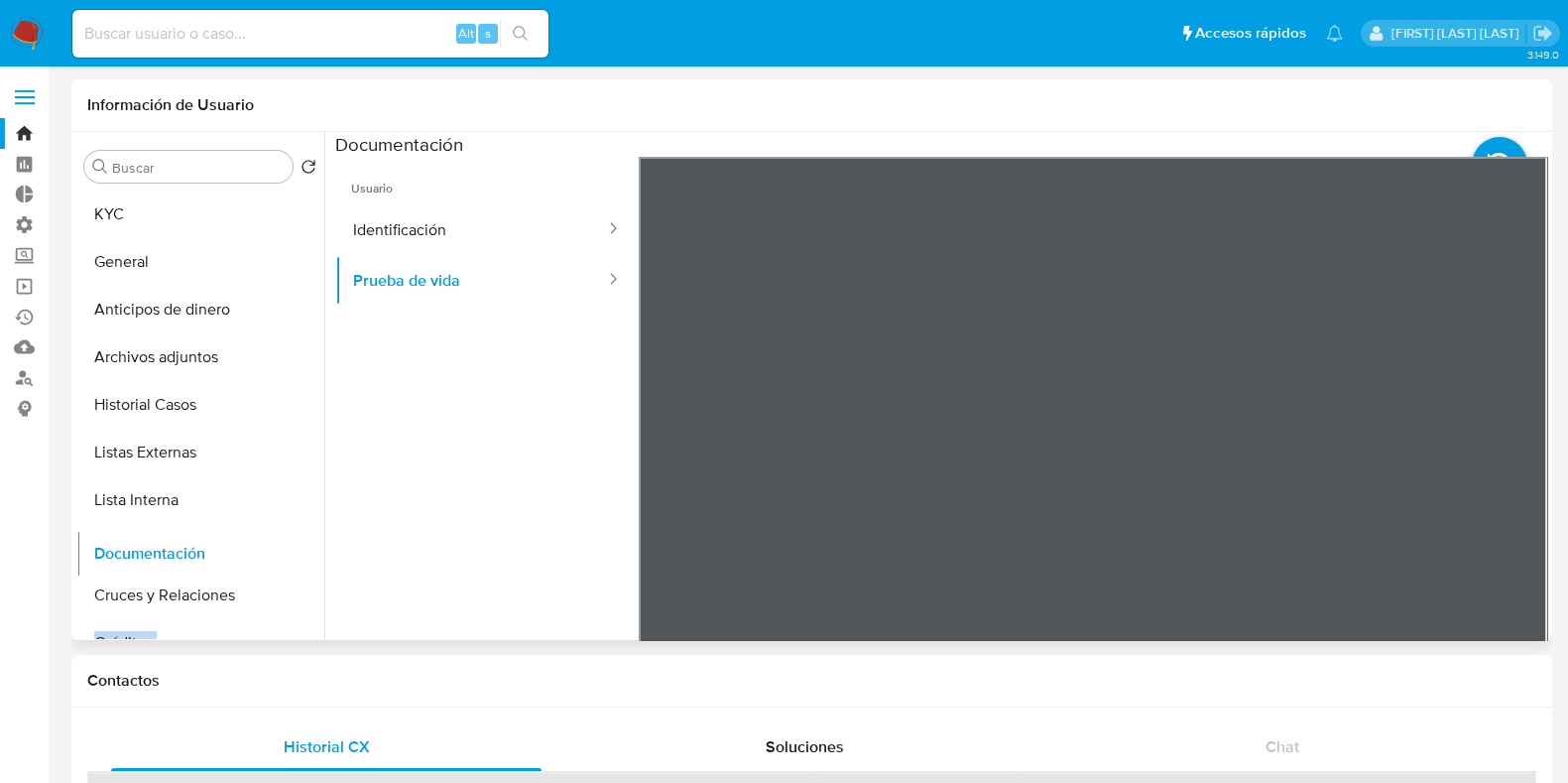 drag, startPoint x: 285, startPoint y: 463, endPoint x: 299, endPoint y: 548, distance: 86.145226 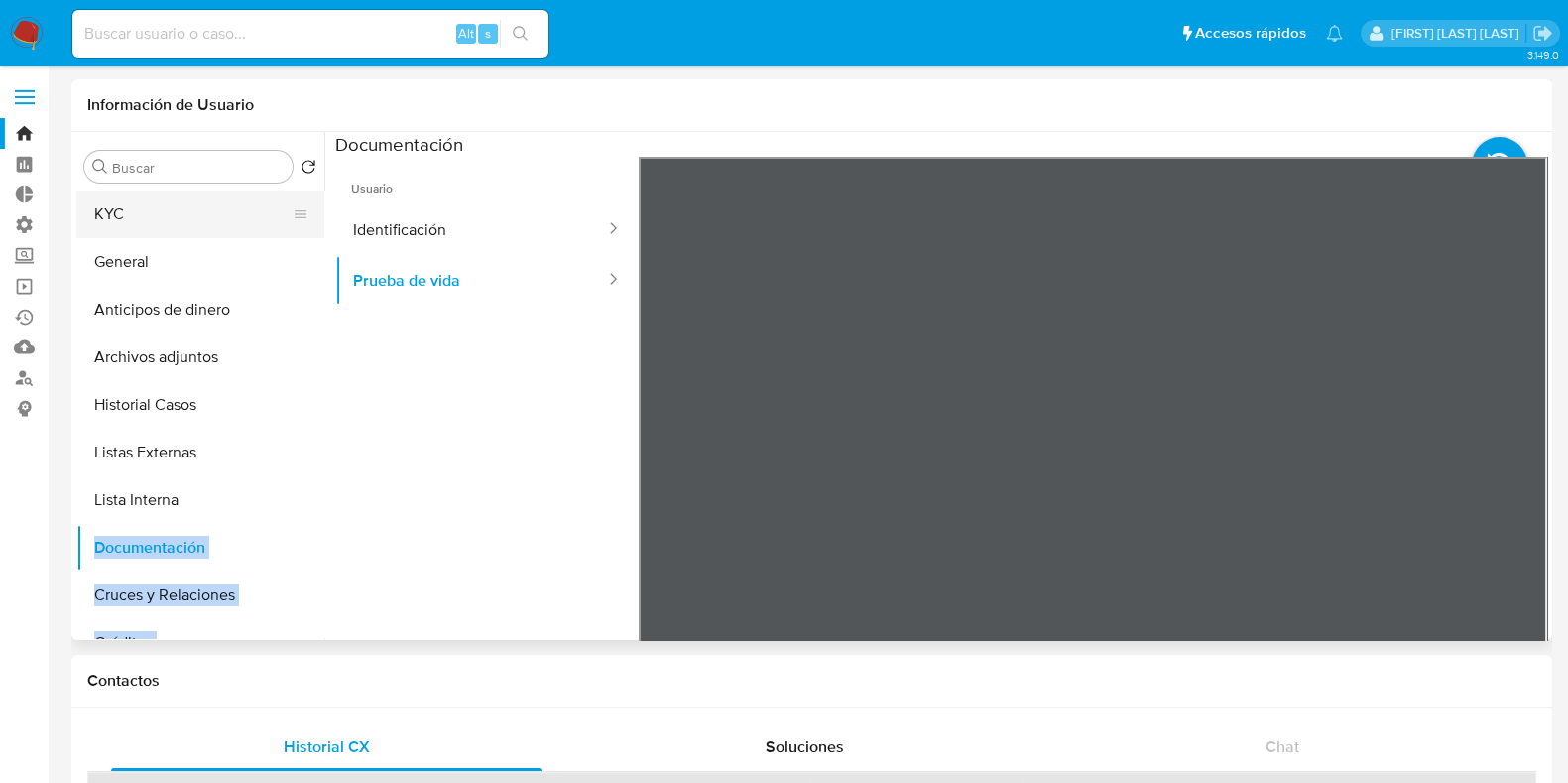 click on "KYC" at bounding box center [192, 214] 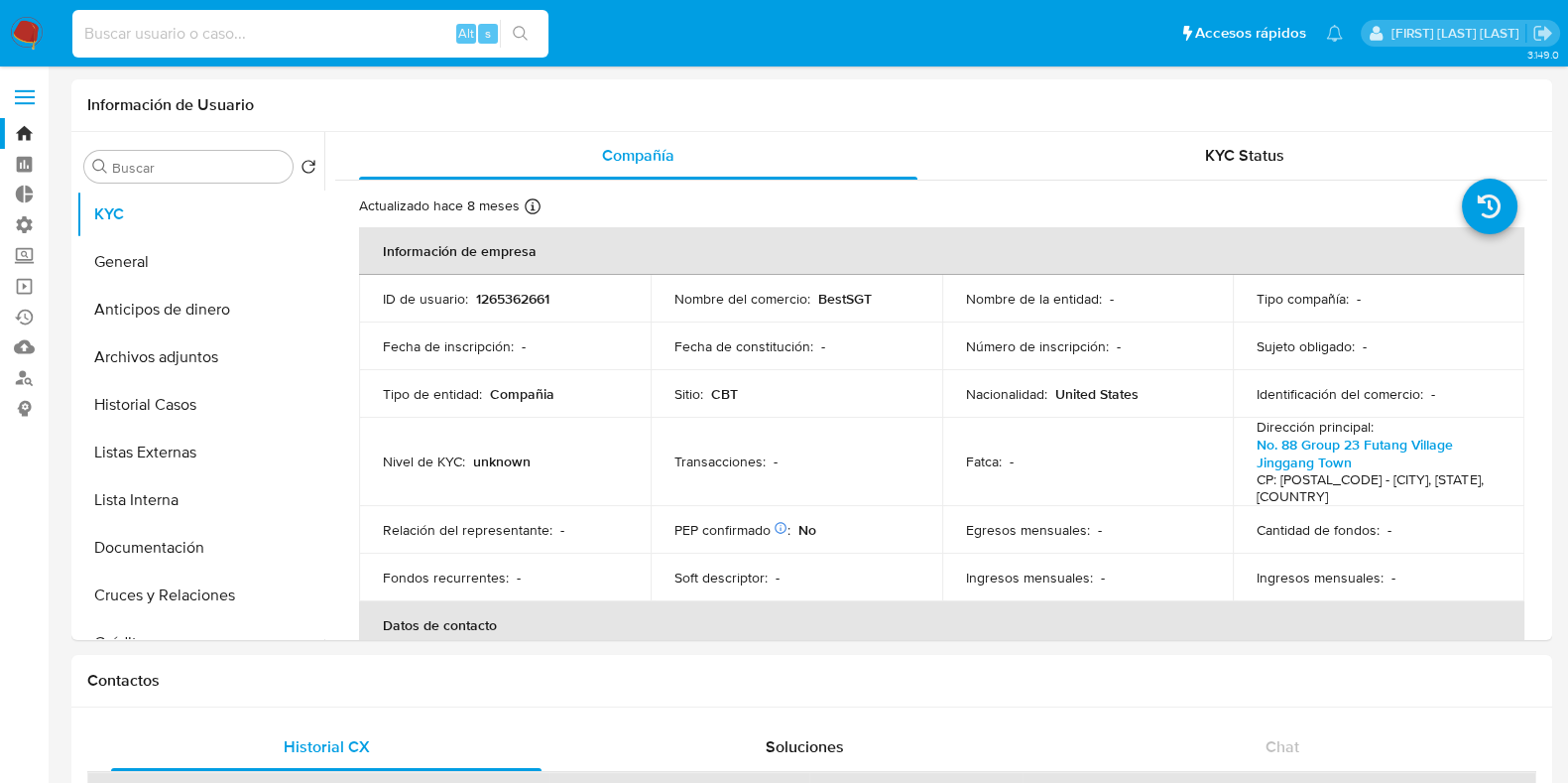 click at bounding box center [310, 34] 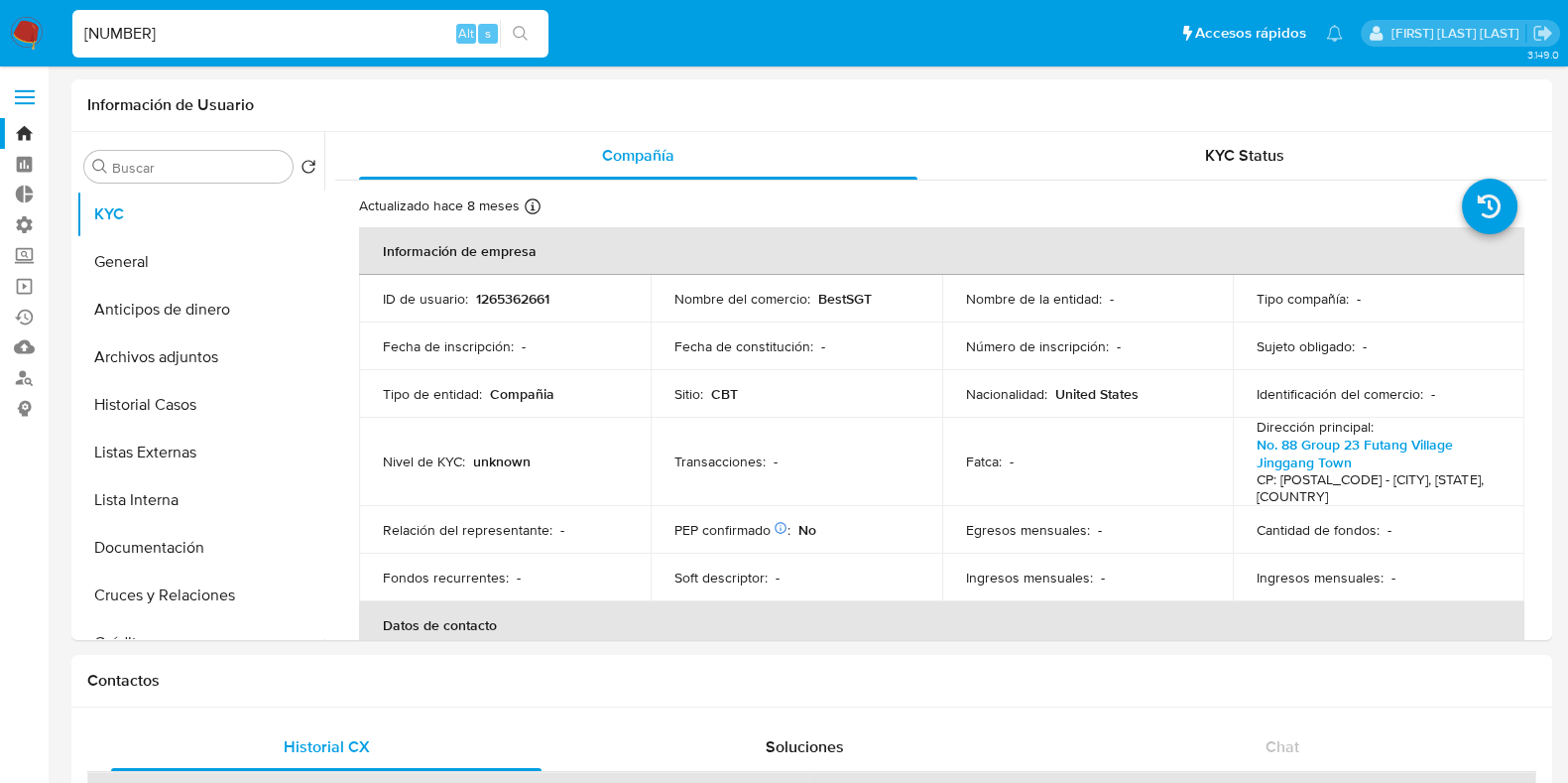 type on "1356344453" 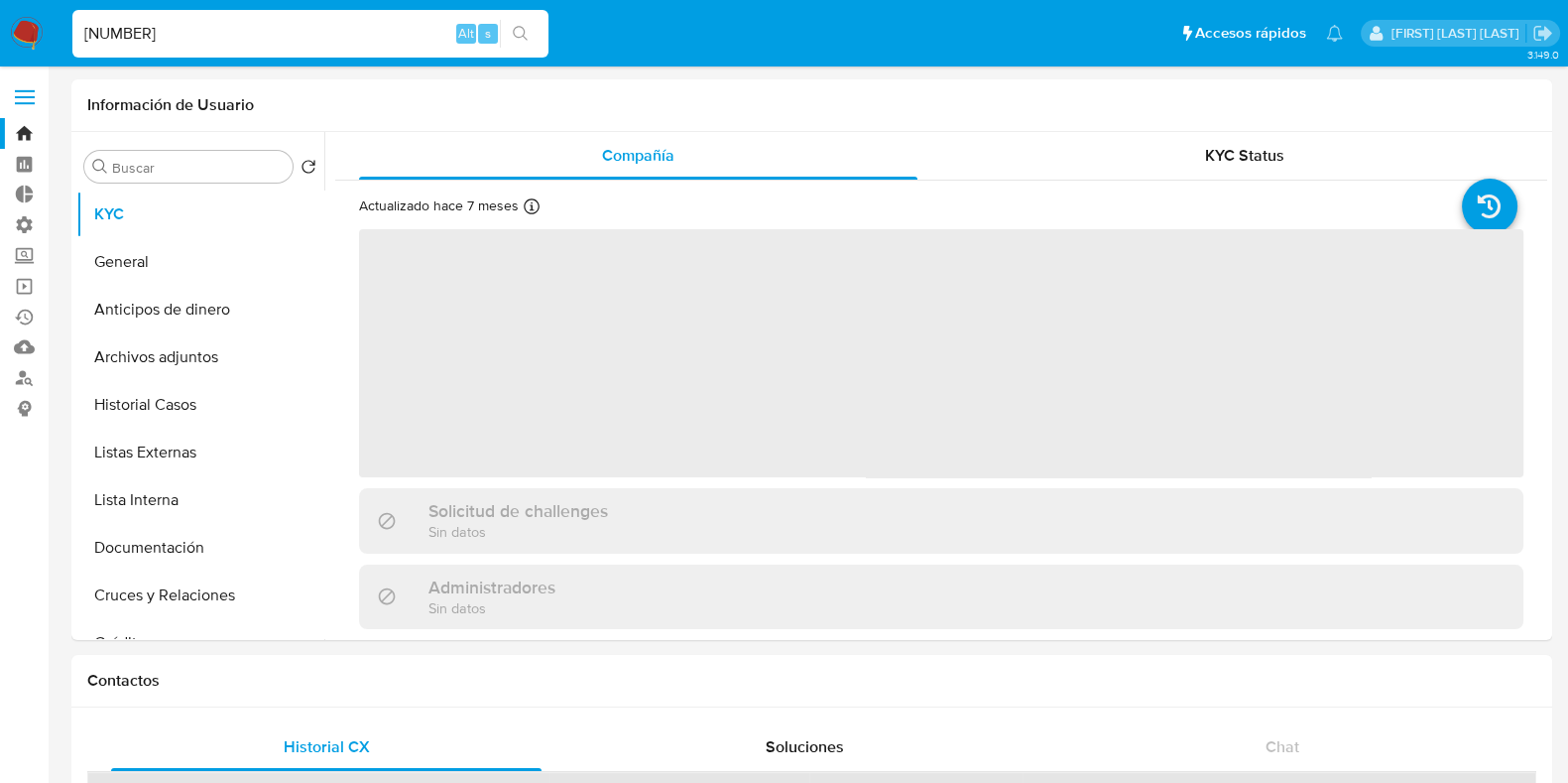 select on "10" 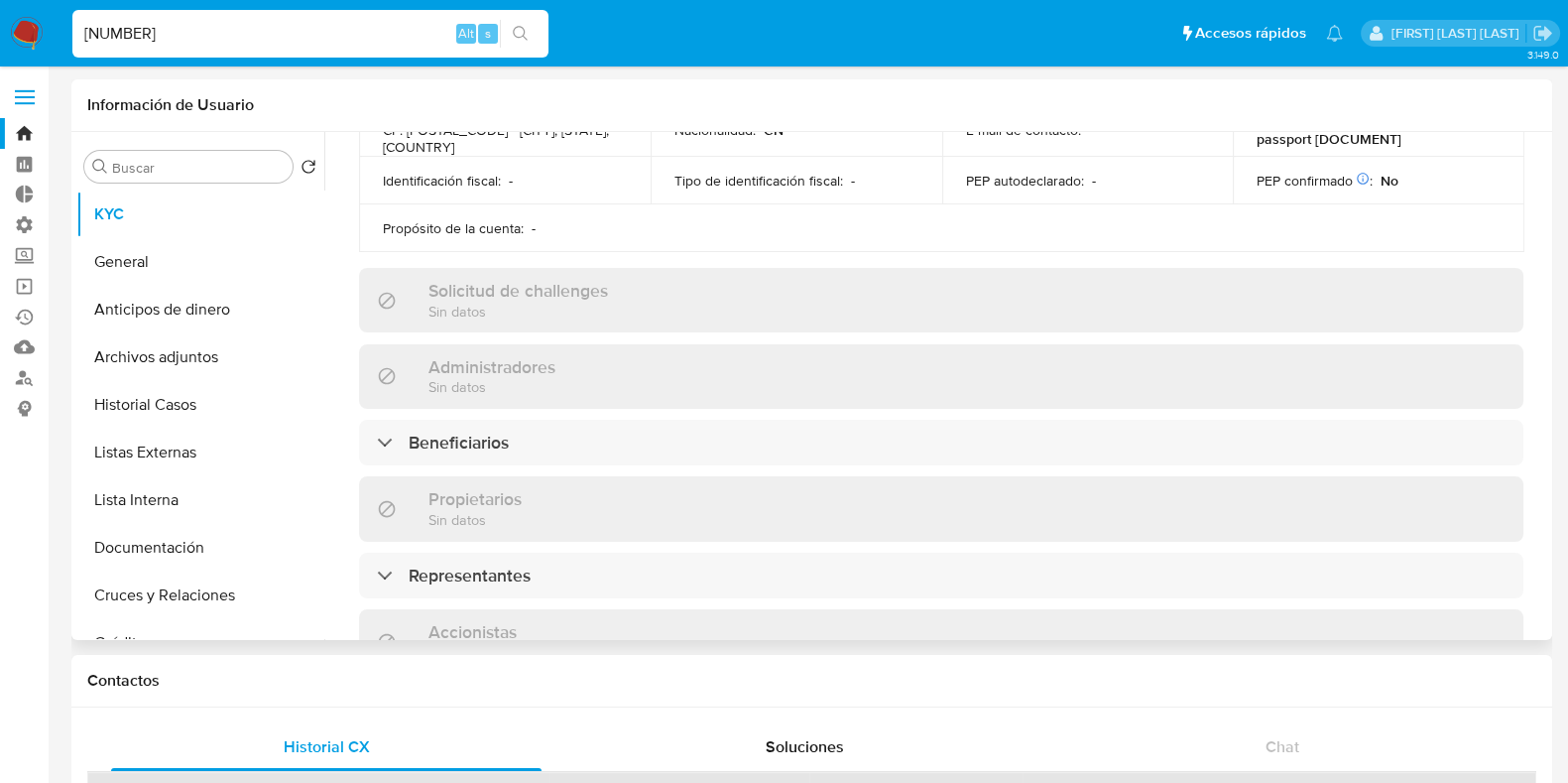 scroll, scrollTop: 673, scrollLeft: 0, axis: vertical 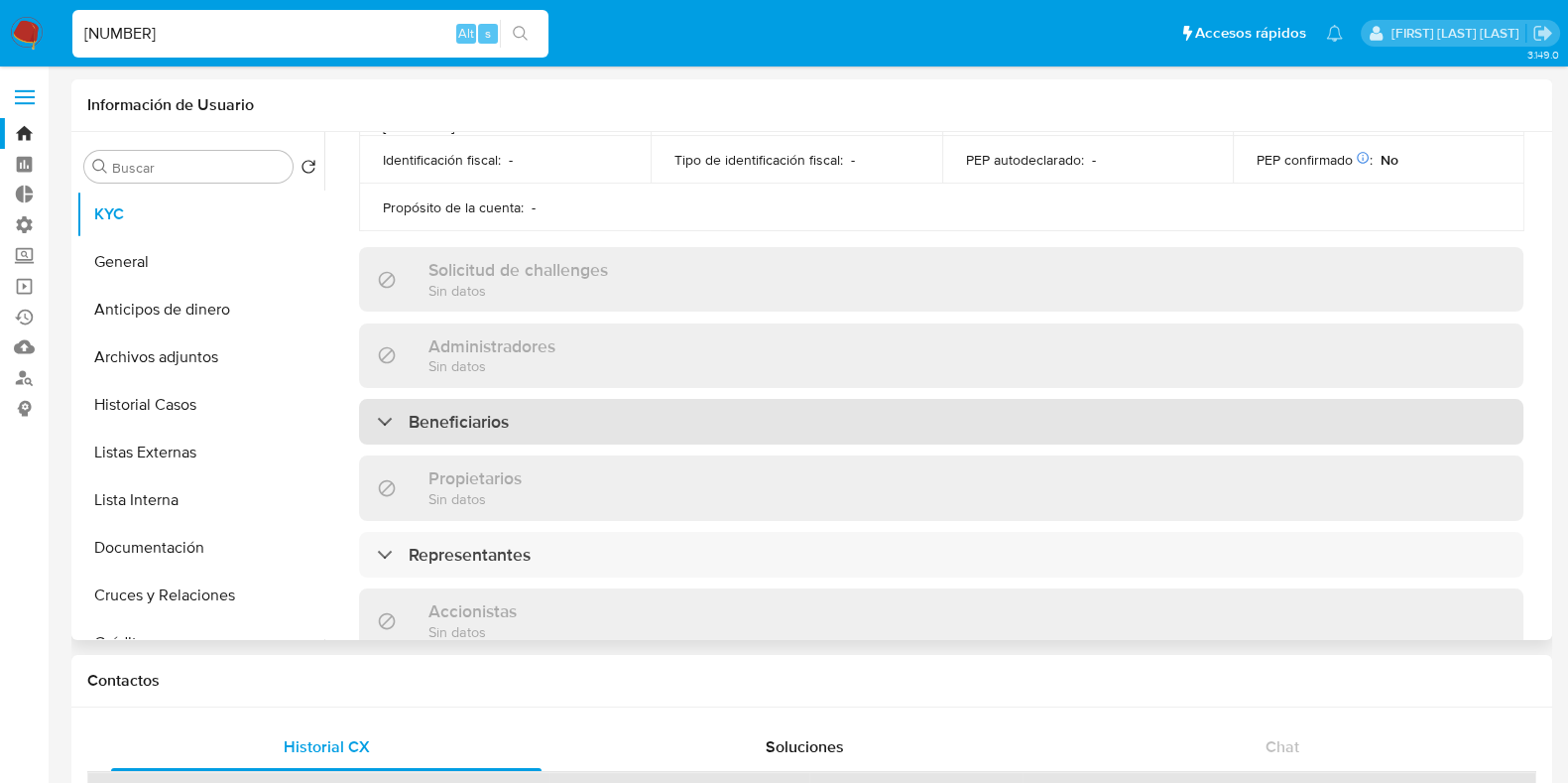 click on "Beneficiarios" at bounding box center (941, 422) 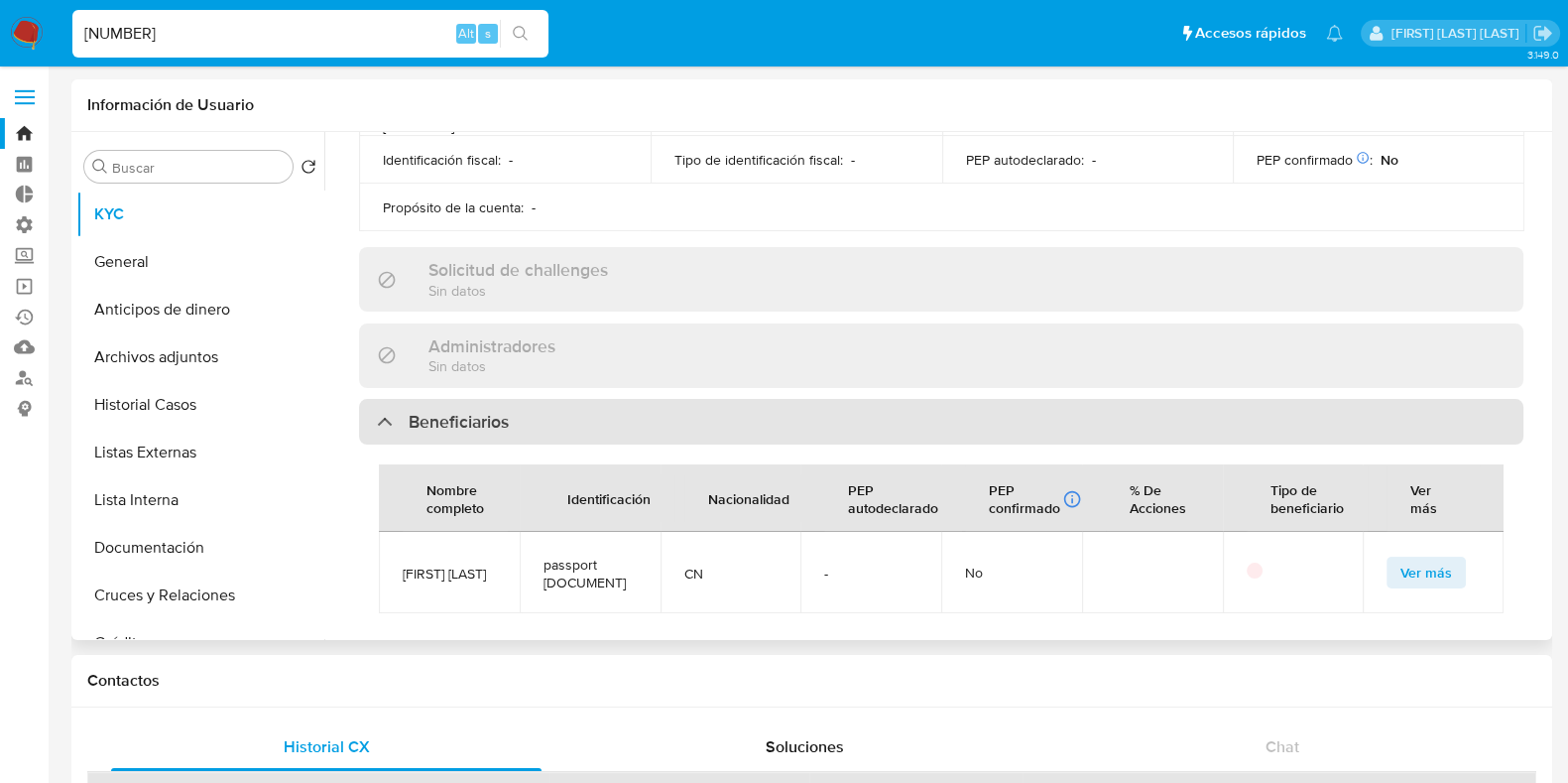 click on "Beneficiarios" at bounding box center (941, 422) 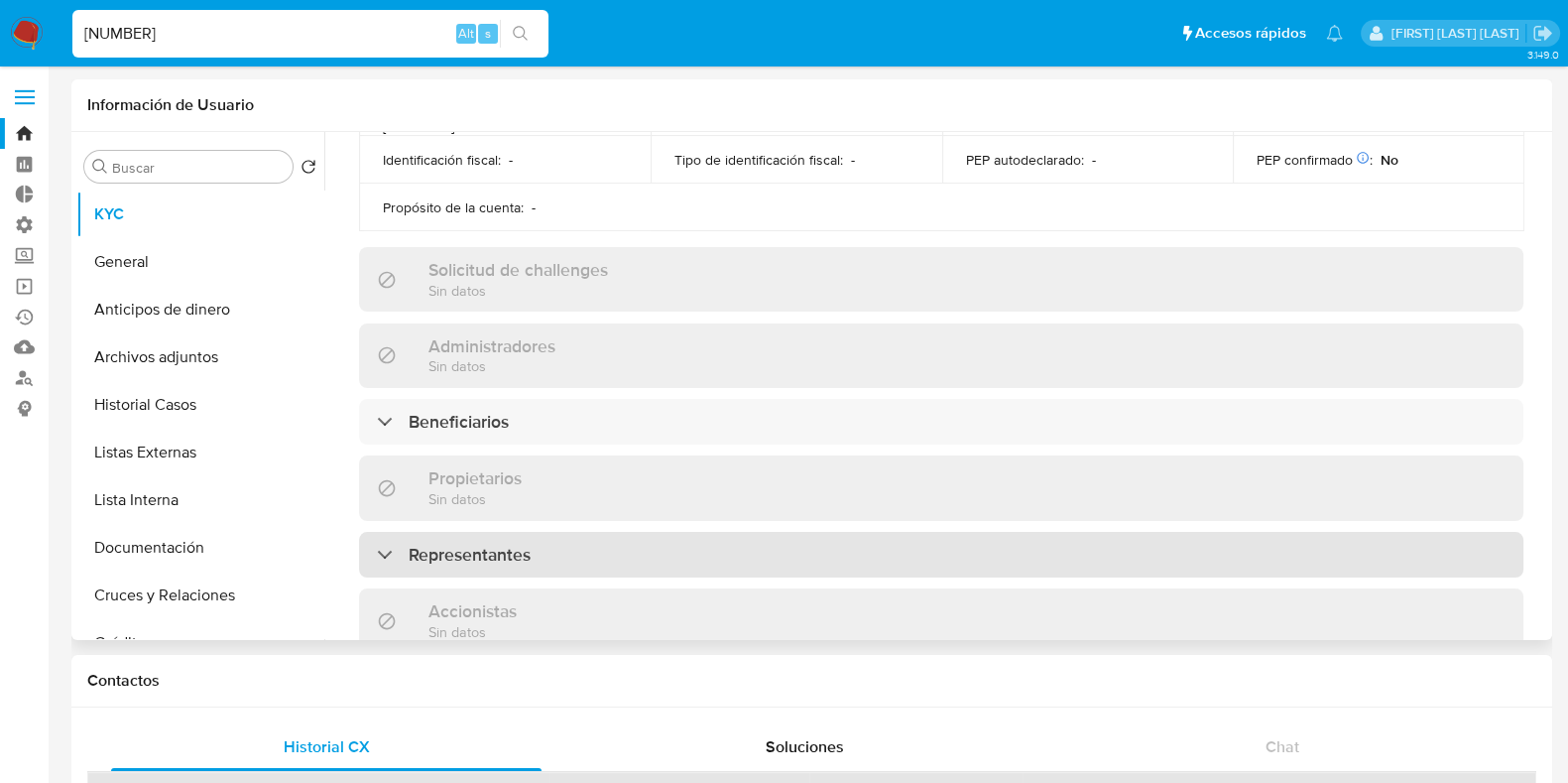 click on "Representantes" at bounding box center (941, 555) 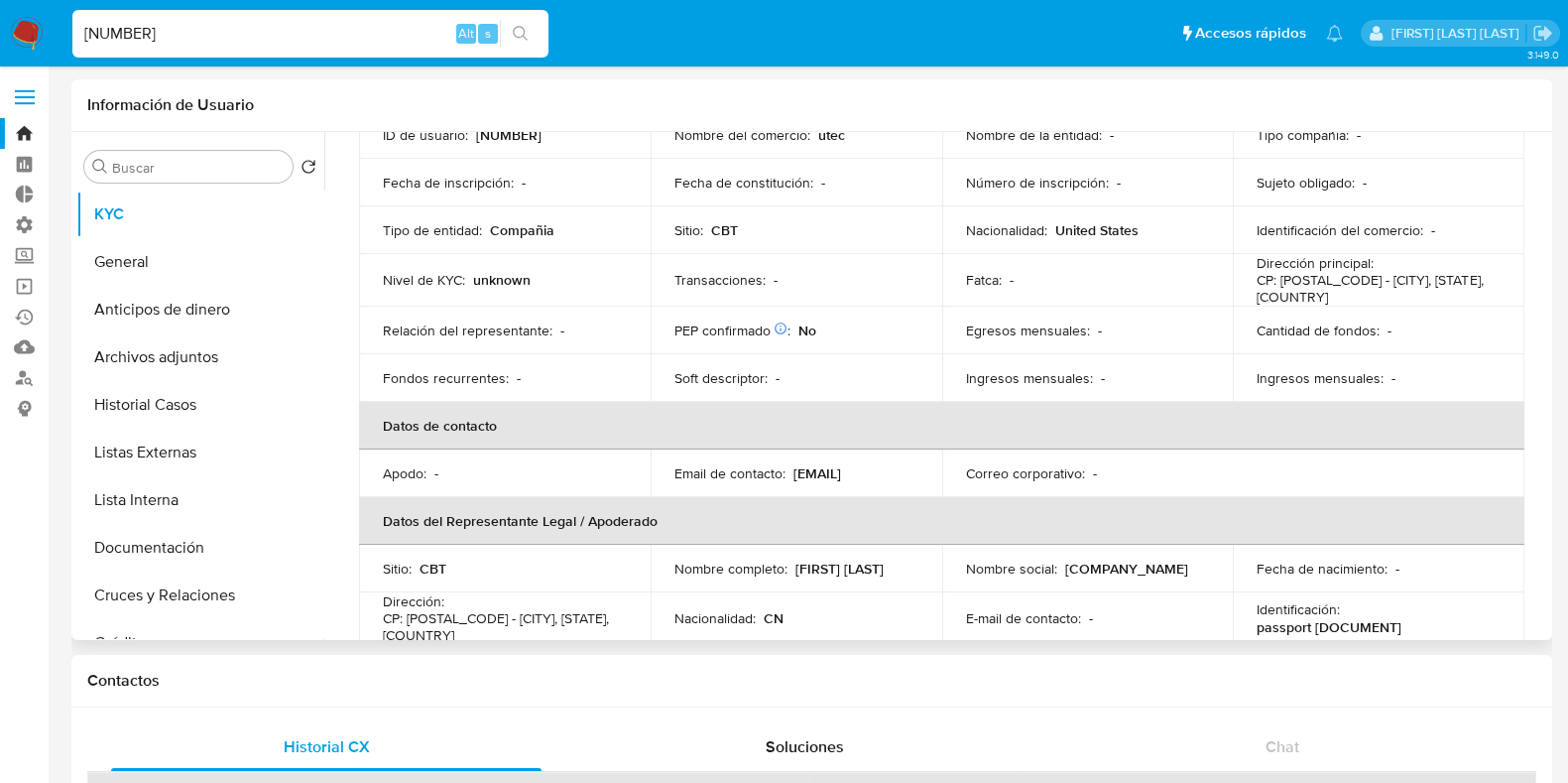 scroll, scrollTop: 0, scrollLeft: 0, axis: both 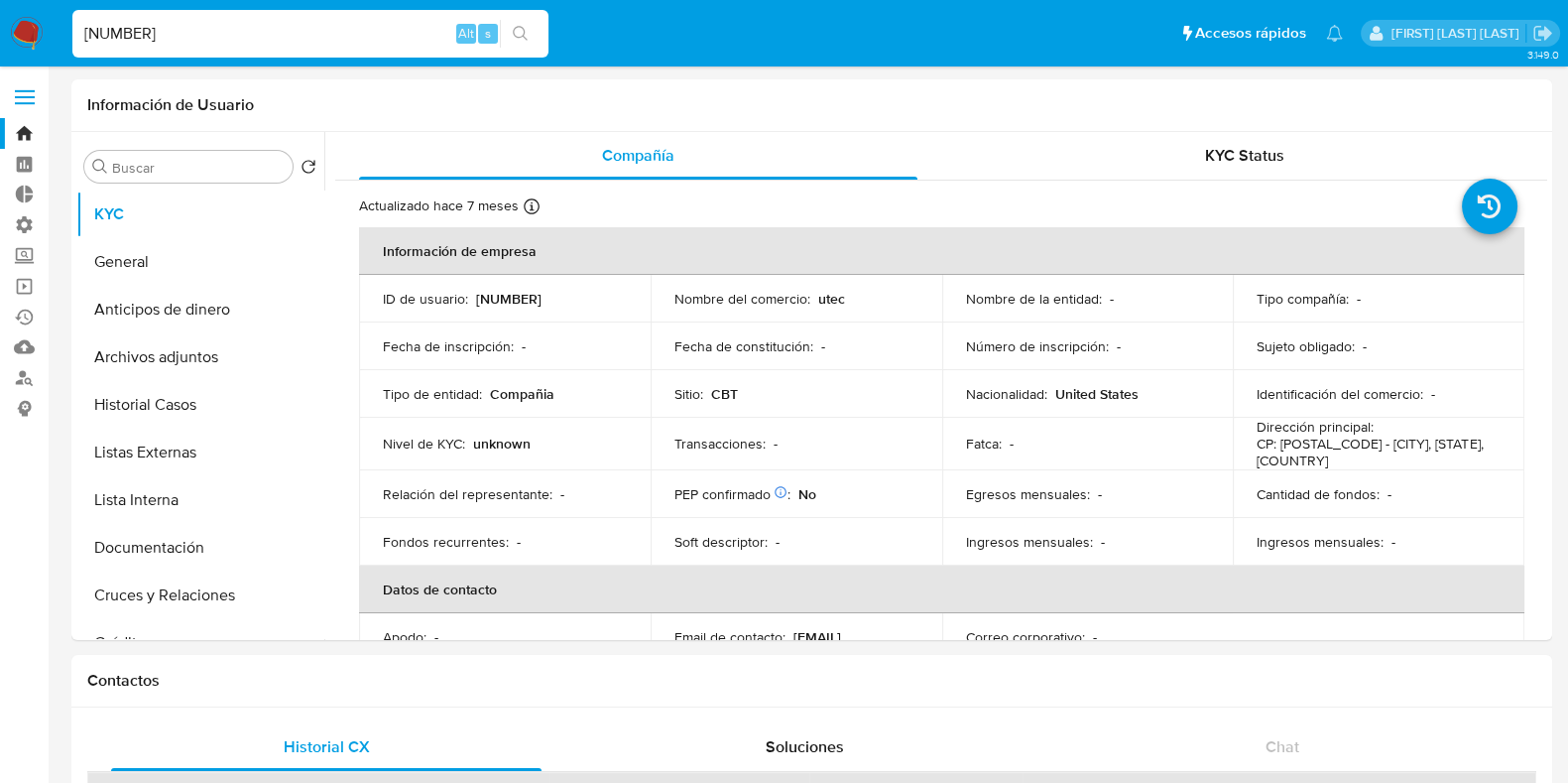 click on "1356344453" at bounding box center (310, 34) 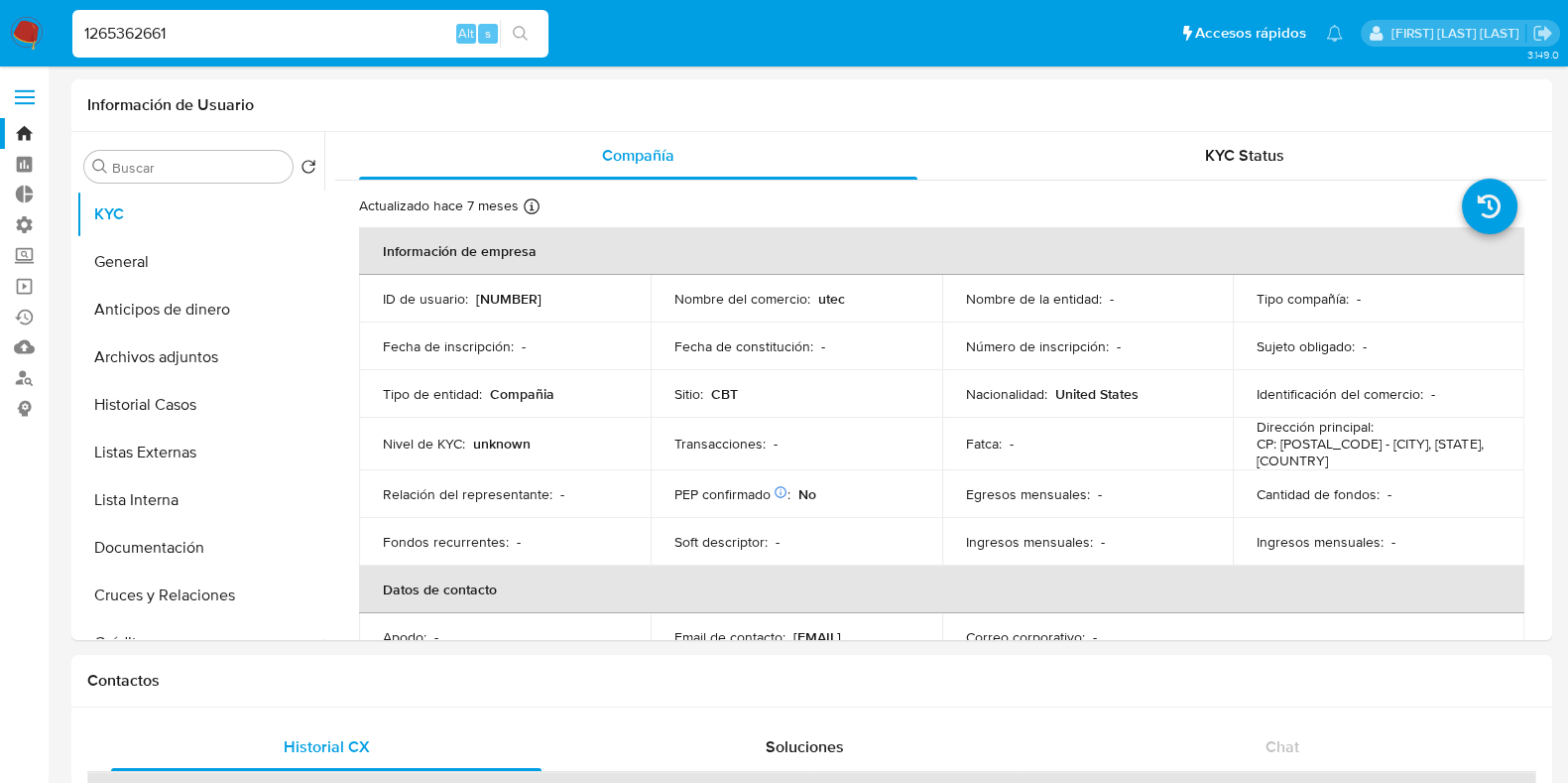 type on "1265362661" 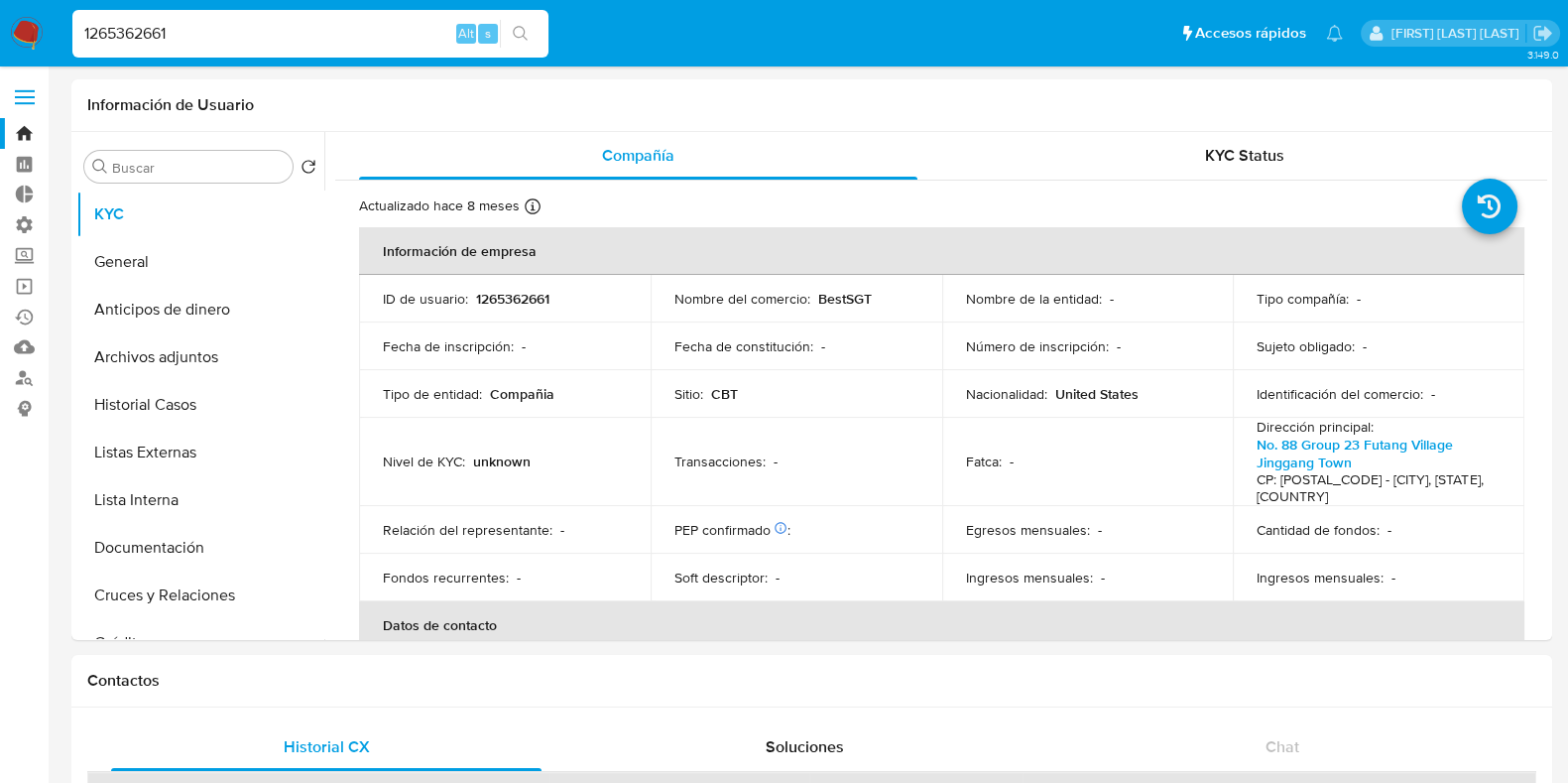 select on "10" 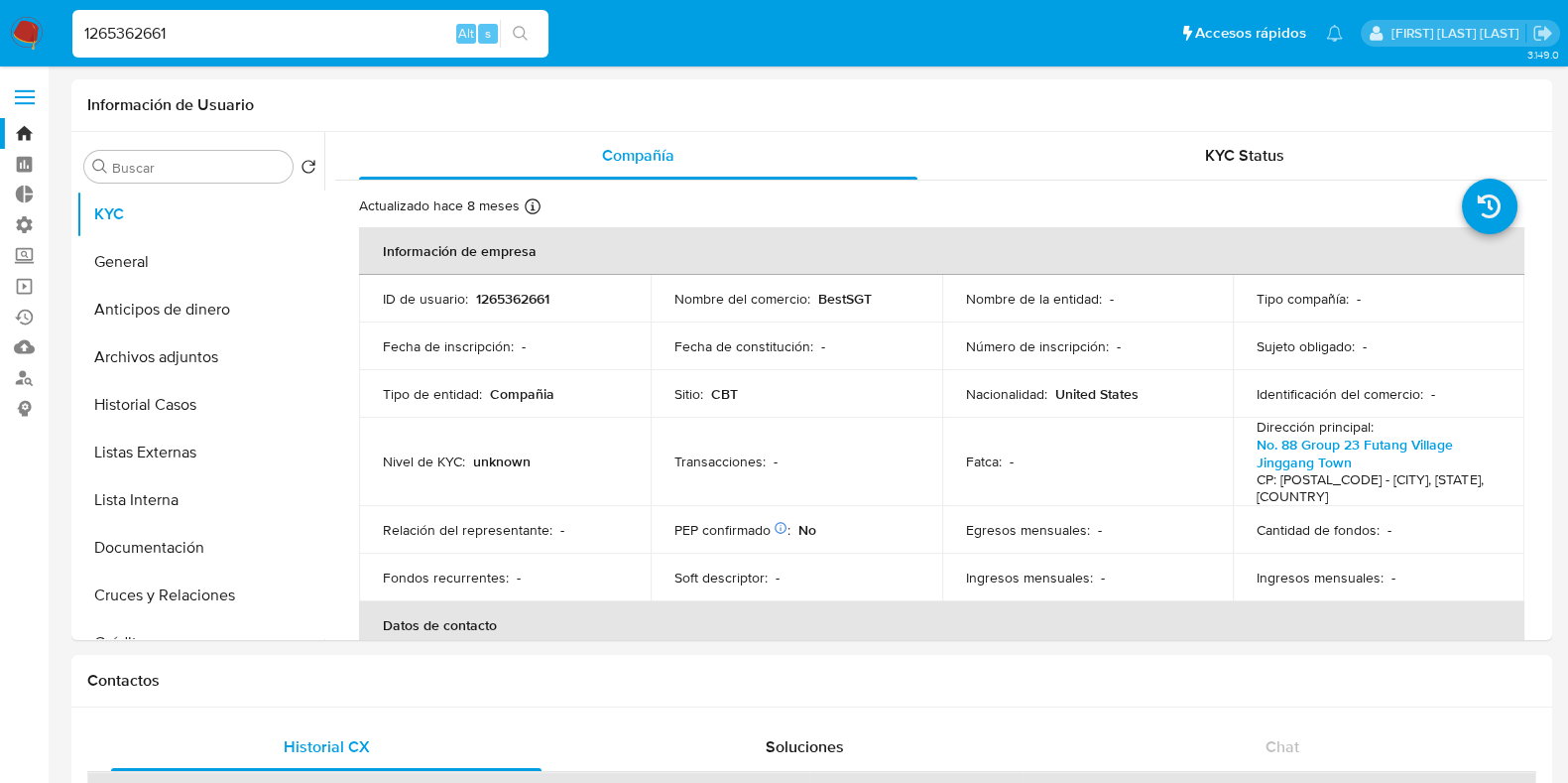 click on "1265362661" at bounding box center (310, 34) 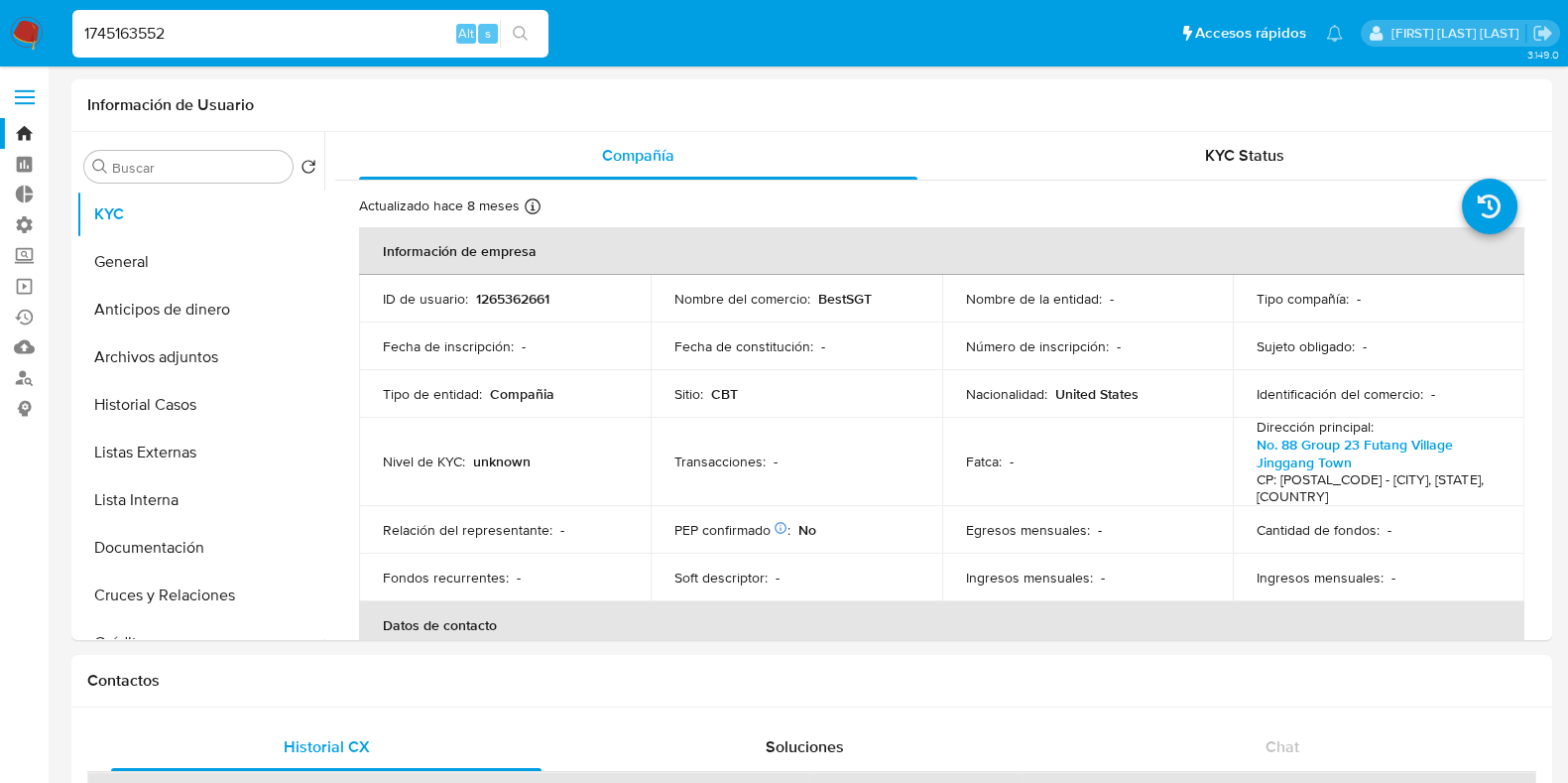 type on "1745163552" 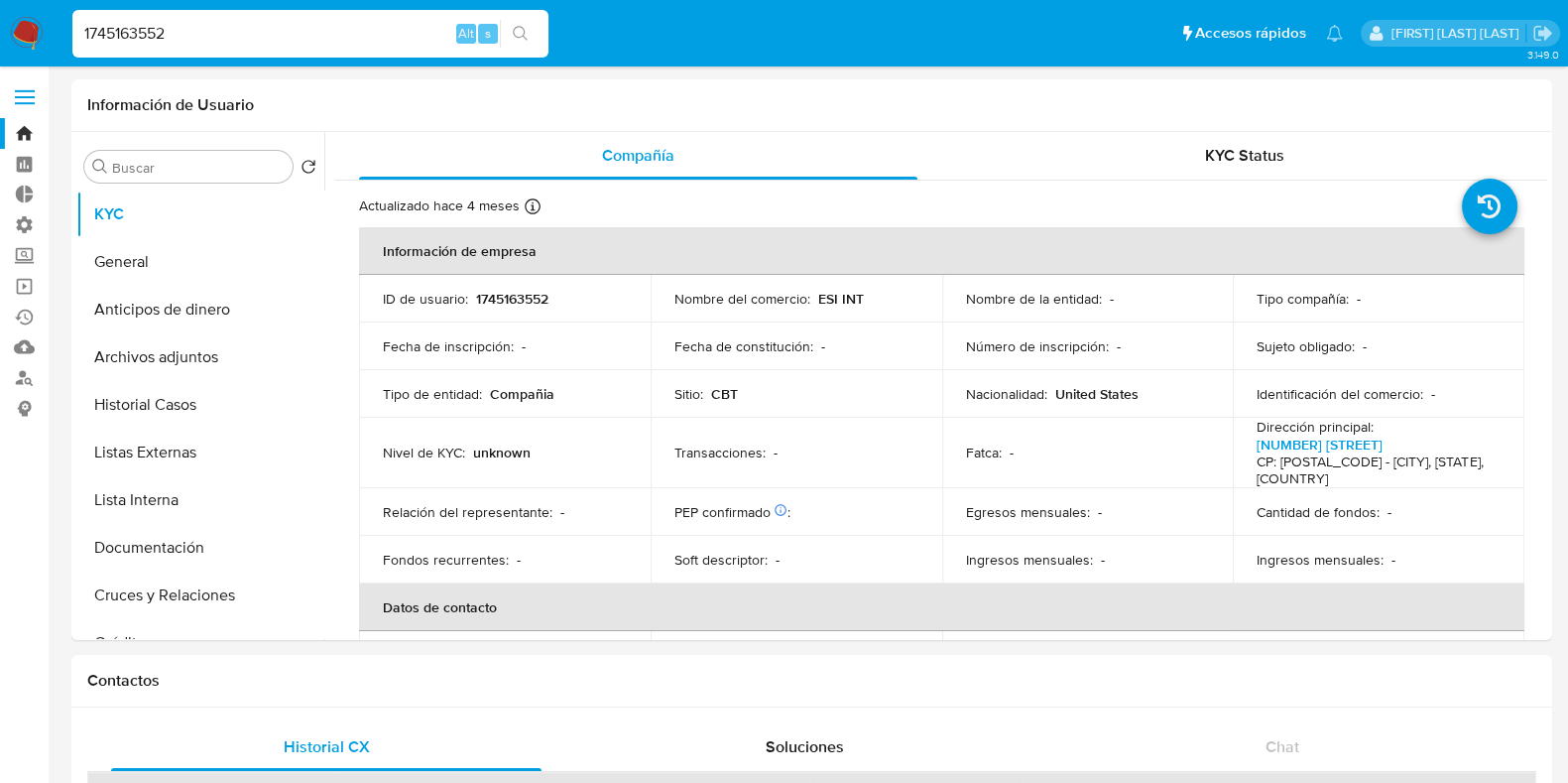 select on "10" 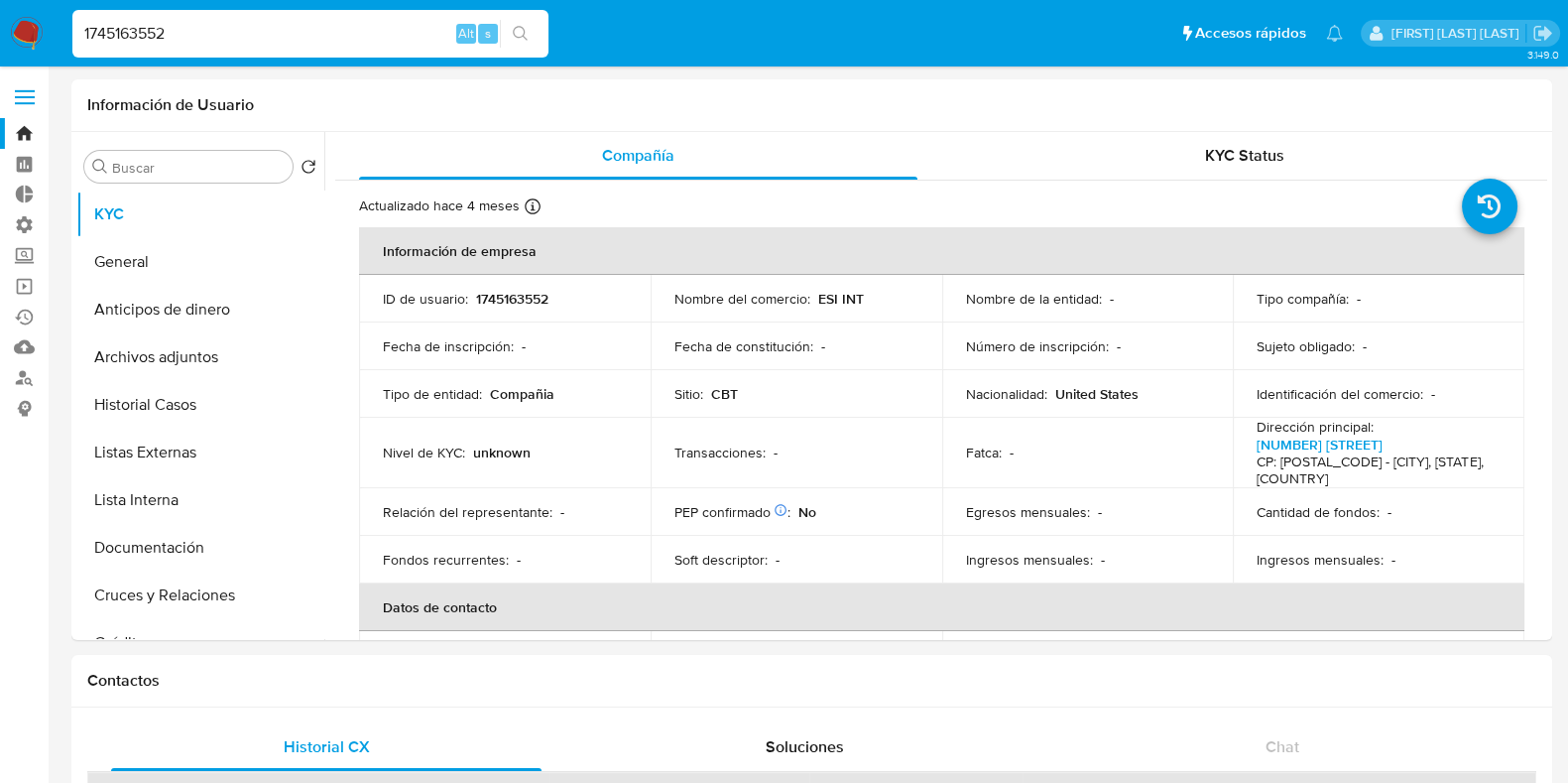 click on "1745163552" at bounding box center (310, 34) 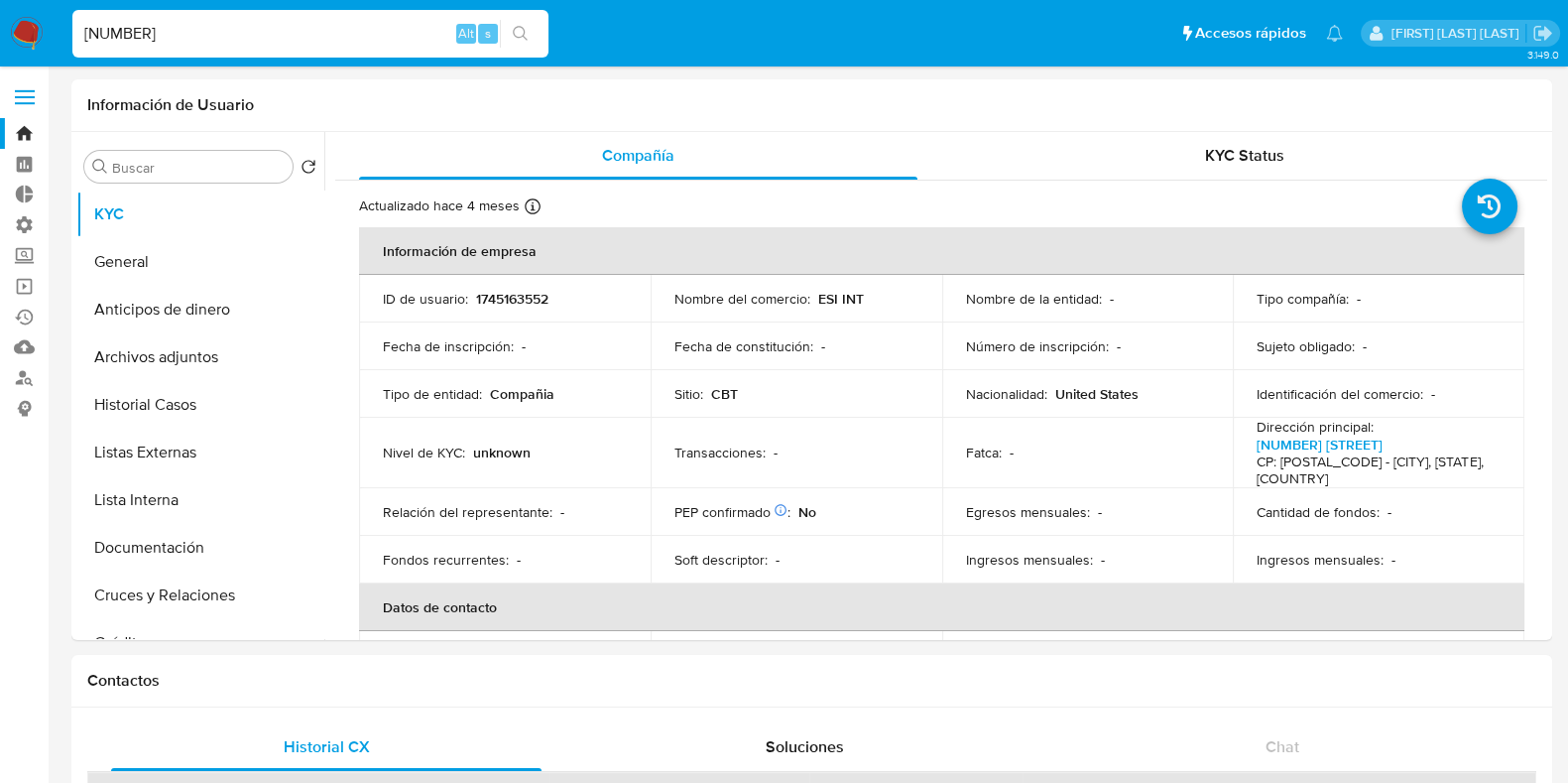type on "2032758825" 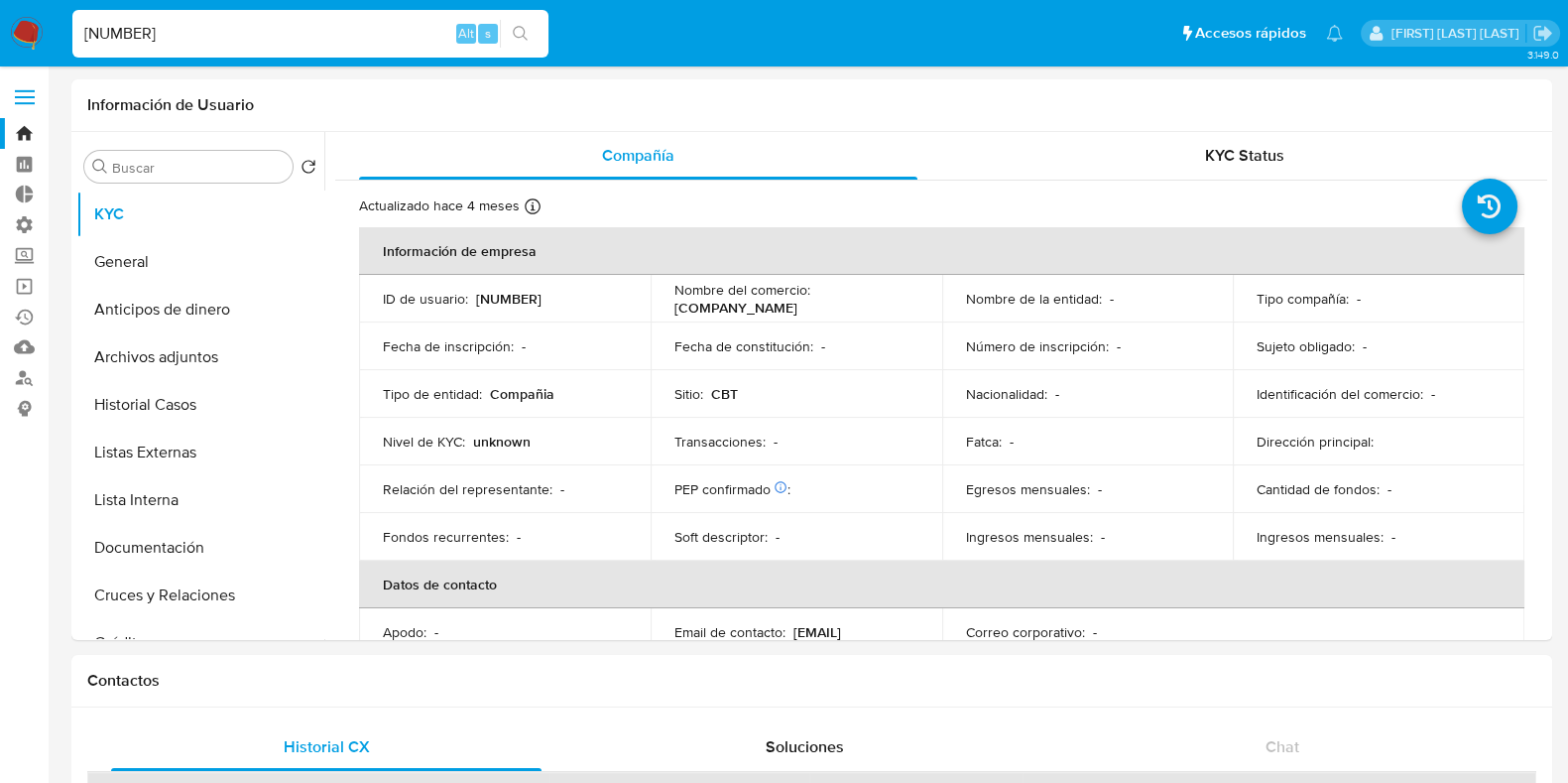 select on "10" 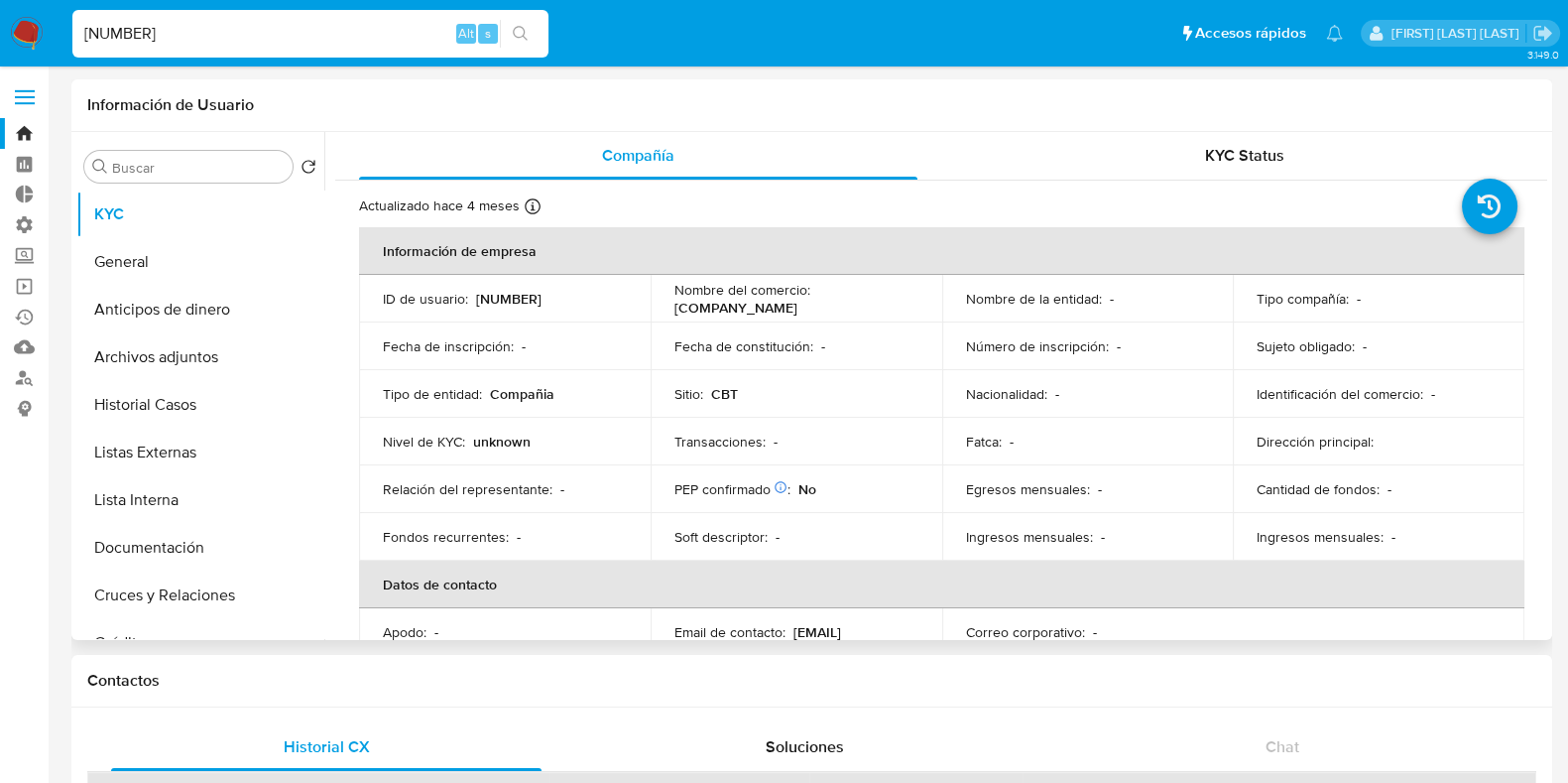 click on "Buscar   Volver al orden por defecto KYC General Anticipos de dinero Archivos adjuntos Historial Casos Listas Externas Lista Interna Documentación Cruces y Relaciones Créditos Cuentas Bancarias Datos Modificados Devices Geolocation Direcciones Dispositivos Point Fecha Compliant Historial Riesgo PLD Historial de conversaciones IV Challenges Información de accesos Insurtech Items Marcas AML Perfiles Restricciones Nuevo Mundo Tarjetas Compañía KYC Status Actualizado hace 4 meses   Creado: 13/10/2024 06:44:33 Actualizado: 16/04/2025 22:01:39 Información de empresa   ID de usuario :    2032758825   Nombre del comercio :    Shenzhenshihaigelishenkejiyouxiangongsi   Nombre de la entidad :    -   Tipo compañía :    -   Fecha de inscripción :    -   Fecha de constitución :    -   Número de inscripción :    -   Sujeto obligado :    -   Tipo de entidad :    Compañia   Sitio :    CBT   Nacionalidad :    -   Identificación del comercio :    -   Nivel de KYC :    unknown   Transacciones :    -" at bounding box center [811, 386] 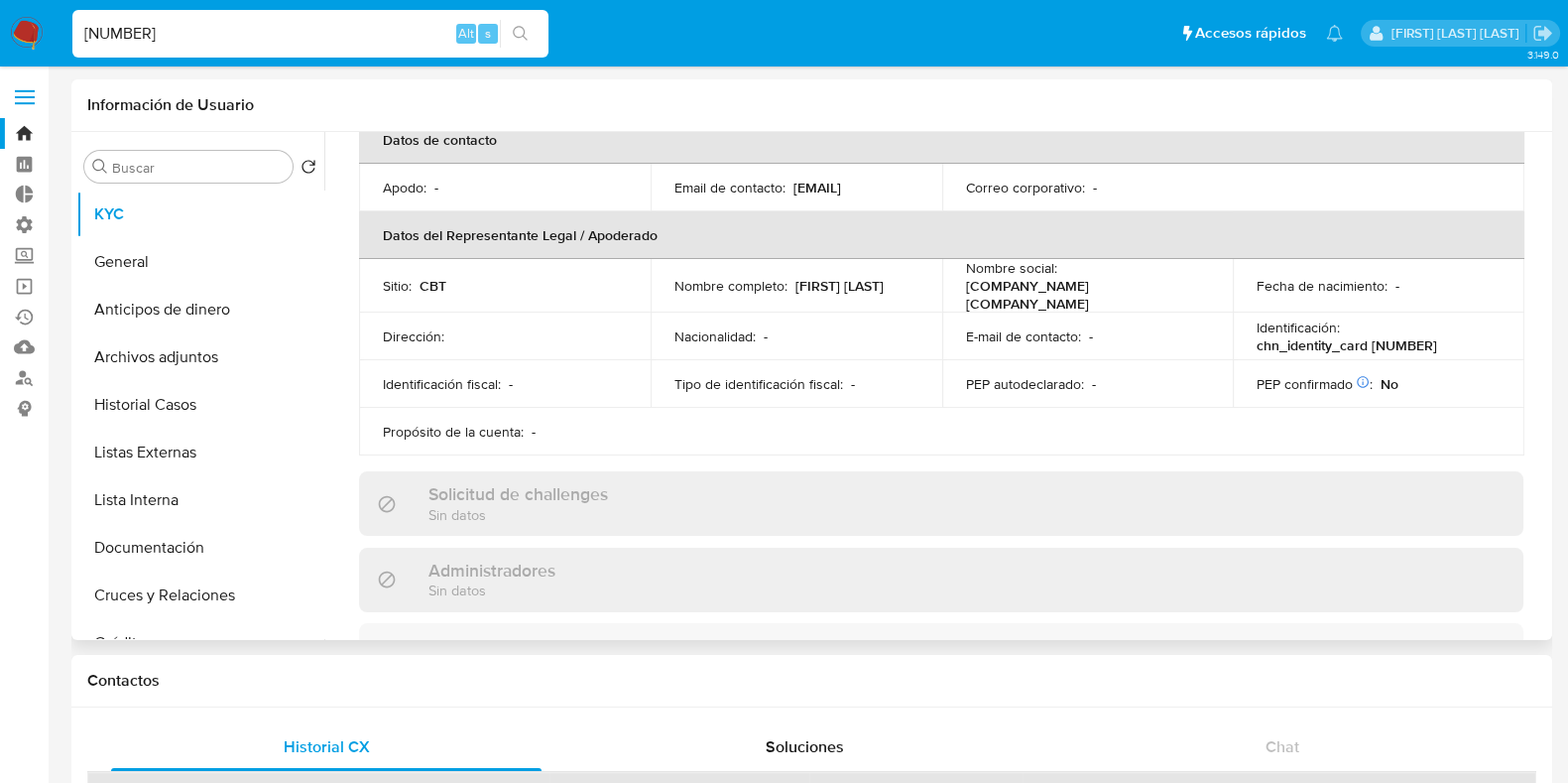 scroll, scrollTop: 0, scrollLeft: 0, axis: both 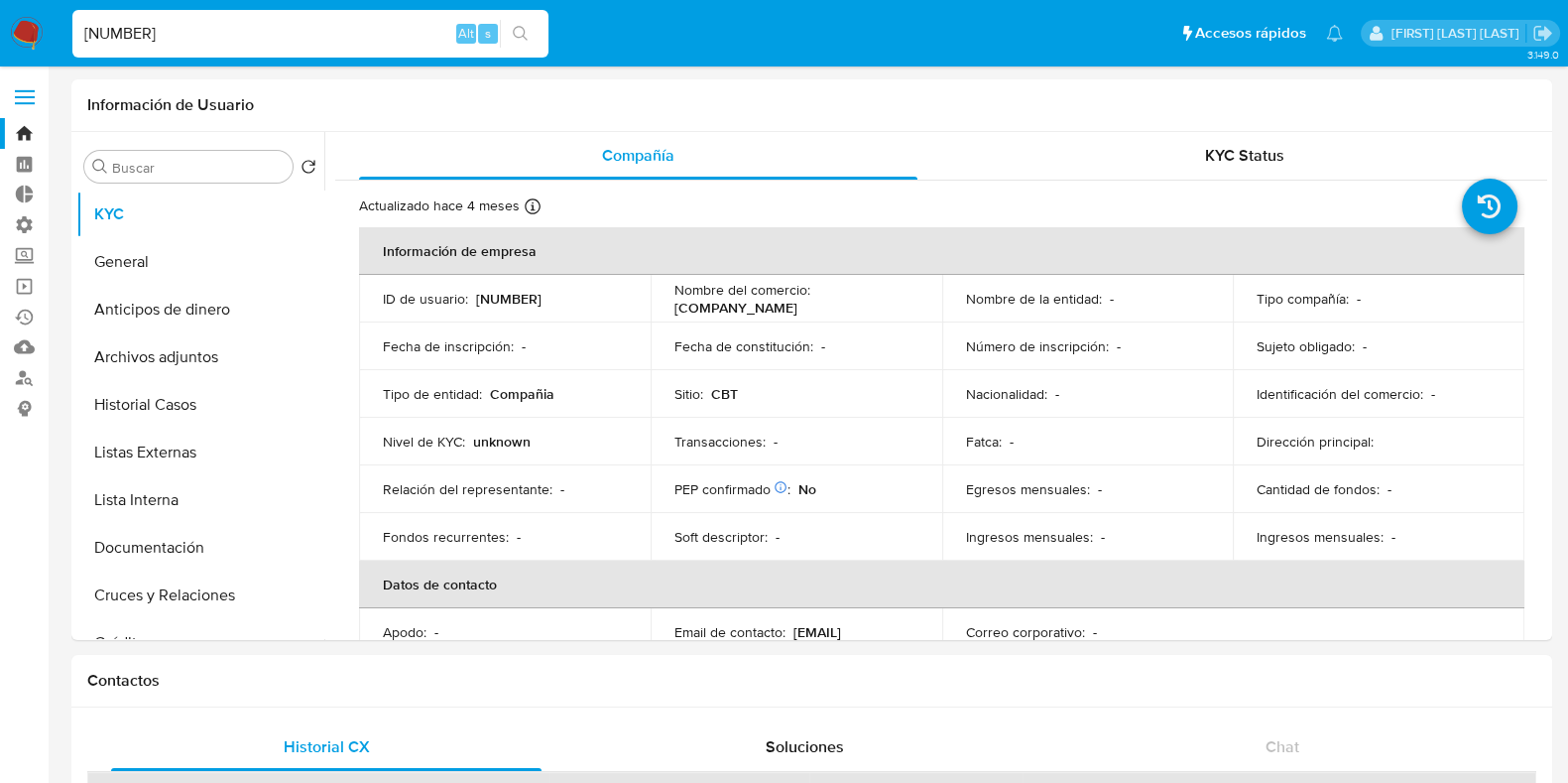 click on "Pausado Ver notificaciones 2032758825 Alt s Accesos rápidos   Presiona las siguientes teclas para acceder a algunas de las funciones Buscar caso o usuario Alt s Volver al home Alt h Agregar un archivo adjunto Alt a" at bounding box center [707, 33] 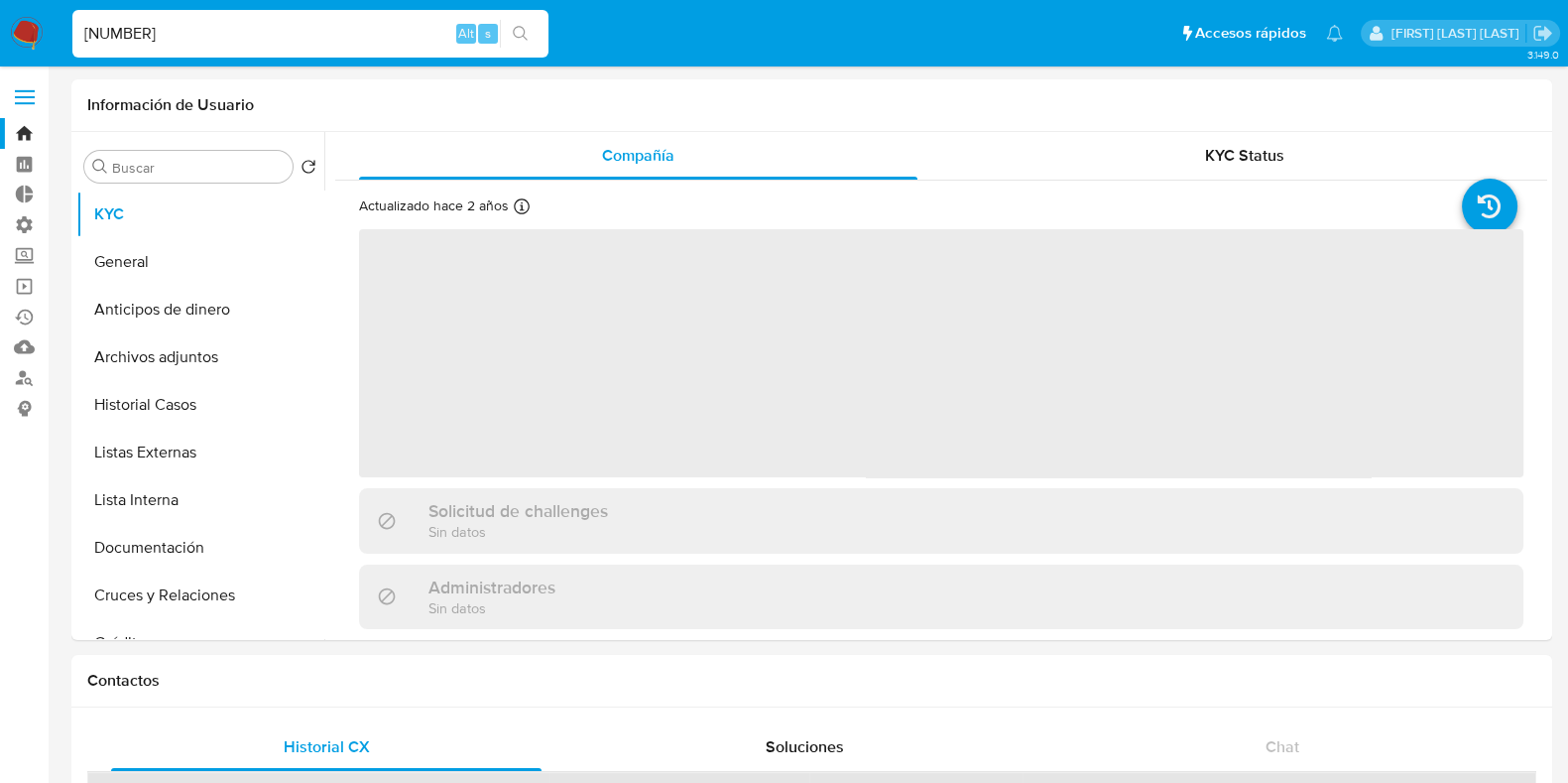 select on "10" 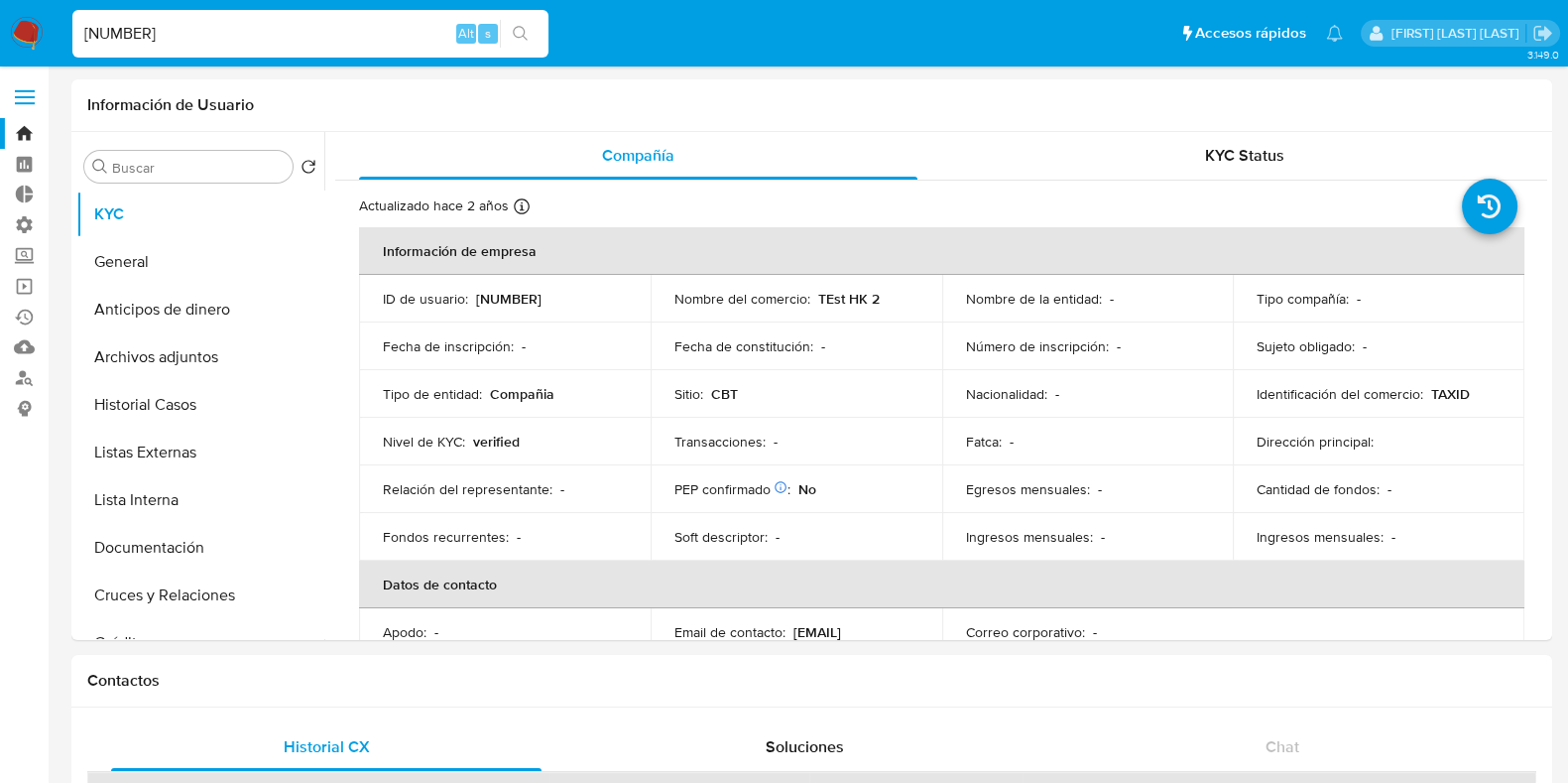 click on "568777335" at bounding box center [310, 34] 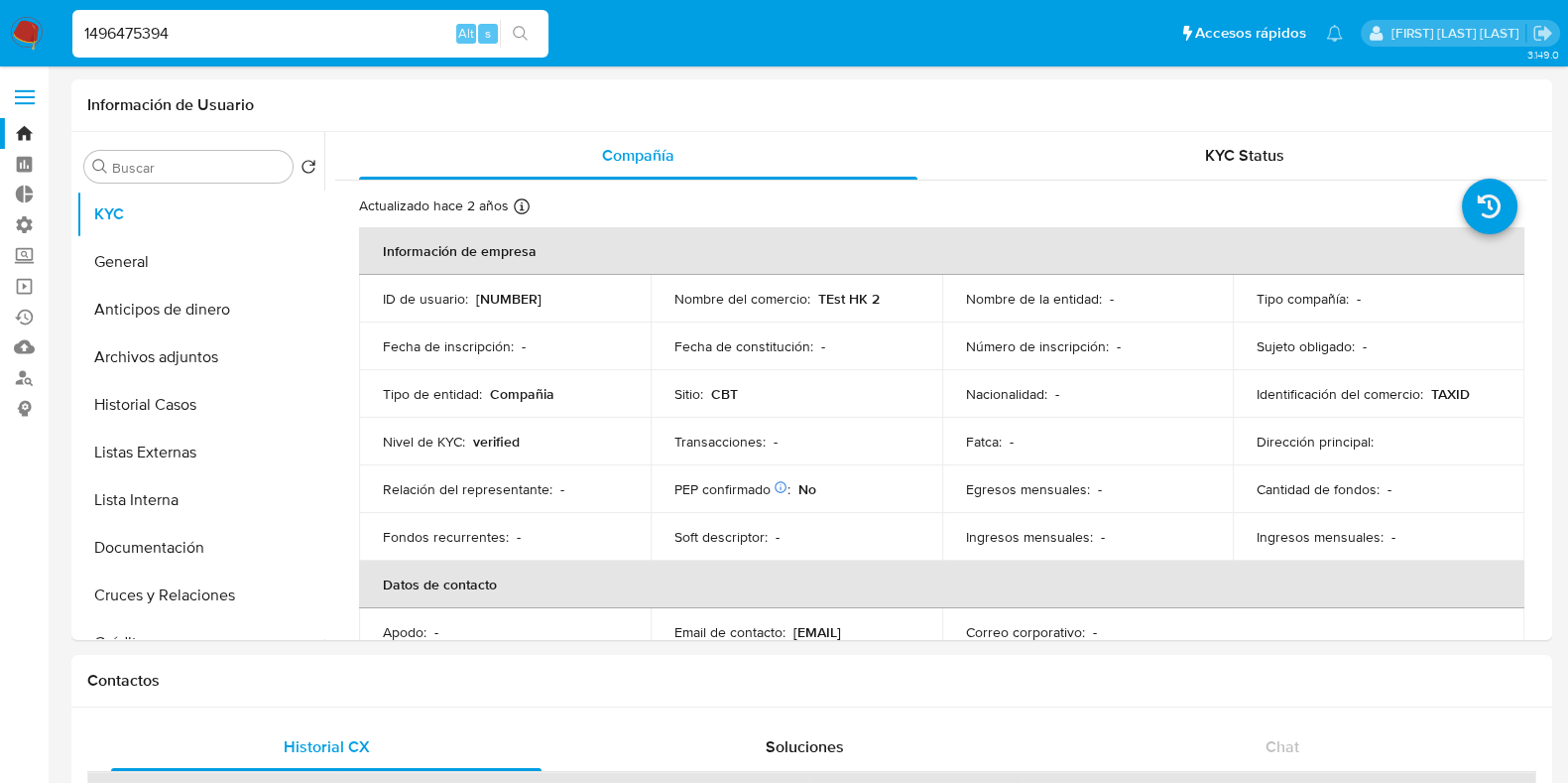 type on "1496475394" 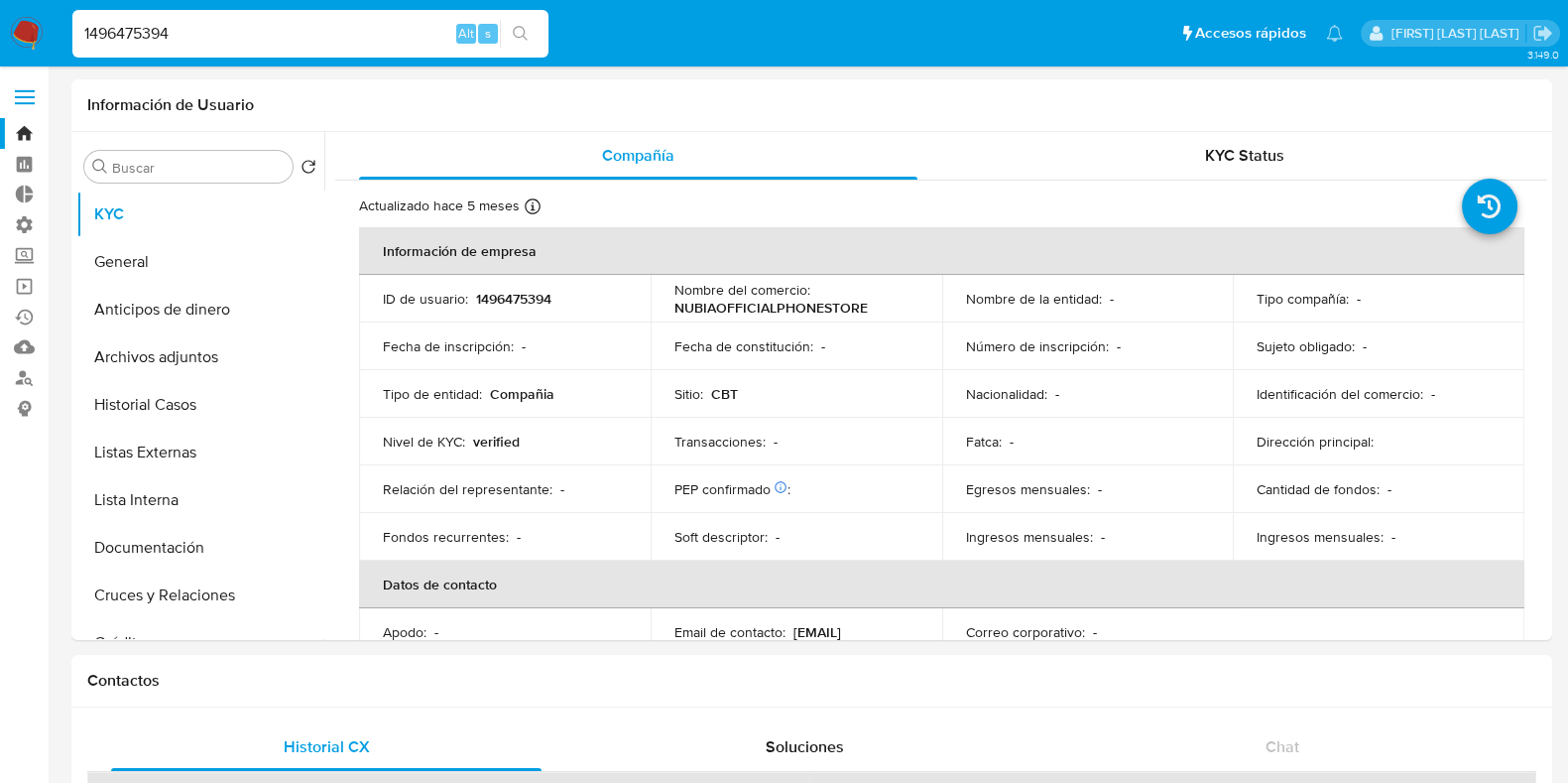select on "10" 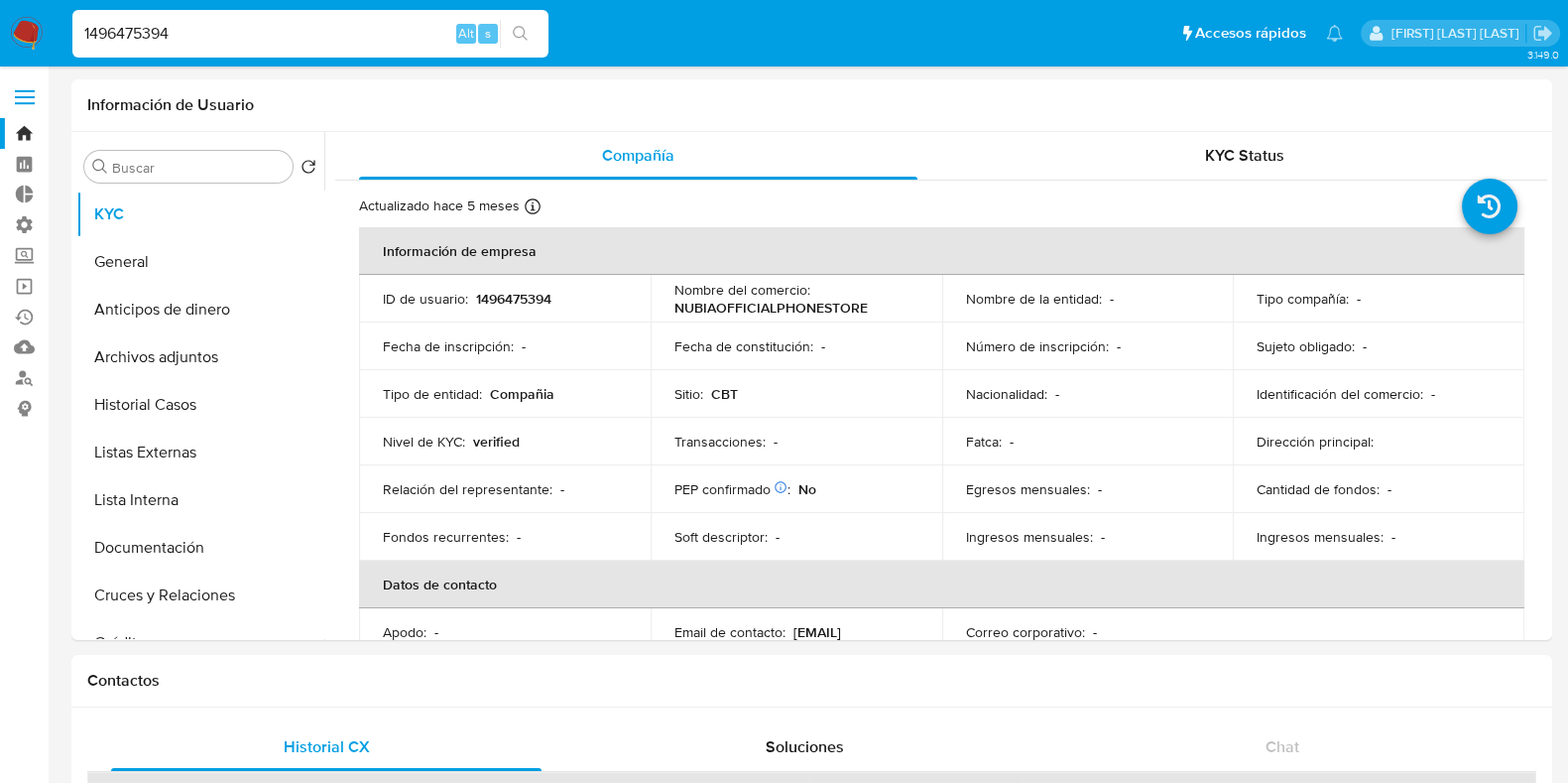 click on "1496475394" at bounding box center (310, 34) 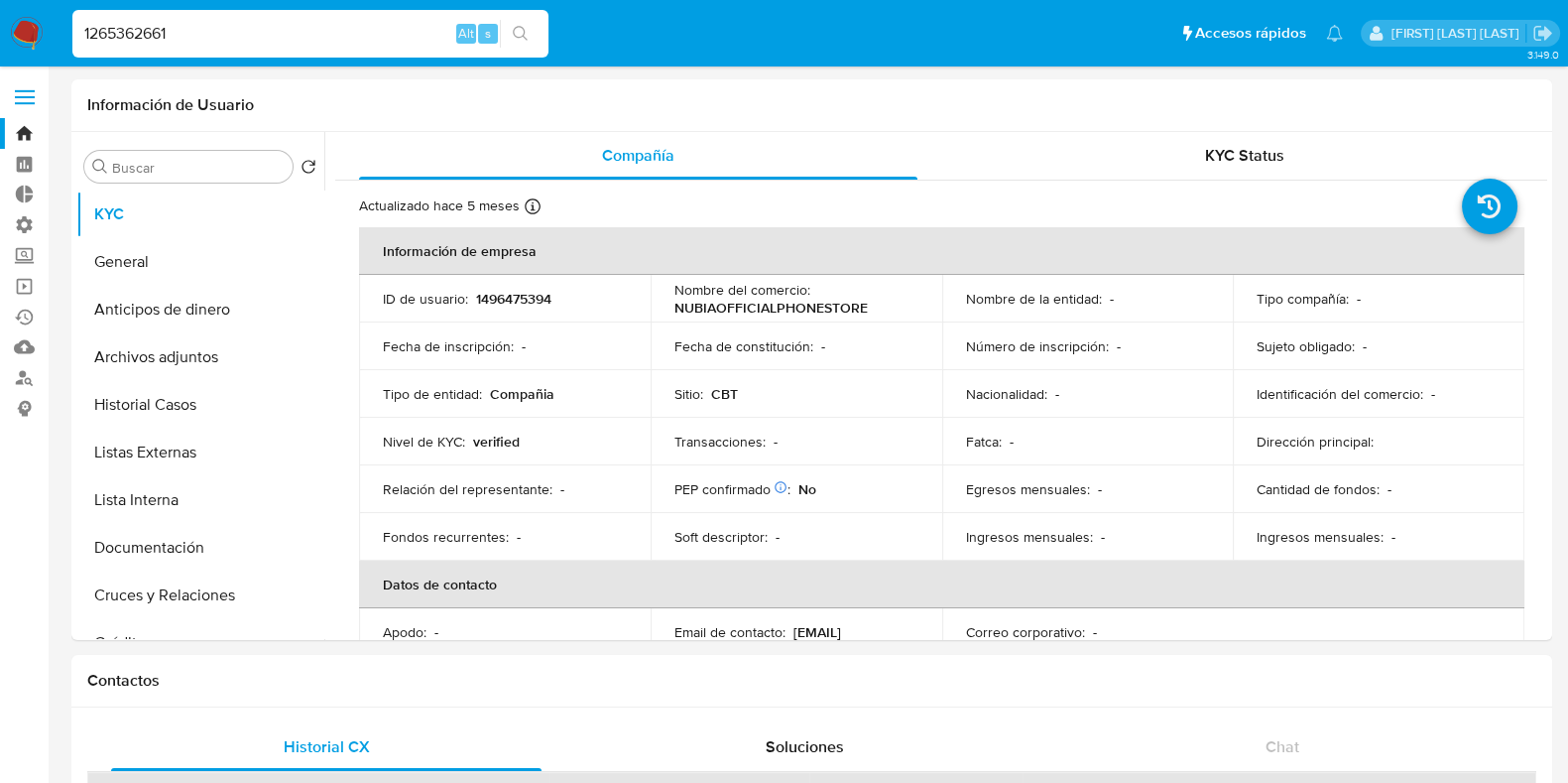 type on "1265362661" 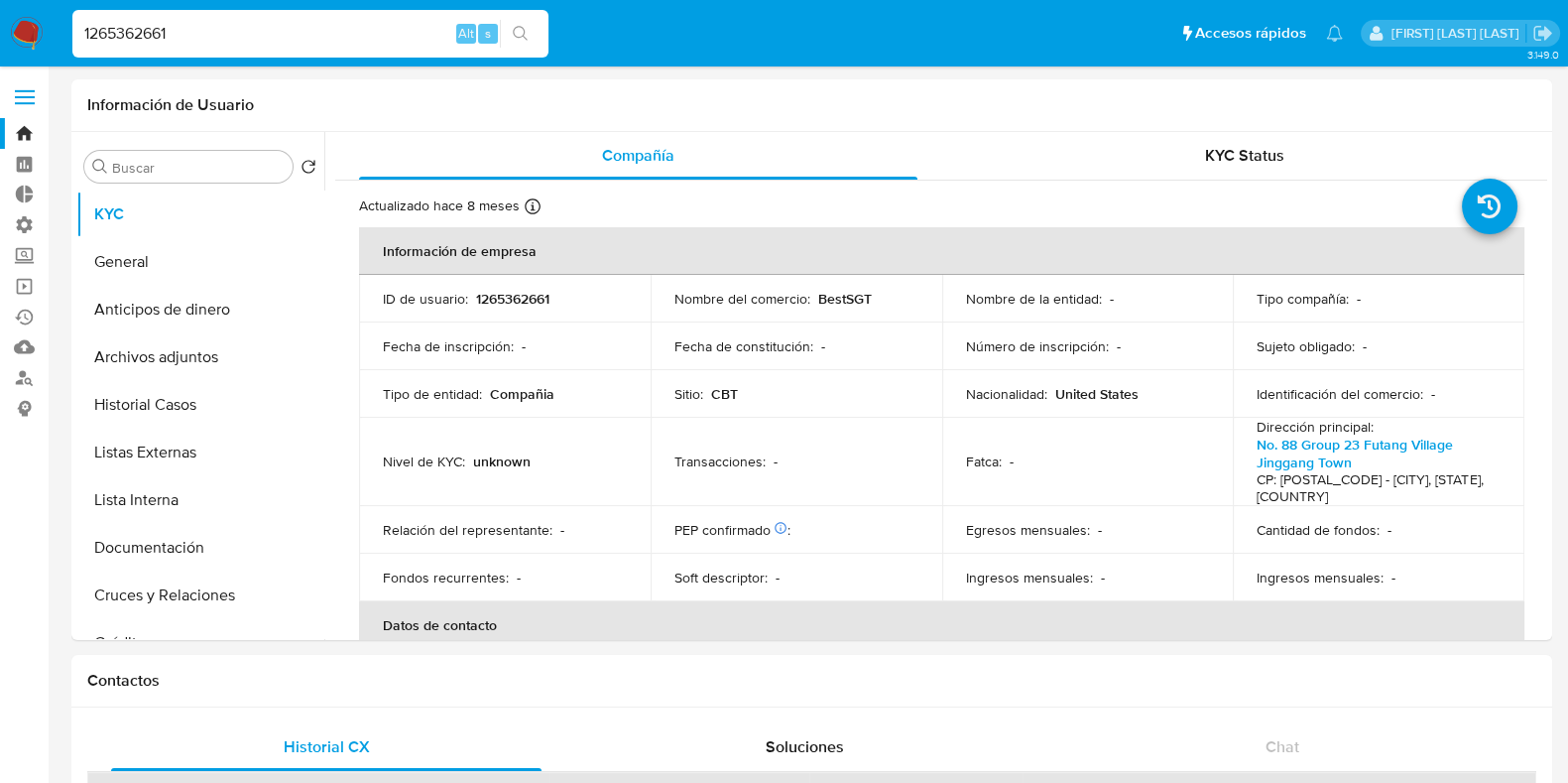 select on "10" 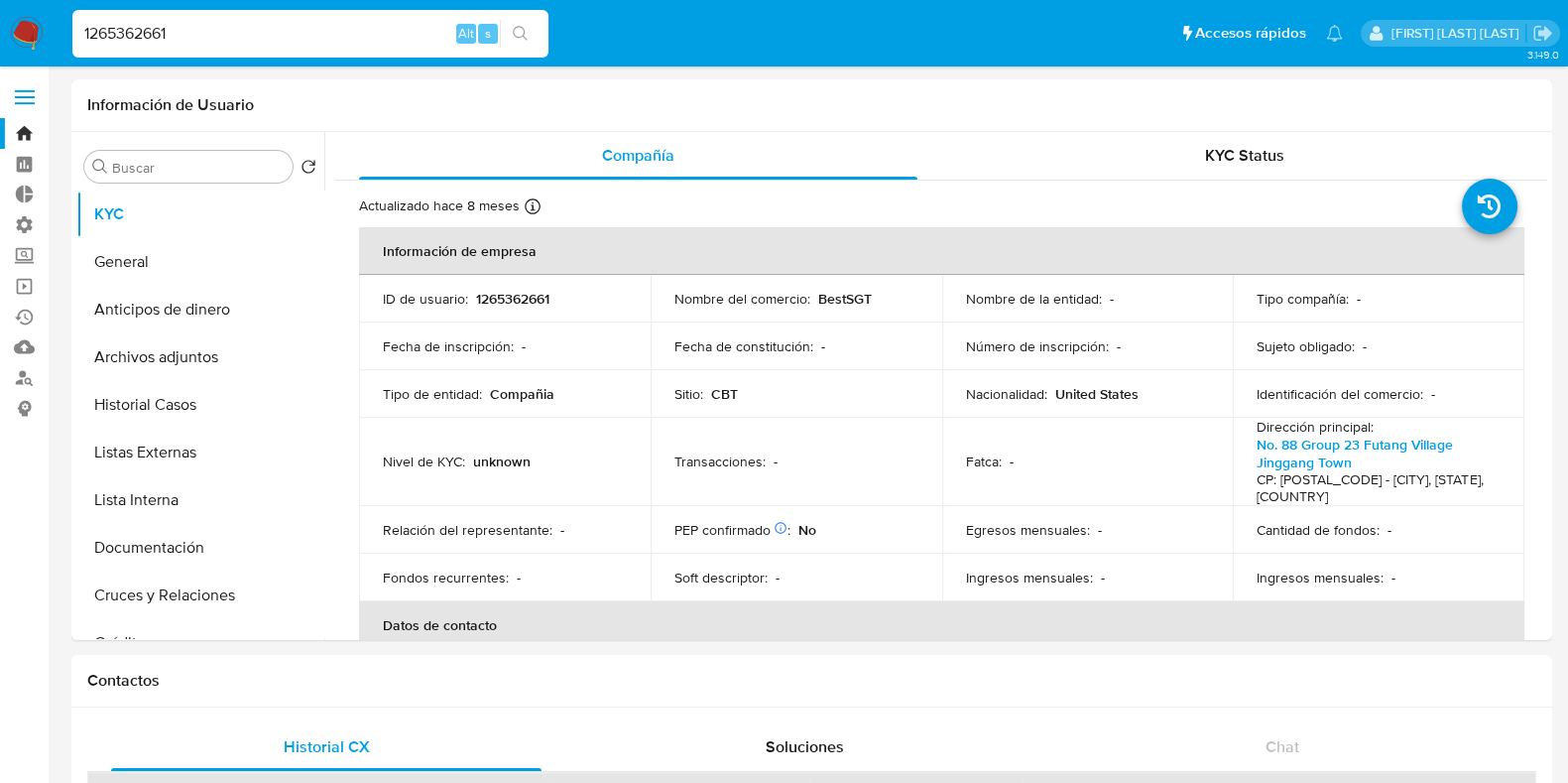 click on "1265362661" at bounding box center [310, 34] 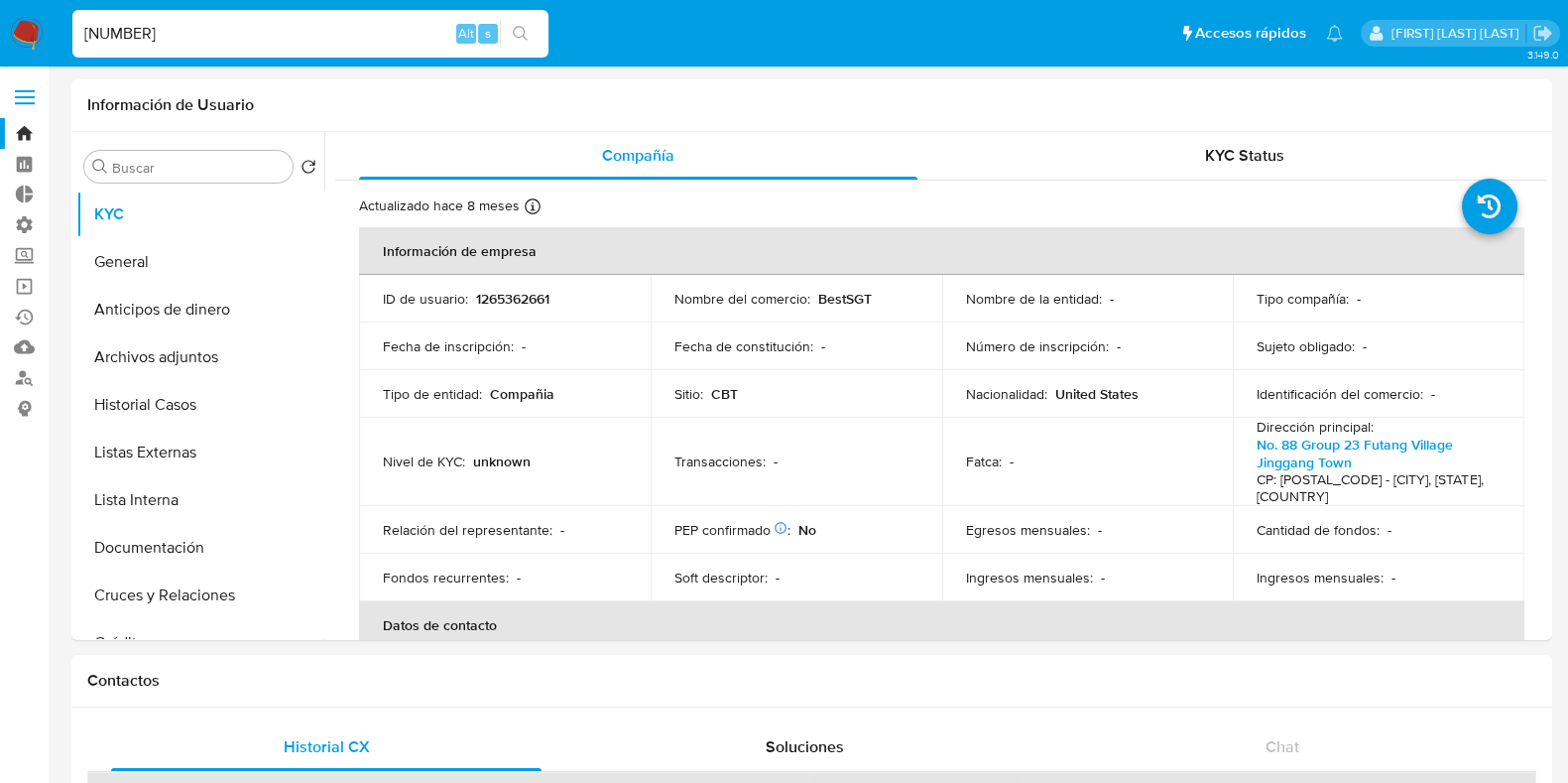 type on "1356344453" 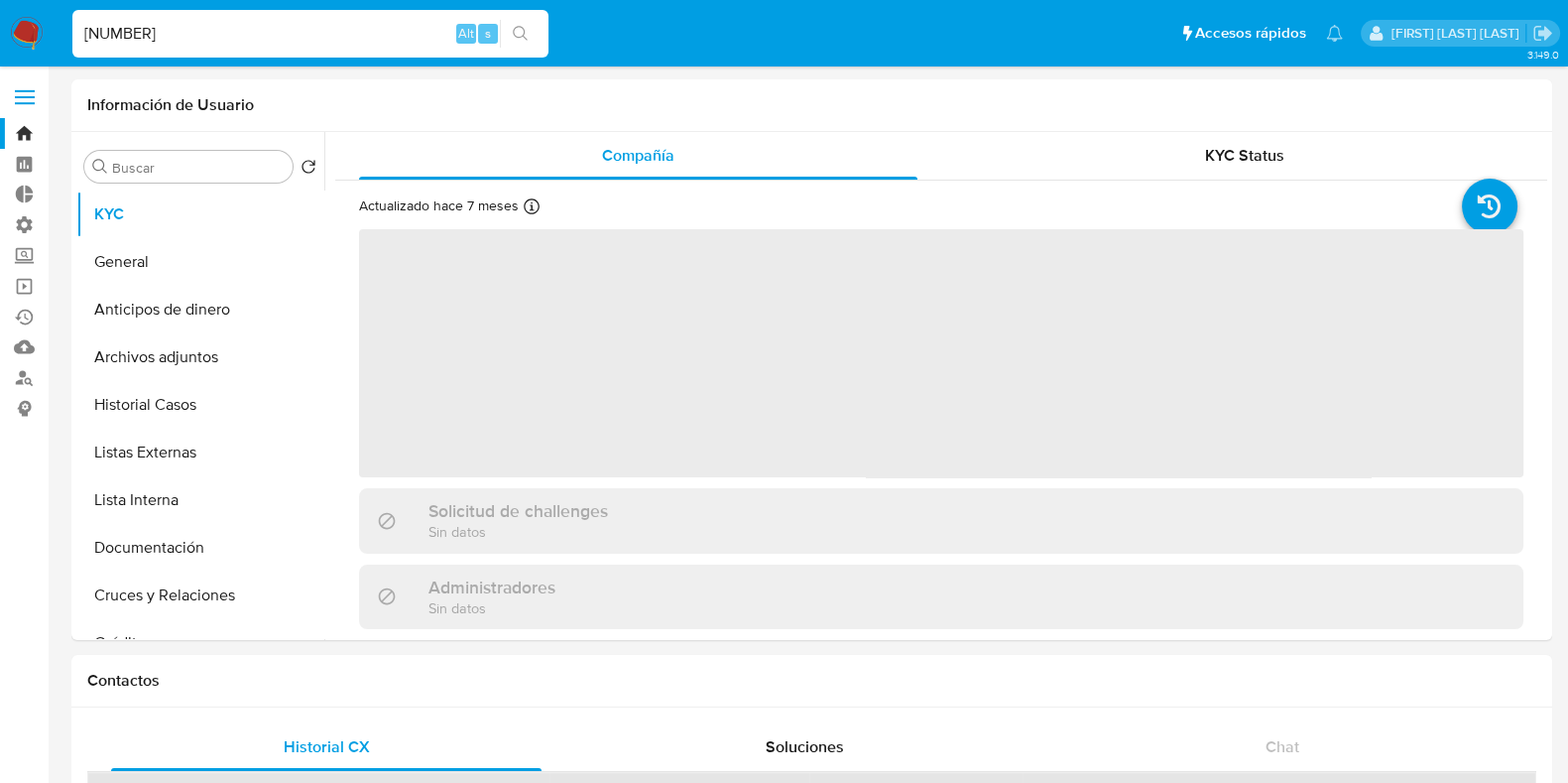 select on "10" 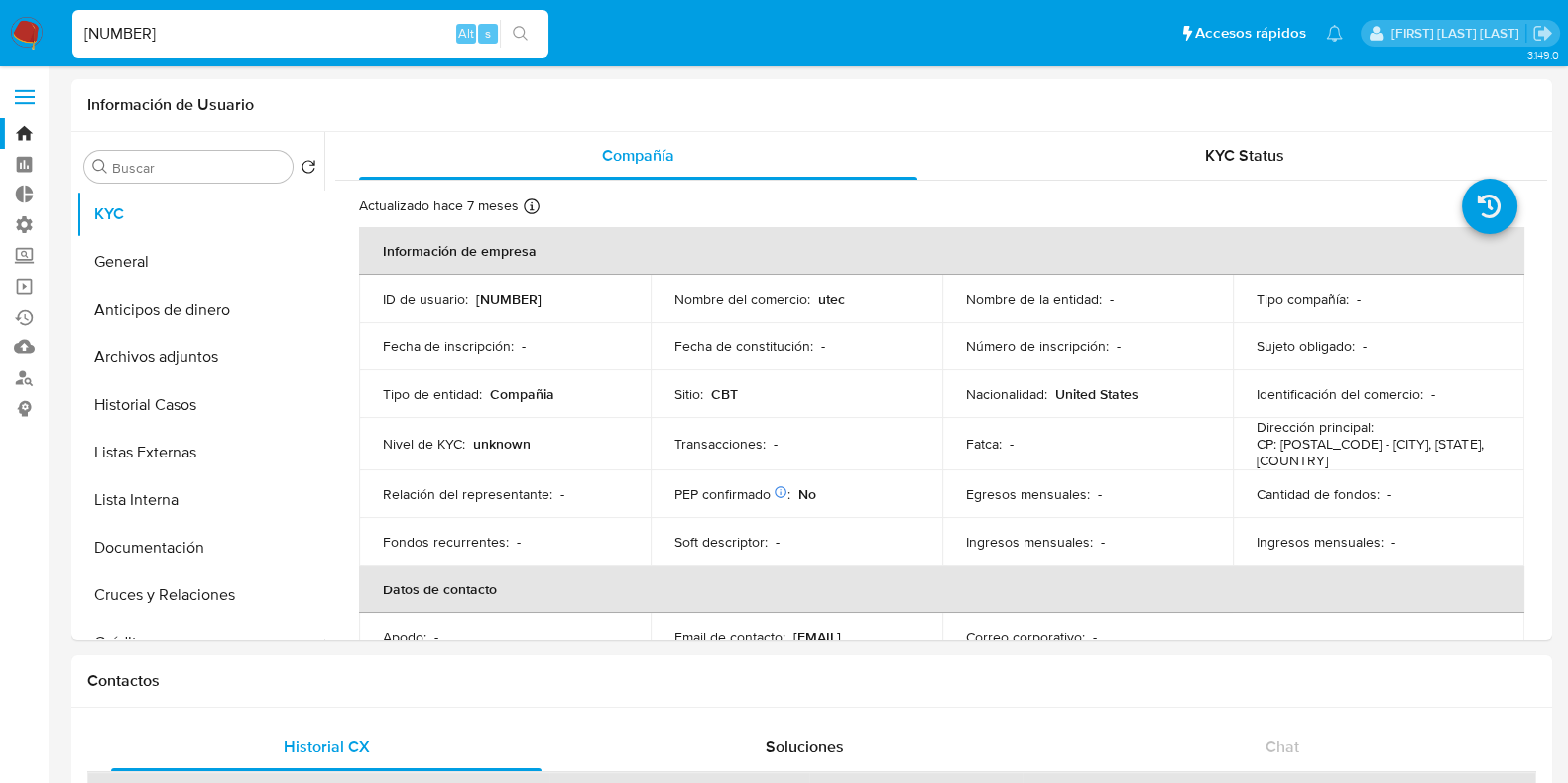 click on "1356344453" at bounding box center [310, 34] 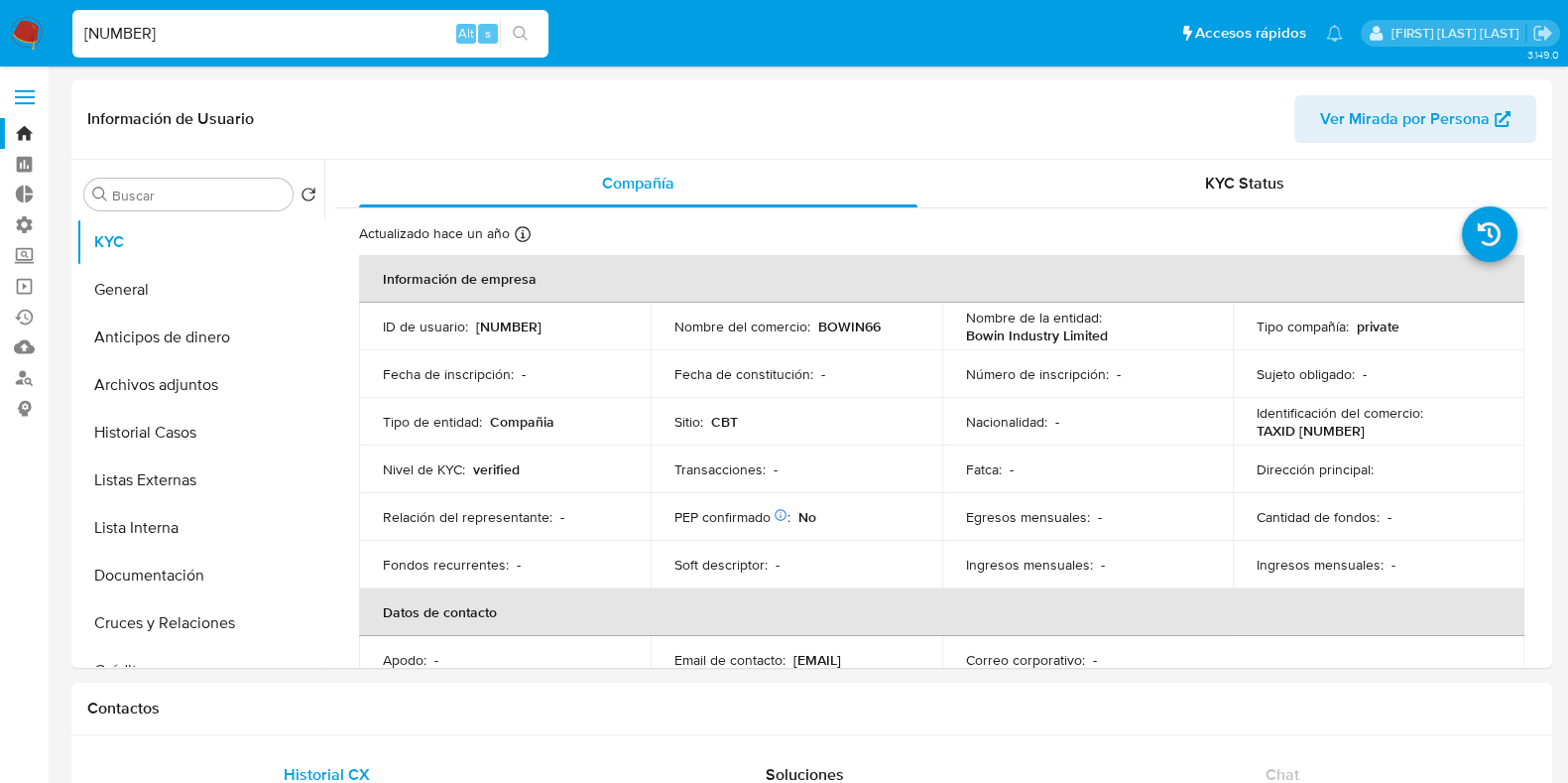 select on "10" 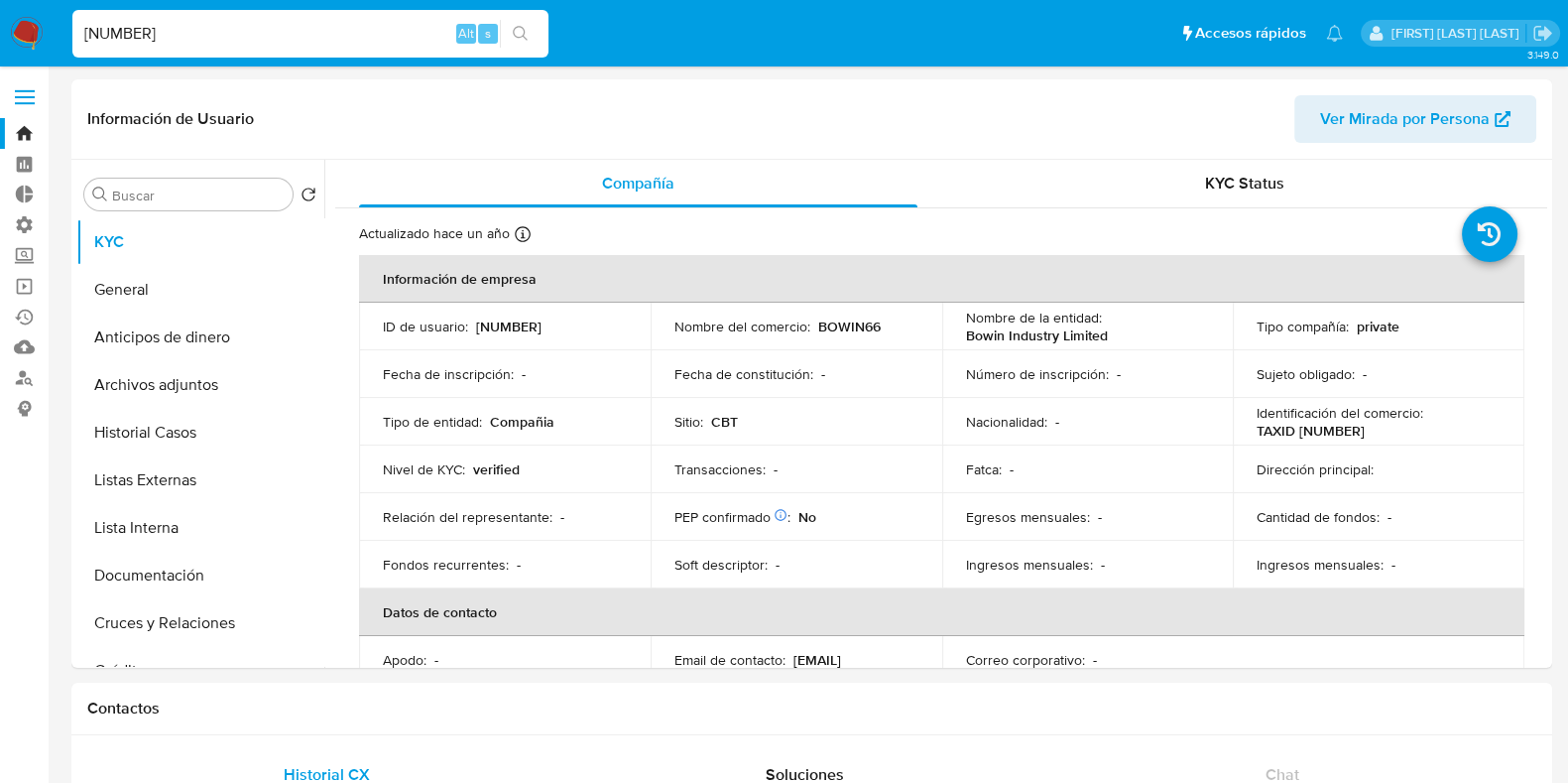 click on "1149009394" at bounding box center [310, 34] 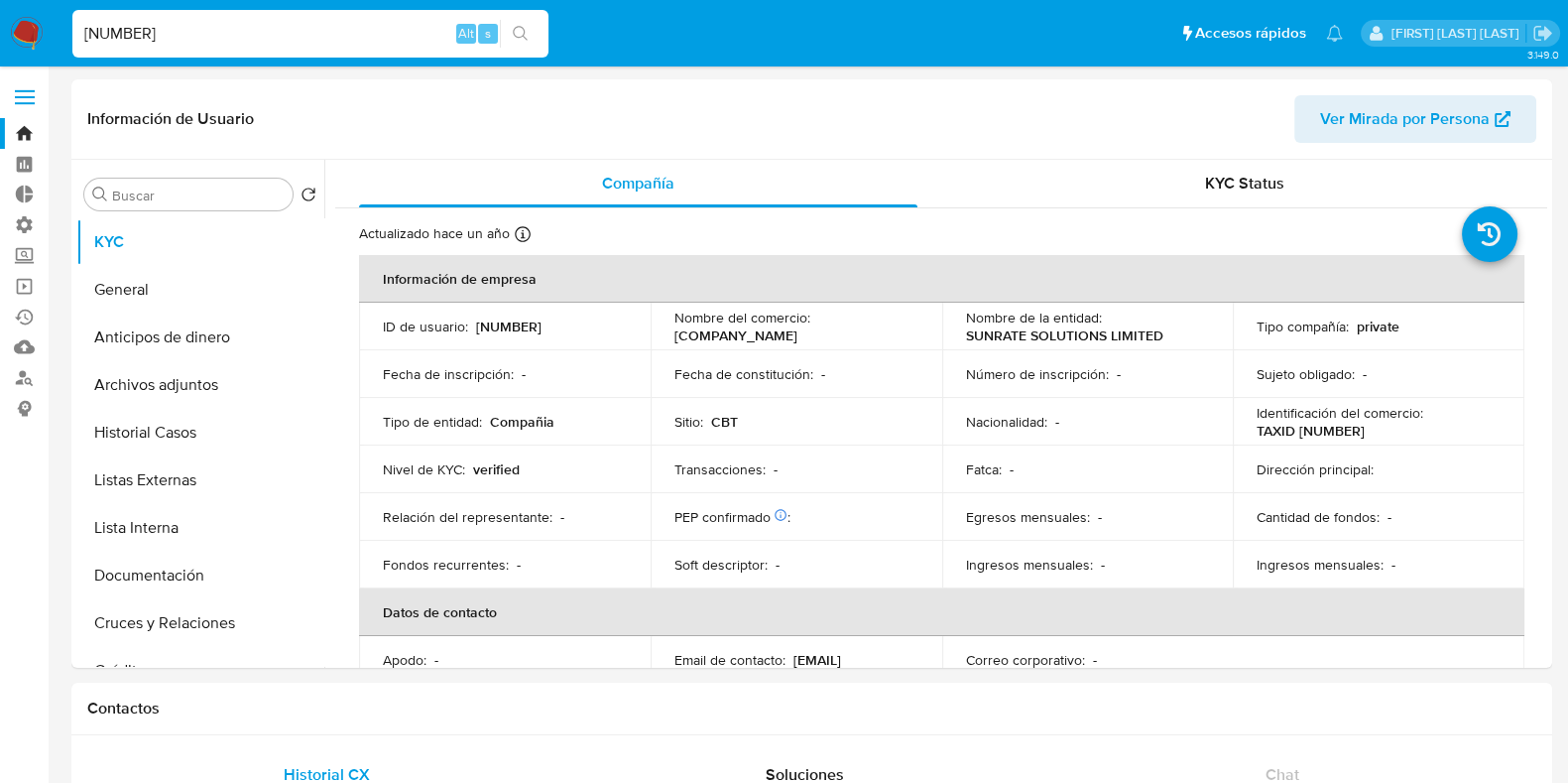 select on "10" 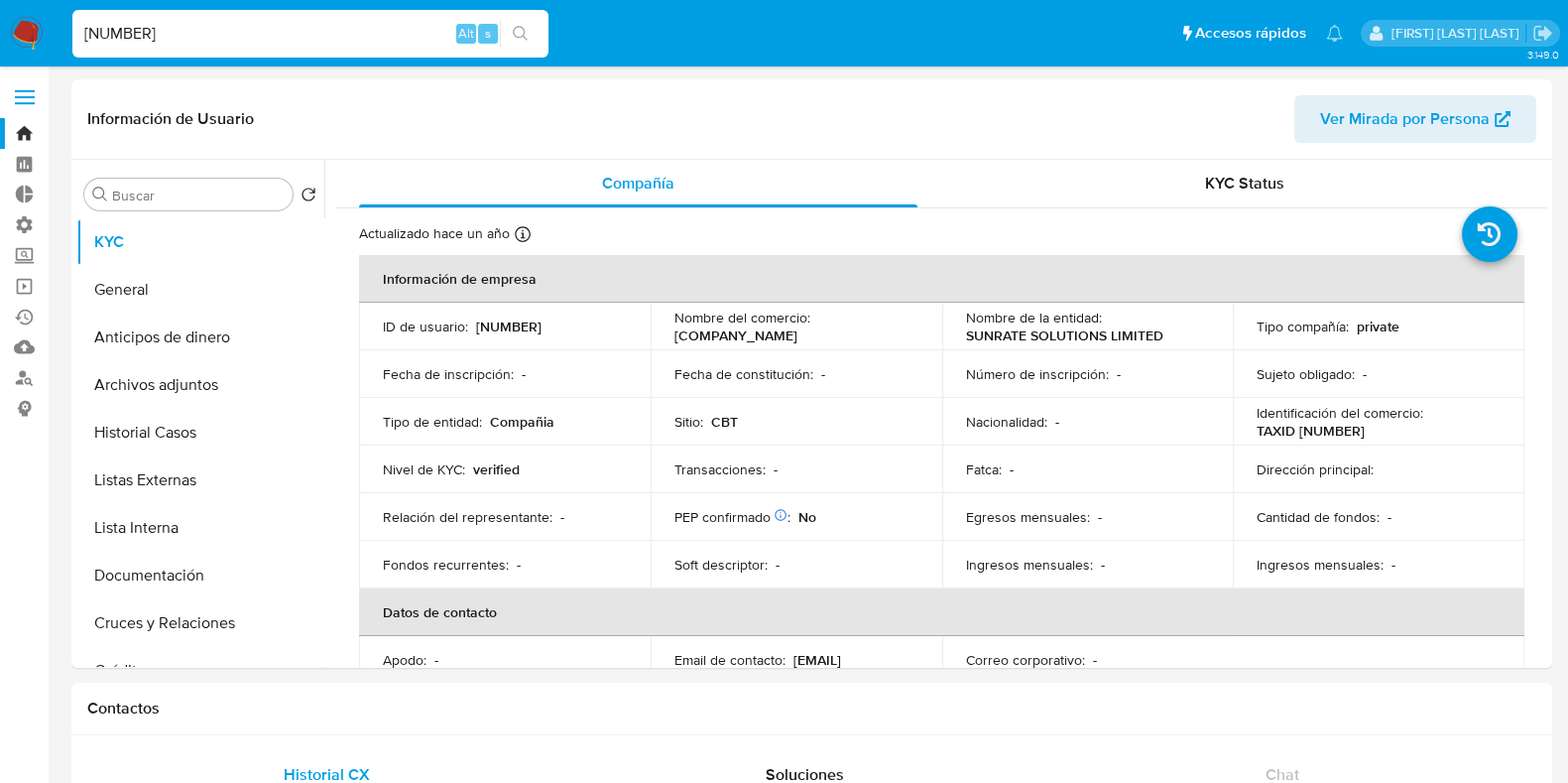 click on "1782396863" at bounding box center (310, 34) 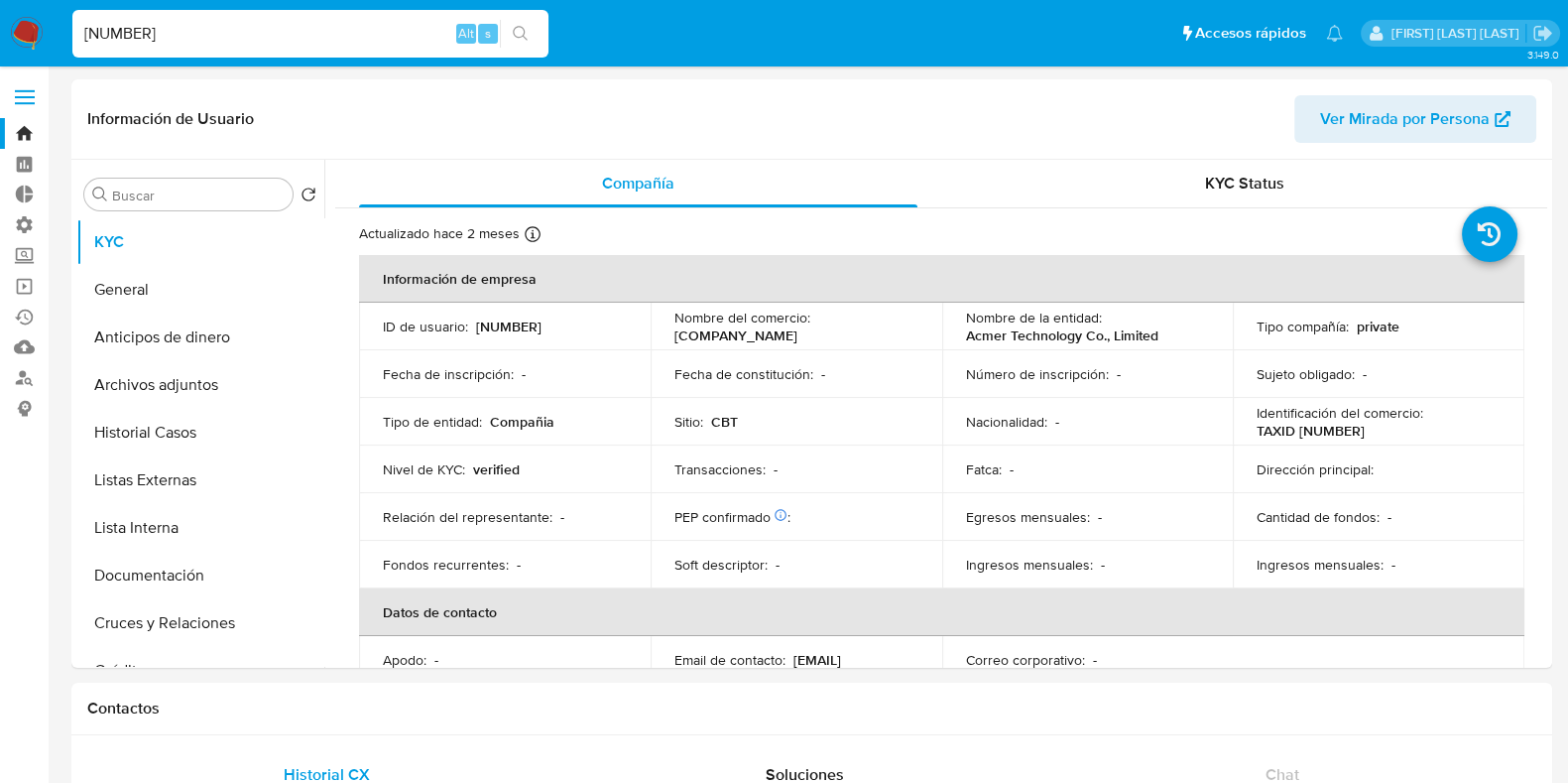 select on "10" 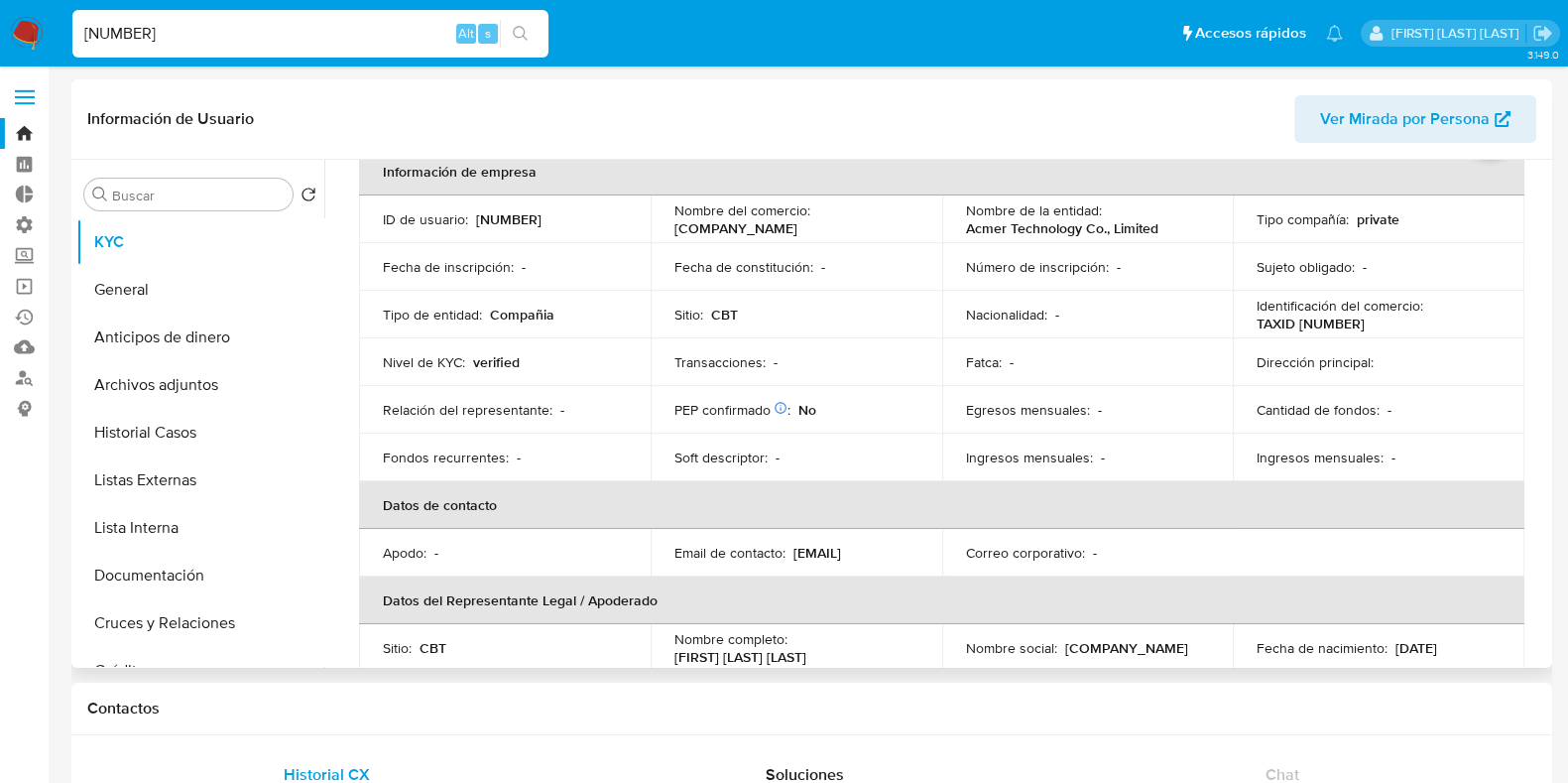 scroll, scrollTop: 147, scrollLeft: 0, axis: vertical 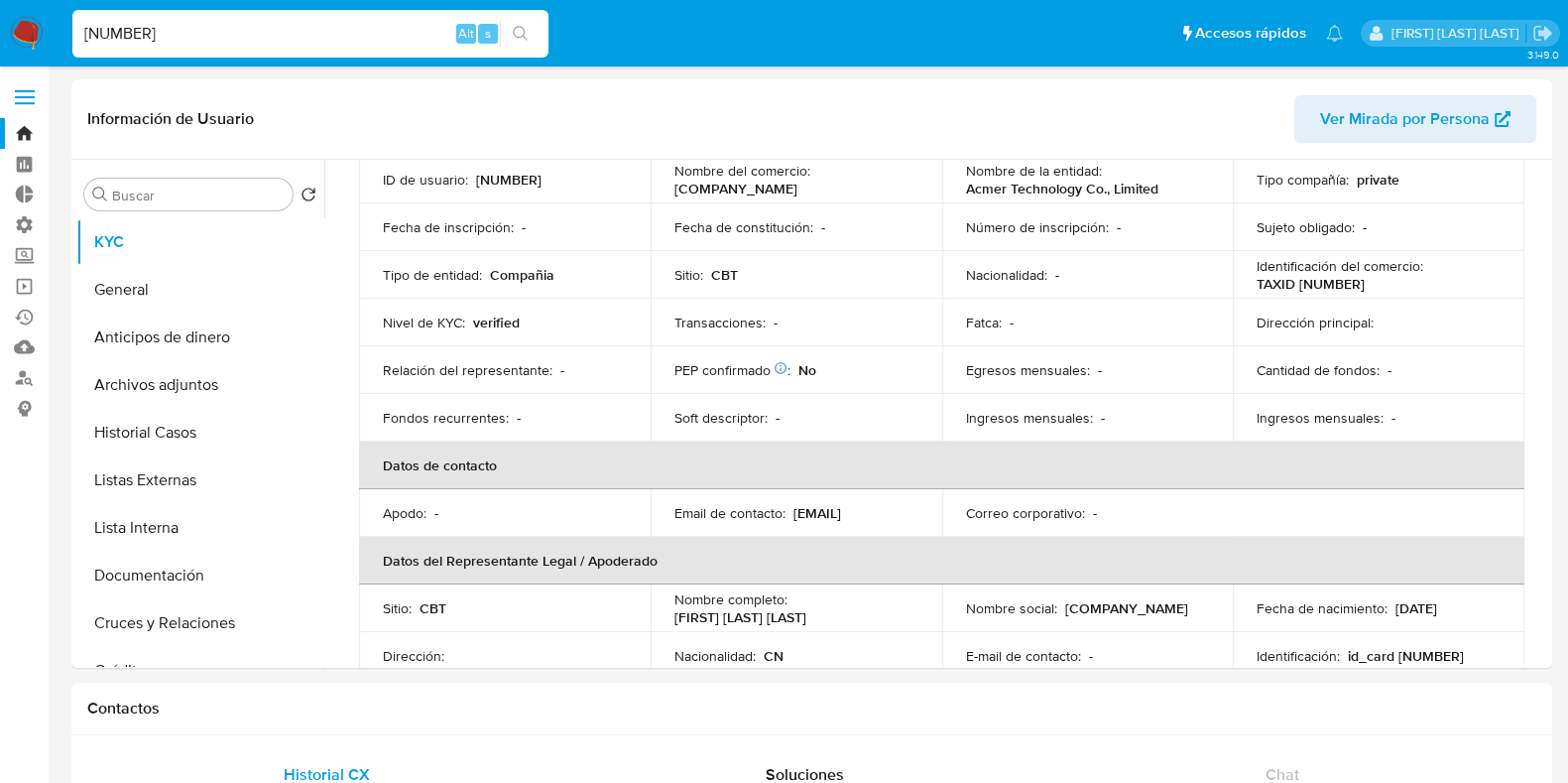 click on "[NUMBER]" at bounding box center (310, 34) 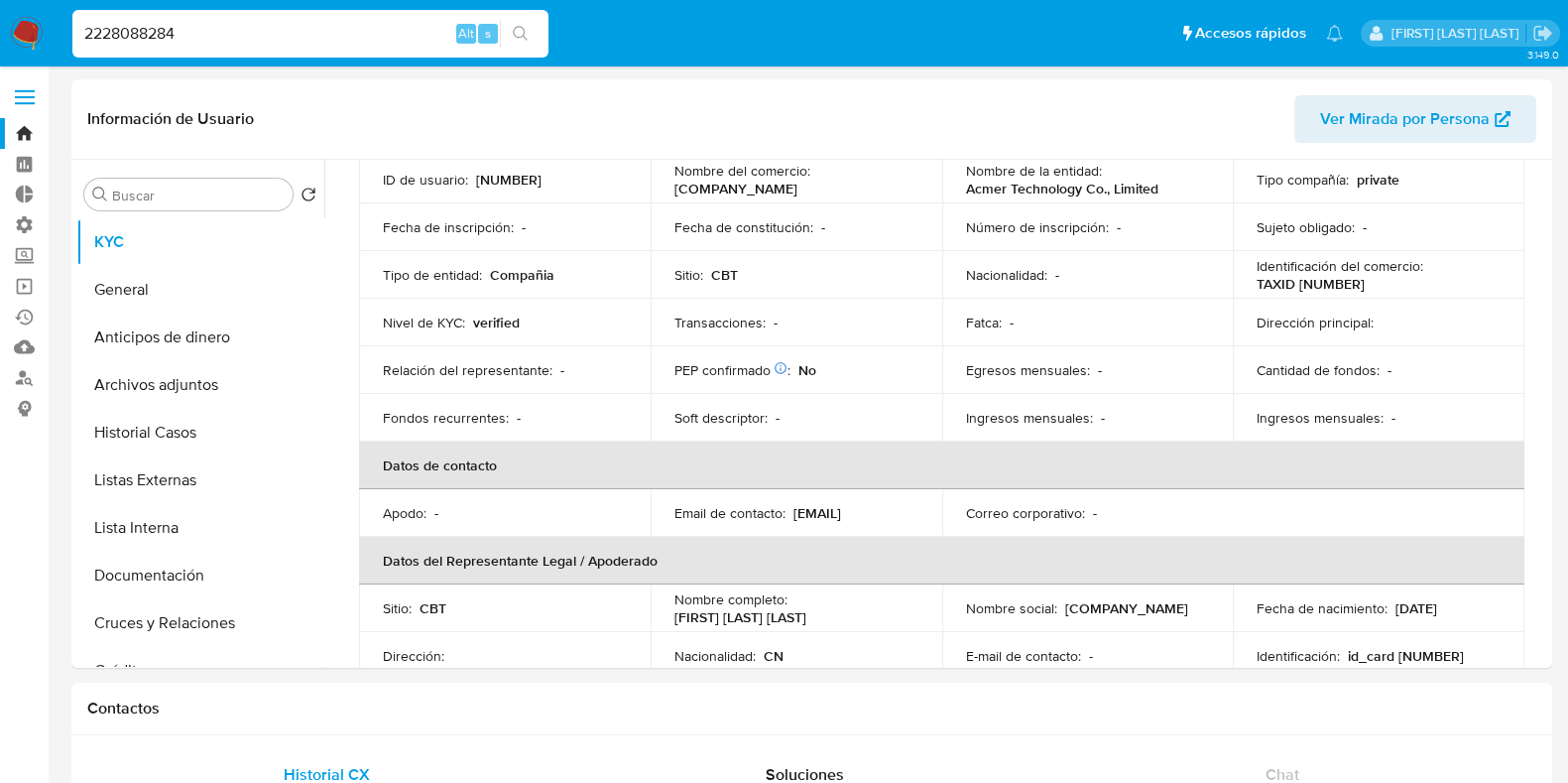 type on "2228088284" 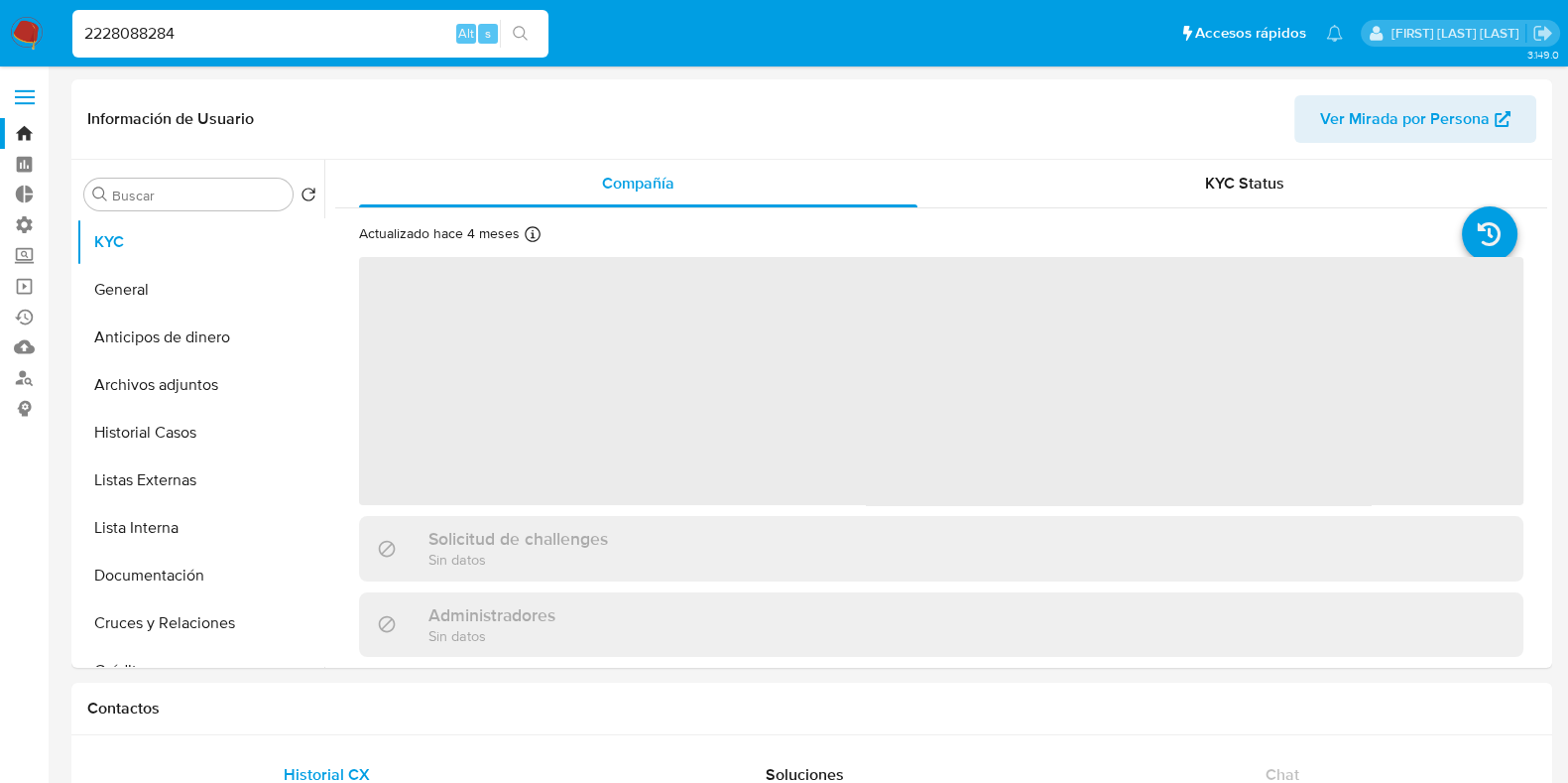 select on "10" 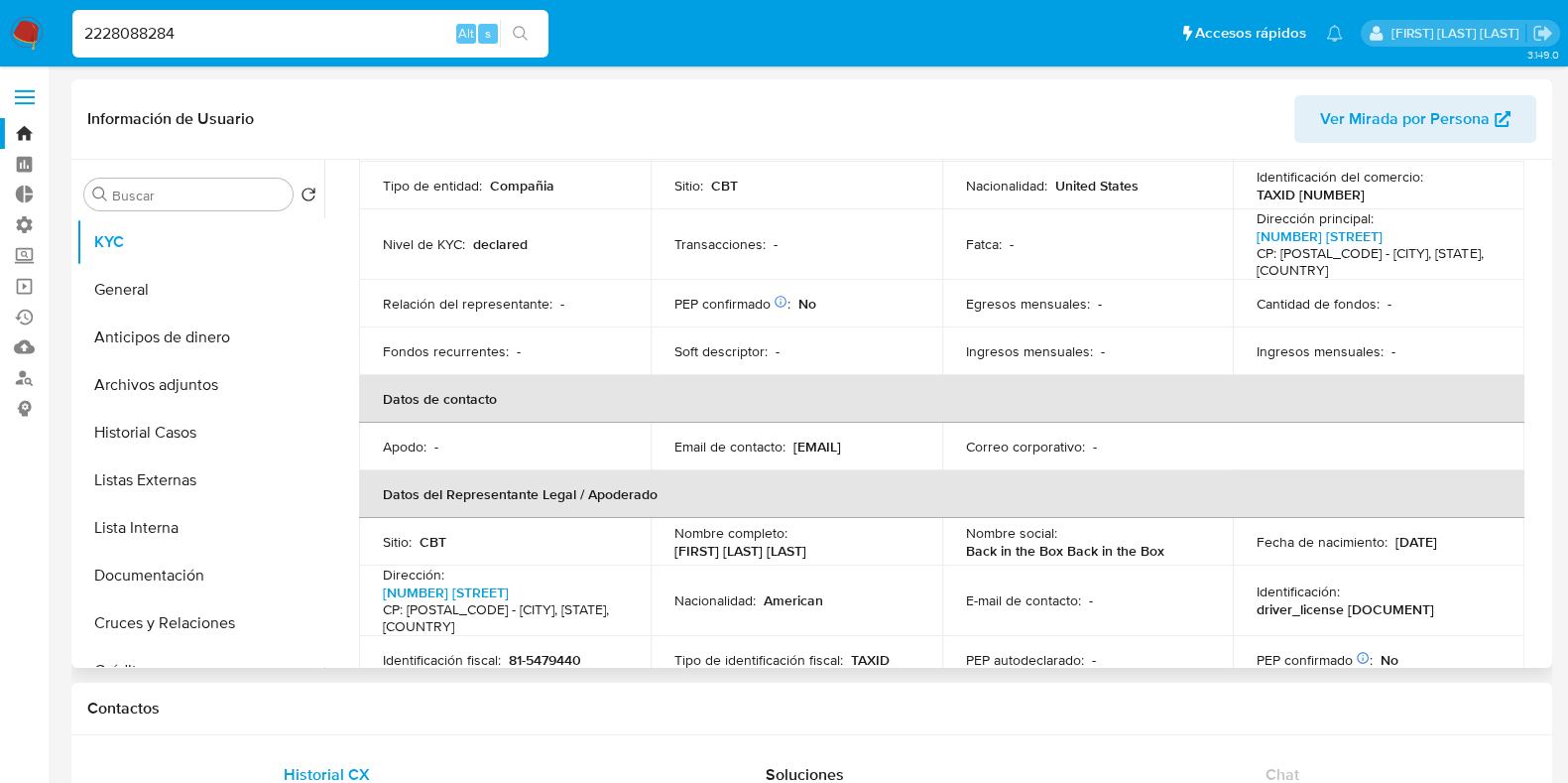 scroll, scrollTop: 268, scrollLeft: 0, axis: vertical 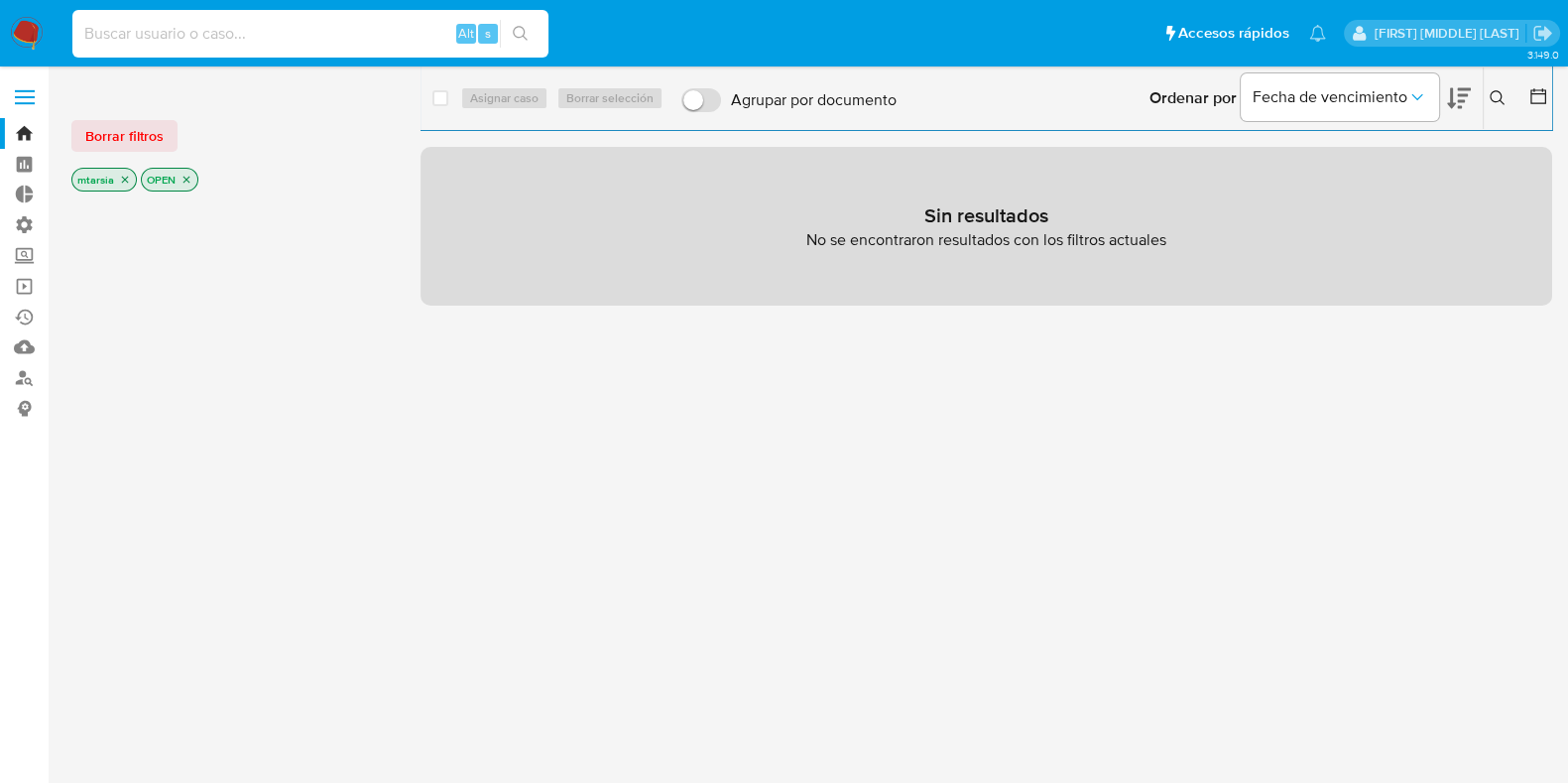 click at bounding box center (310, 34) 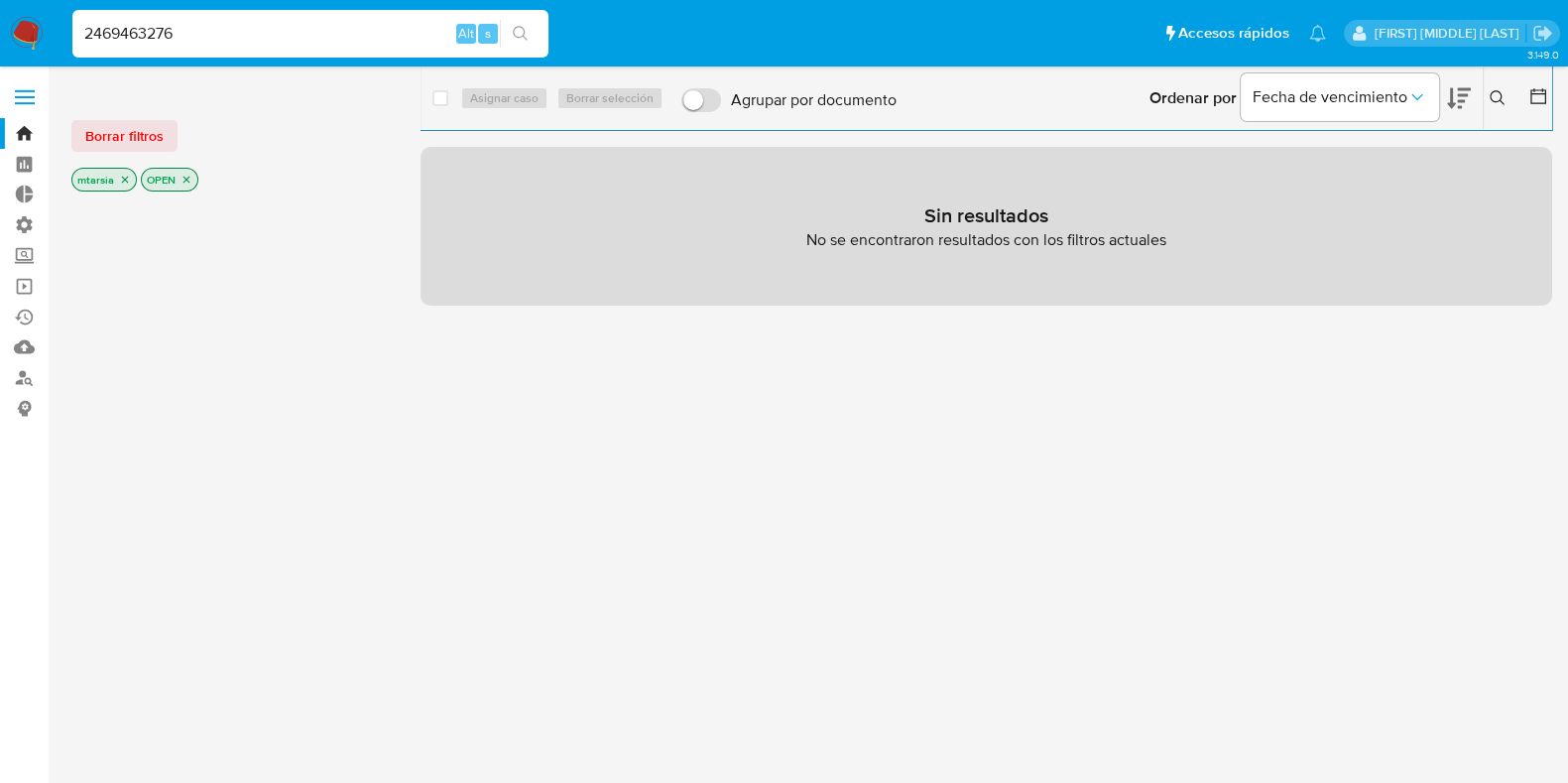 type on "2469463276" 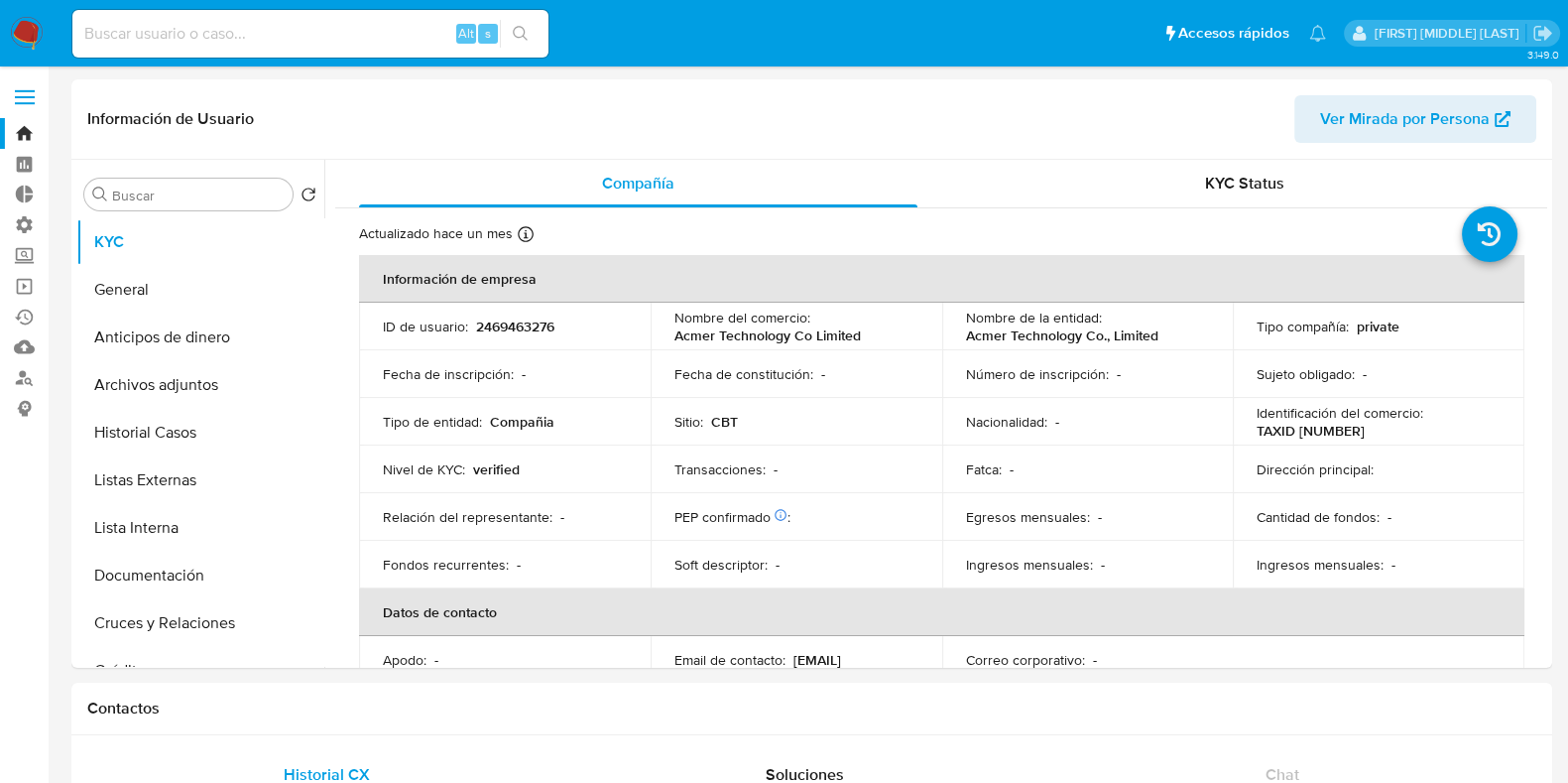 select on "10" 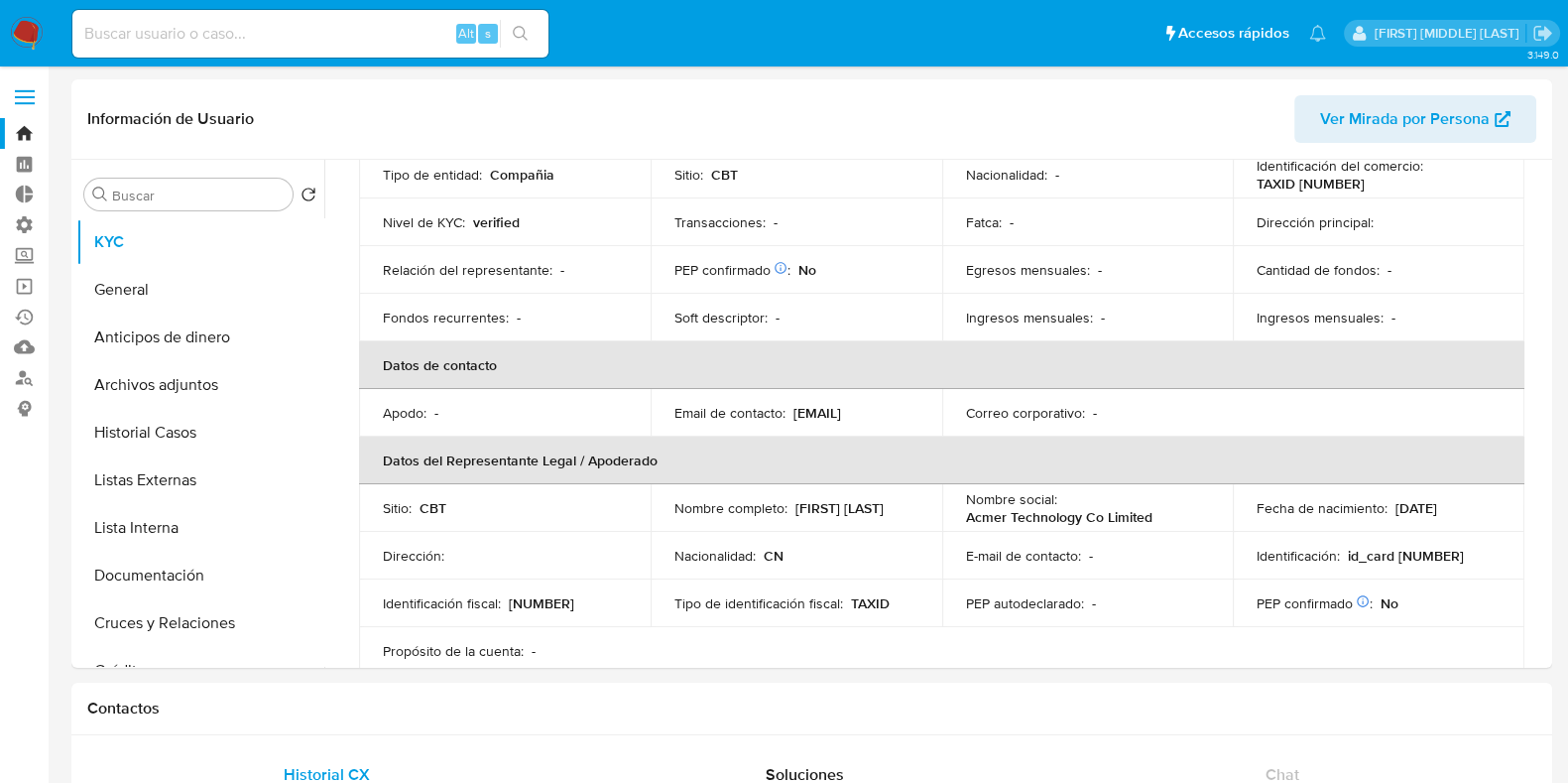 scroll, scrollTop: 245, scrollLeft: 0, axis: vertical 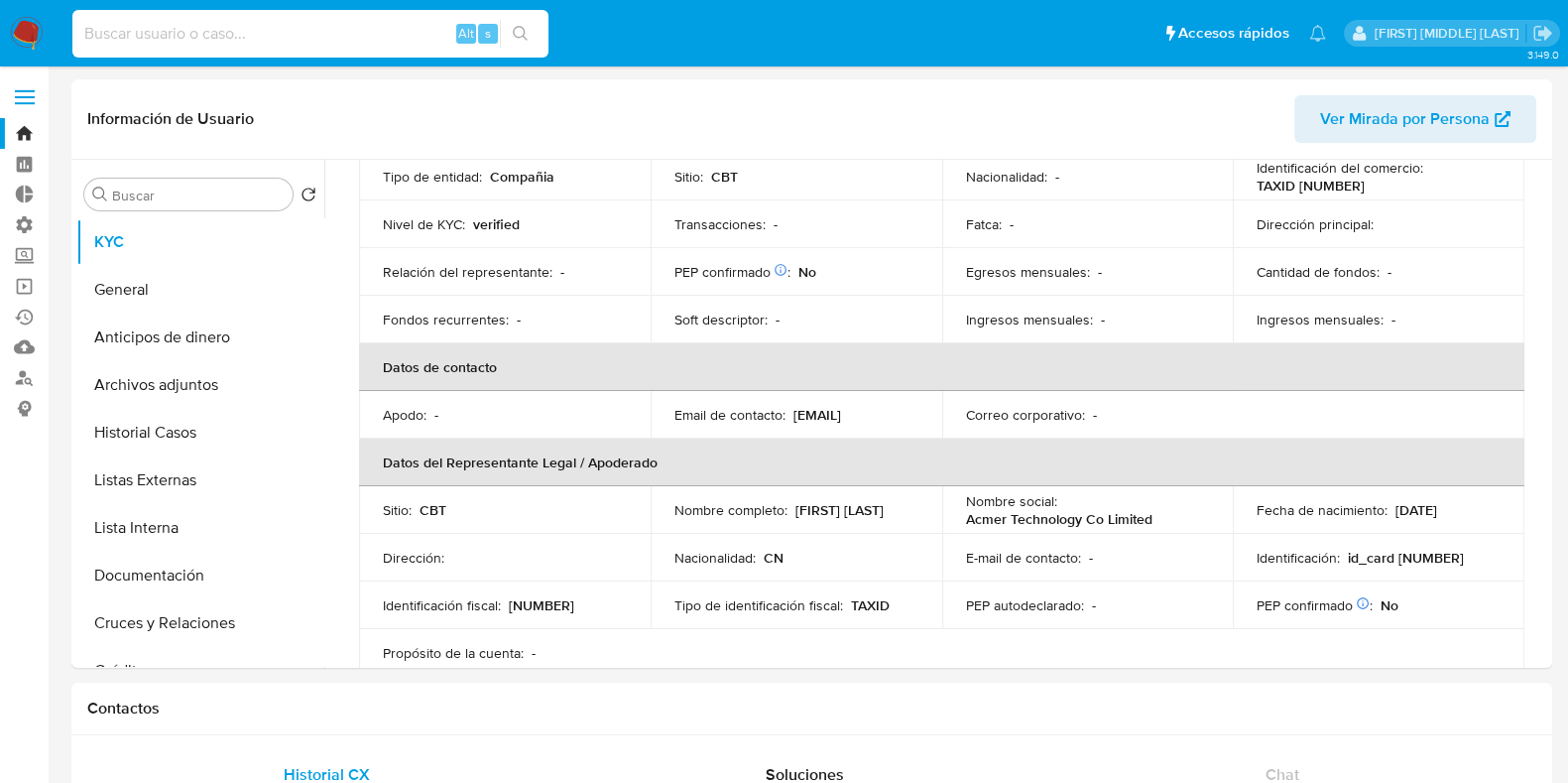 click at bounding box center (310, 34) 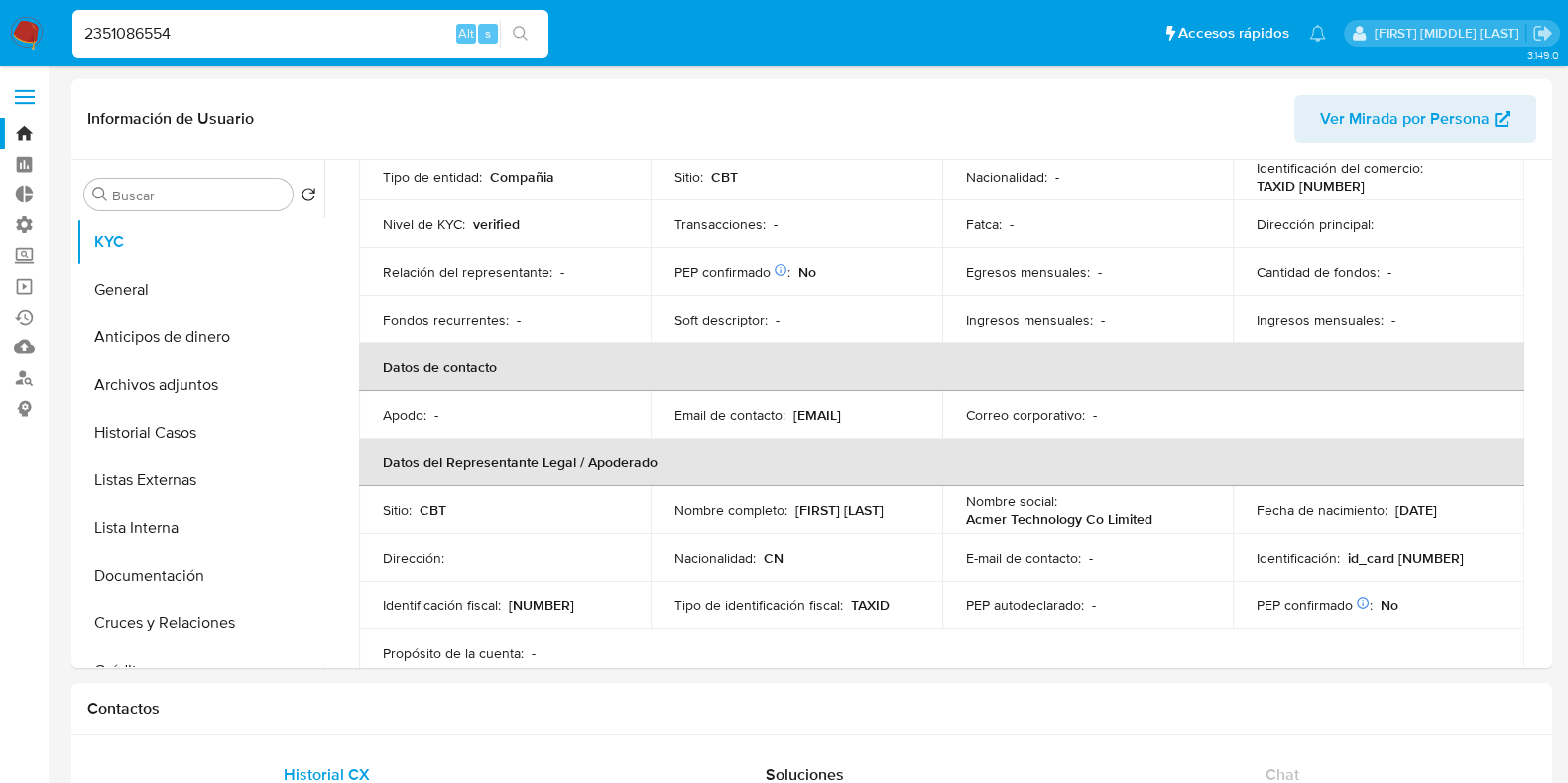 type on "2351086554" 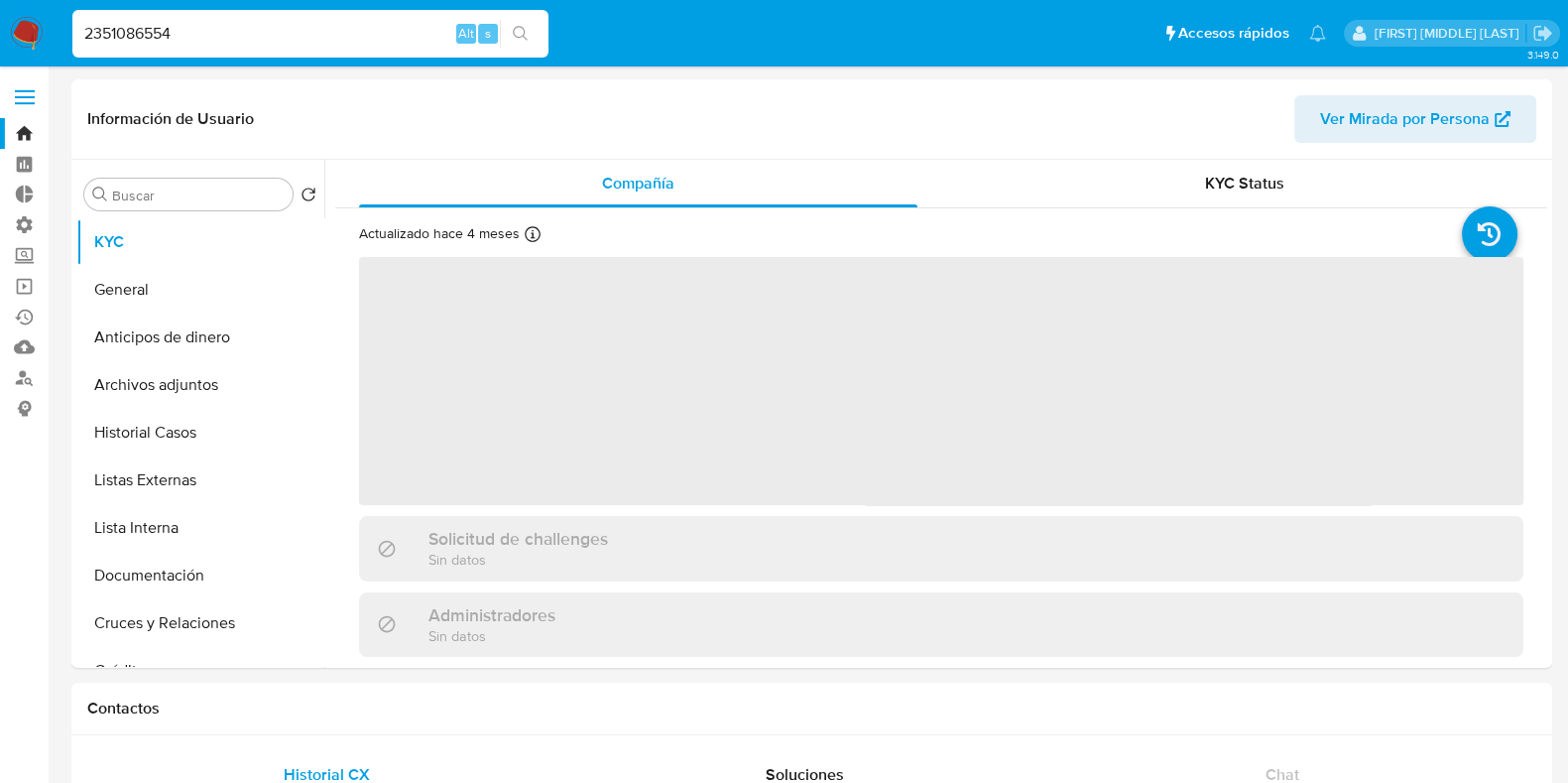 select on "10" 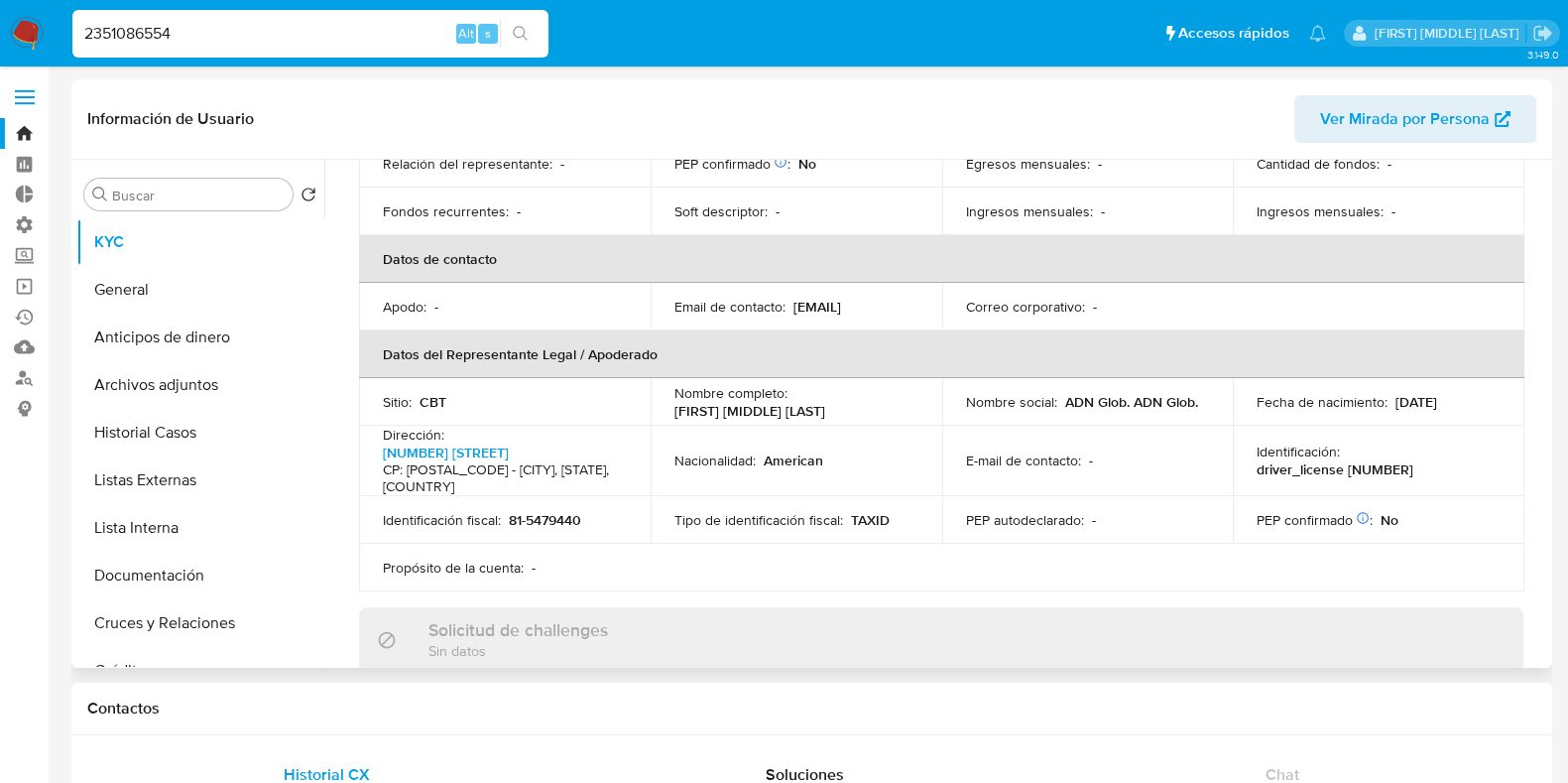 scroll, scrollTop: 393, scrollLeft: 0, axis: vertical 